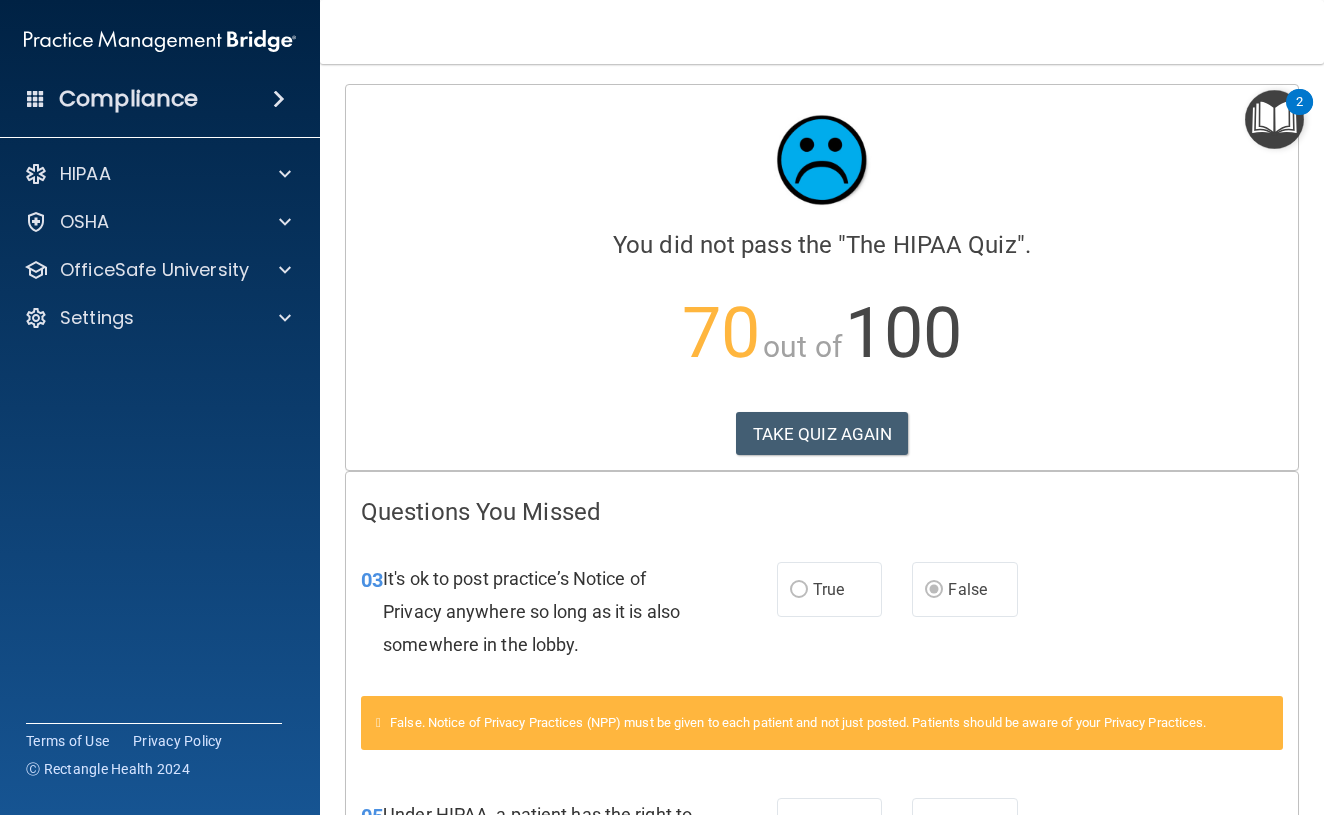 scroll, scrollTop: 0, scrollLeft: 0, axis: both 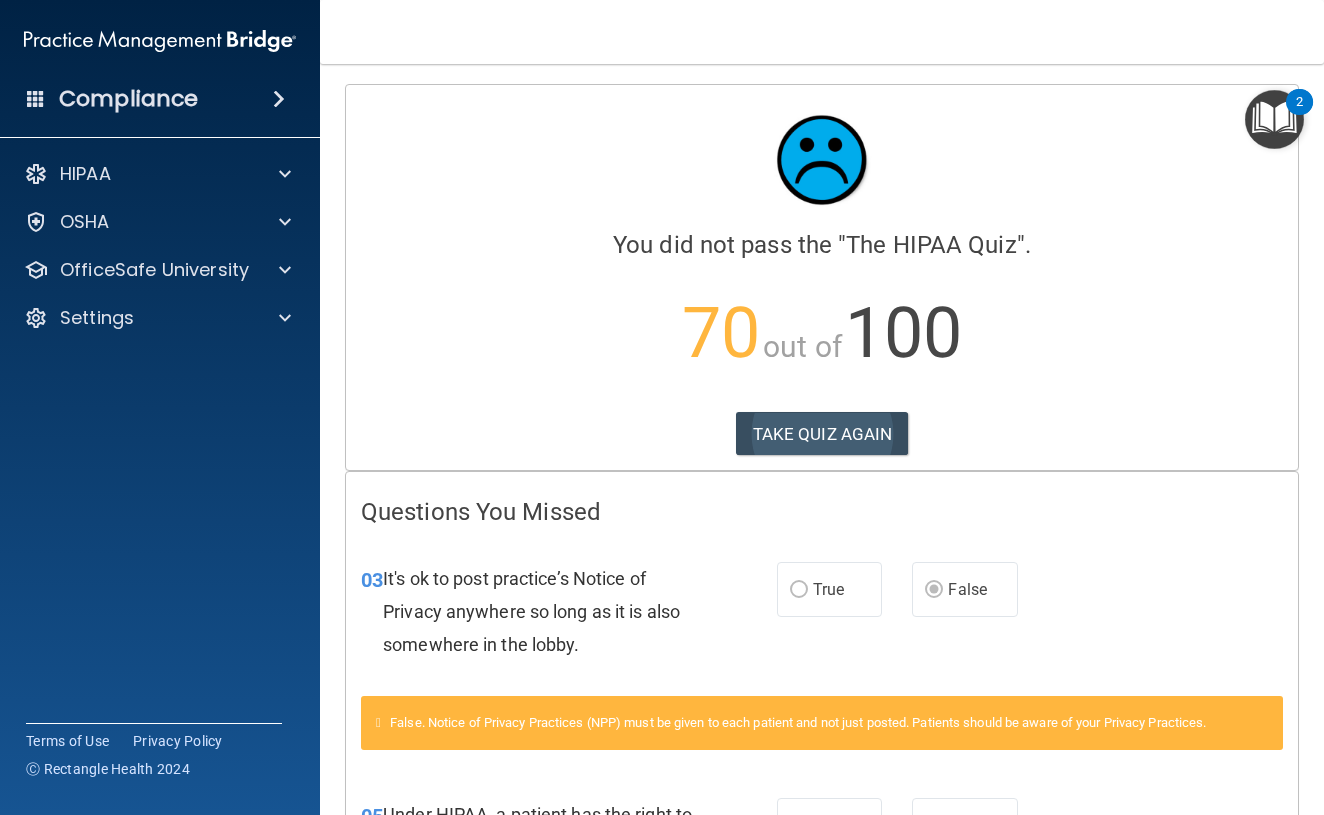 click on "TAKE QUIZ AGAIN" at bounding box center (822, 434) 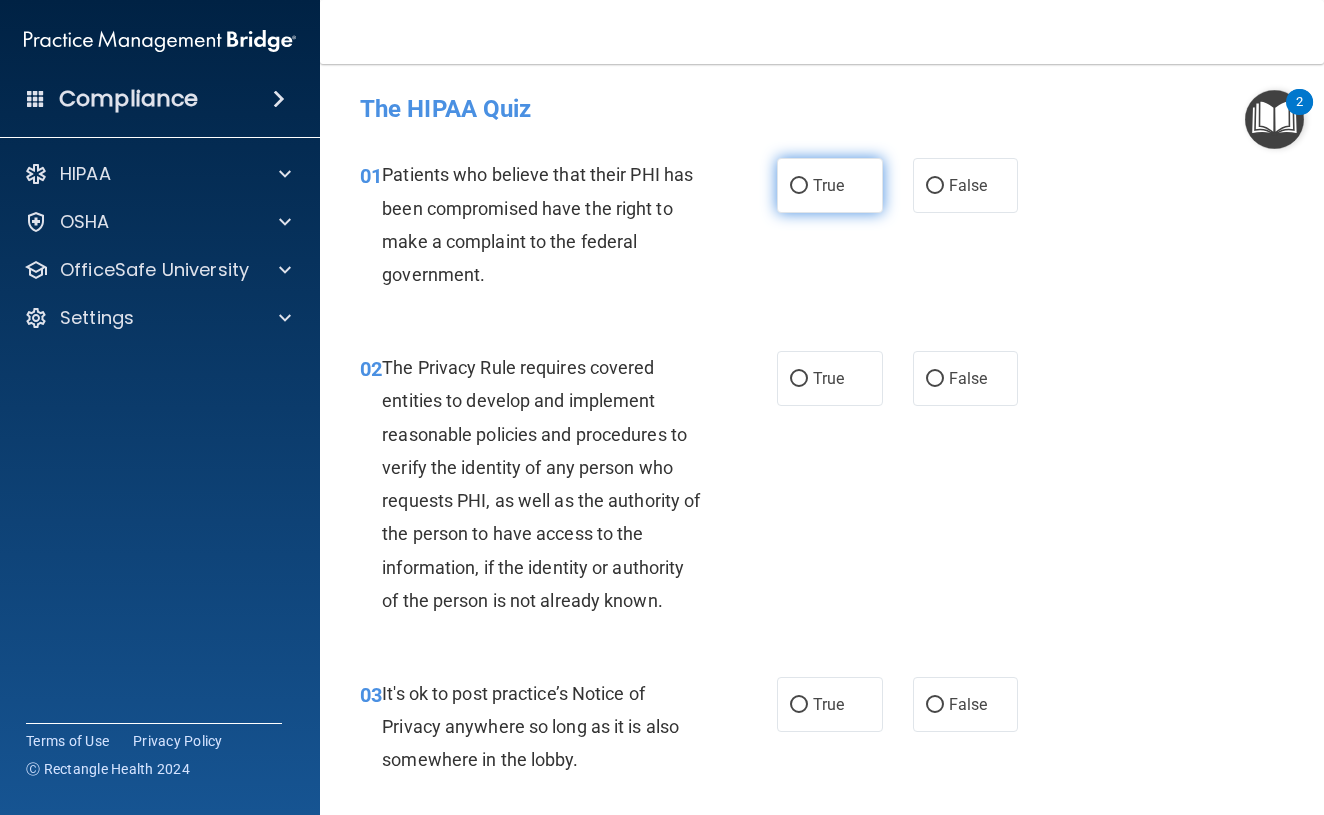 click on "True" at bounding box center (799, 186) 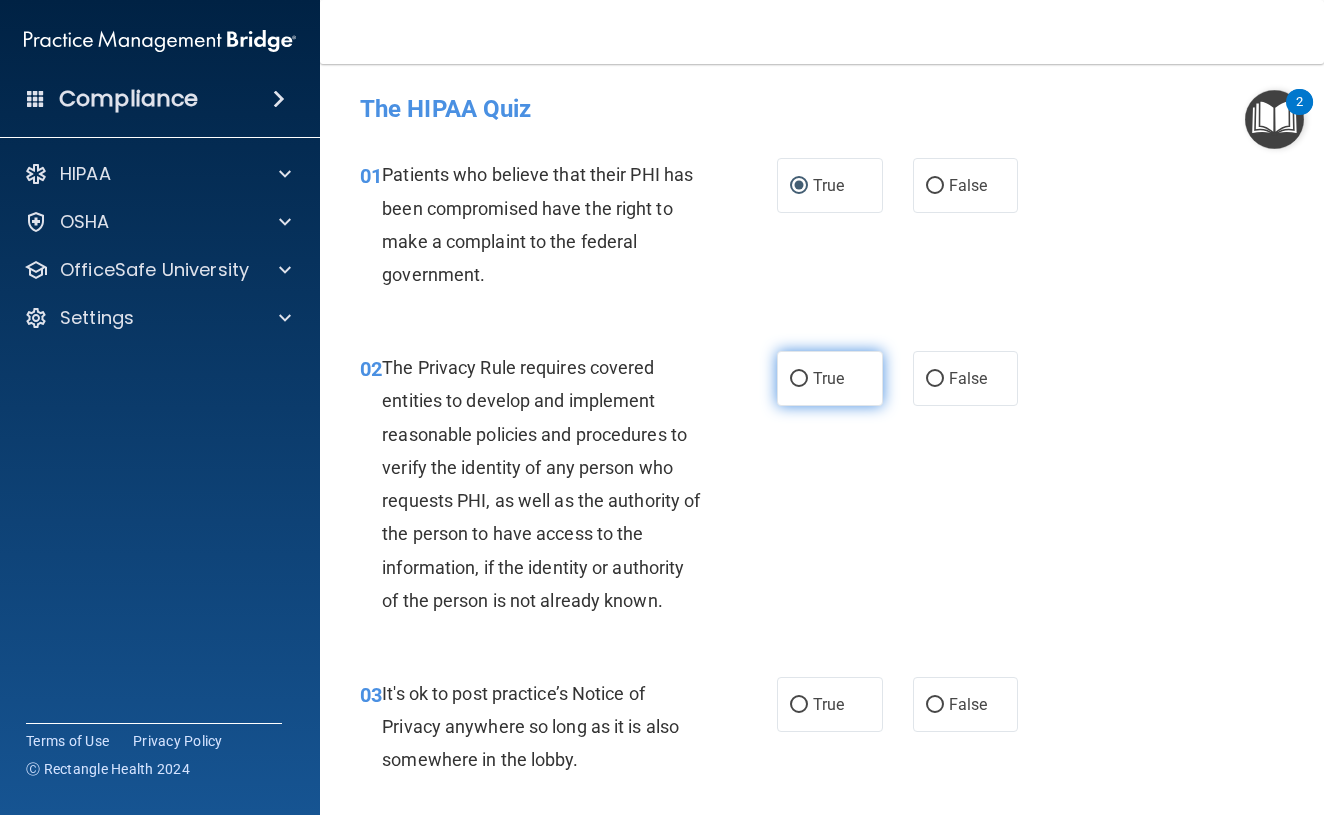click on "True" at bounding box center [799, 379] 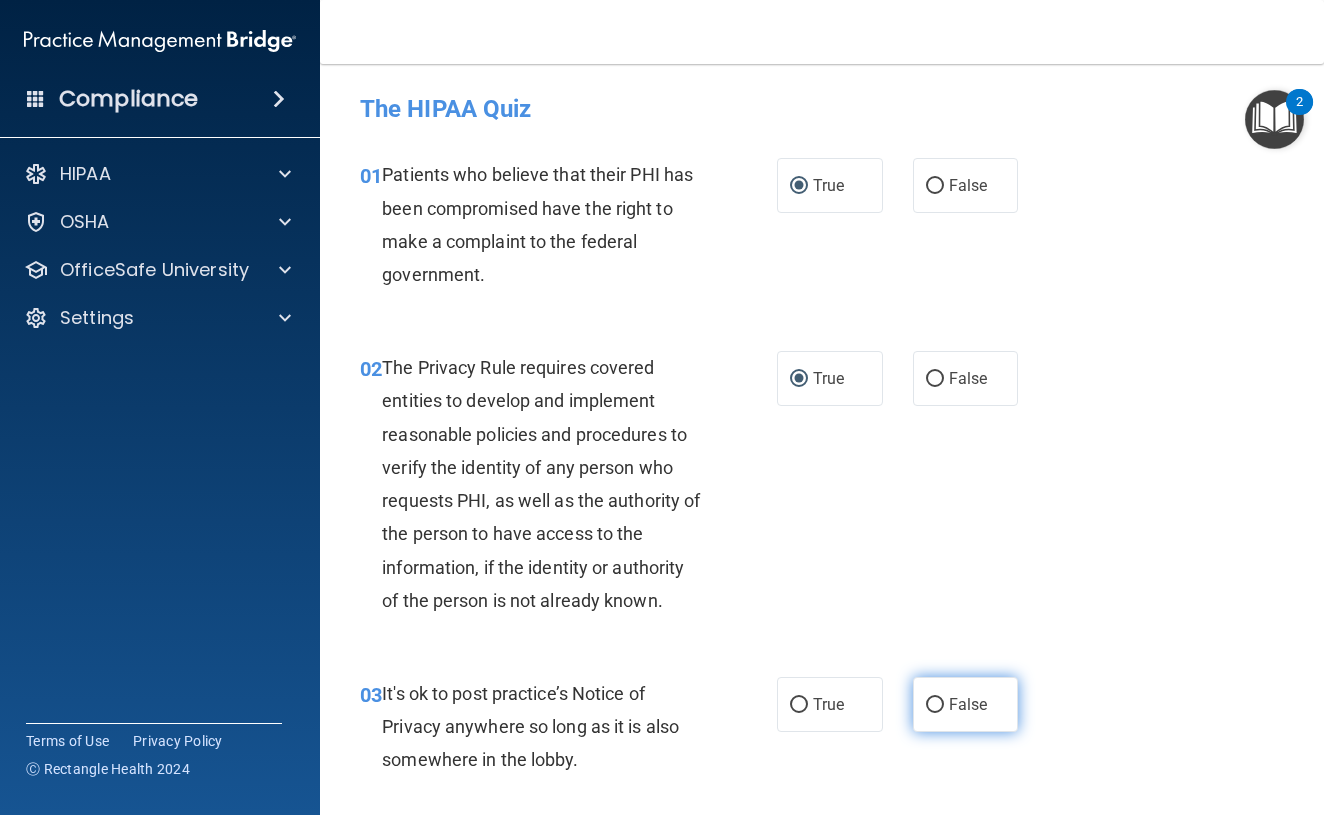 click on "False" at bounding box center (935, 705) 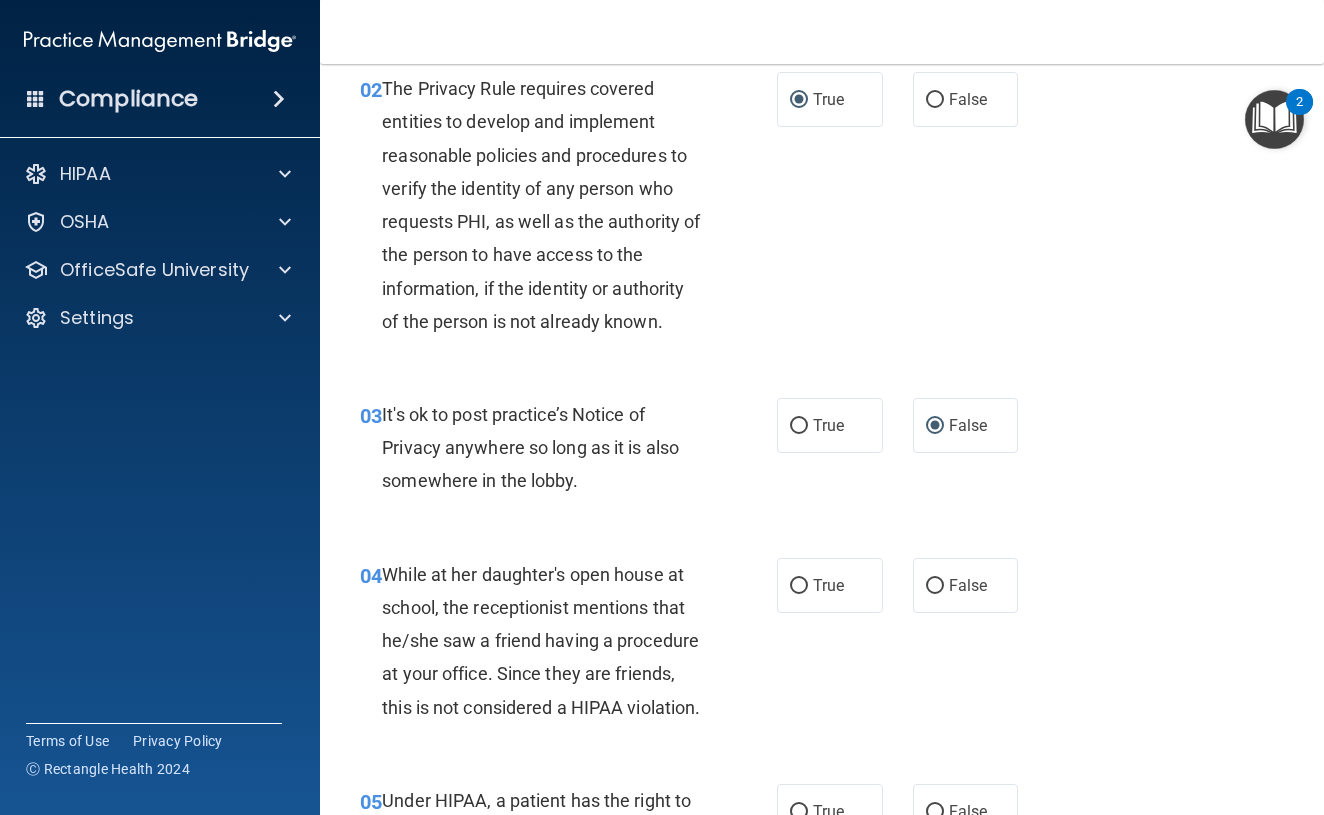 scroll, scrollTop: 280, scrollLeft: 0, axis: vertical 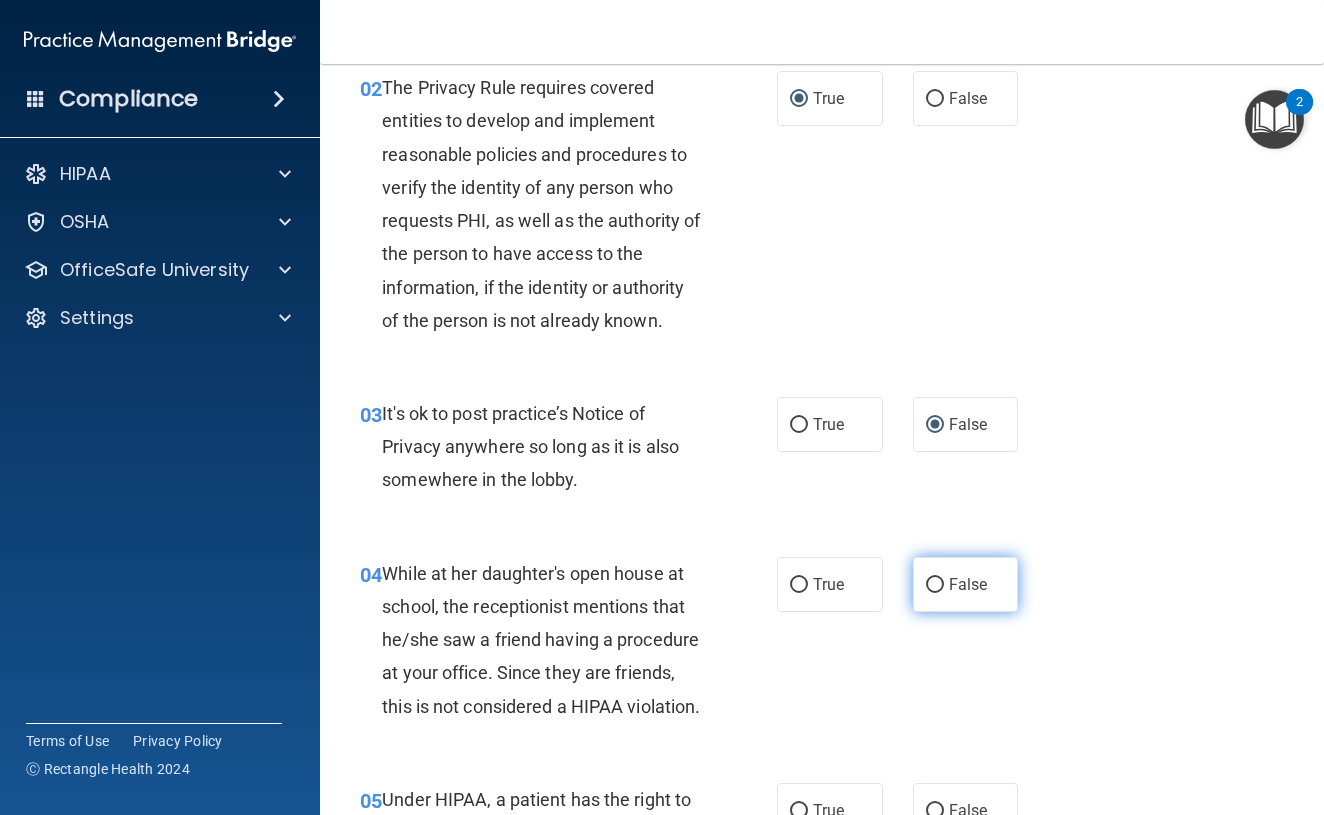 click on "False" at bounding box center [935, 585] 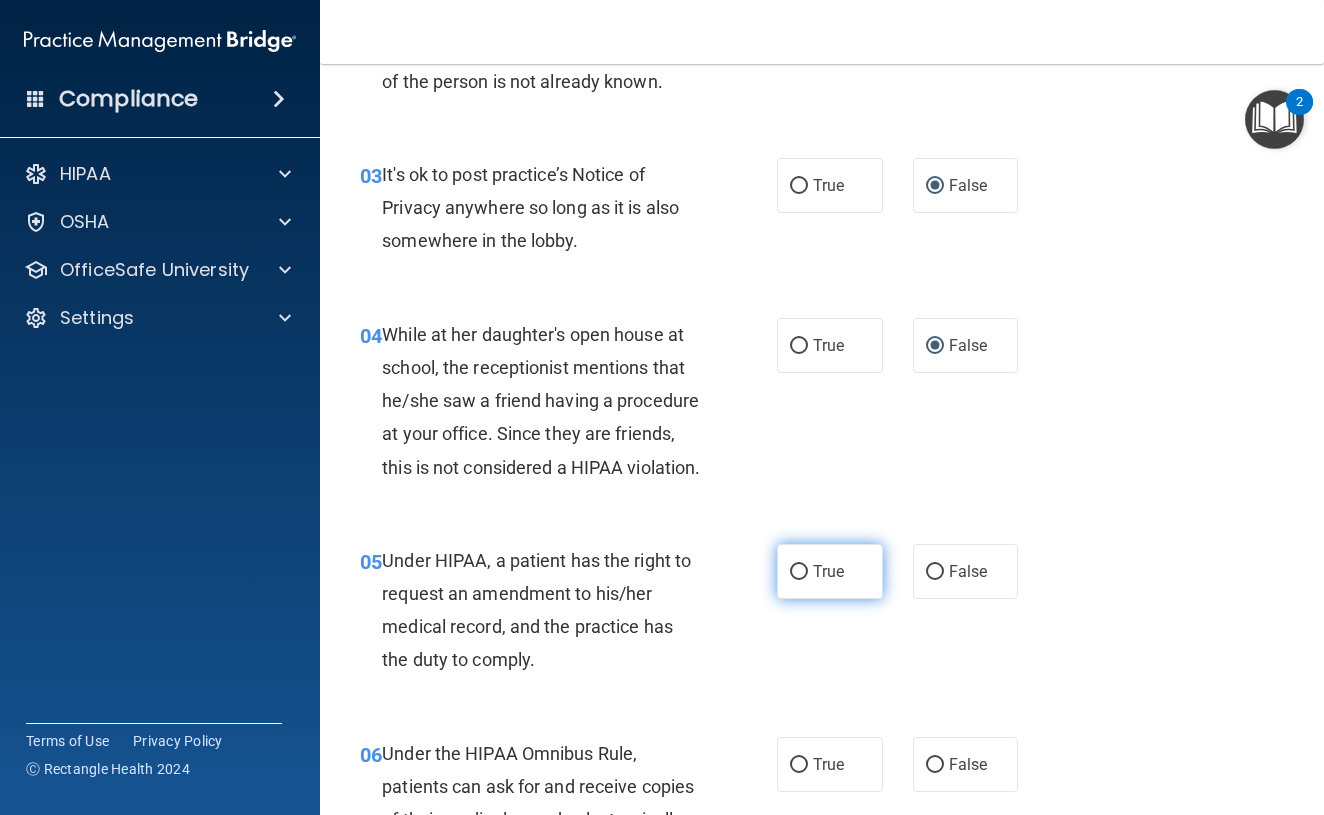 scroll, scrollTop: 523, scrollLeft: 0, axis: vertical 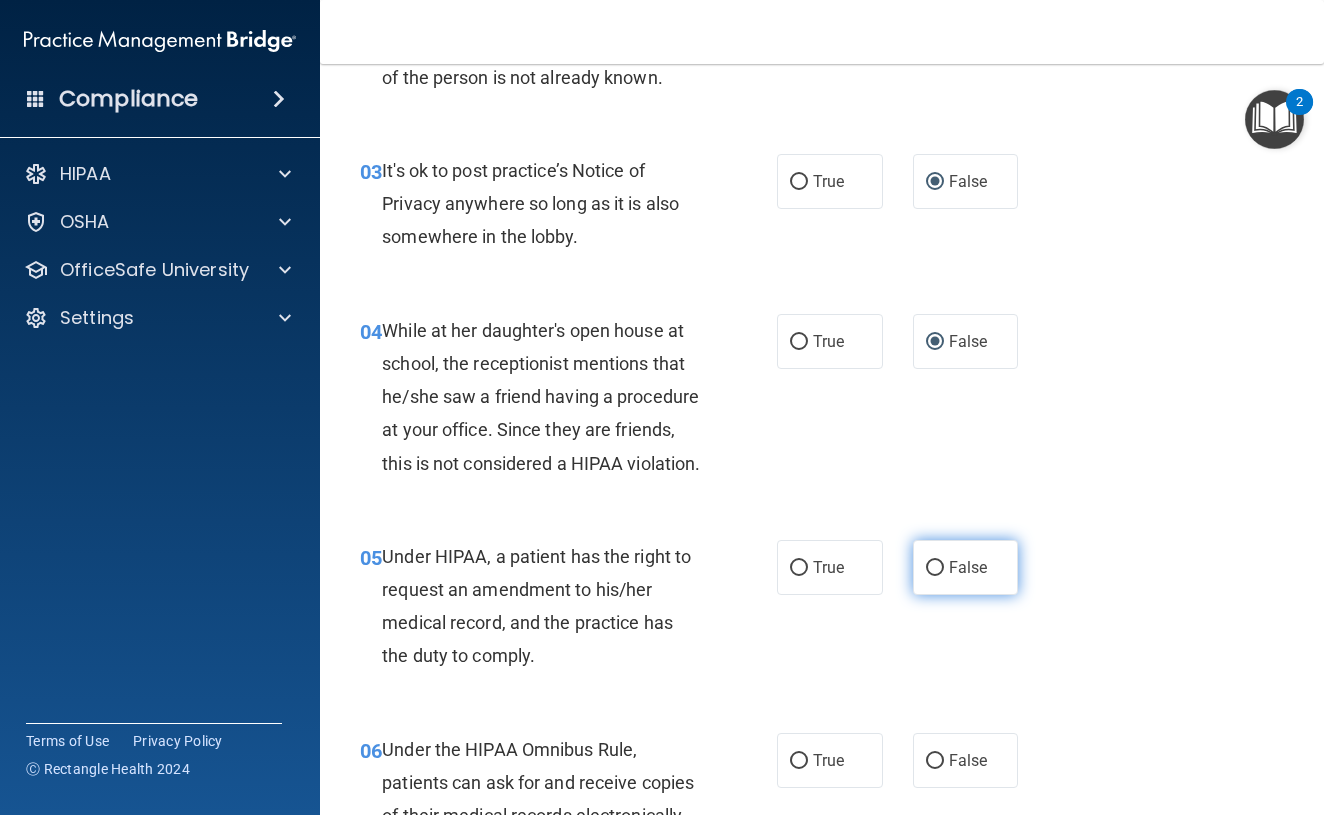 click on "False" at bounding box center [935, 568] 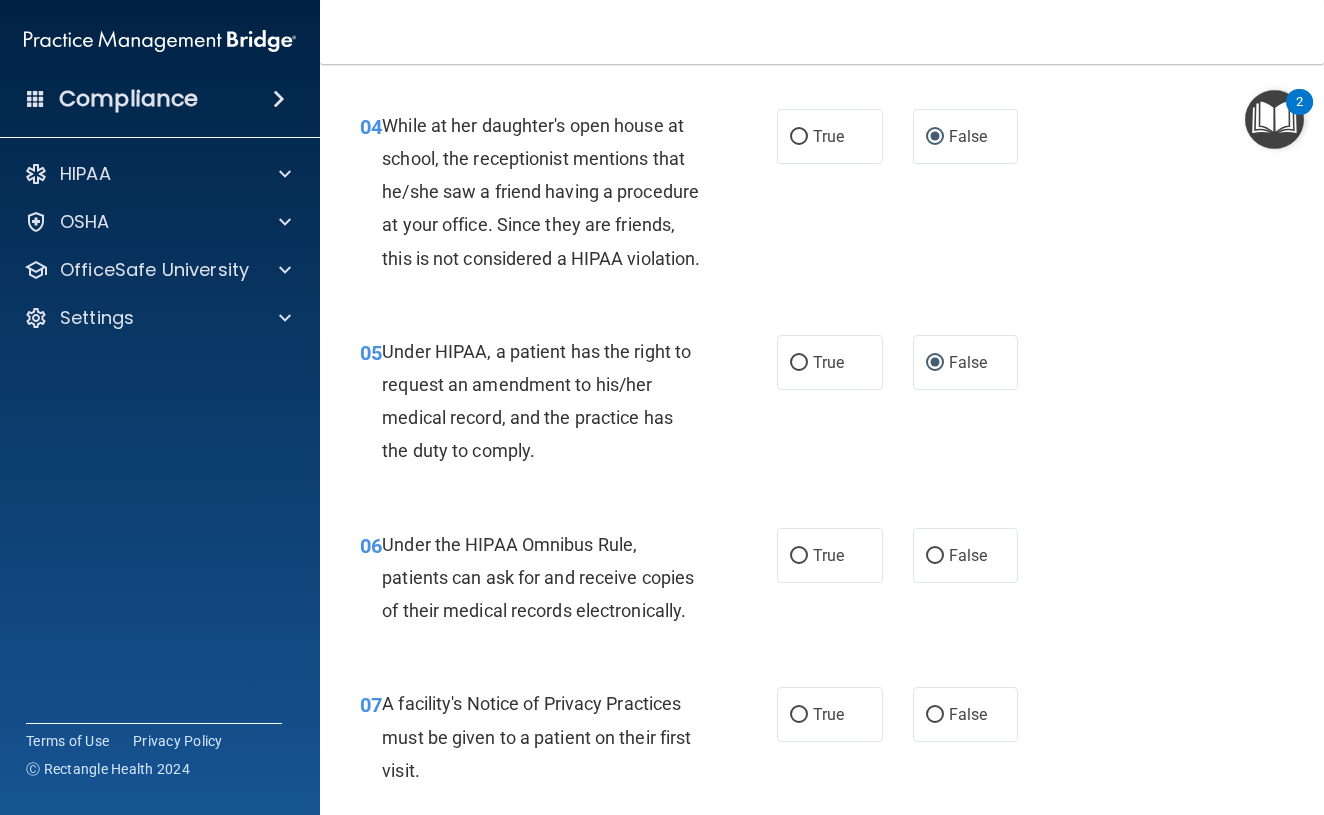 scroll, scrollTop: 732, scrollLeft: 0, axis: vertical 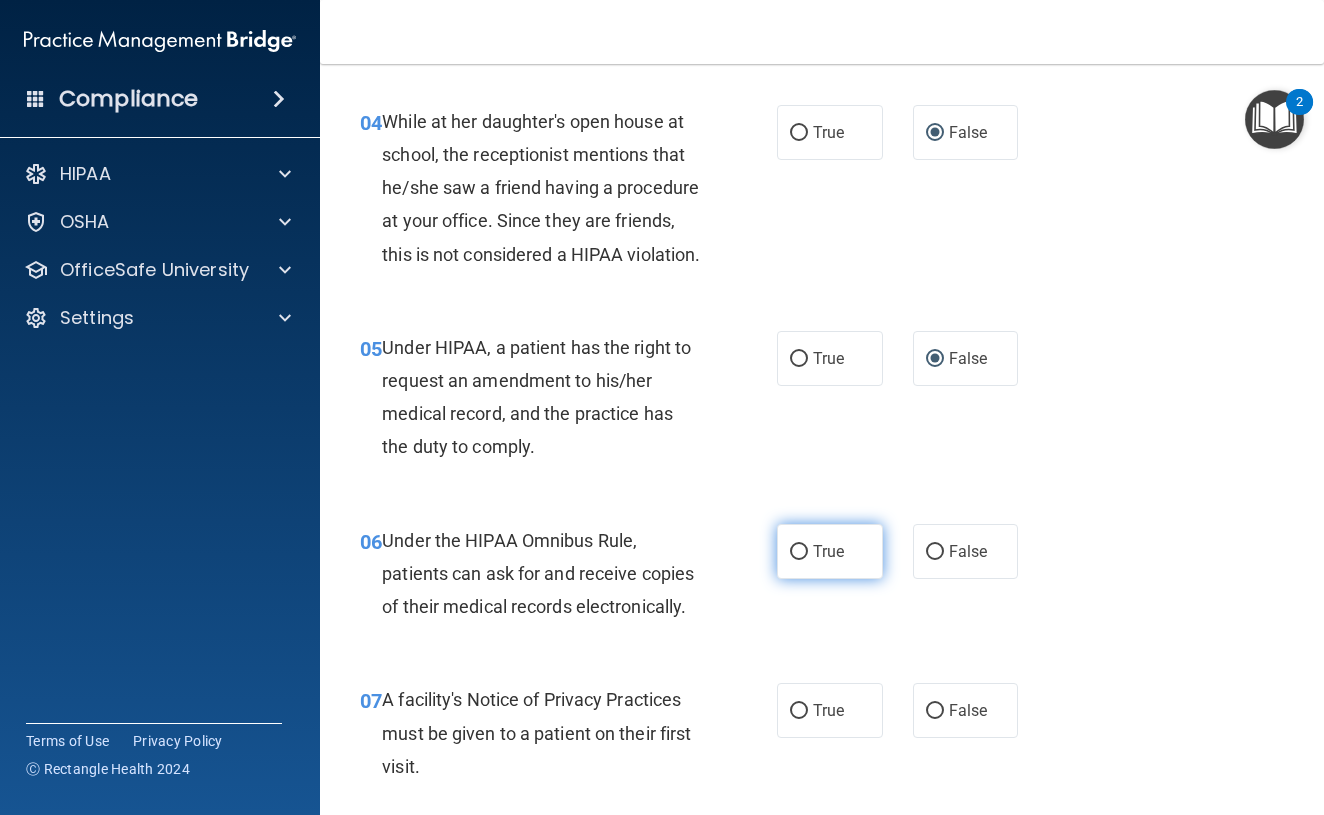 click on "True" at bounding box center [799, 552] 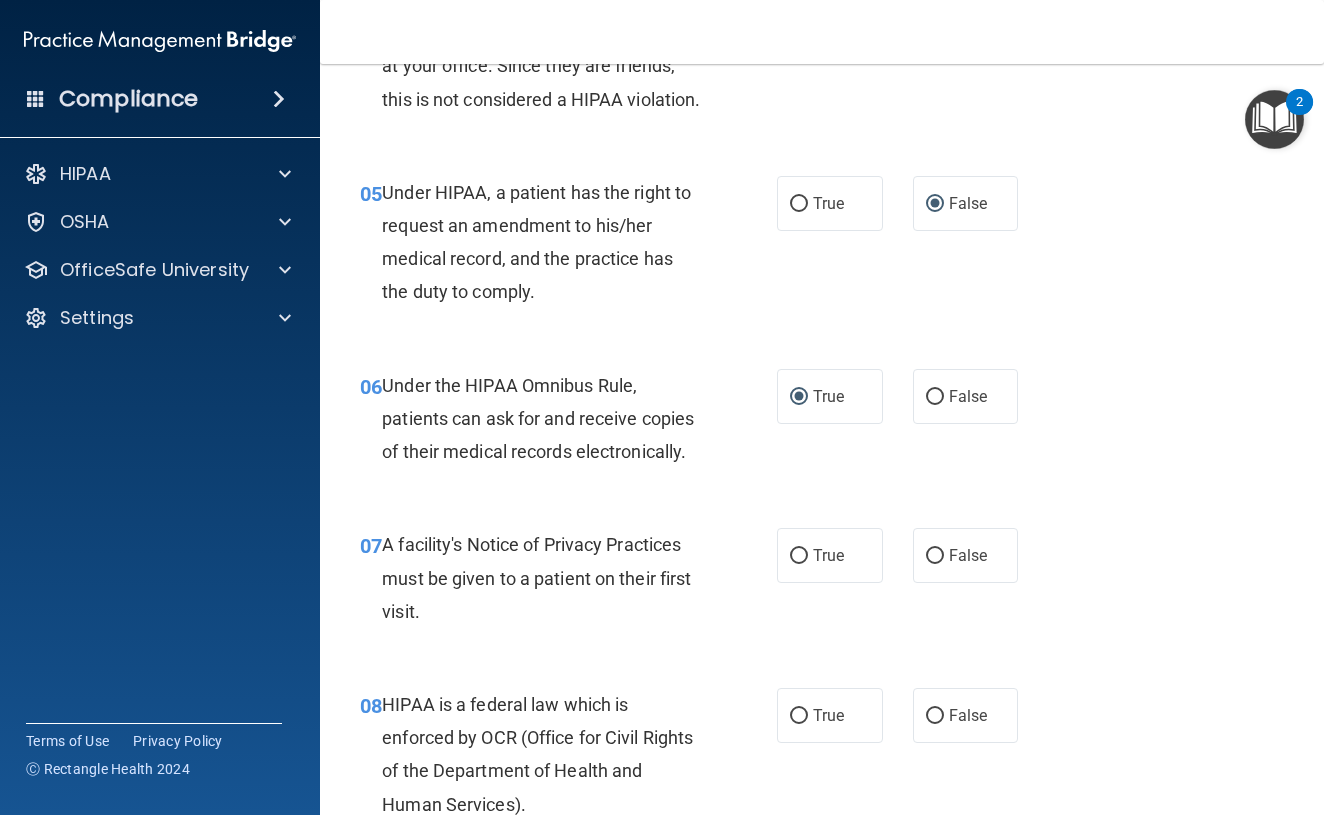 scroll, scrollTop: 886, scrollLeft: 0, axis: vertical 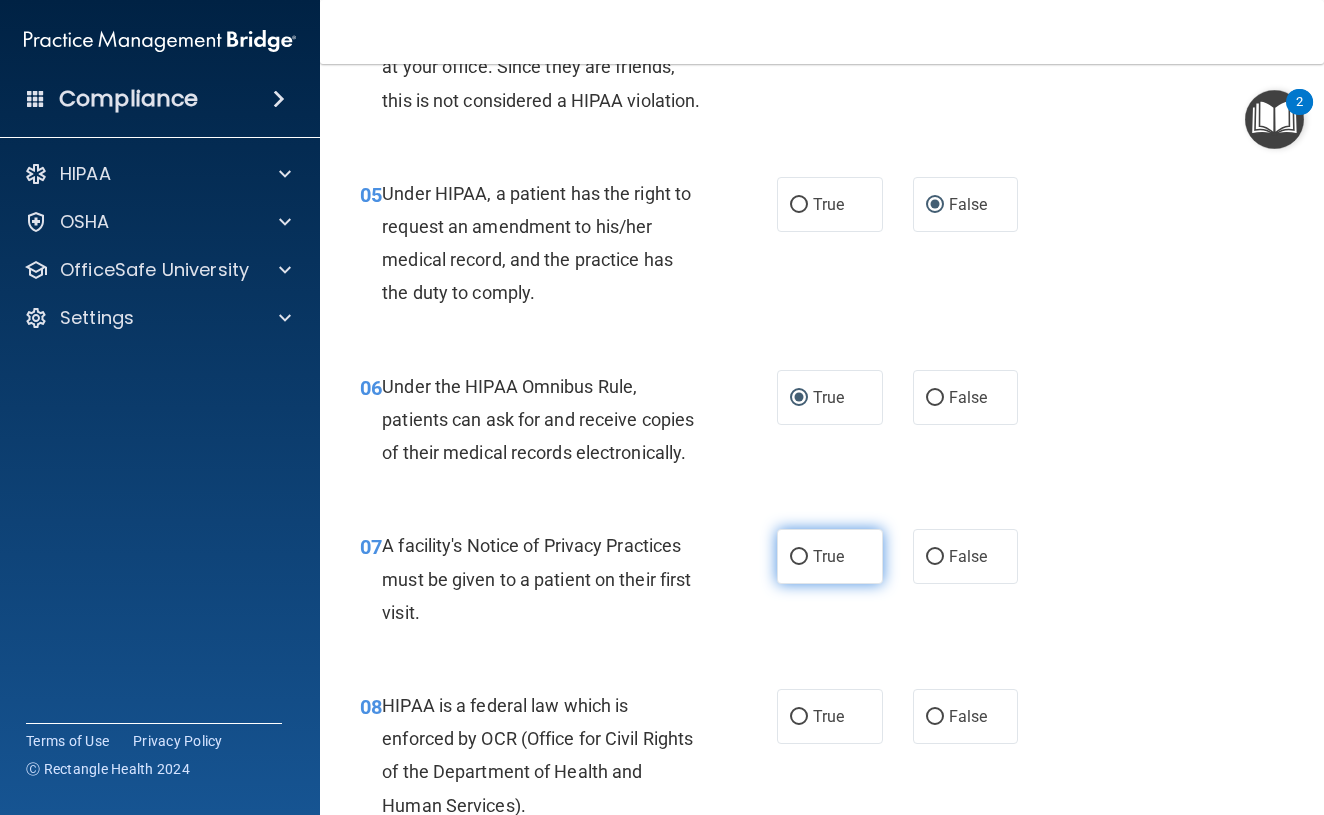 click on "True" at bounding box center [799, 557] 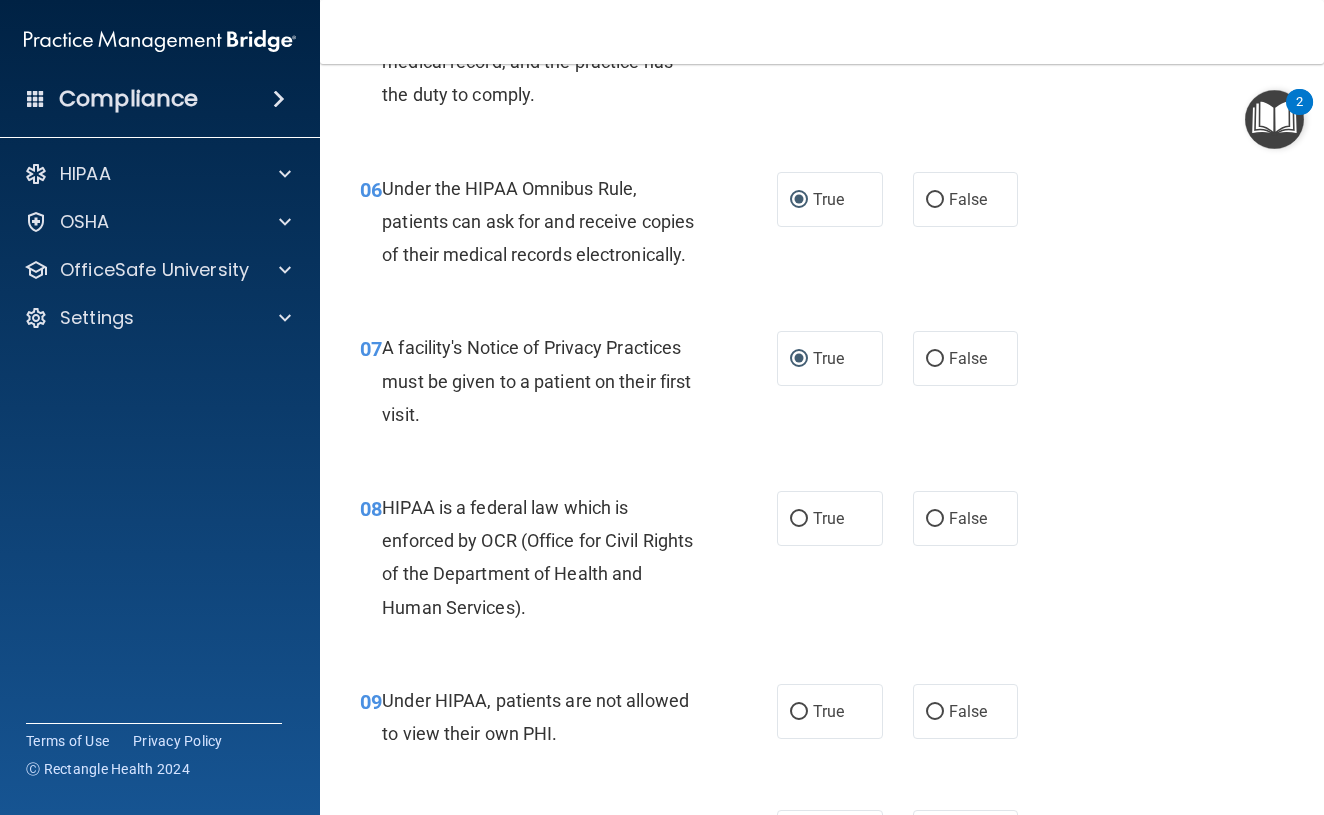 scroll, scrollTop: 1088, scrollLeft: 0, axis: vertical 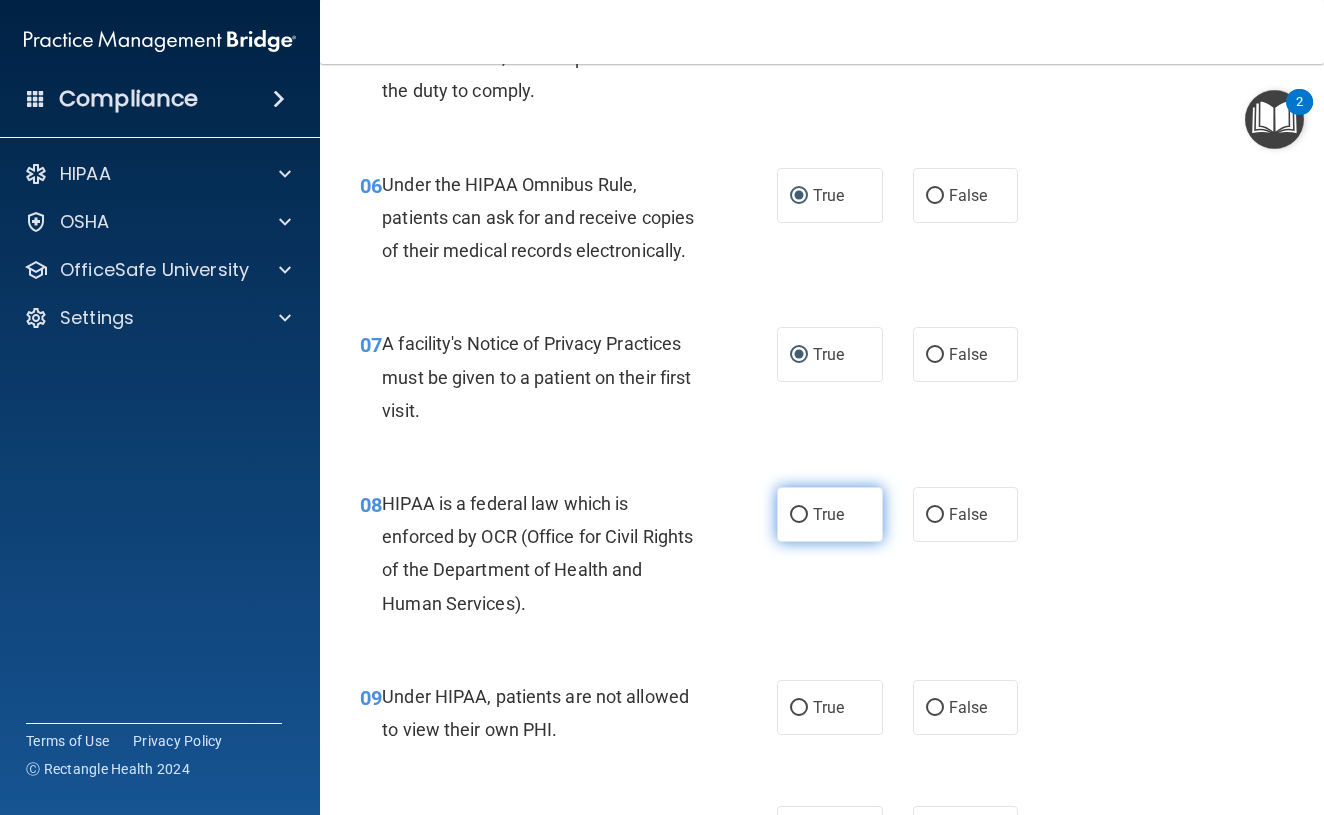 click on "True" at bounding box center (799, 515) 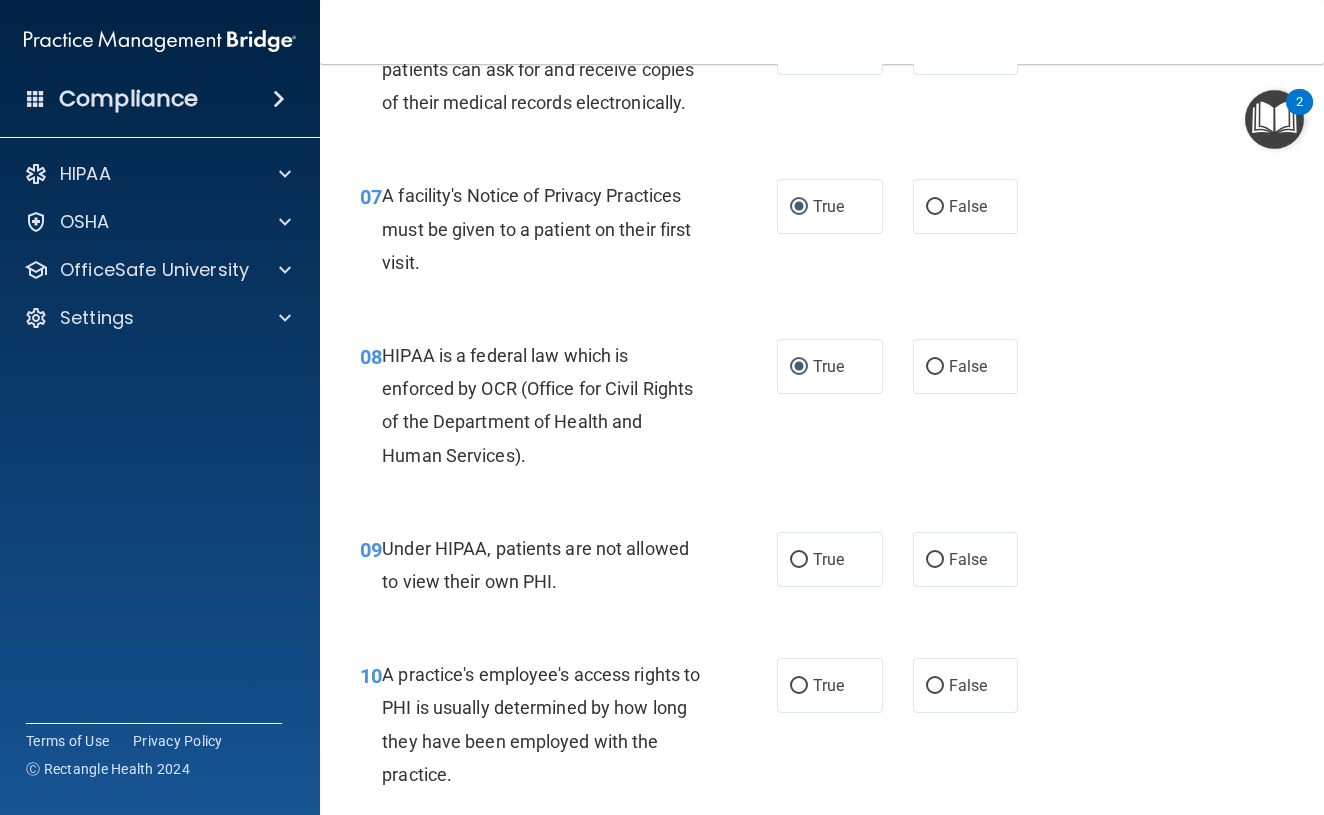 scroll, scrollTop: 1252, scrollLeft: 0, axis: vertical 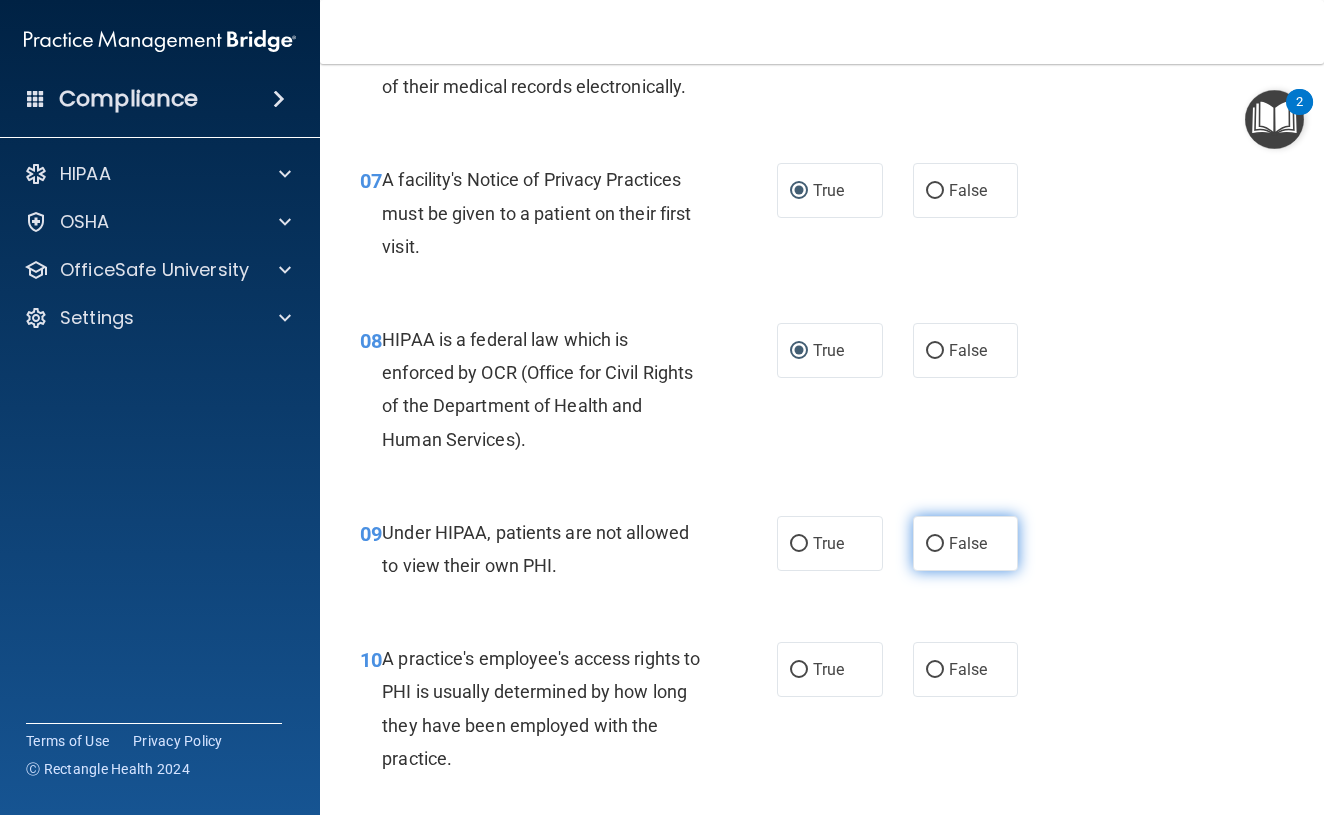 click on "False" at bounding box center (935, 544) 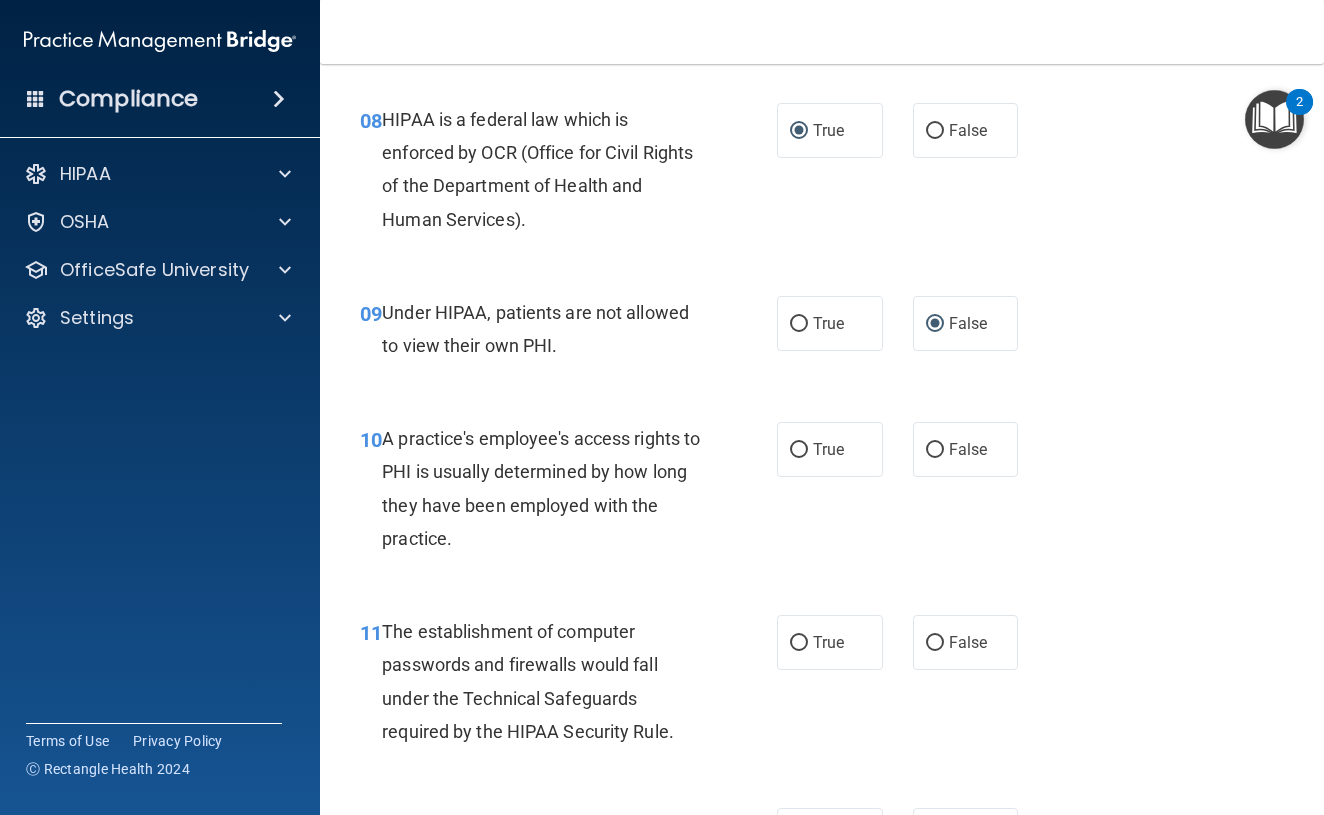 scroll, scrollTop: 1476, scrollLeft: 0, axis: vertical 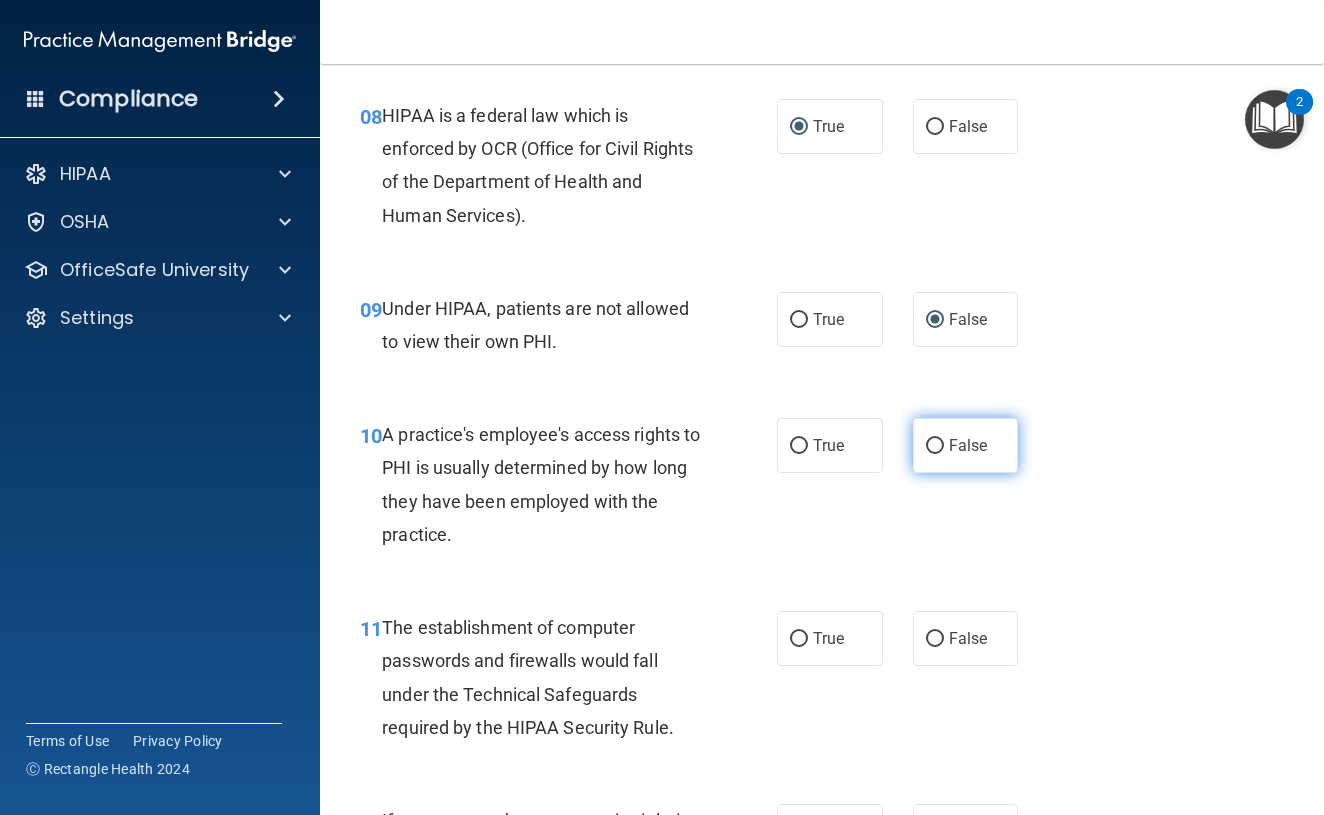 click on "False" at bounding box center (935, 446) 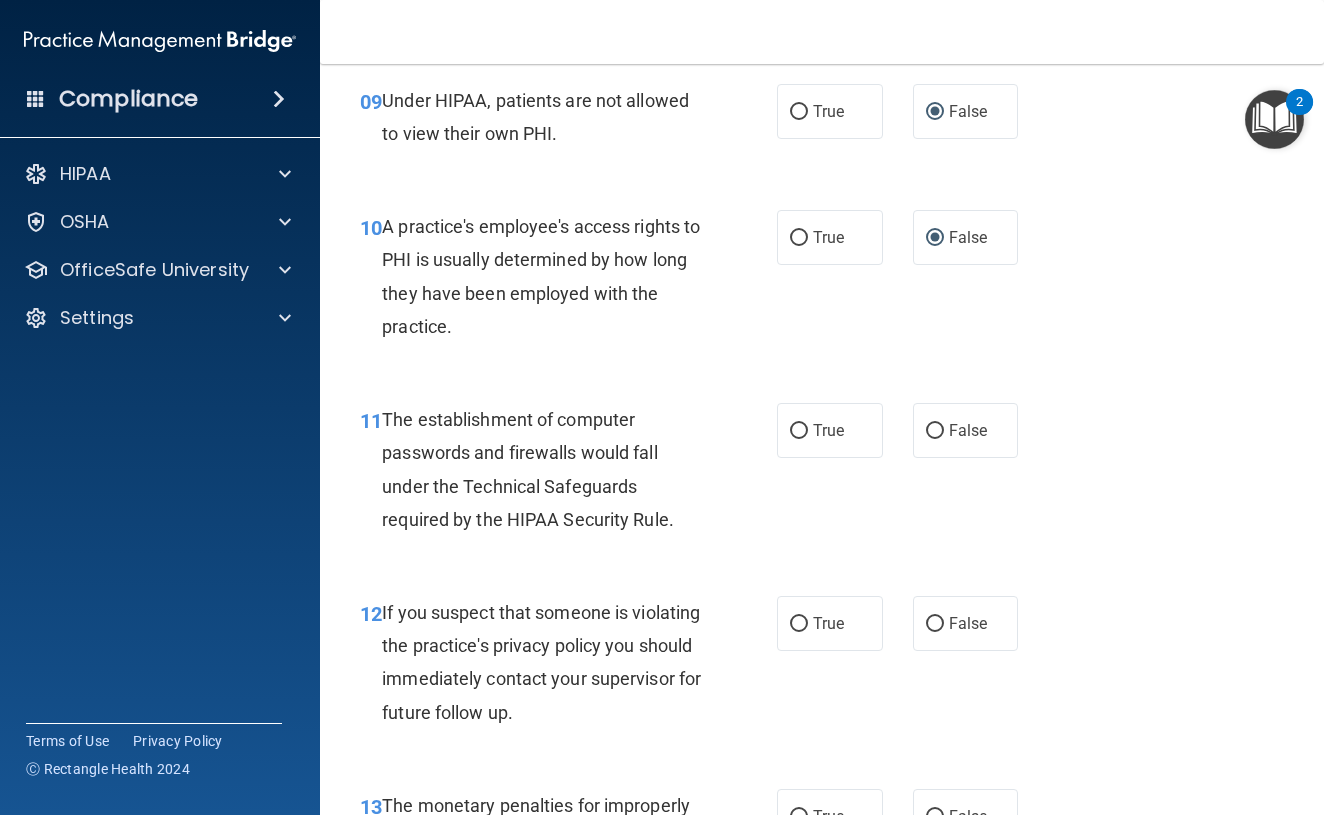 scroll, scrollTop: 1682, scrollLeft: 0, axis: vertical 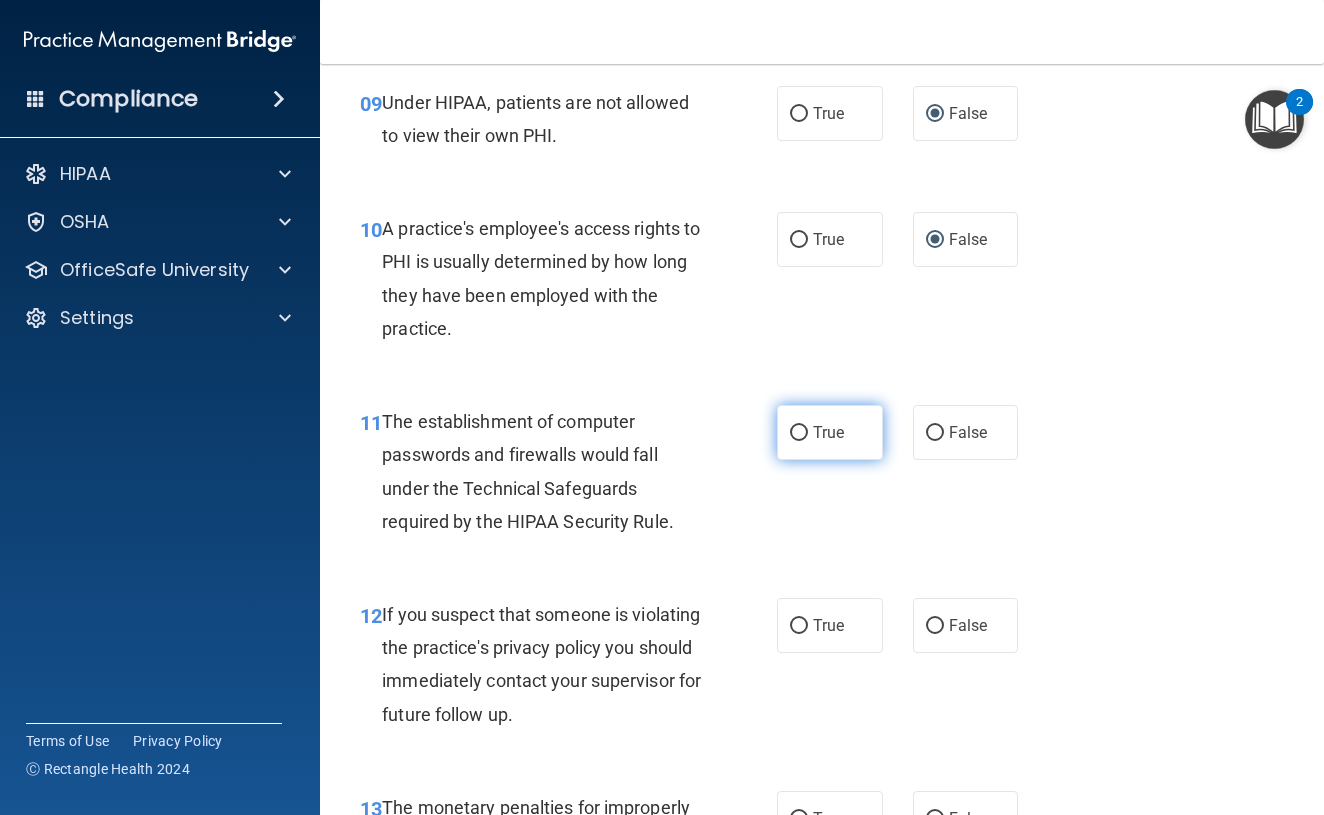 click on "True" at bounding box center [799, 433] 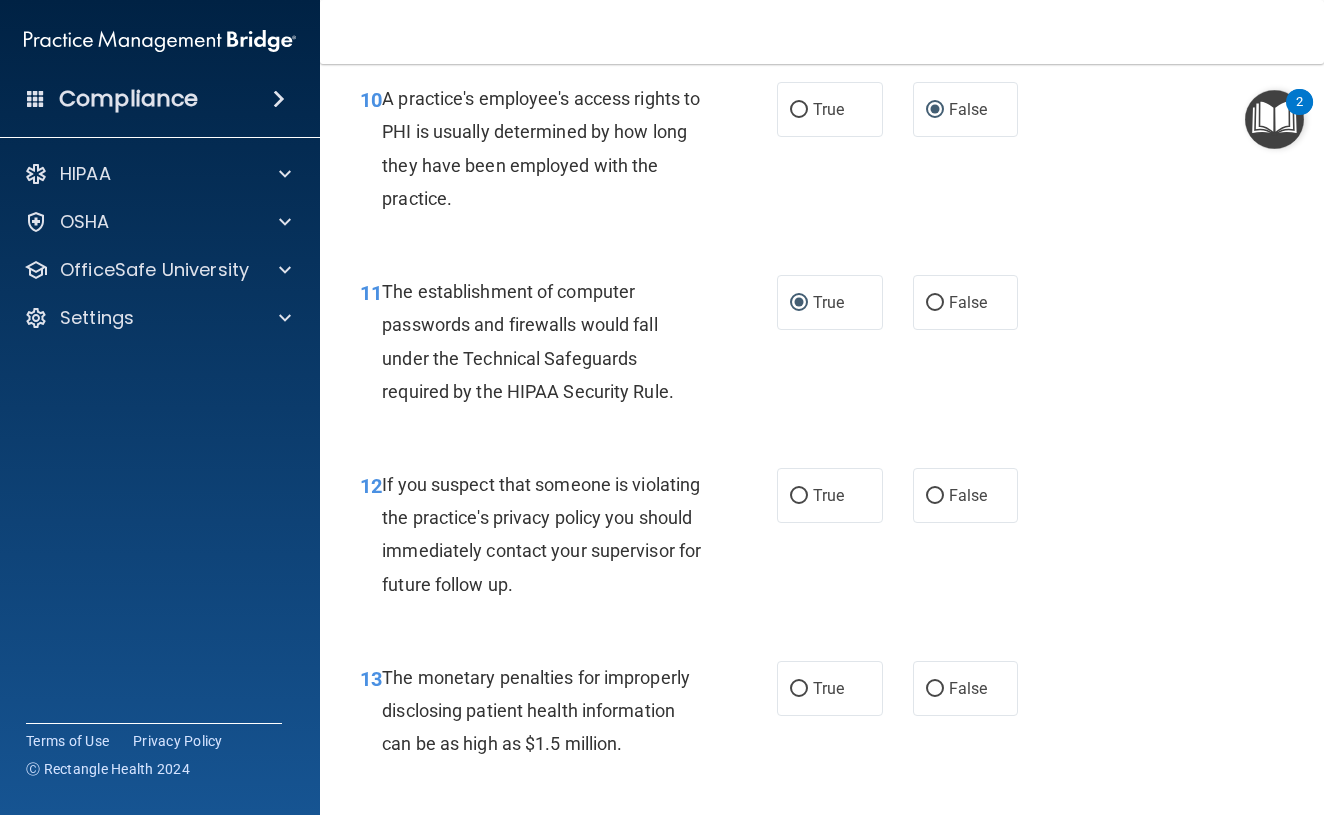 scroll, scrollTop: 1814, scrollLeft: 0, axis: vertical 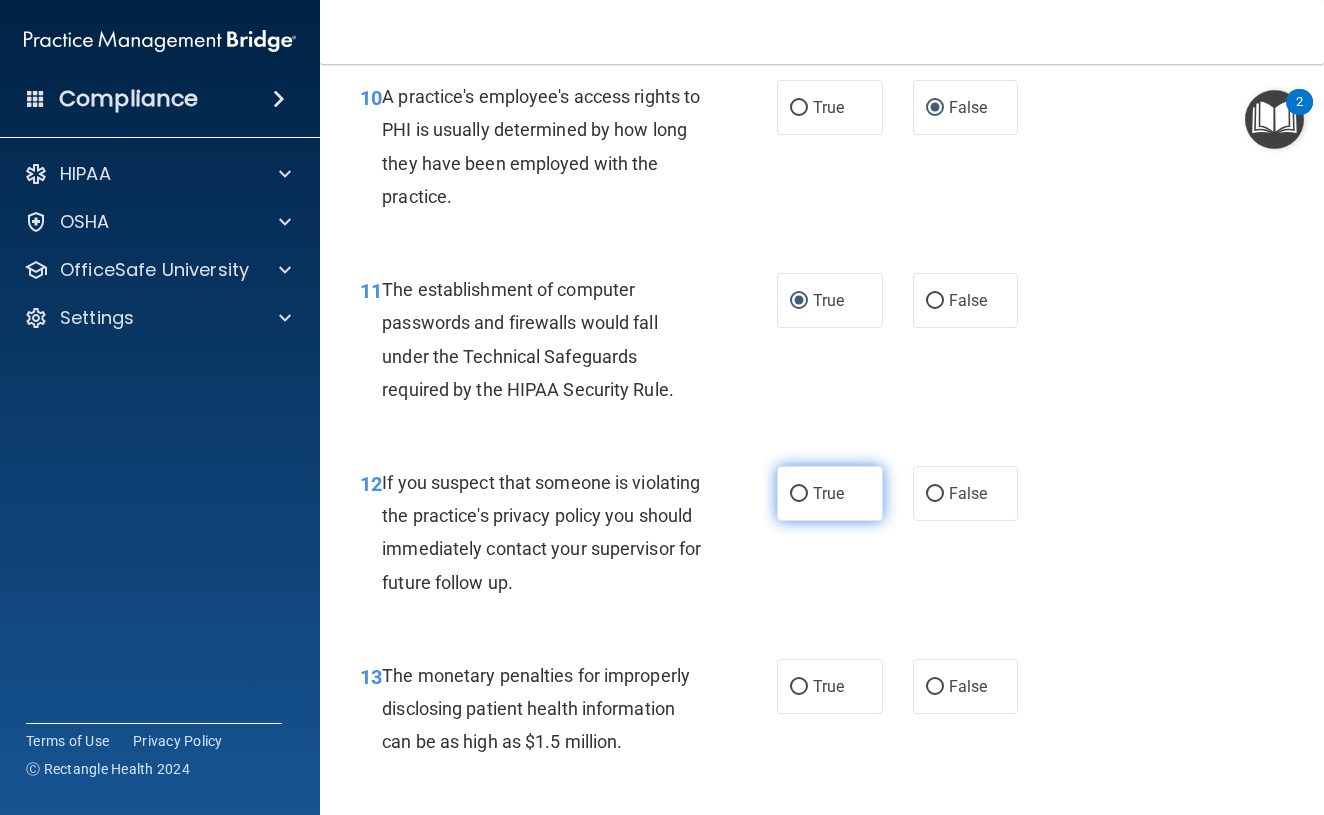 click on "True" at bounding box center (830, 493) 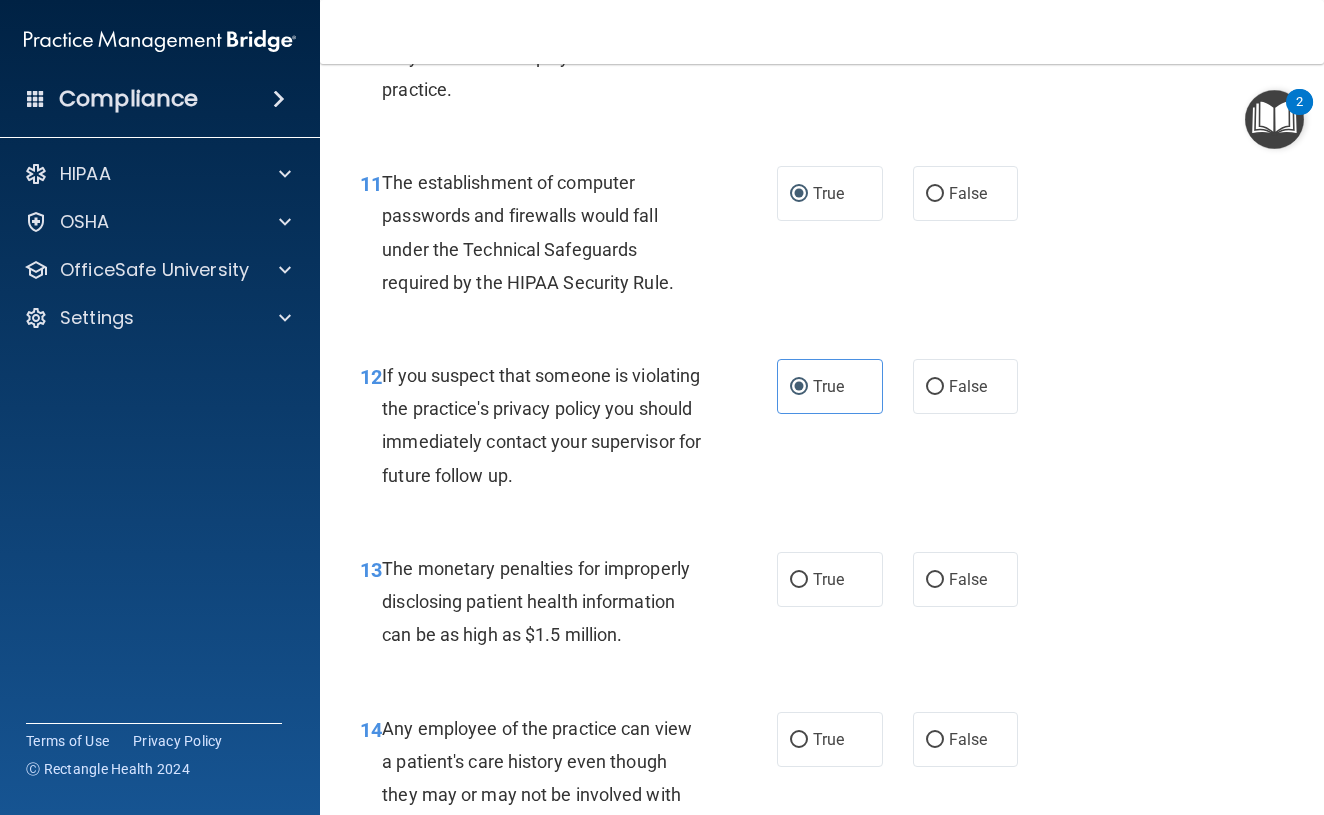 scroll, scrollTop: 1918, scrollLeft: 0, axis: vertical 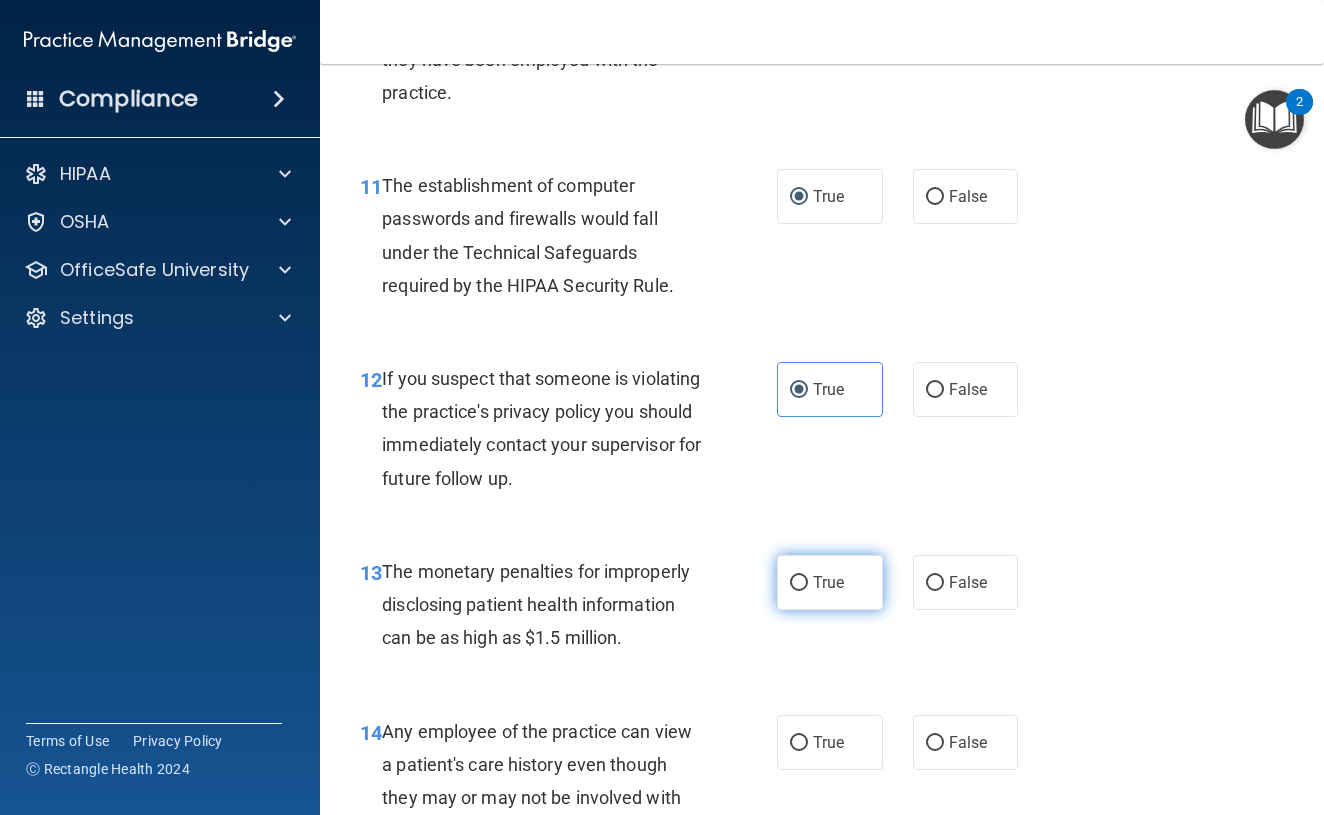 click on "True" at bounding box center (830, 582) 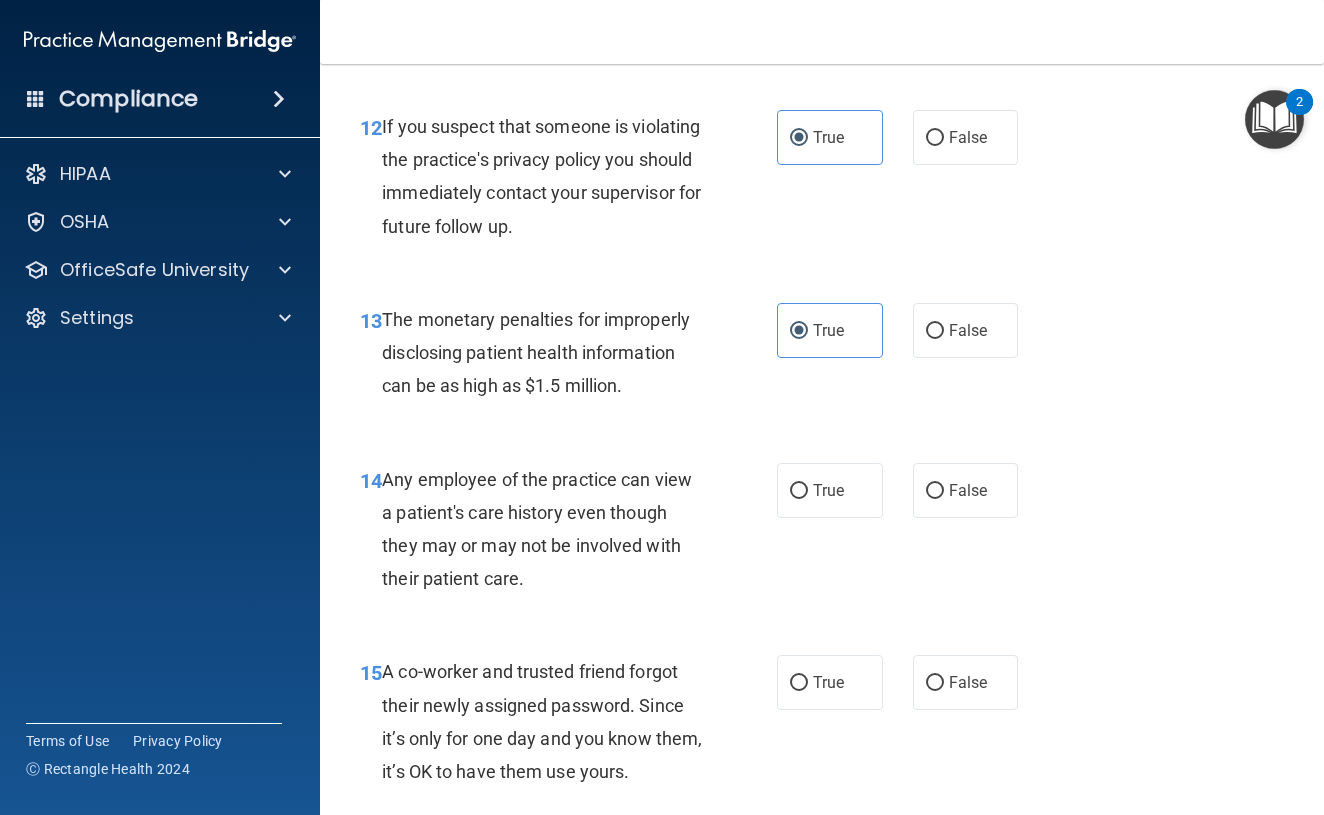 scroll, scrollTop: 2172, scrollLeft: 0, axis: vertical 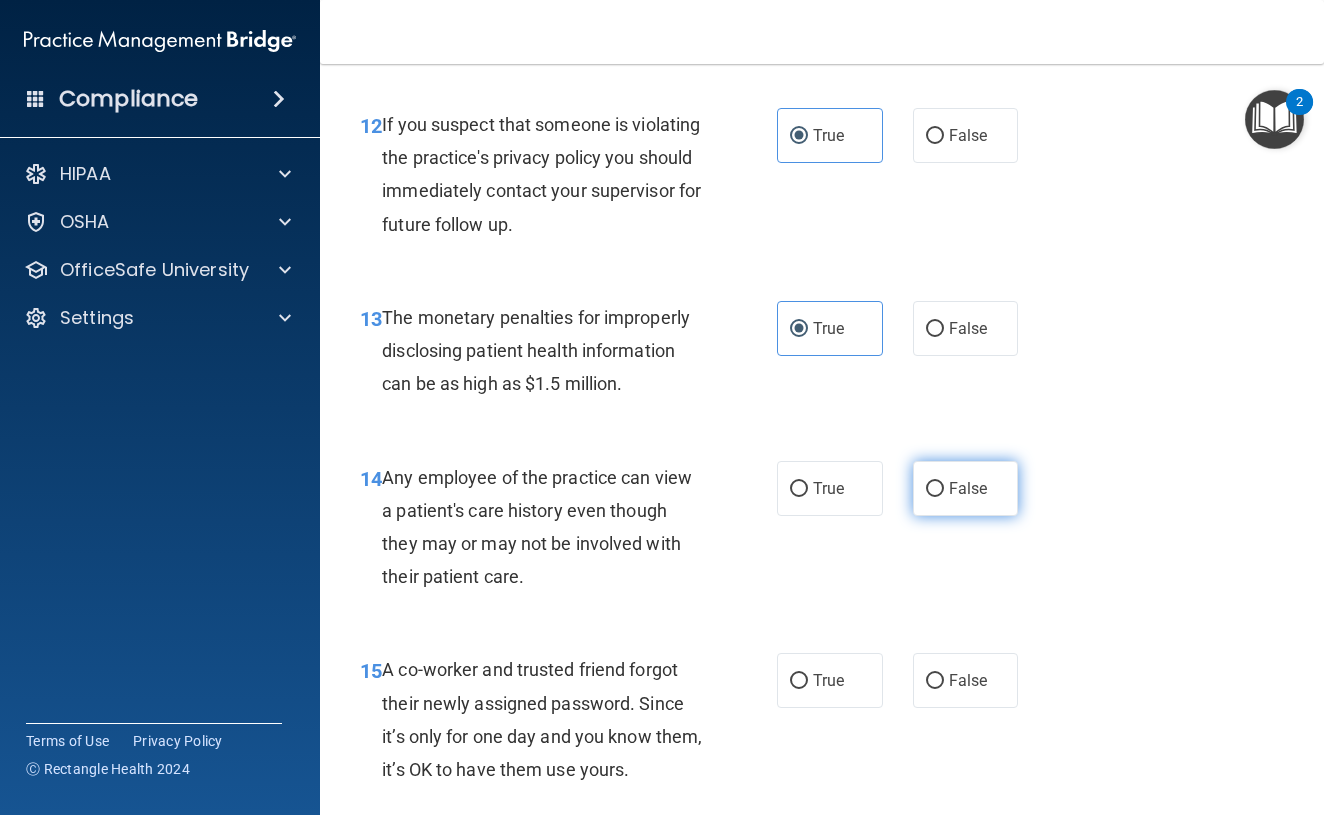 click on "False" at bounding box center [935, 489] 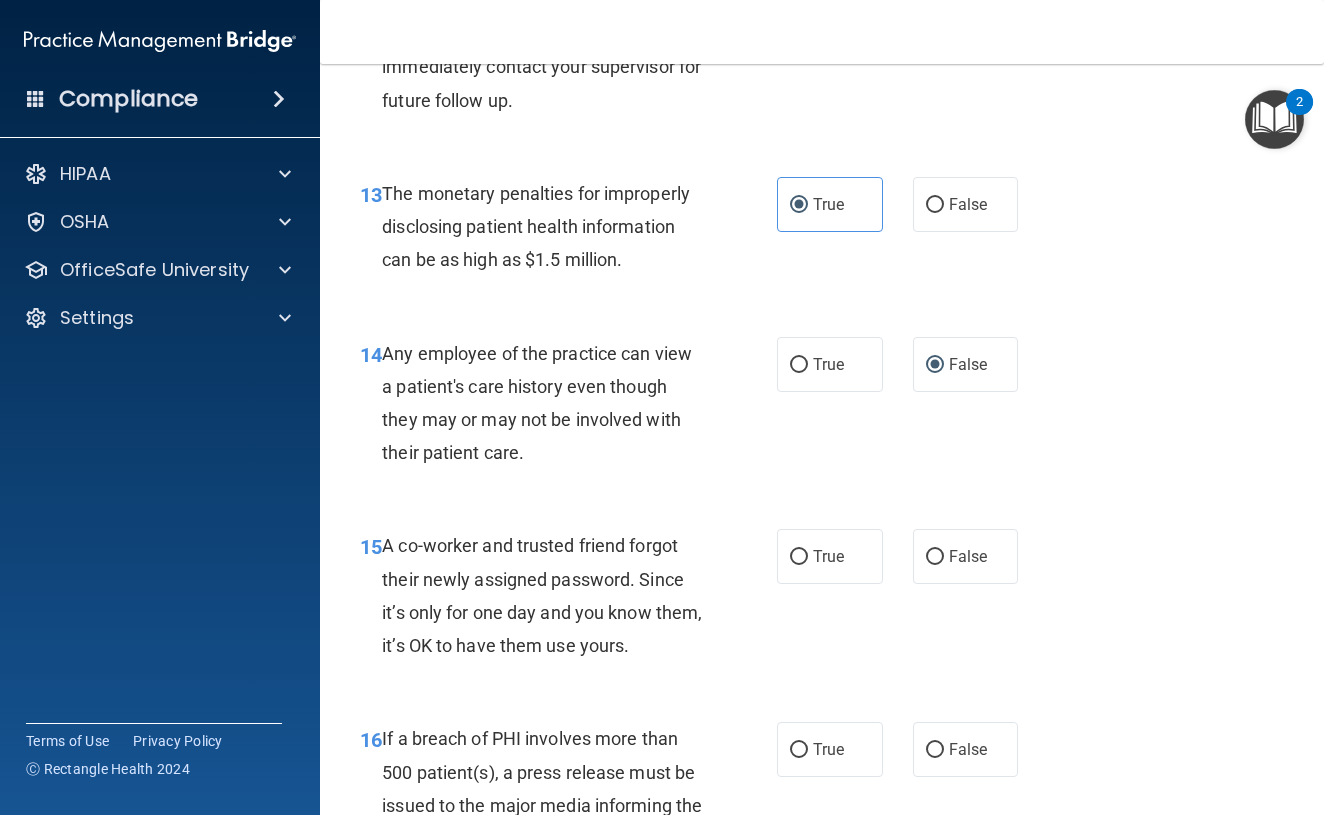 scroll, scrollTop: 2301, scrollLeft: 0, axis: vertical 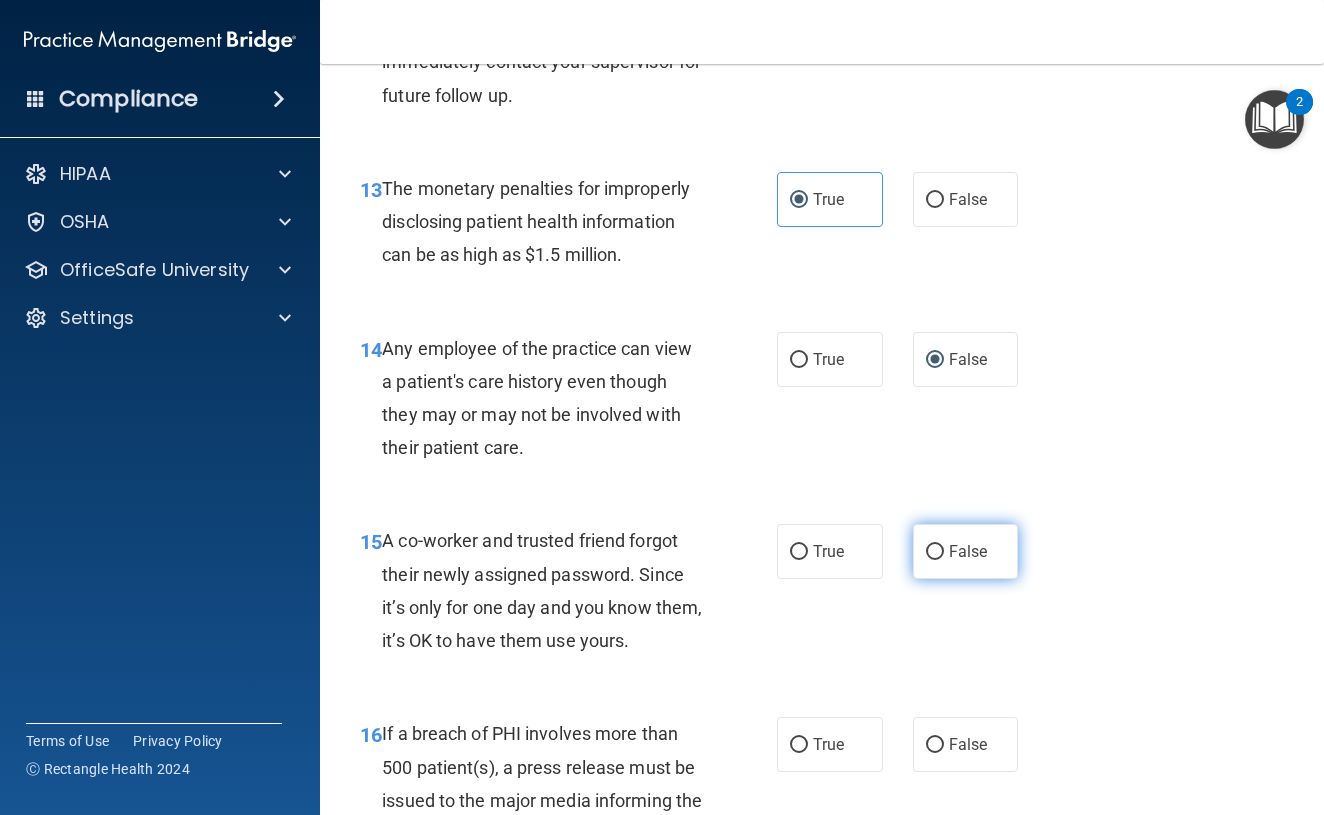 click on "False" at bounding box center (935, 552) 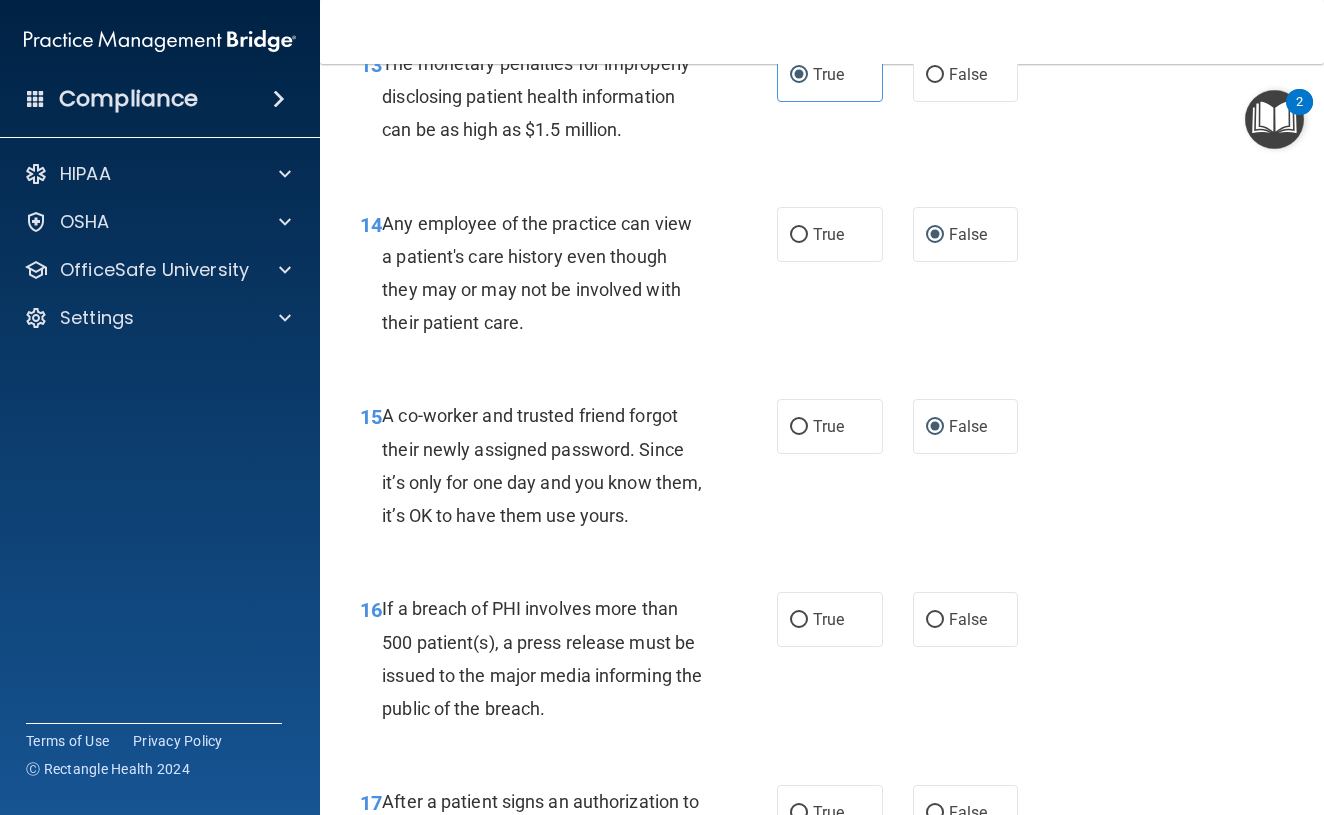 scroll, scrollTop: 2425, scrollLeft: 0, axis: vertical 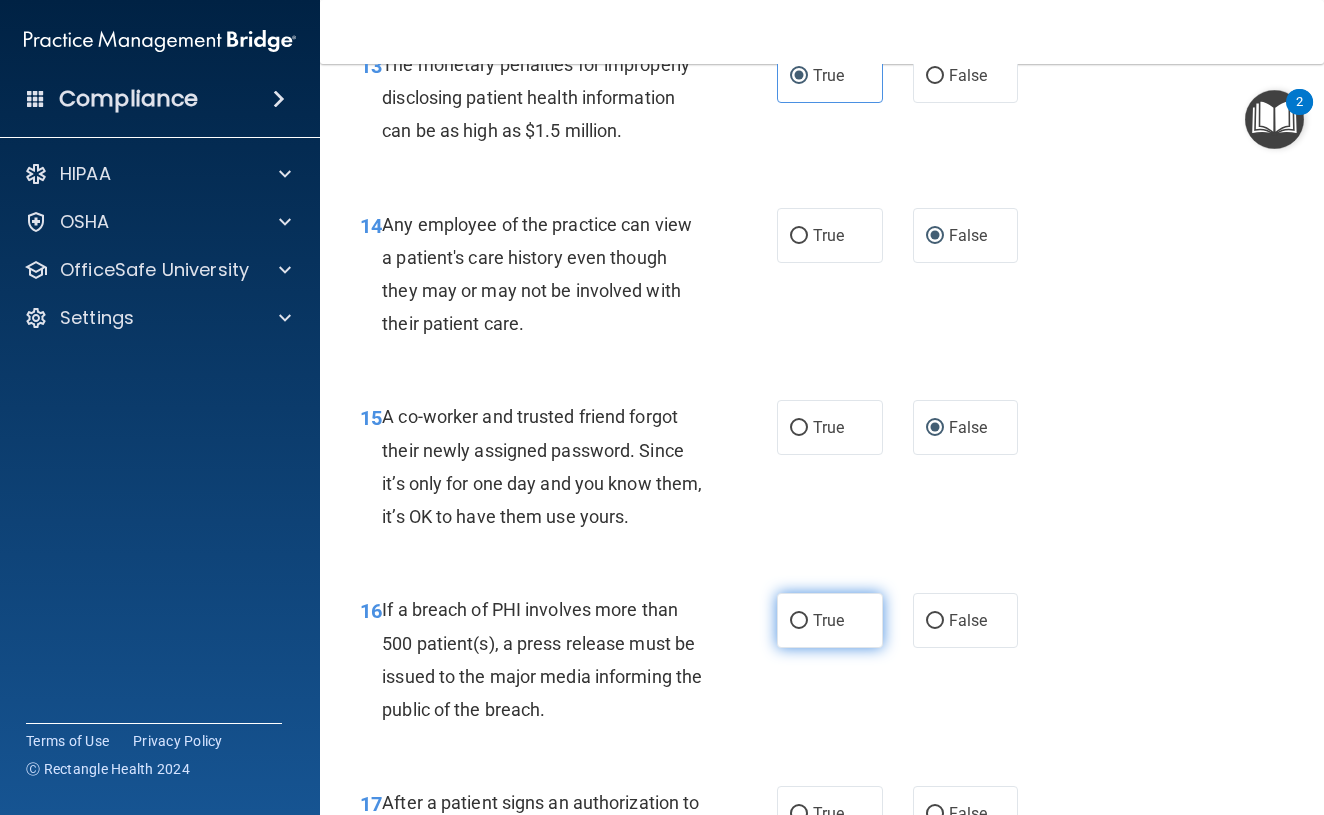 click on "True" at bounding box center [799, 621] 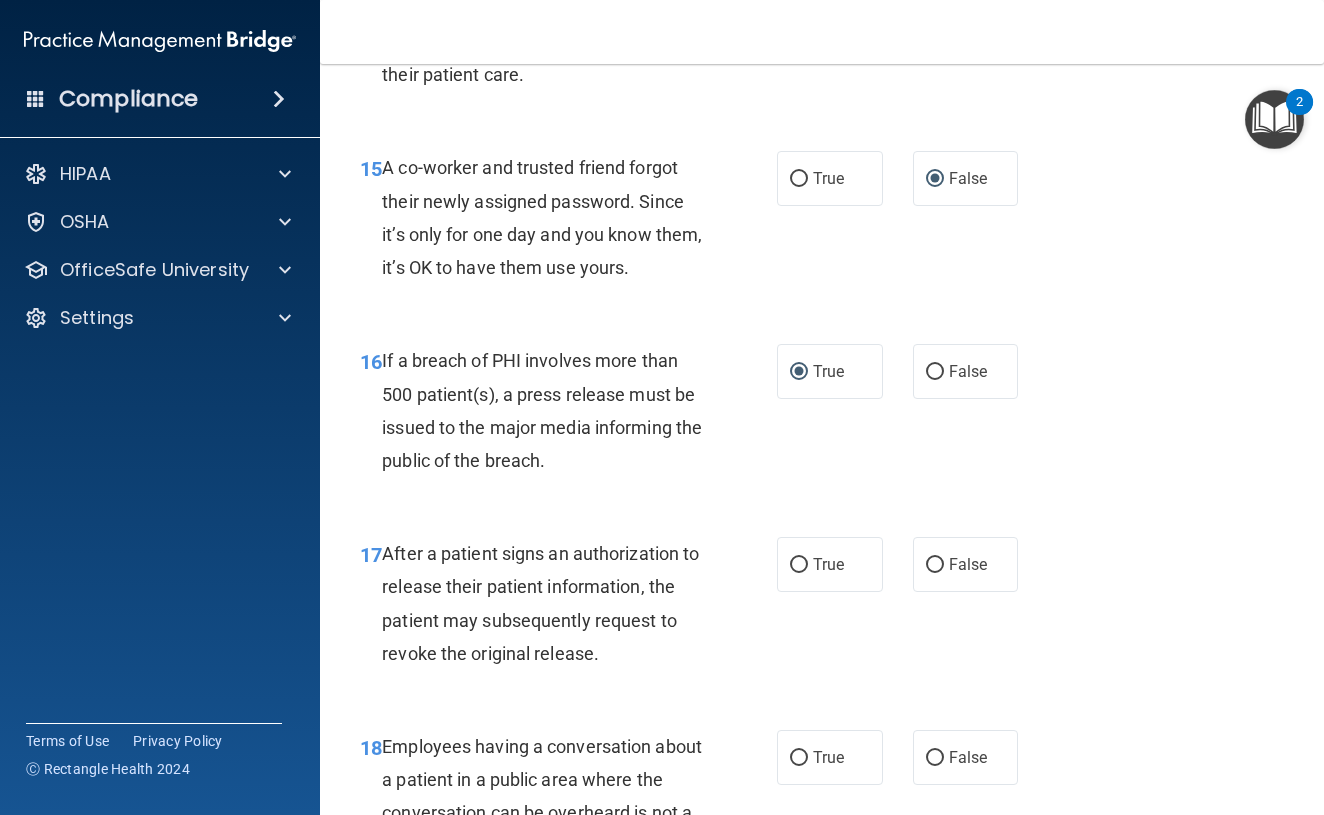 scroll, scrollTop: 2690, scrollLeft: 0, axis: vertical 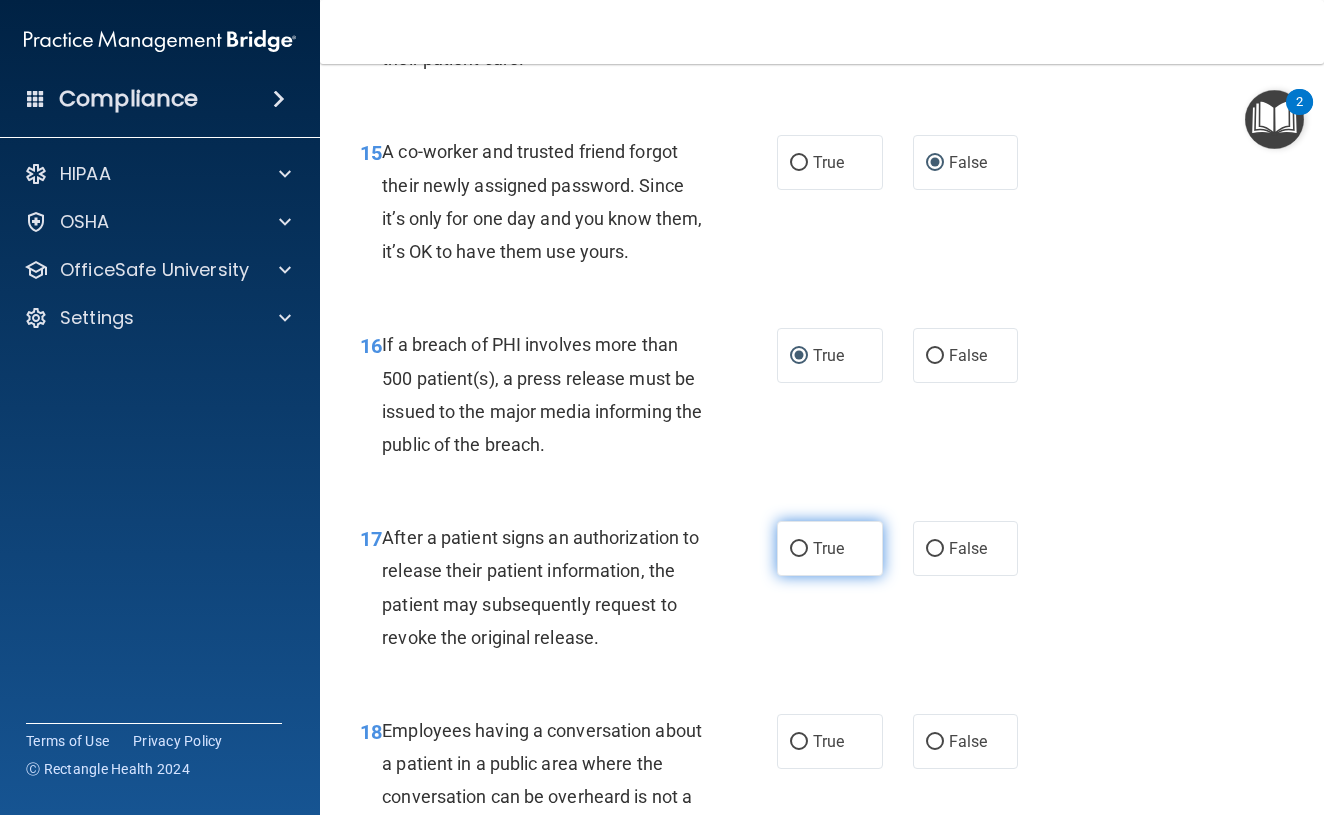 click on "True" at bounding box center [799, 549] 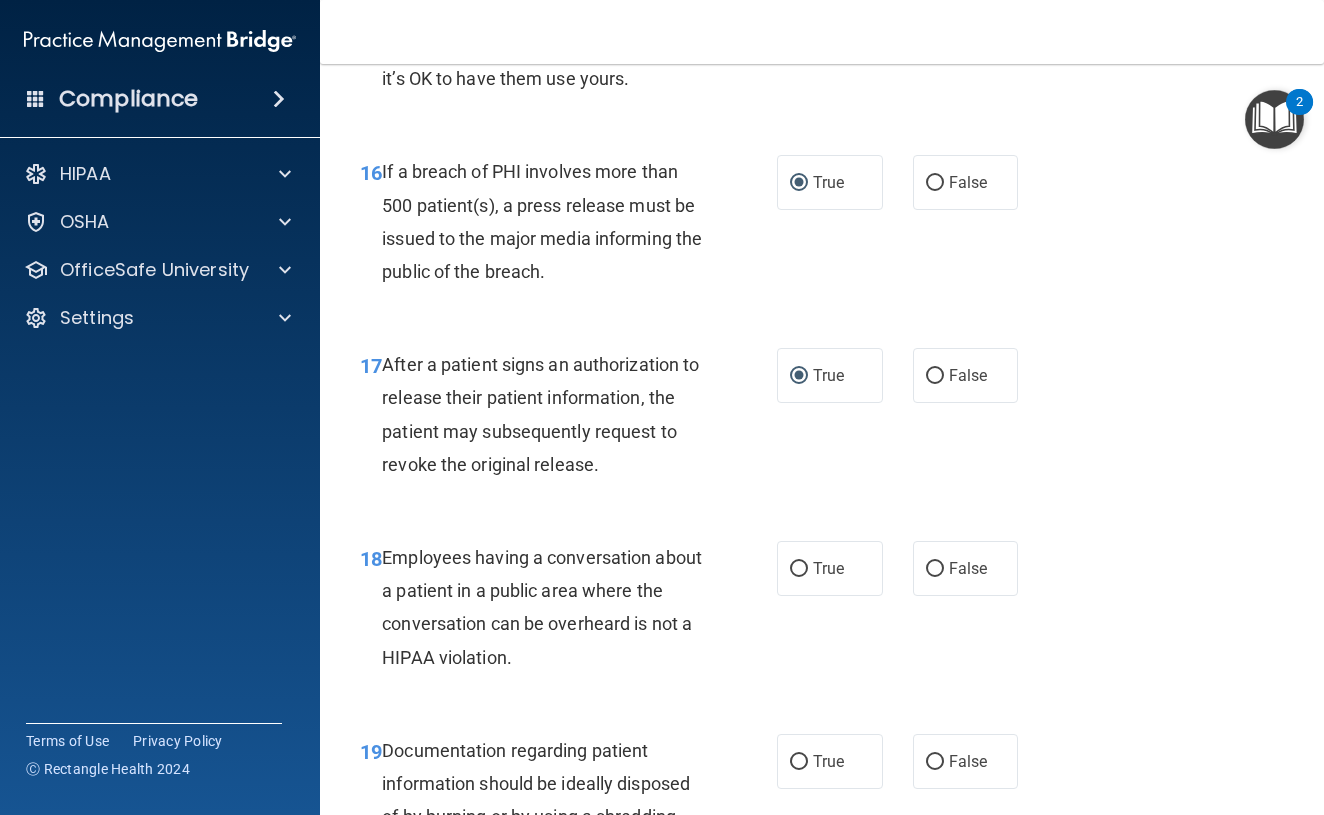 scroll, scrollTop: 2865, scrollLeft: 0, axis: vertical 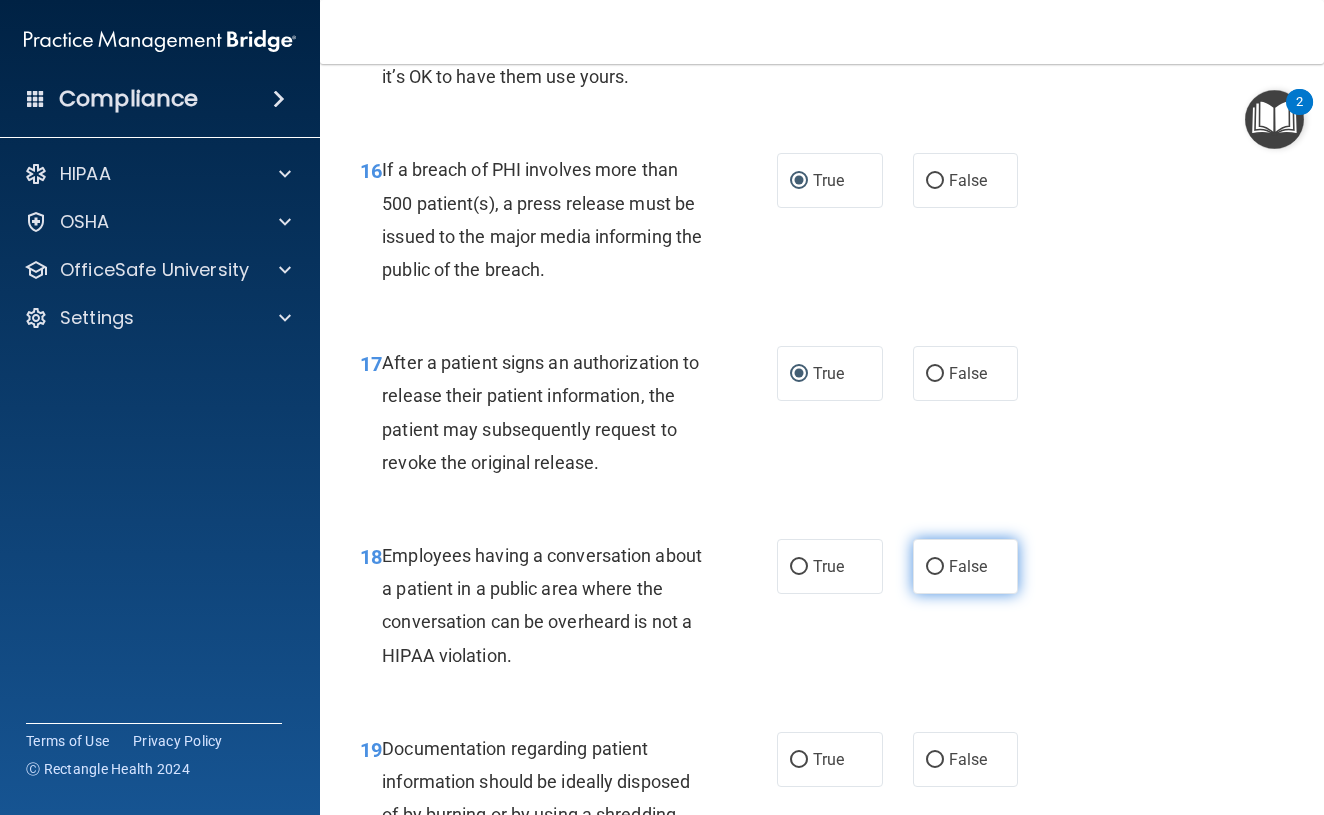 click on "False" at bounding box center (935, 567) 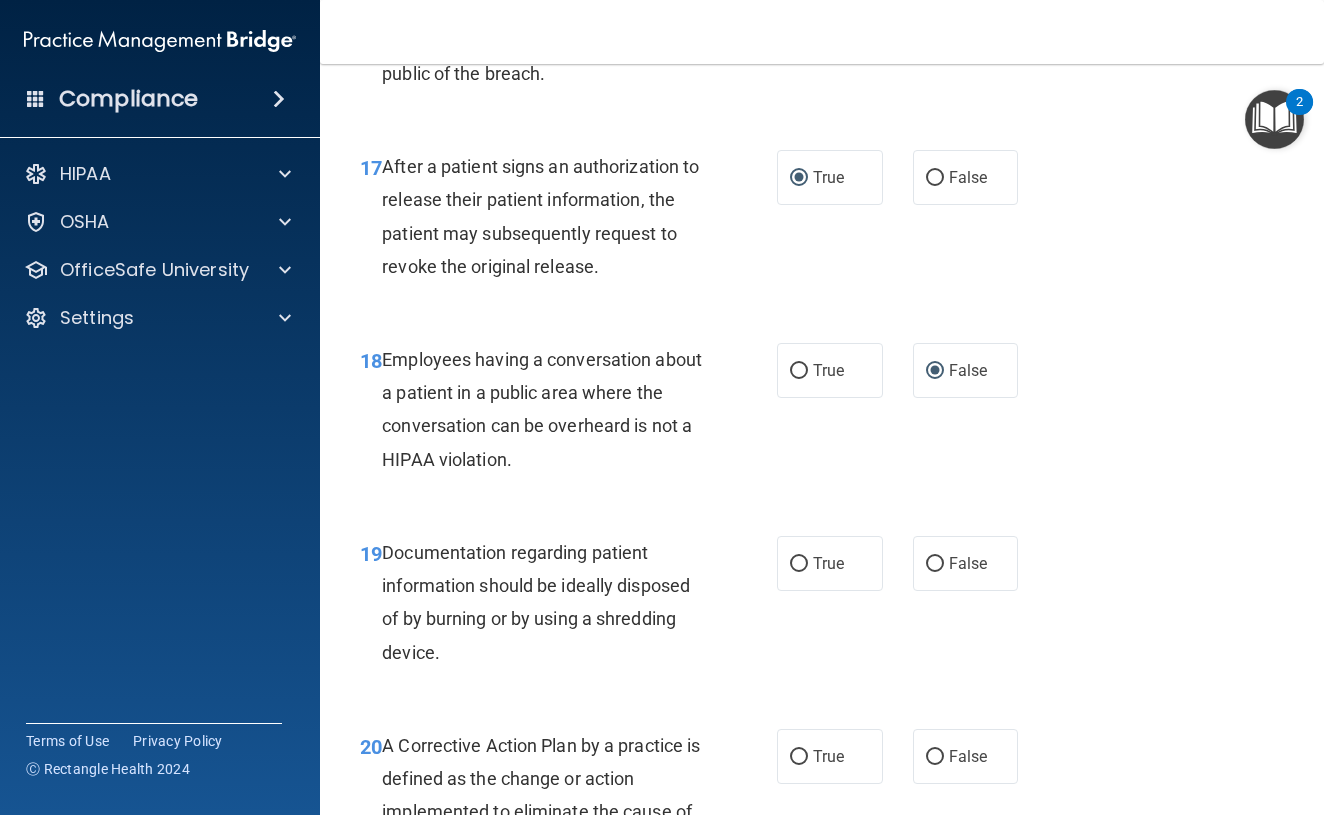 scroll, scrollTop: 3087, scrollLeft: 0, axis: vertical 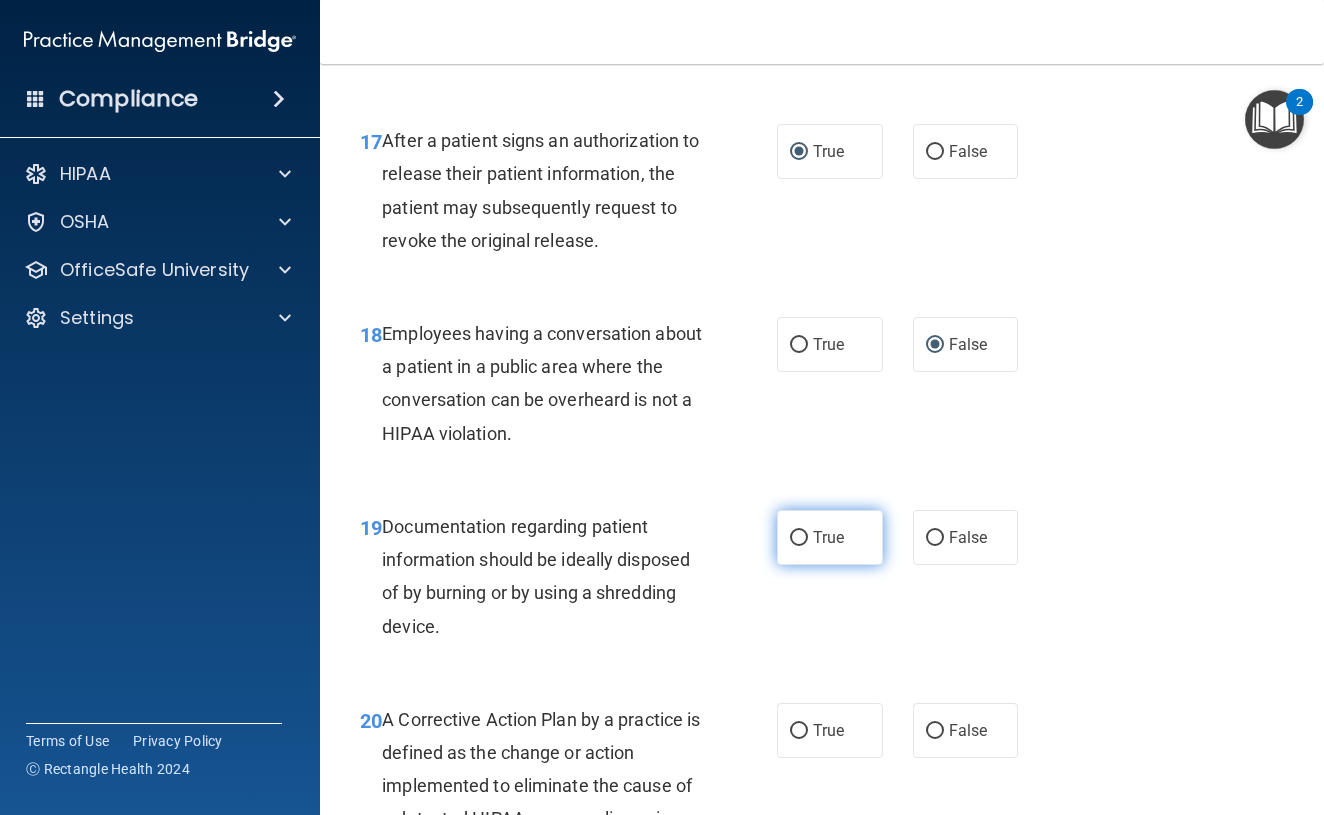 click on "True" at bounding box center [799, 538] 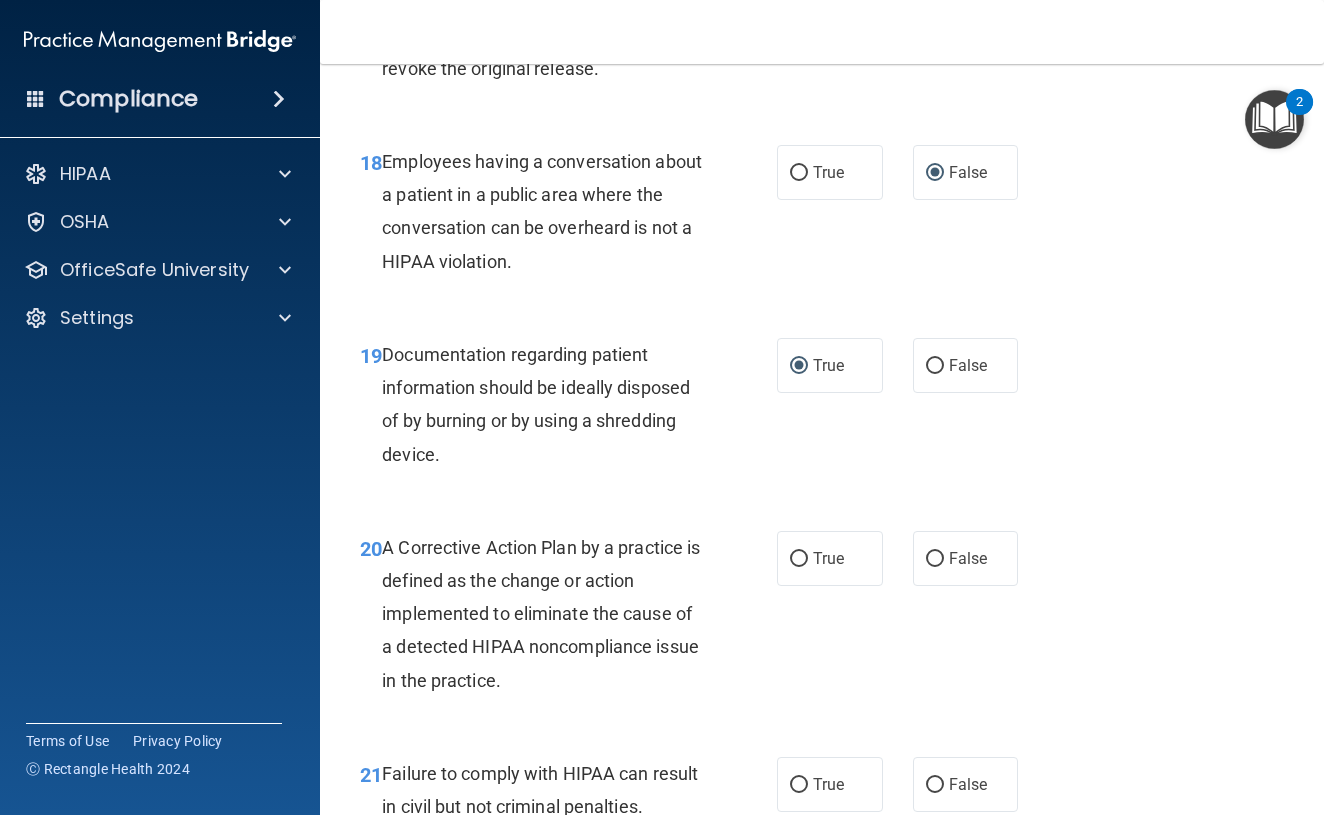 scroll, scrollTop: 3262, scrollLeft: 0, axis: vertical 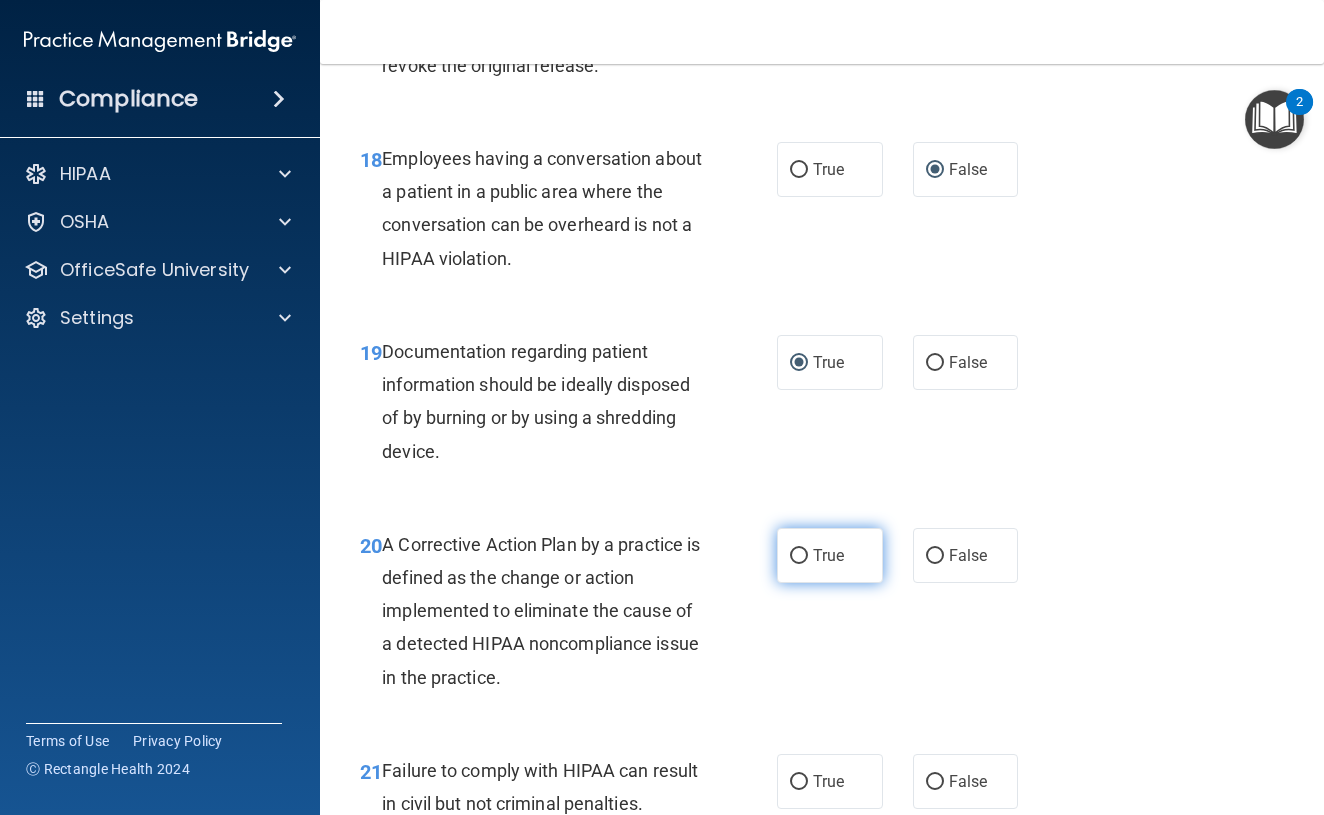 click on "True" at bounding box center [799, 556] 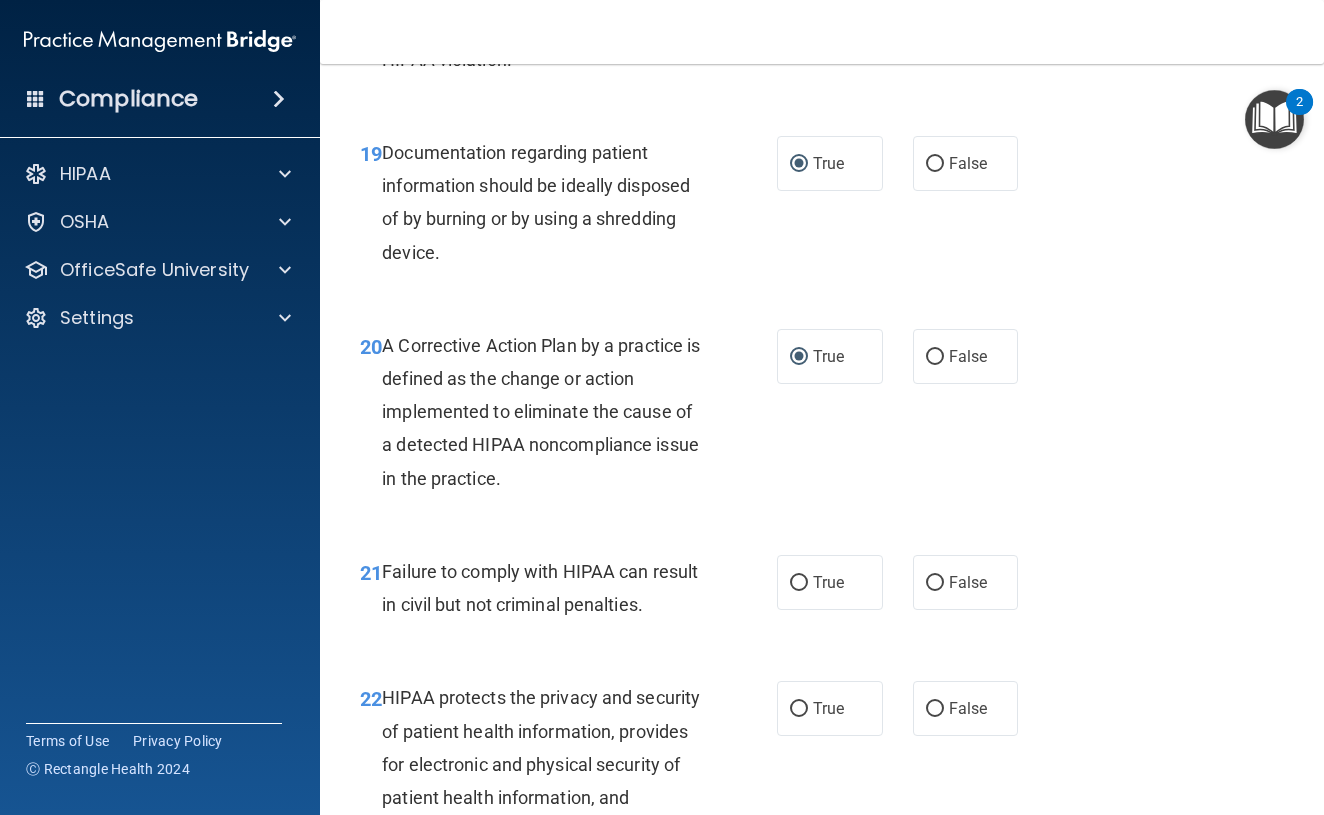 scroll, scrollTop: 3471, scrollLeft: 0, axis: vertical 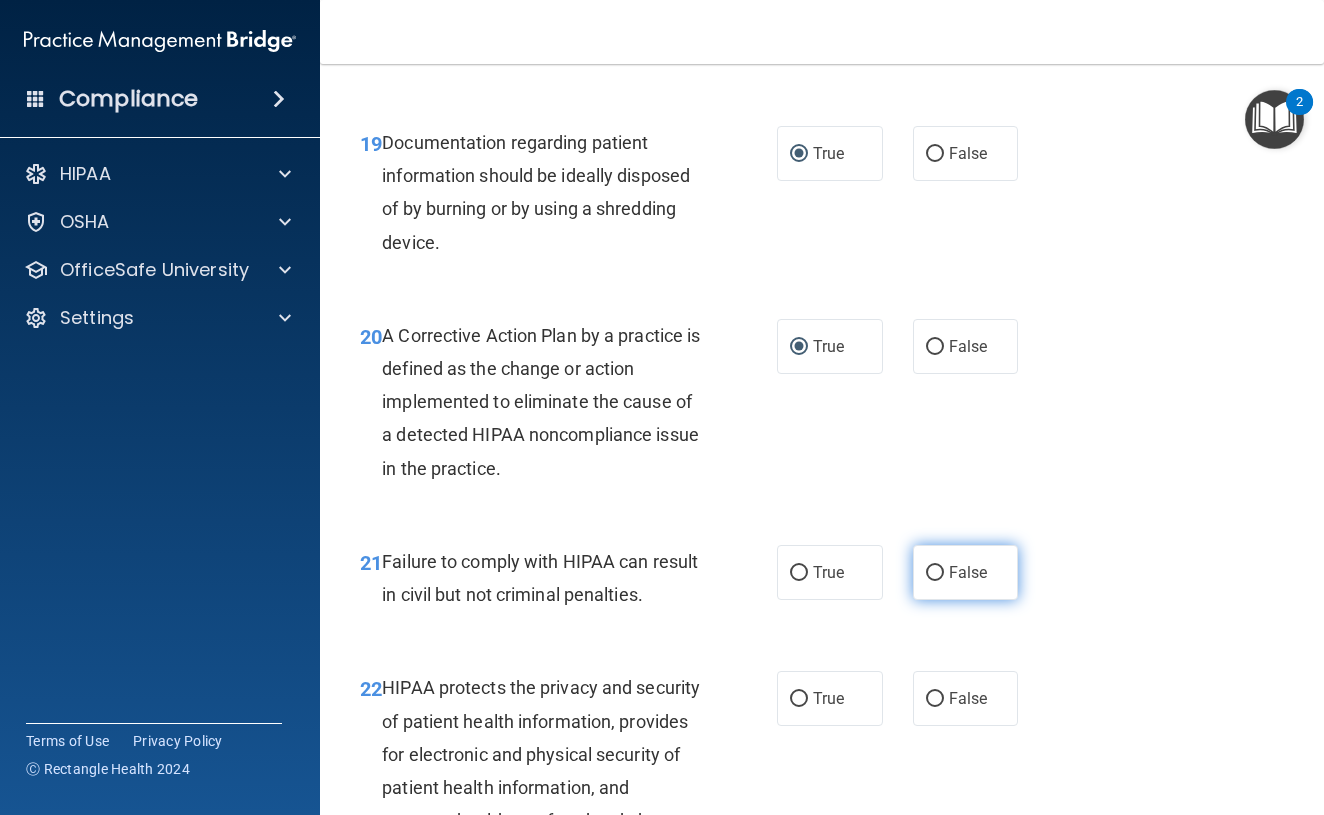 click on "False" at bounding box center [966, 572] 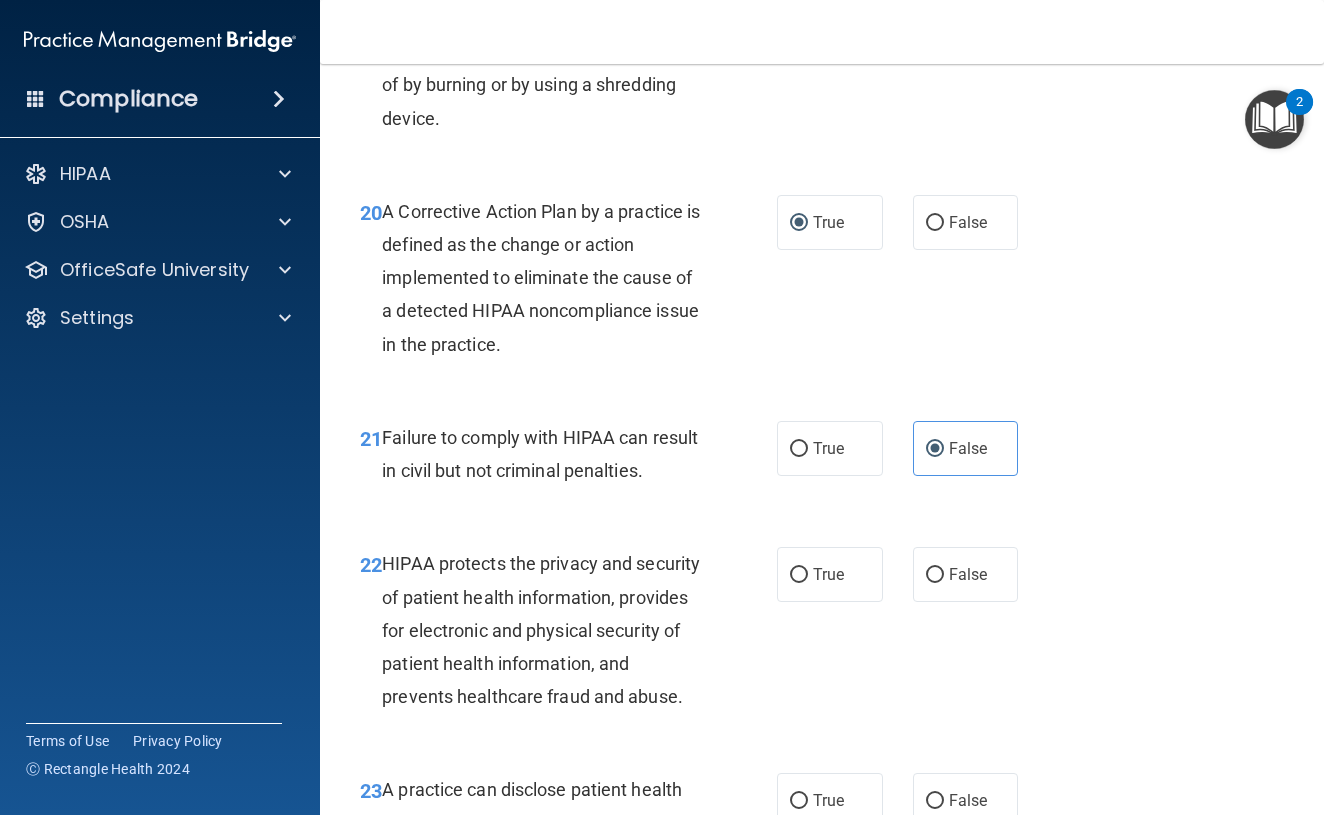 scroll, scrollTop: 3603, scrollLeft: 0, axis: vertical 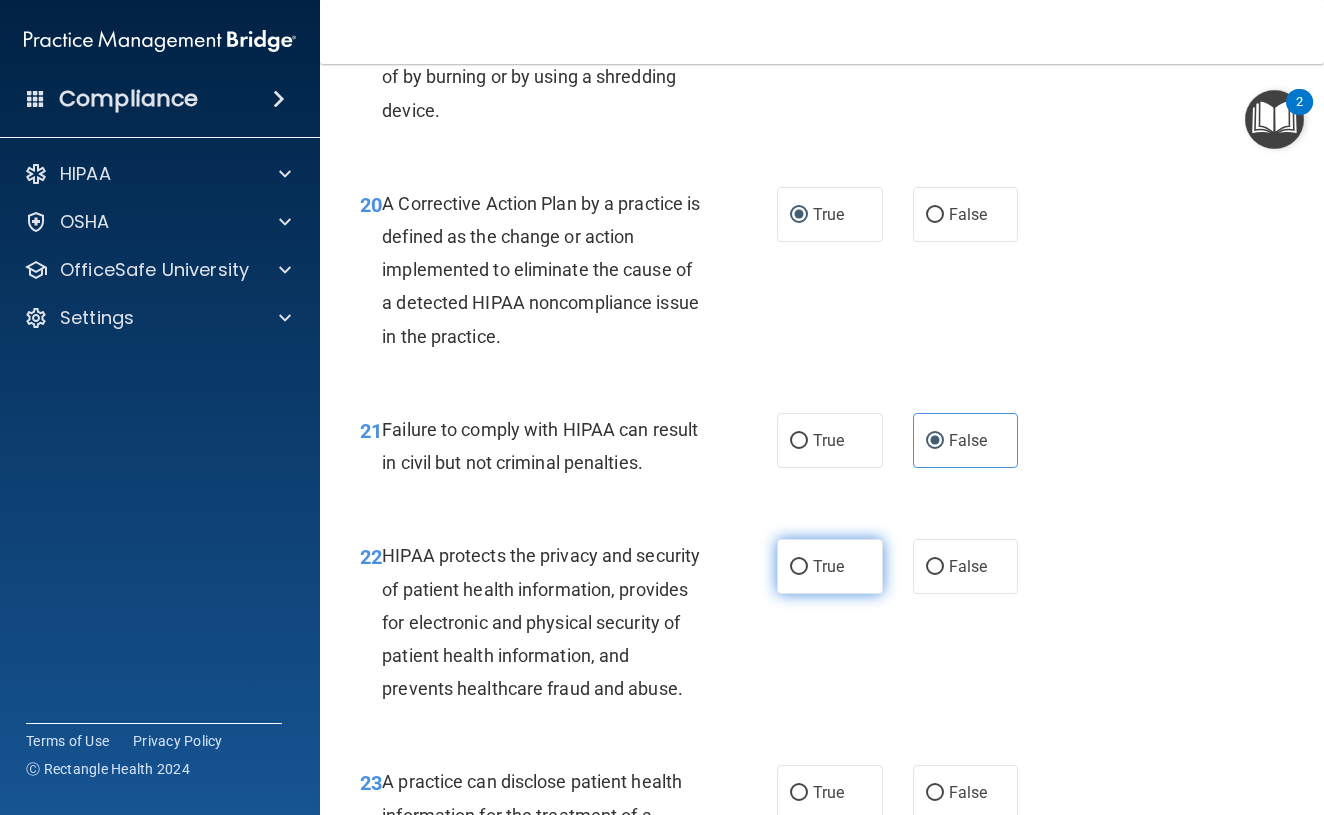 click on "True" at bounding box center [799, 567] 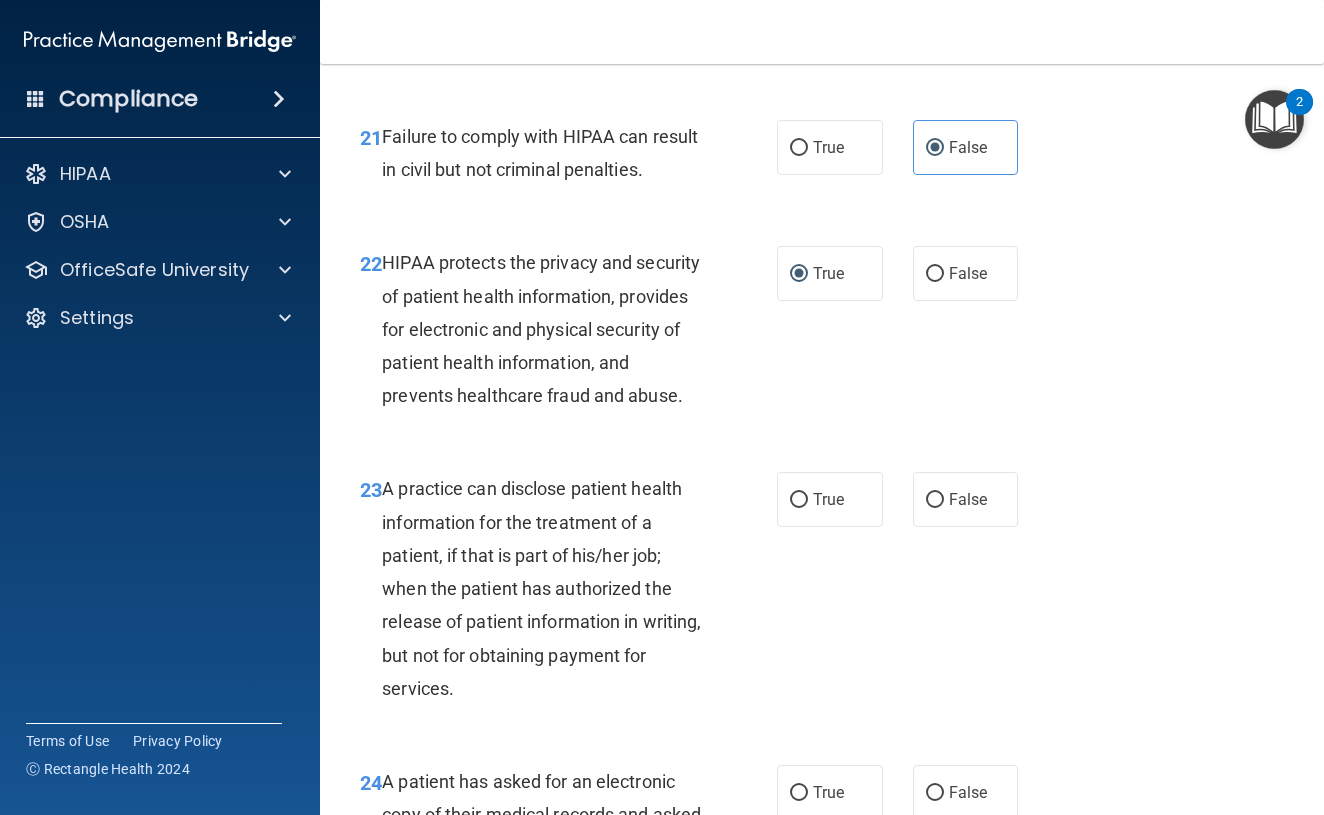 scroll, scrollTop: 3895, scrollLeft: 0, axis: vertical 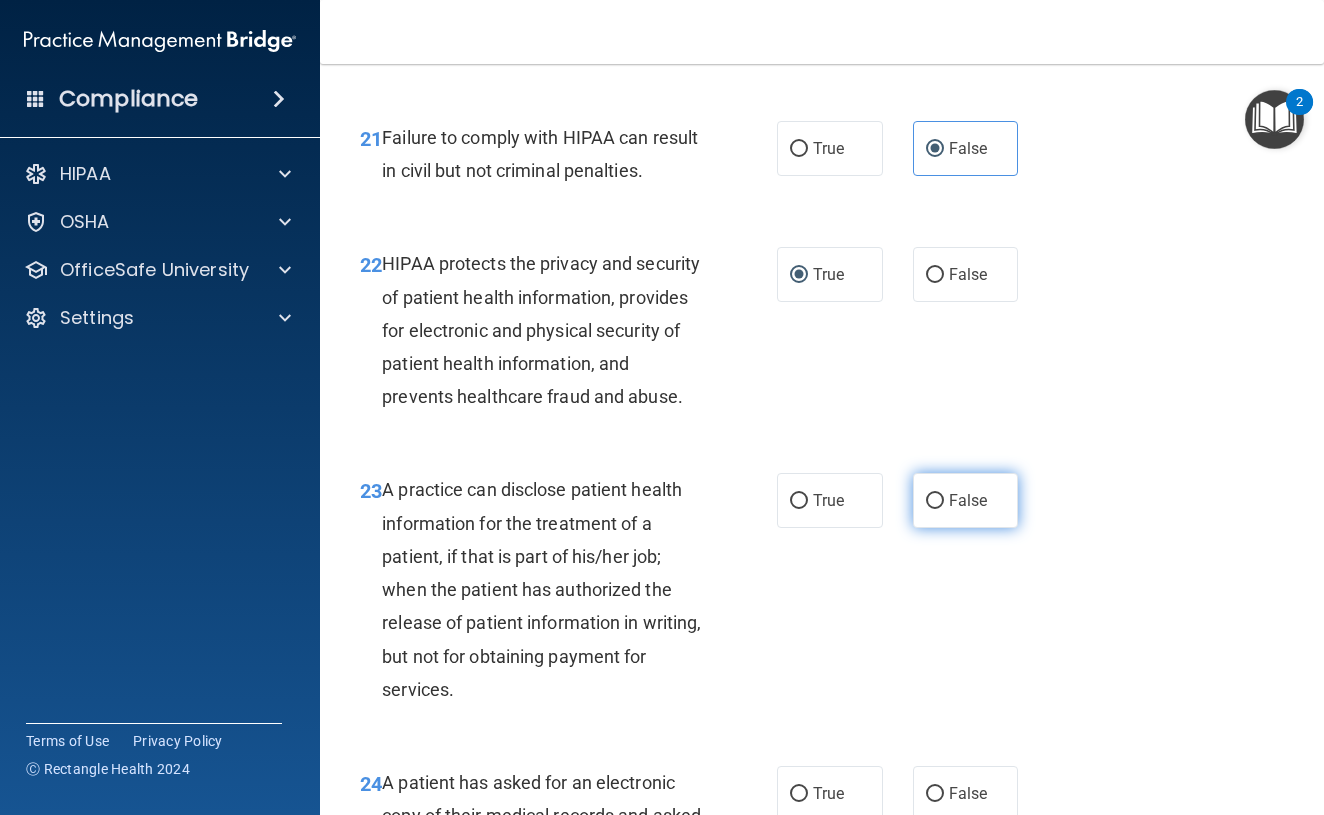 click on "False" at bounding box center [935, 501] 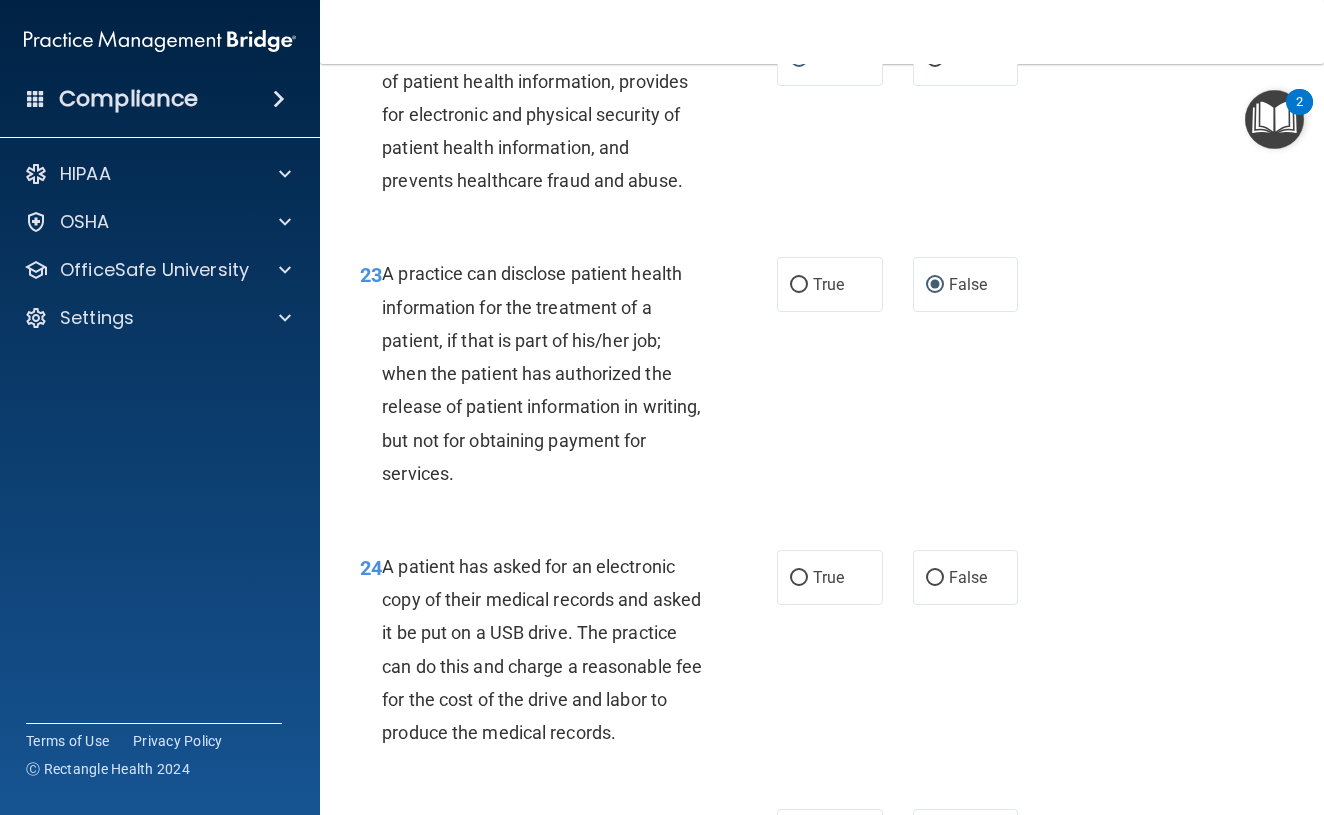 scroll, scrollTop: 4126, scrollLeft: 0, axis: vertical 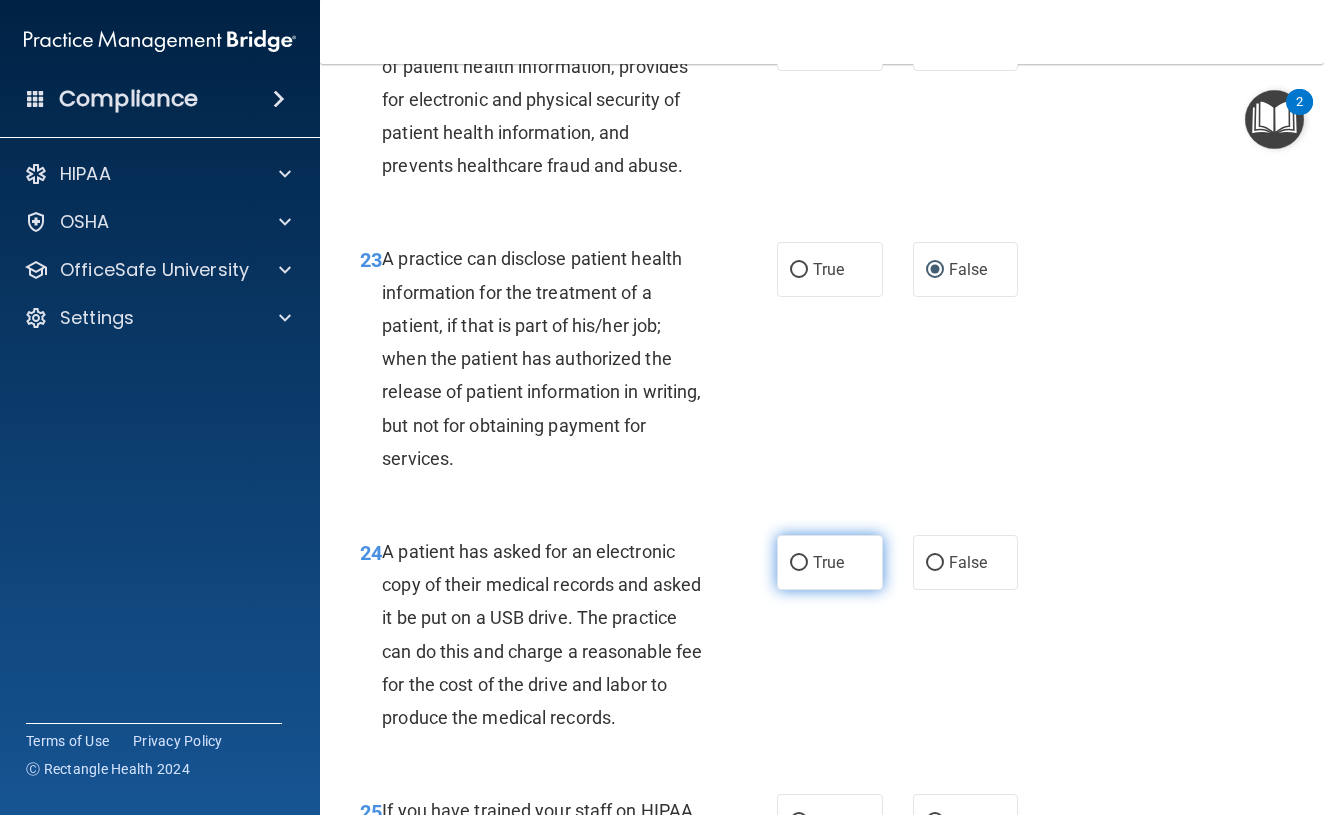 click on "True" at bounding box center (830, 562) 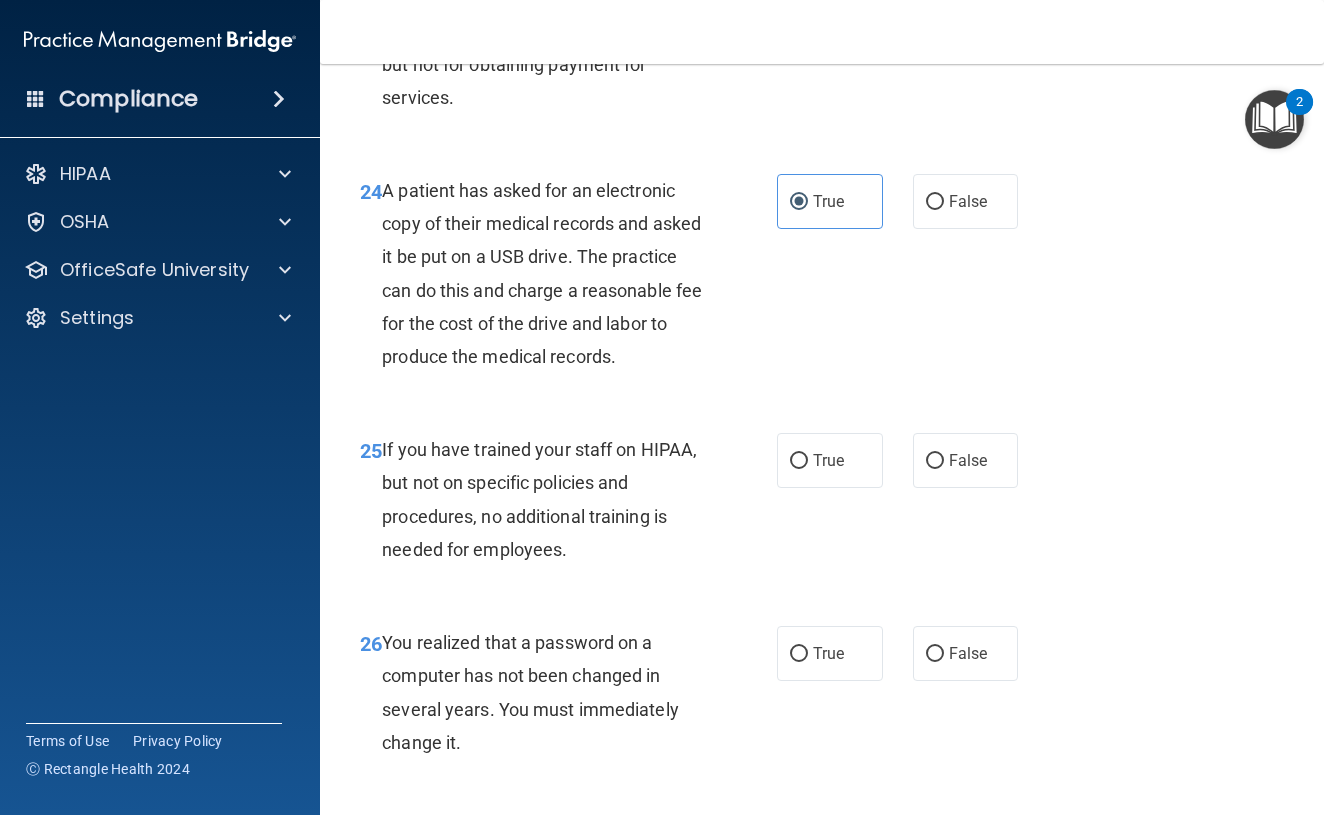 scroll, scrollTop: 4498, scrollLeft: 0, axis: vertical 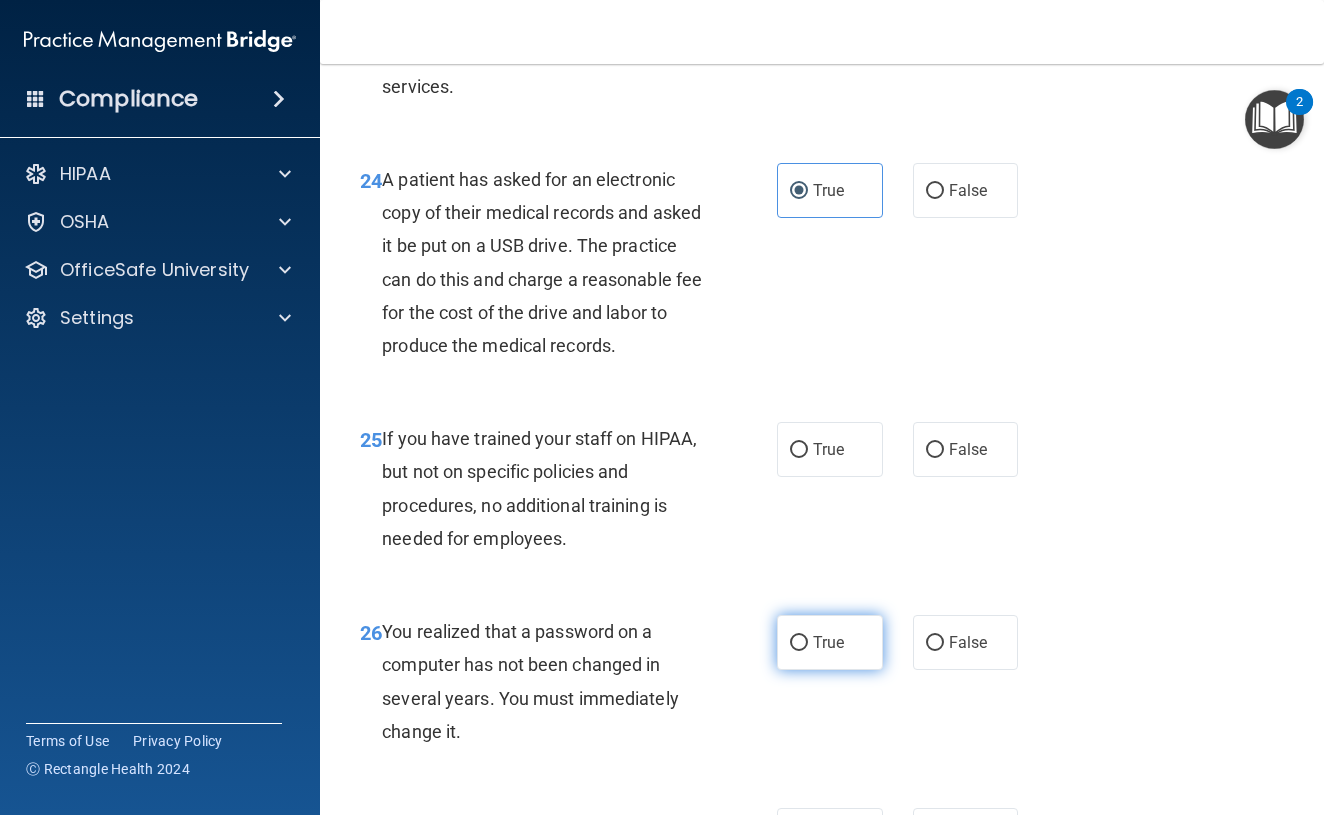click on "True" at bounding box center [799, 643] 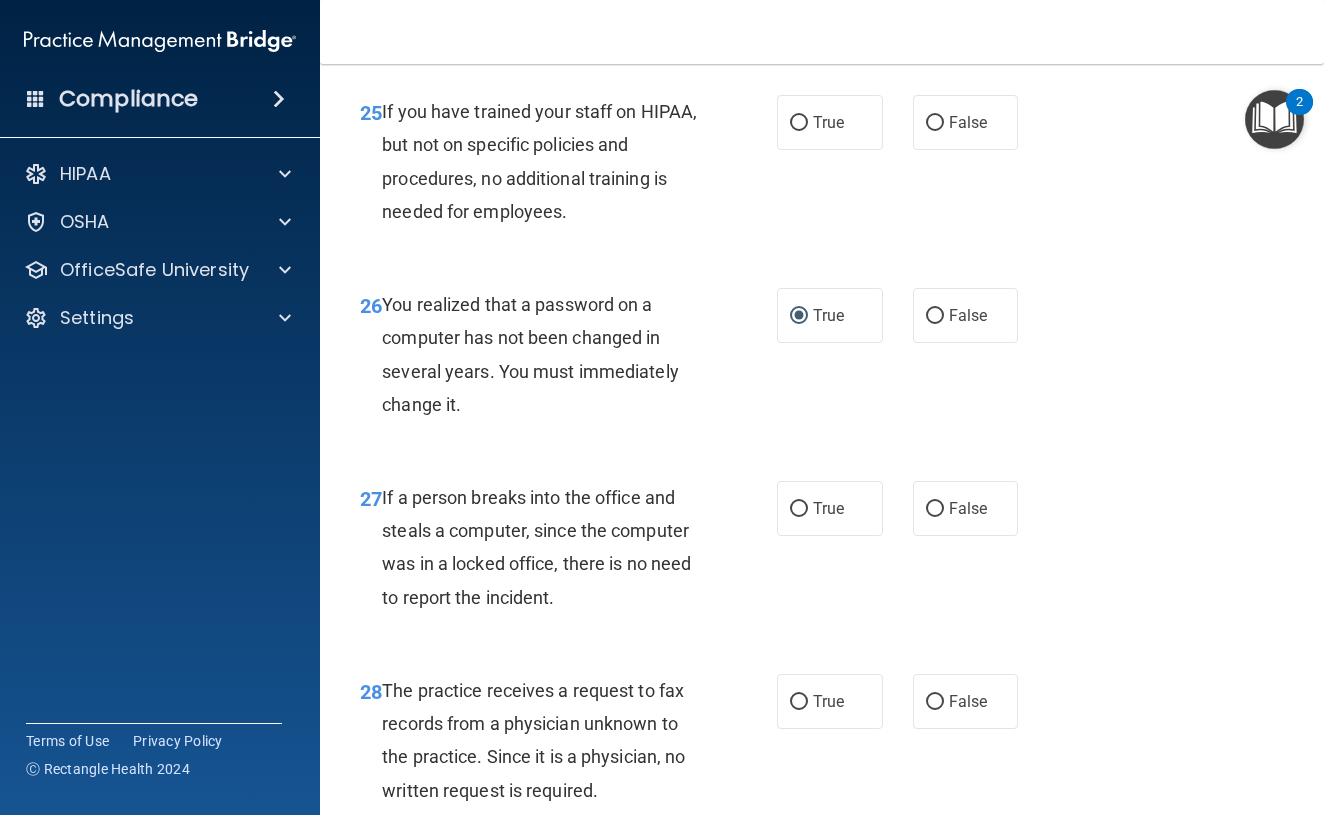 scroll, scrollTop: 4832, scrollLeft: 0, axis: vertical 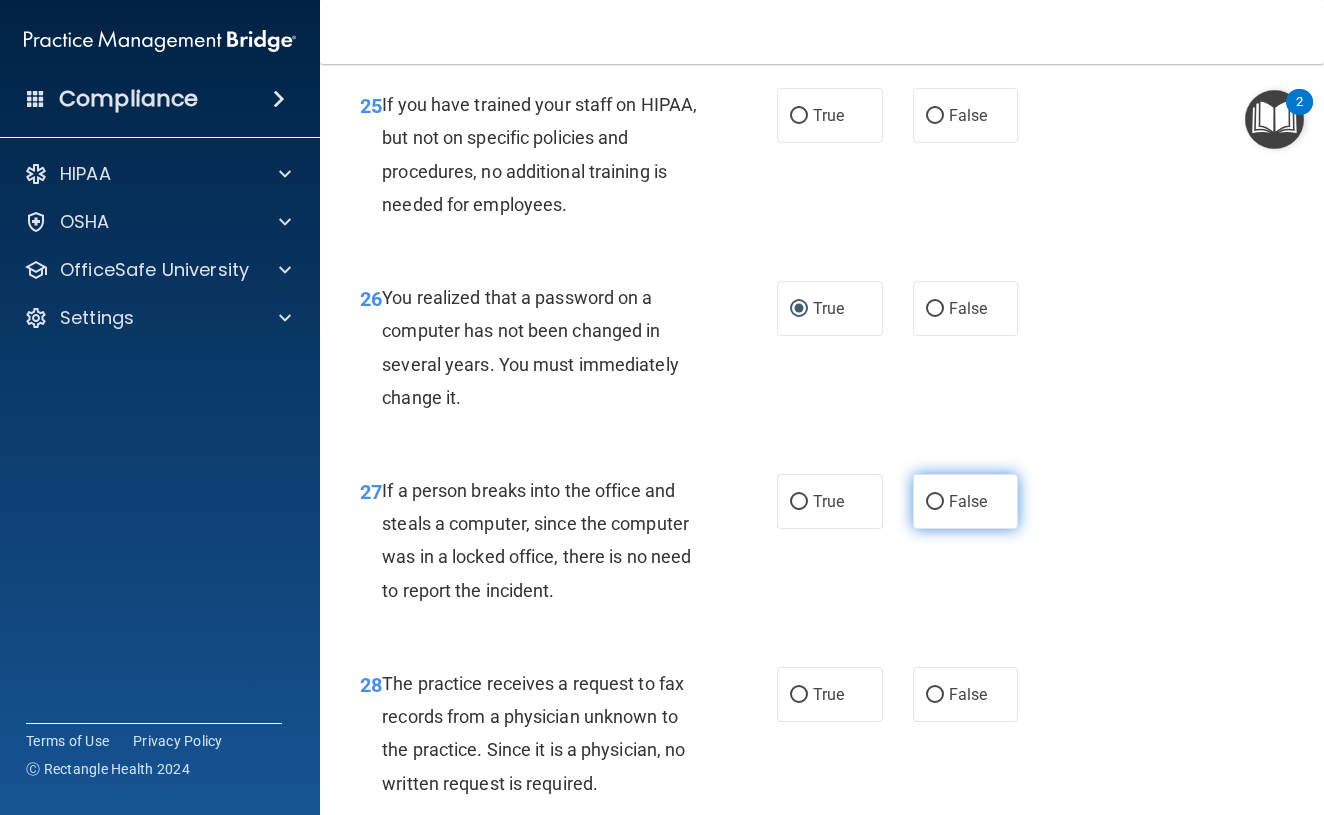 click on "False" at bounding box center (935, 502) 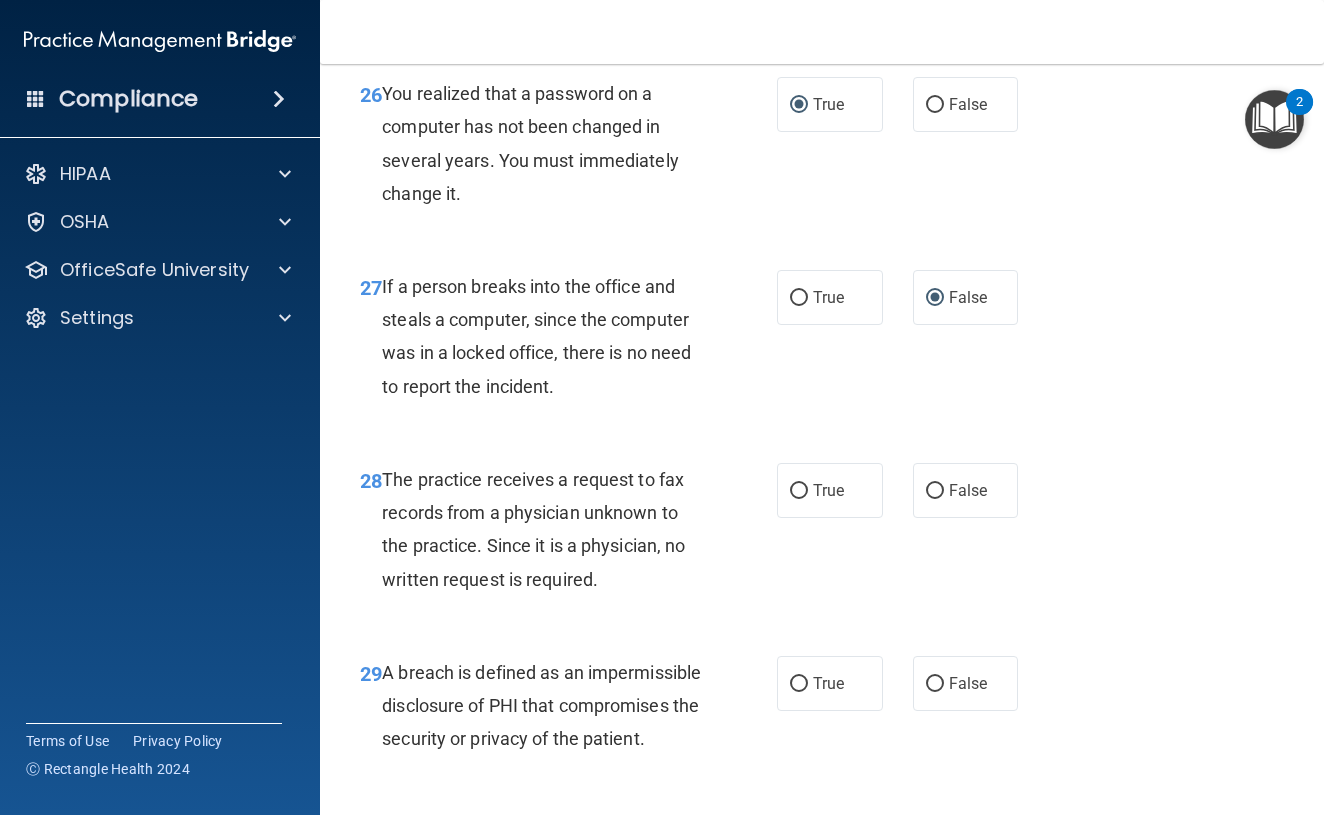 scroll, scrollTop: 5034, scrollLeft: 0, axis: vertical 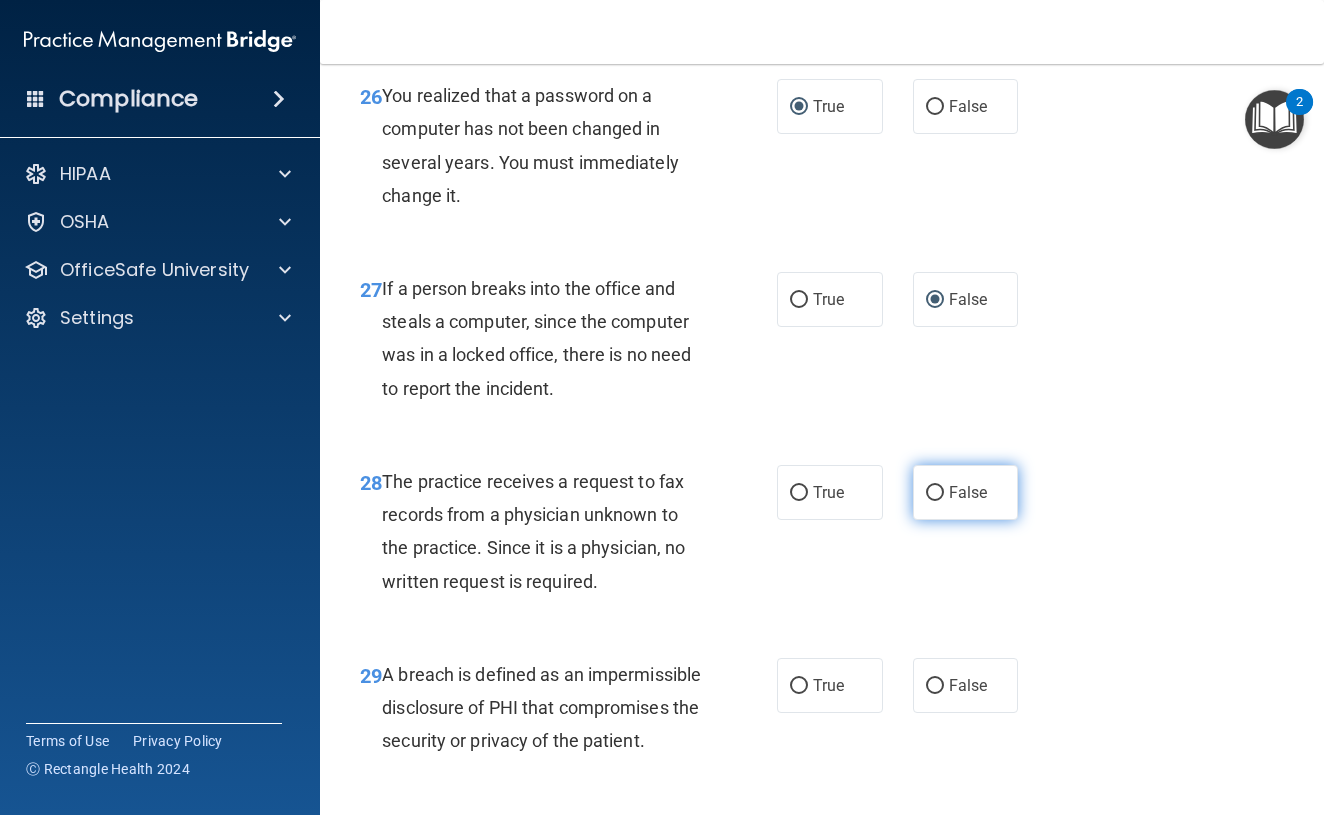 click on "False" at bounding box center (966, 492) 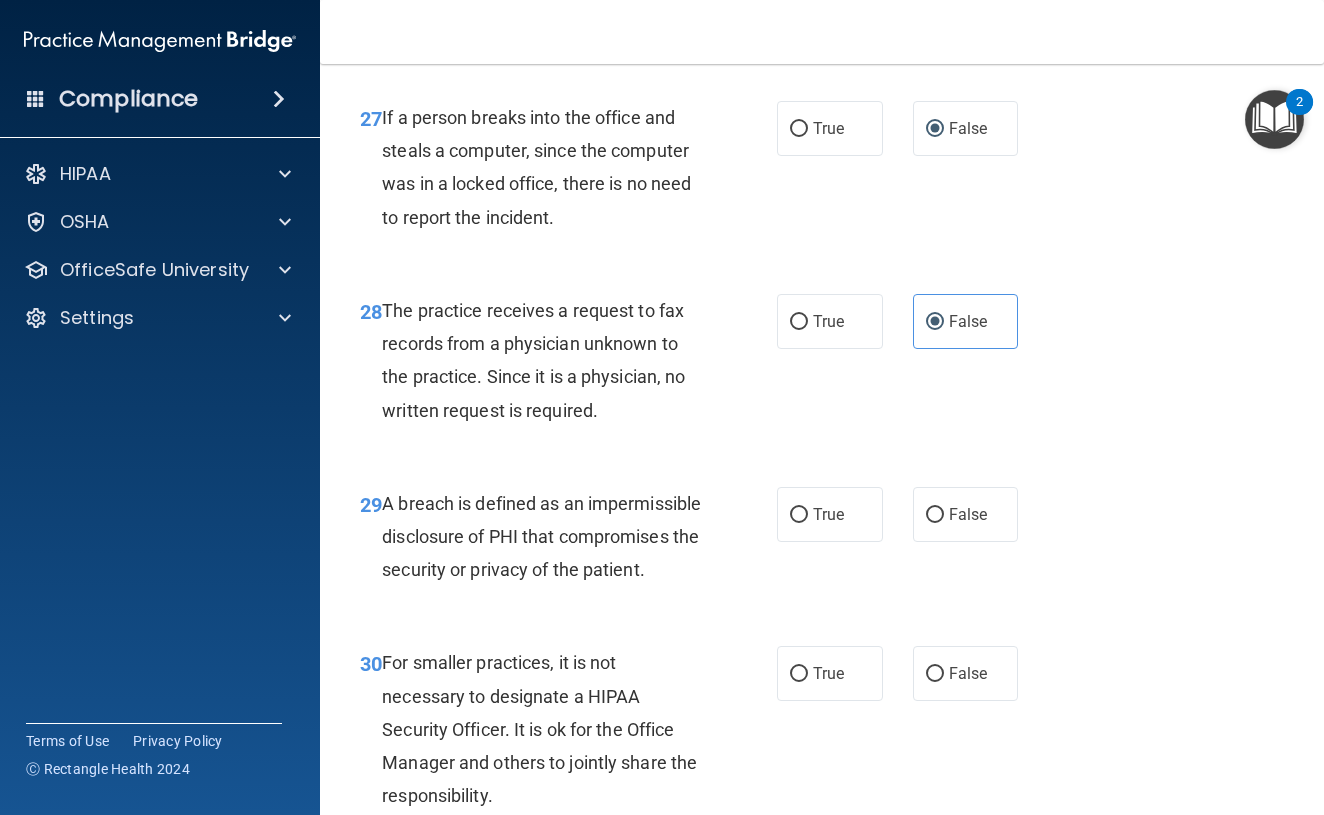 scroll, scrollTop: 5211, scrollLeft: 0, axis: vertical 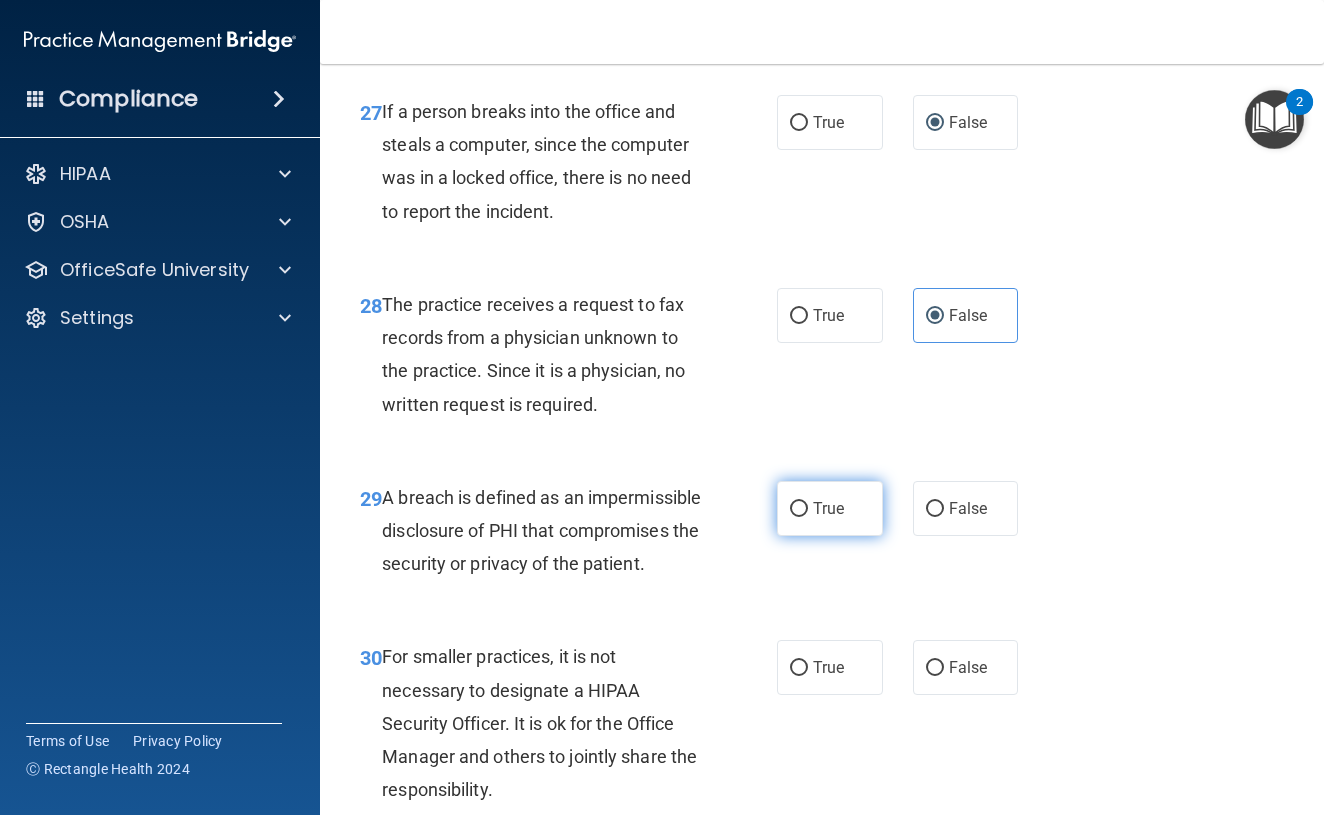 click on "True" at bounding box center (799, 509) 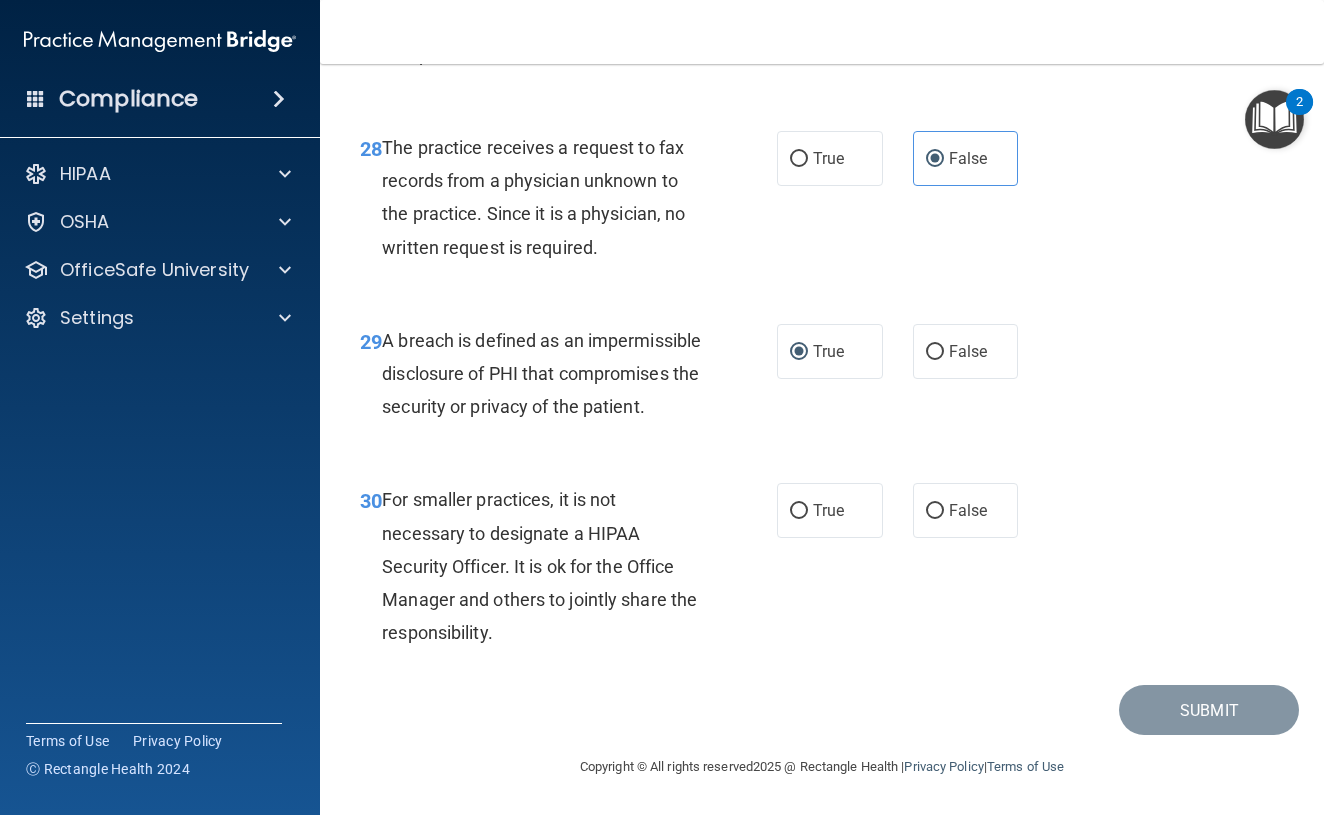 scroll, scrollTop: 5439, scrollLeft: 0, axis: vertical 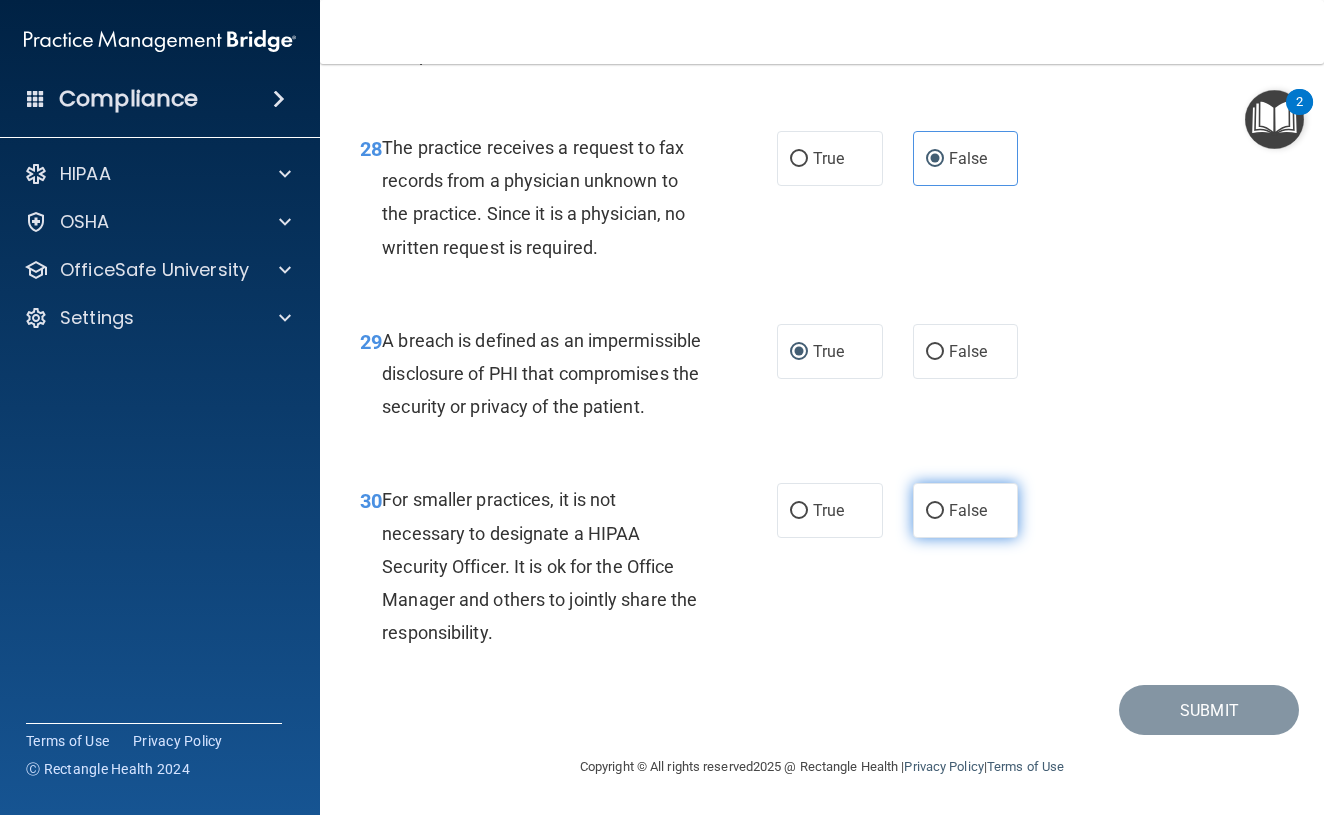 click on "False" at bounding box center [966, 510] 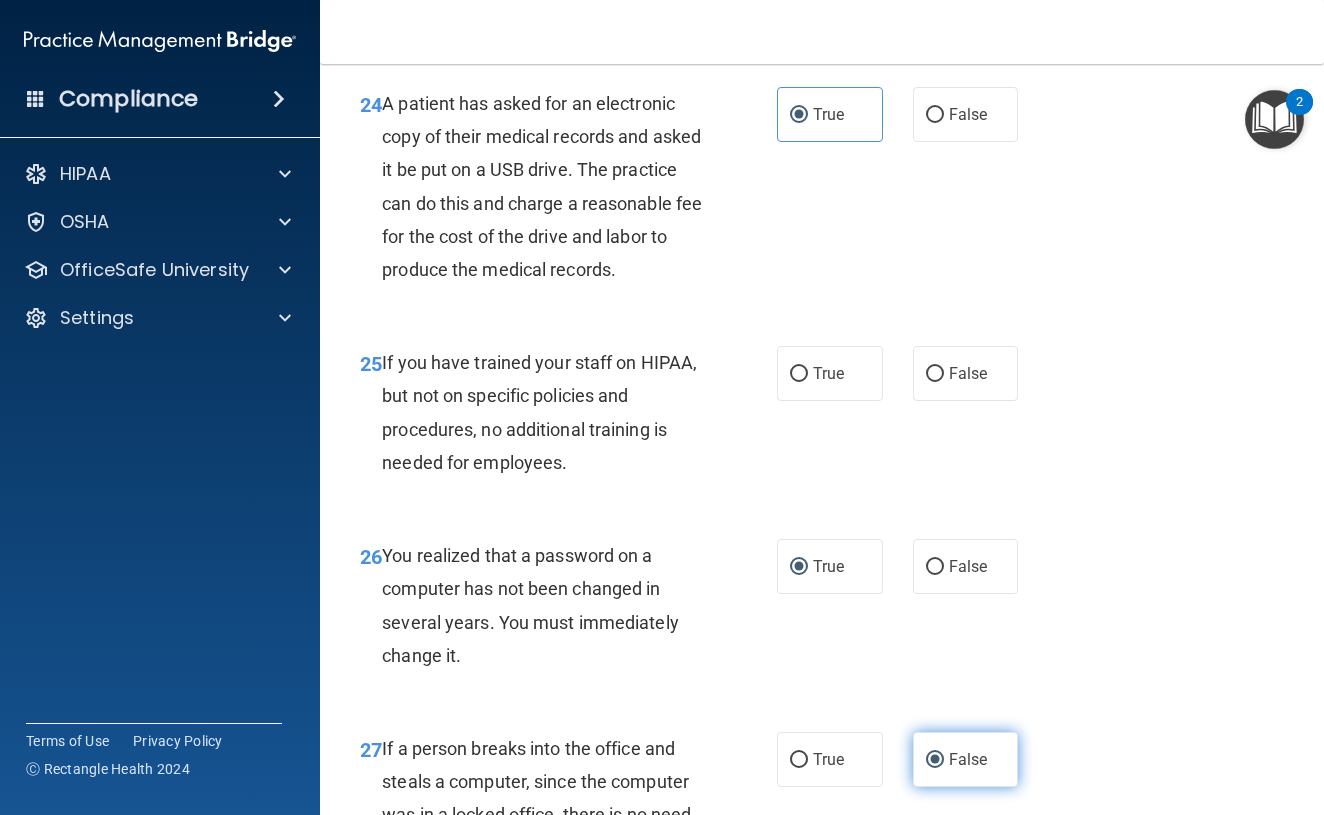 scroll, scrollTop: 4559, scrollLeft: 0, axis: vertical 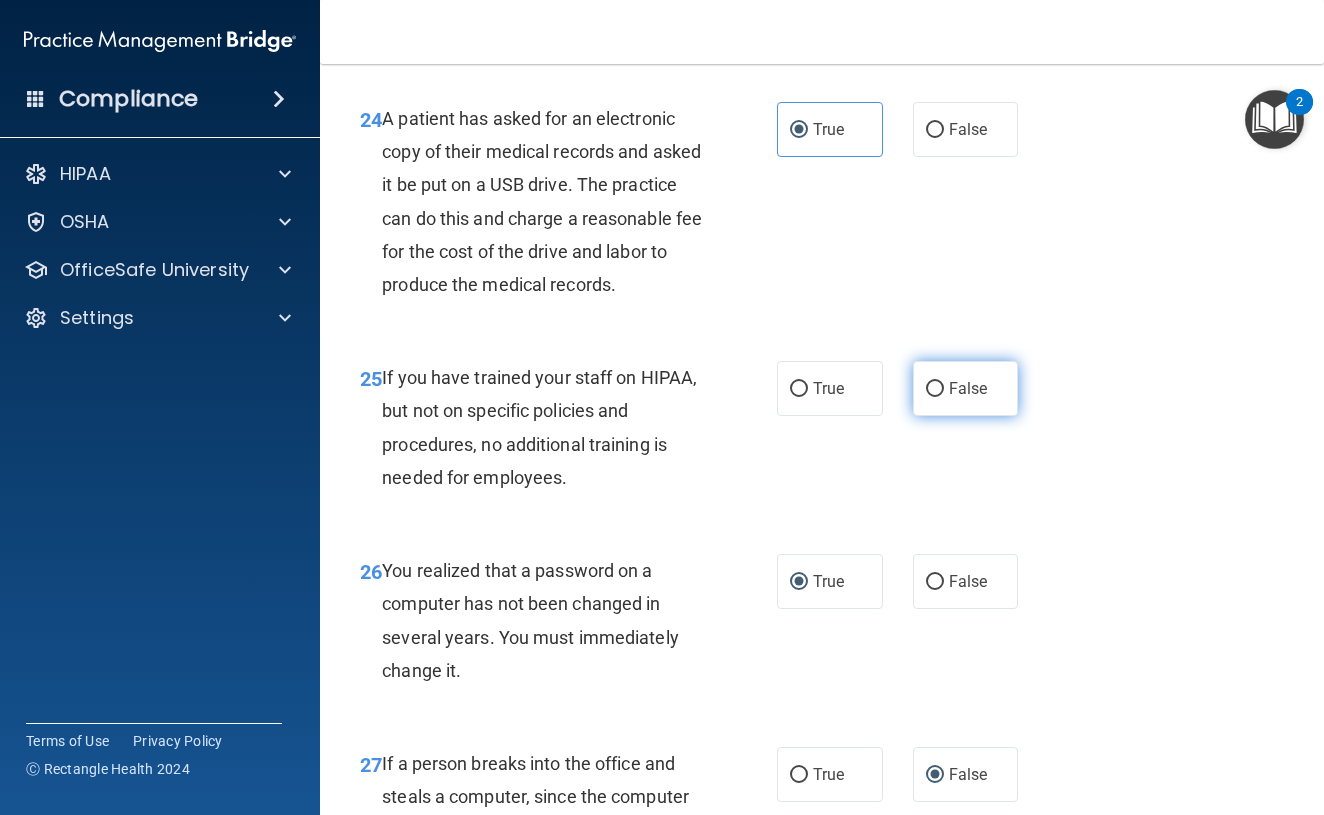 click on "False" at bounding box center (935, 389) 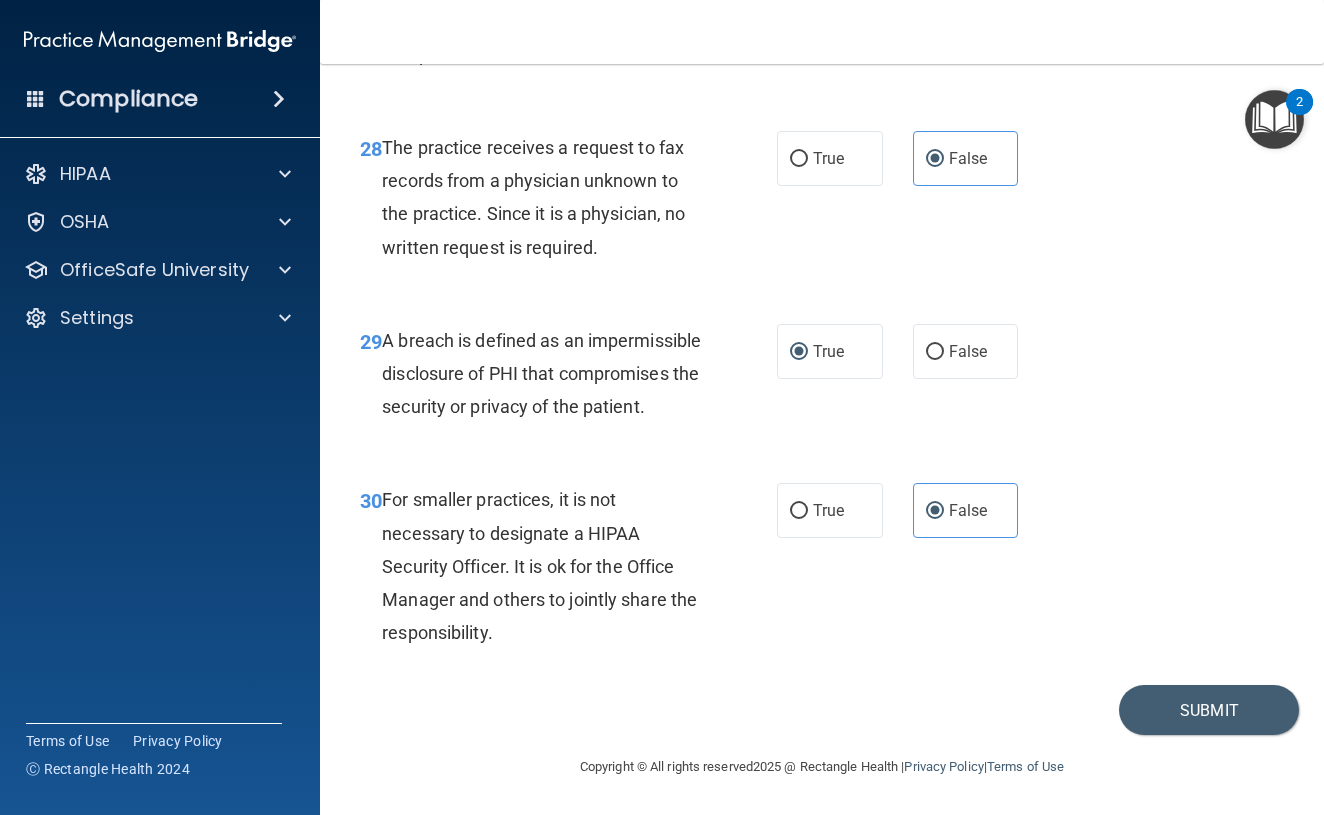 scroll, scrollTop: 5439, scrollLeft: 0, axis: vertical 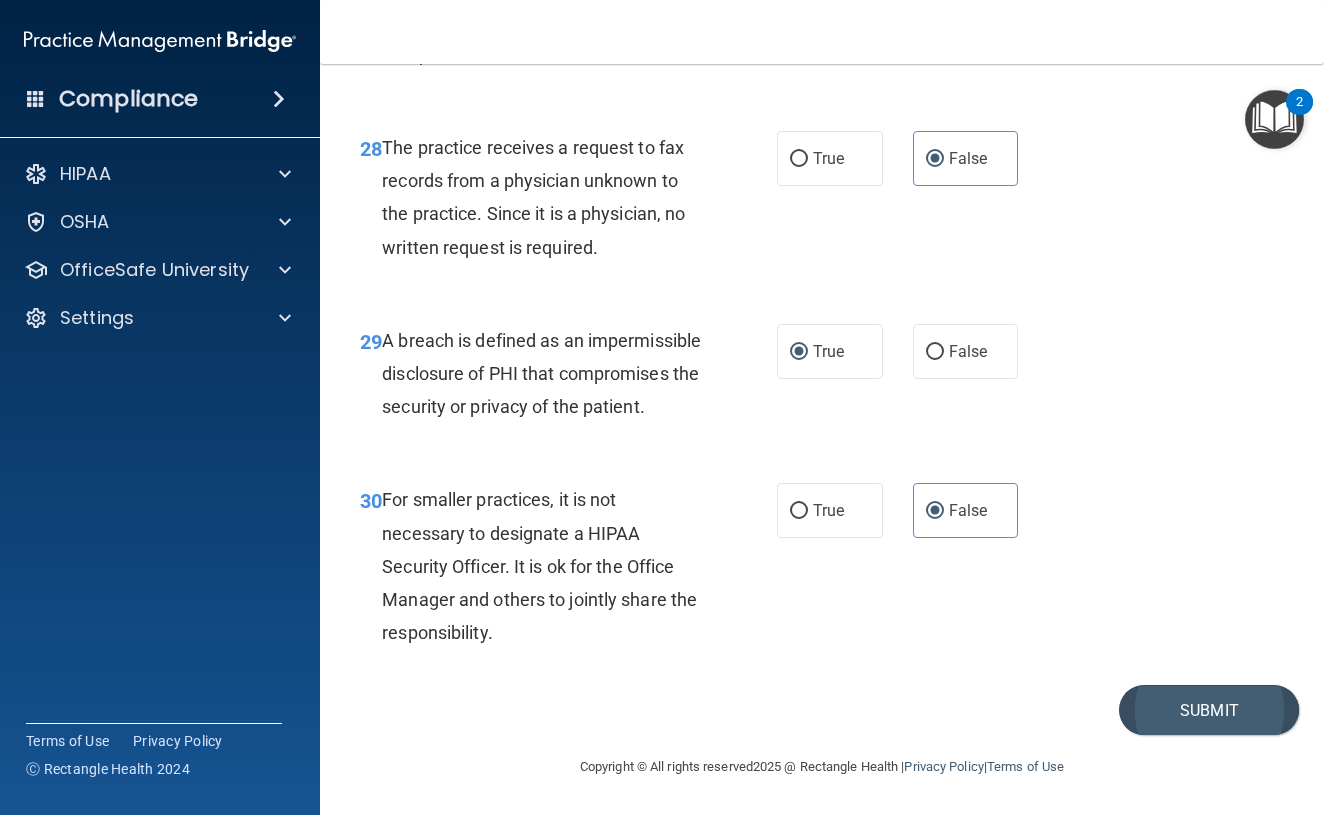 click on "Submit" at bounding box center (1209, 710) 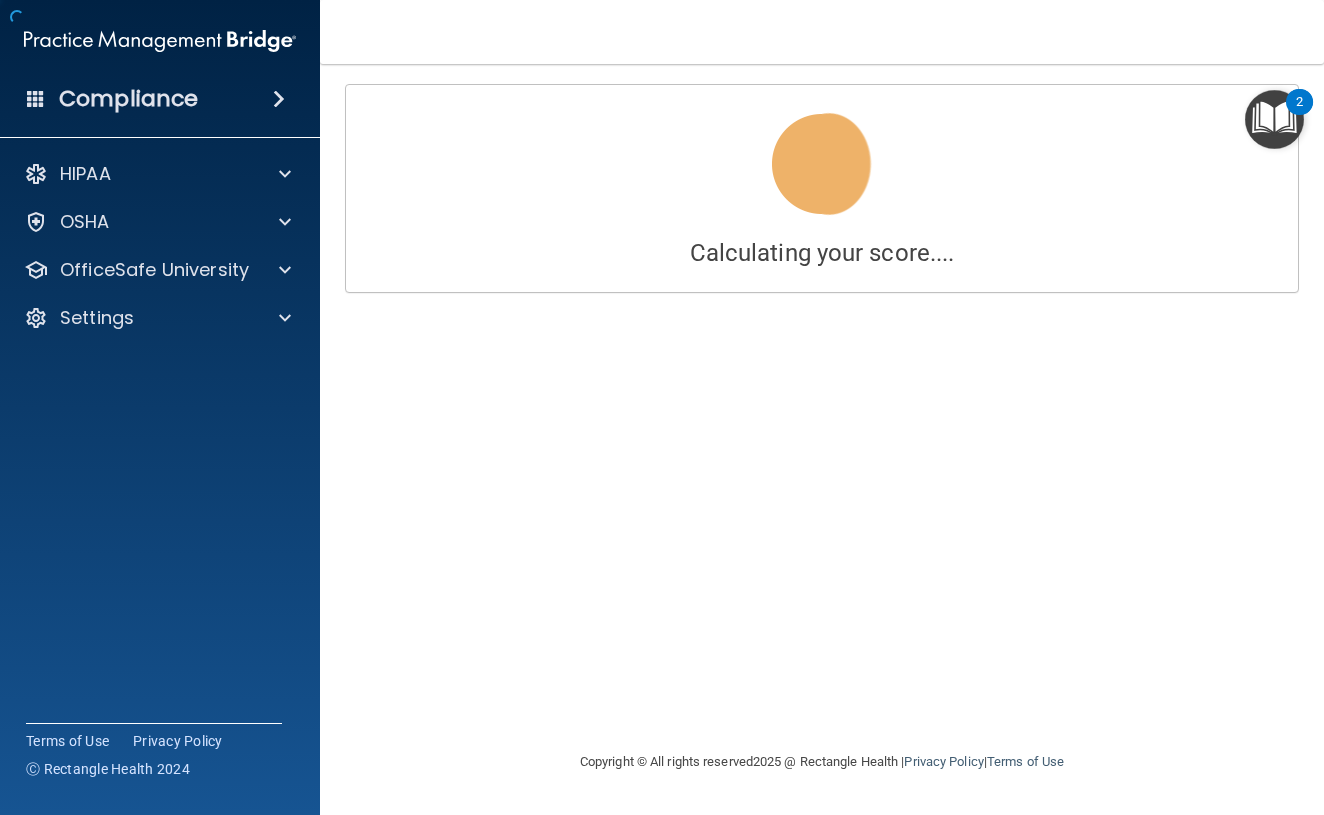 scroll, scrollTop: 0, scrollLeft: 0, axis: both 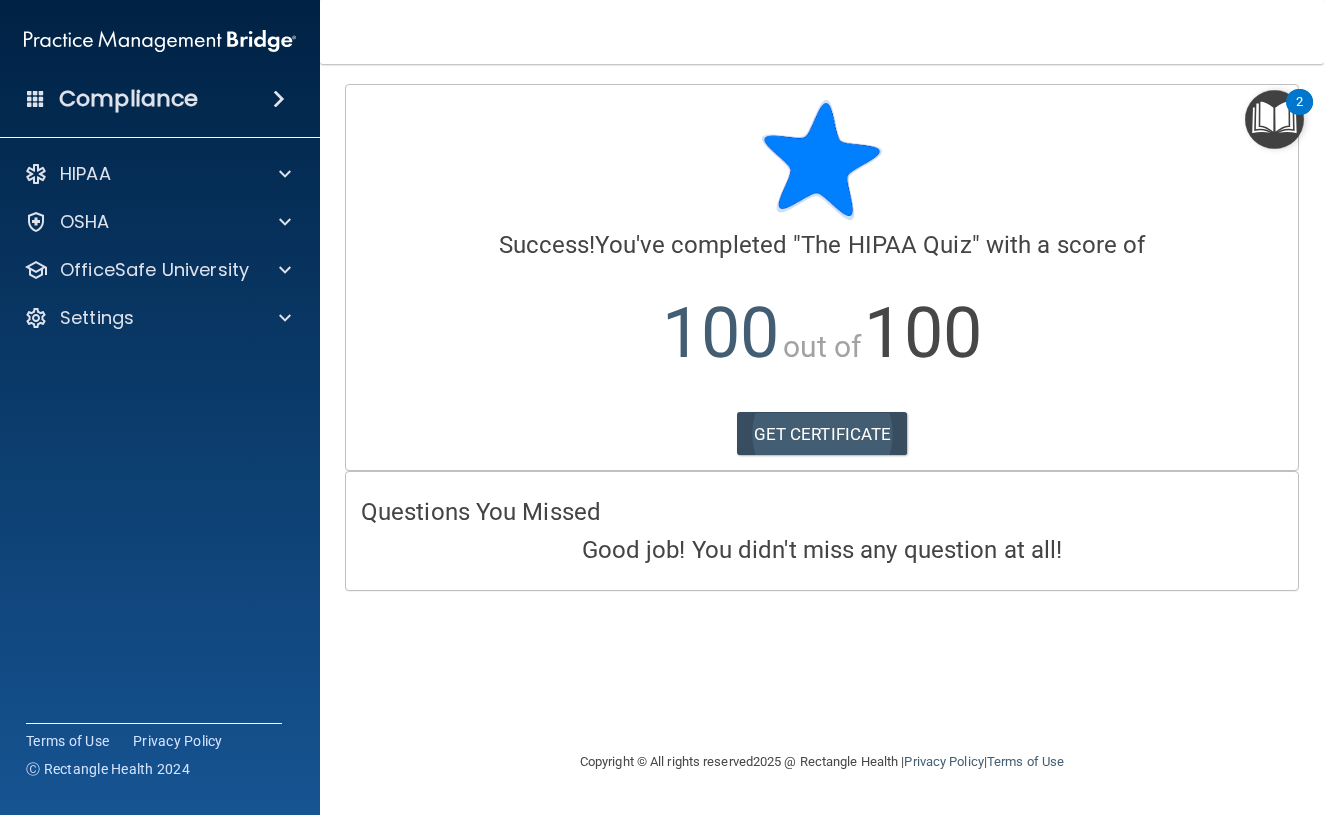 click on "GET CERTIFICATE" at bounding box center (822, 434) 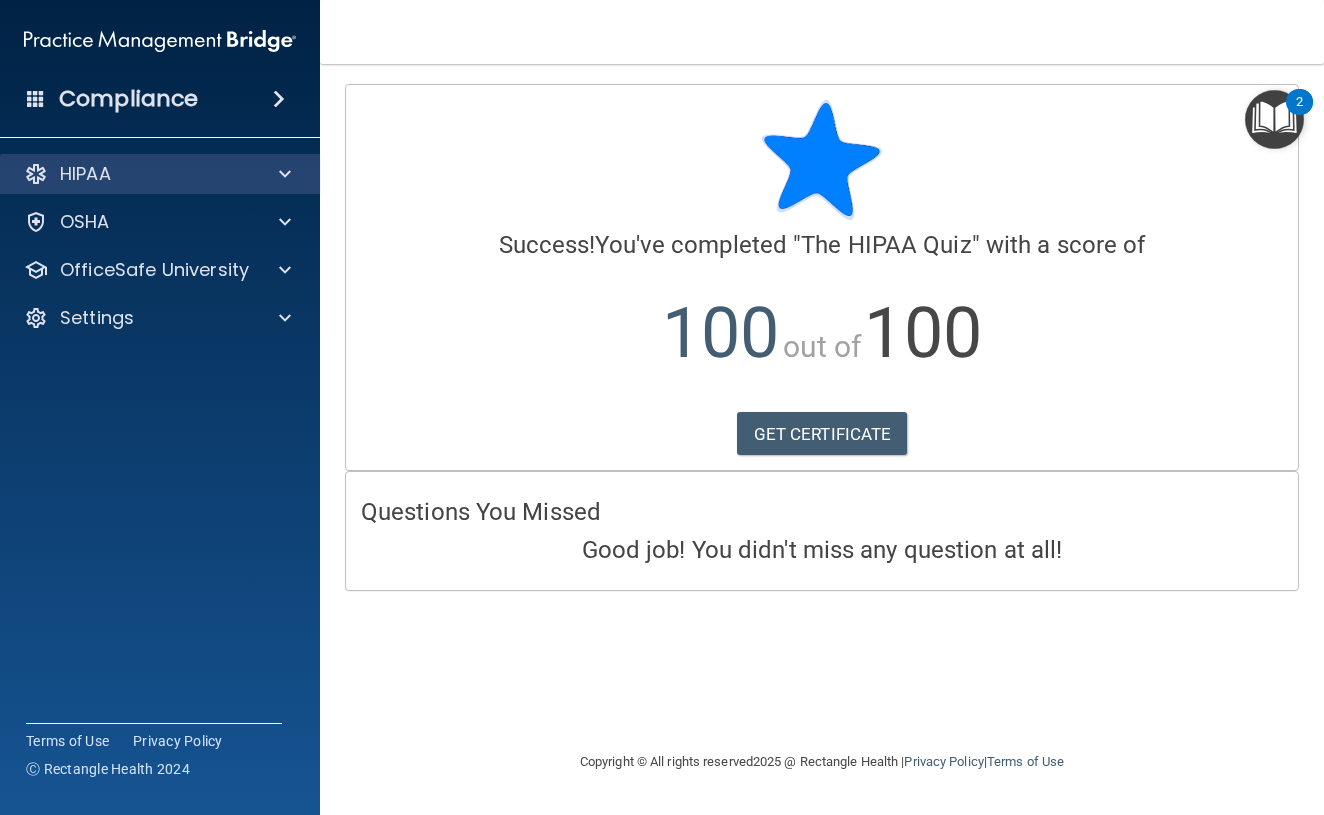 click on "HIPAA" at bounding box center [133, 174] 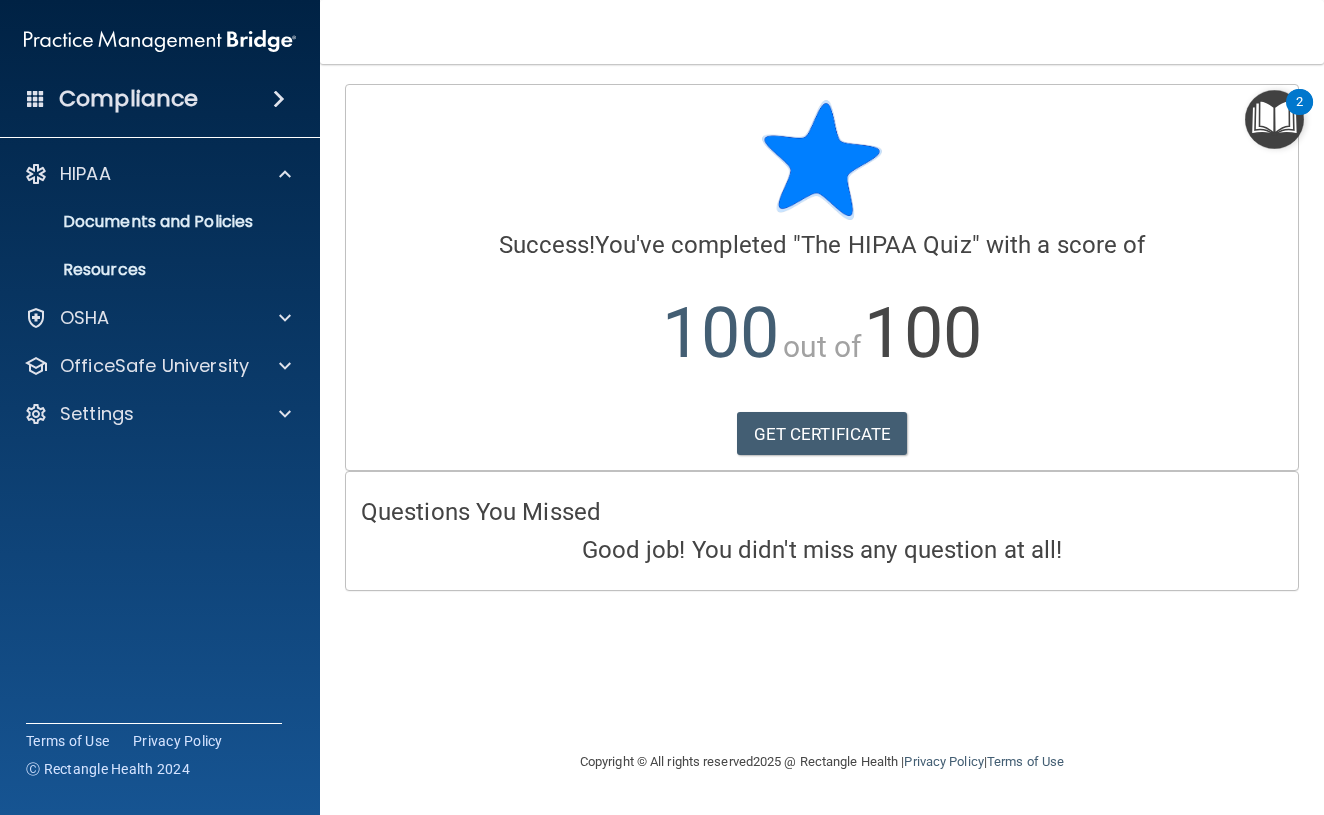 click at bounding box center [279, 99] 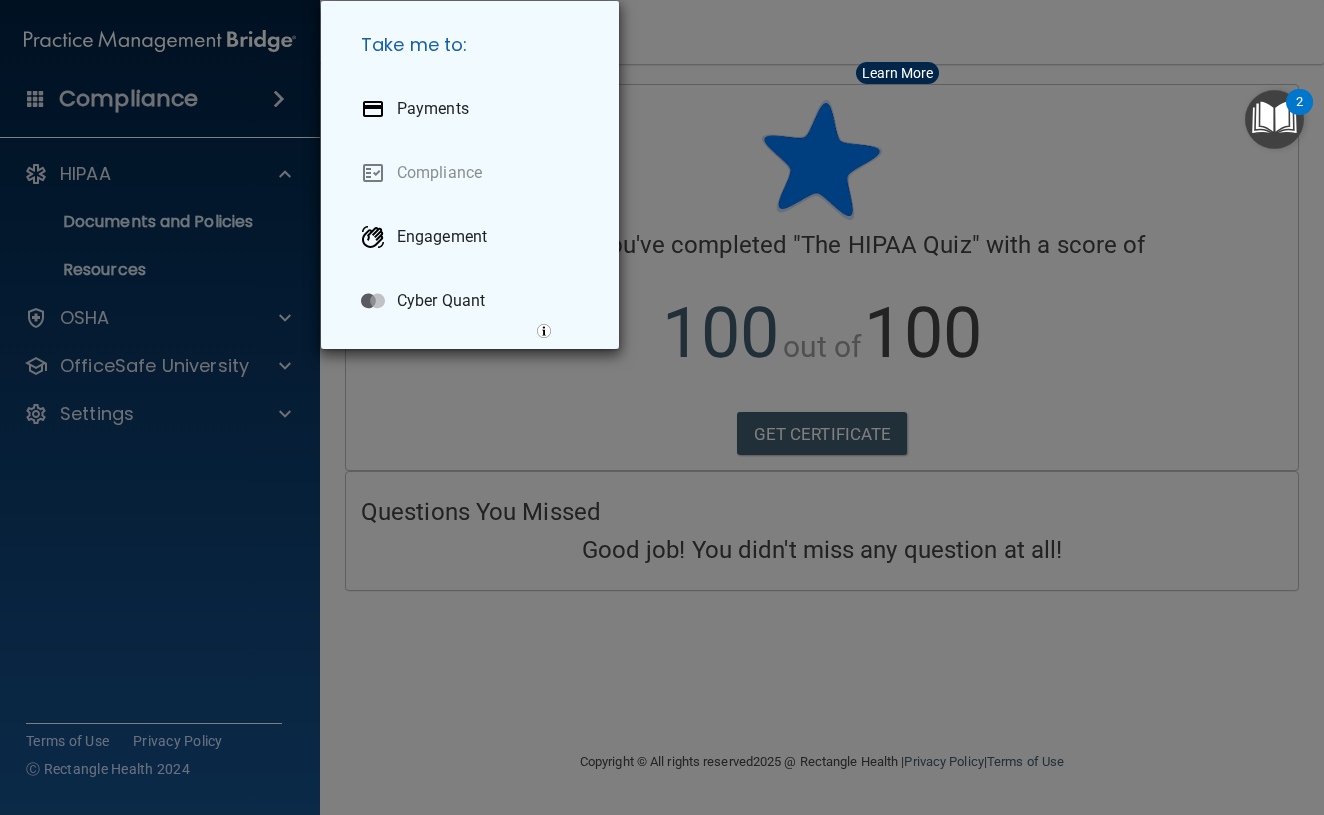 click on "Take me to:             Payments                   Compliance                     Engagement                     Cyber Quant" at bounding box center [662, 407] 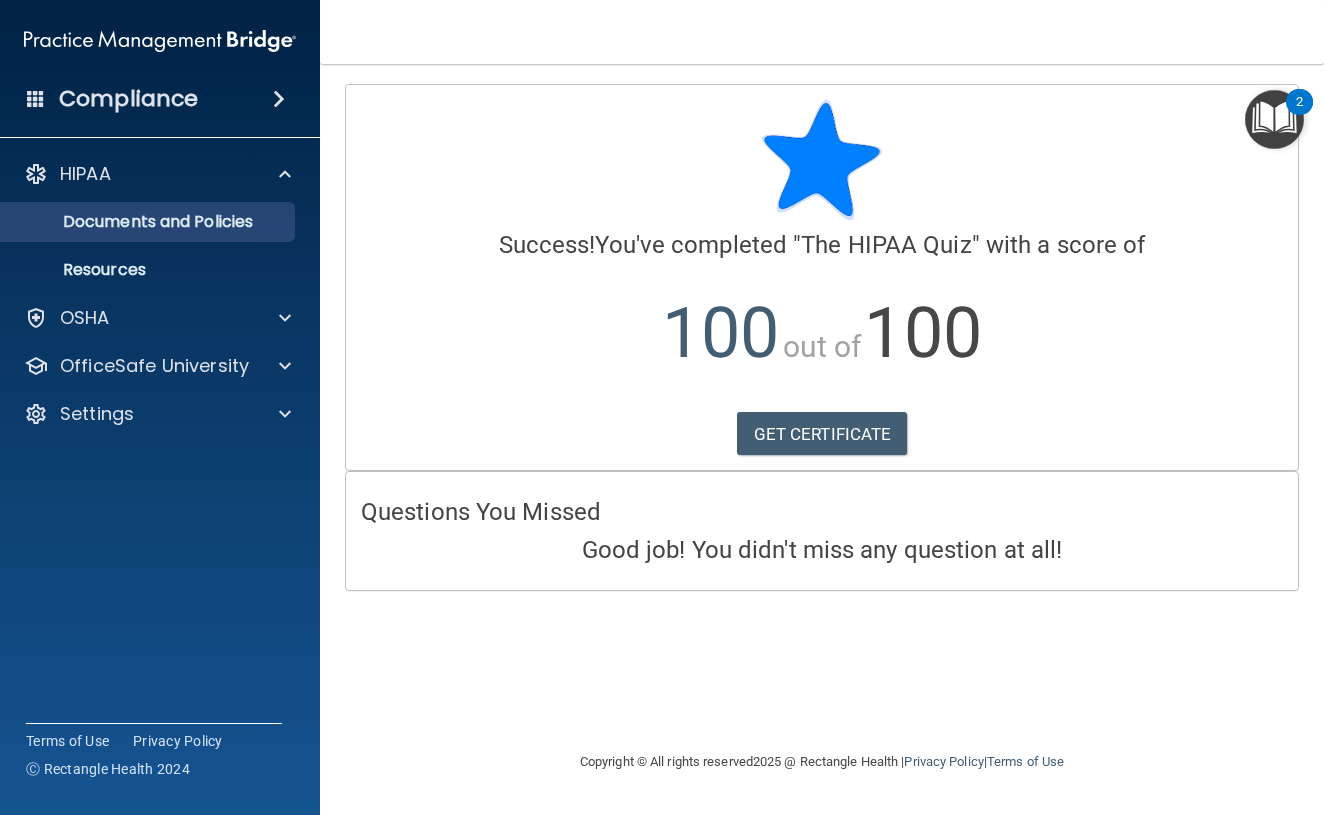 click on "Documents and Policies" at bounding box center (149, 222) 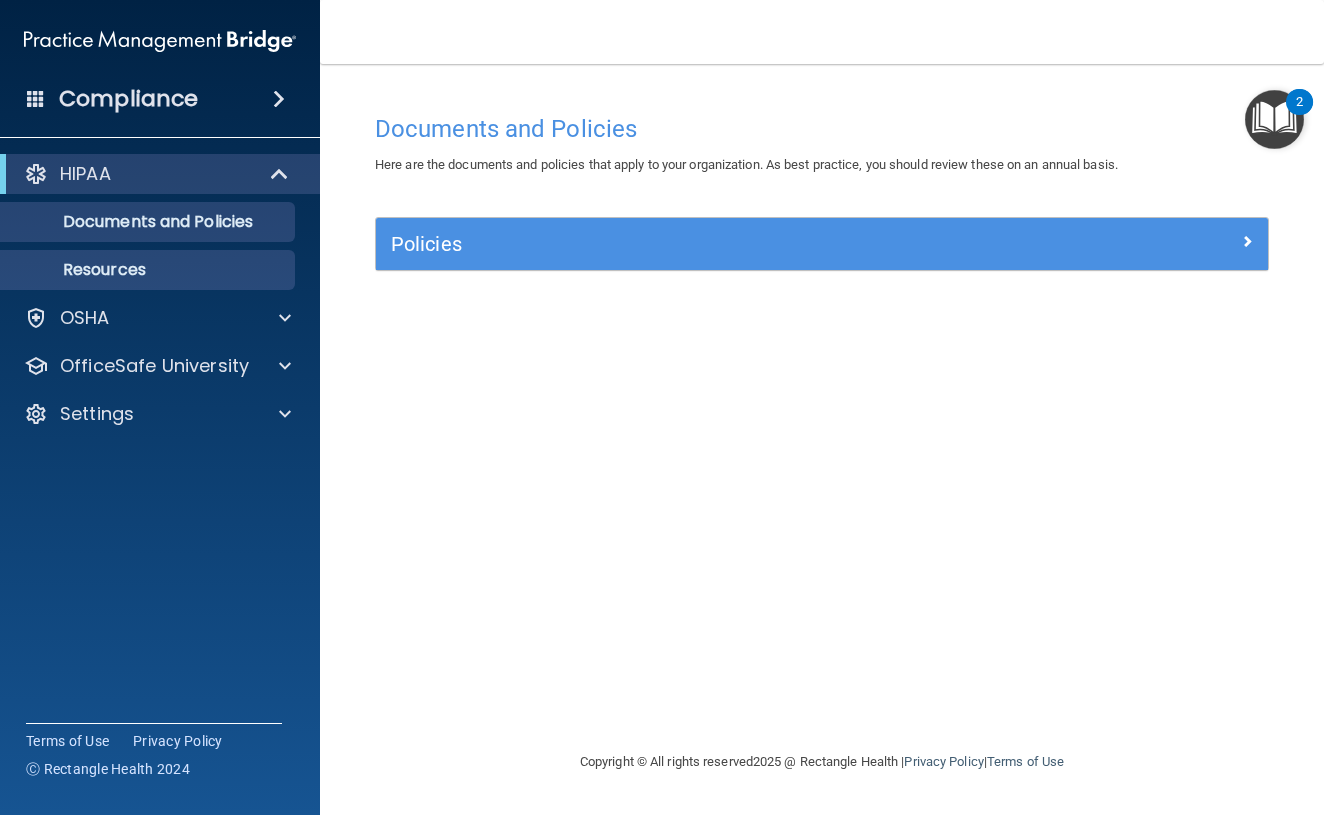 click on "Resources" at bounding box center [149, 270] 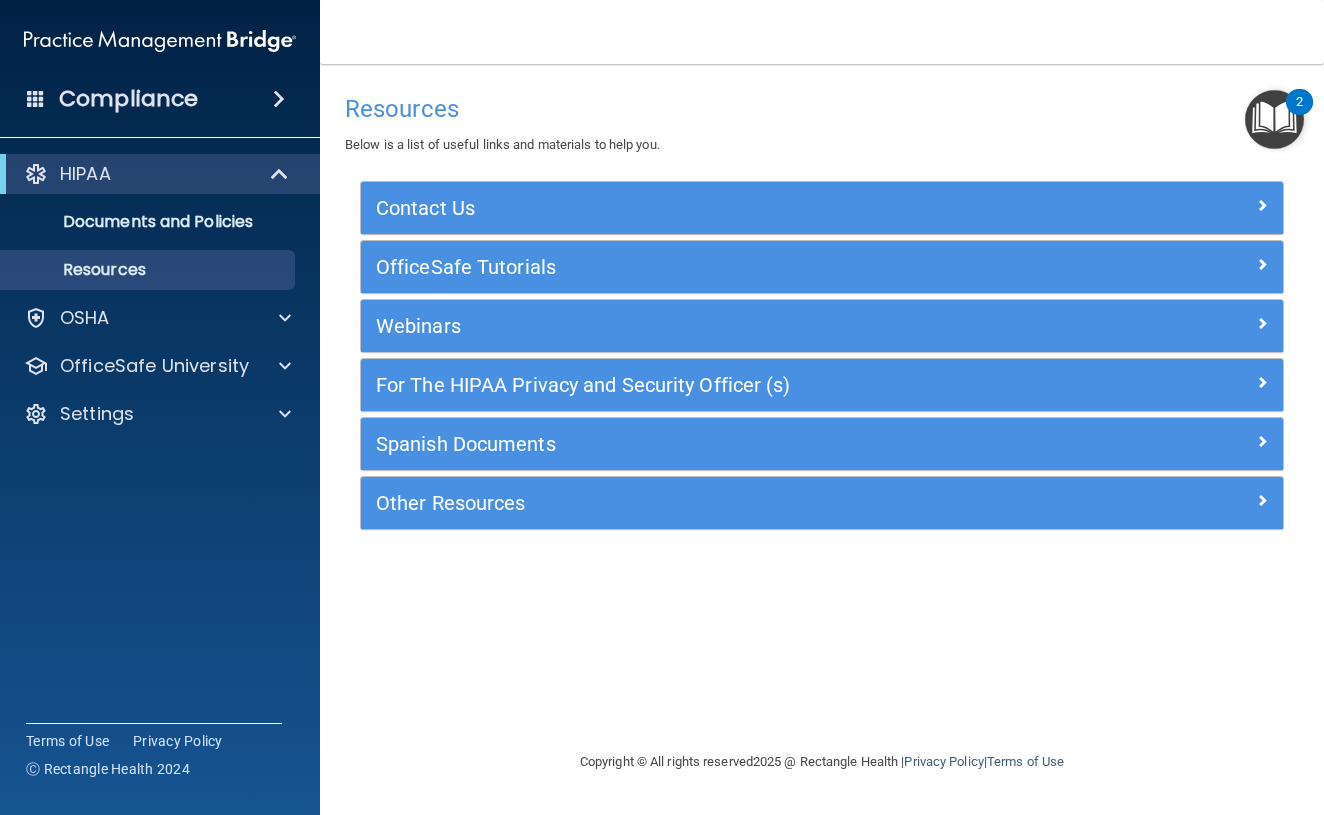 click on "HIPAA" at bounding box center (132, 174) 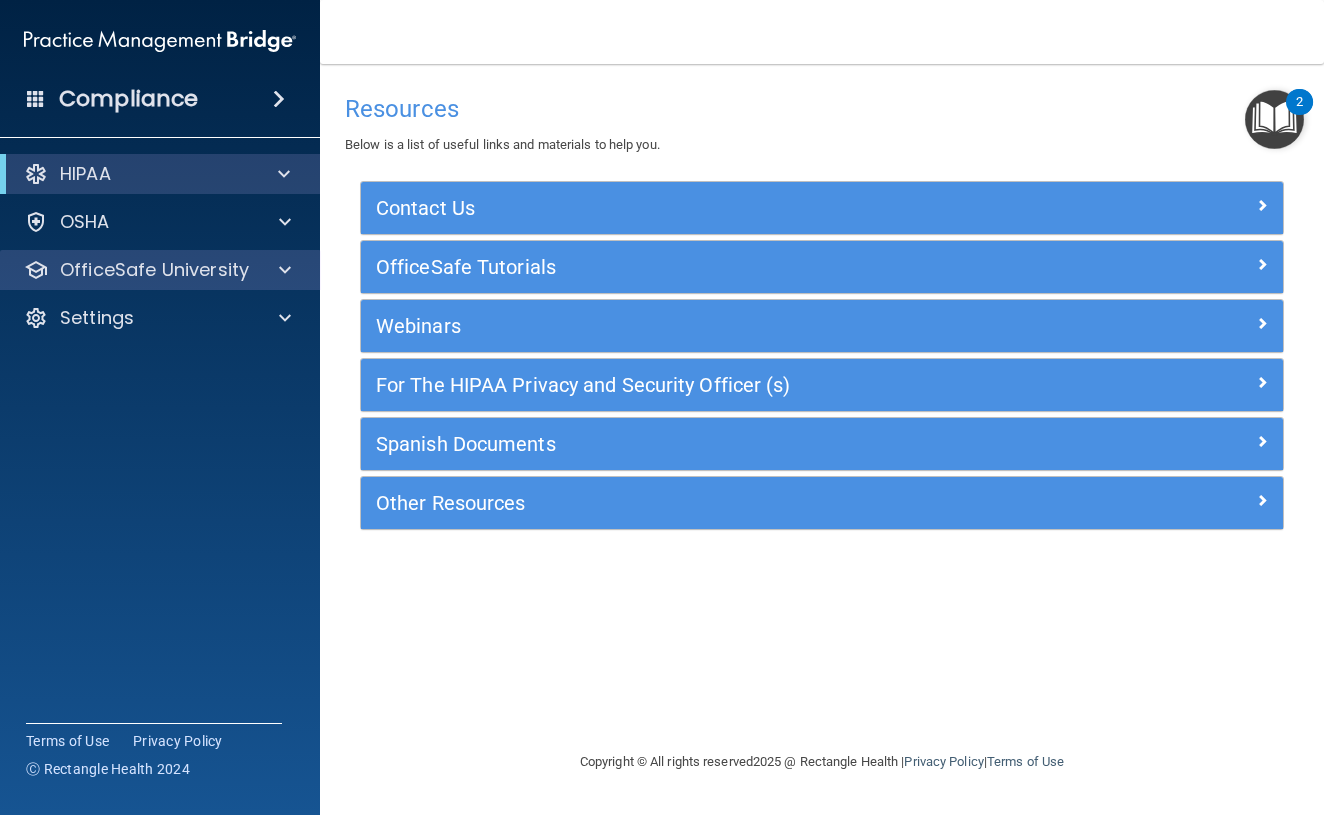 click on "OfficeSafe University" at bounding box center [154, 270] 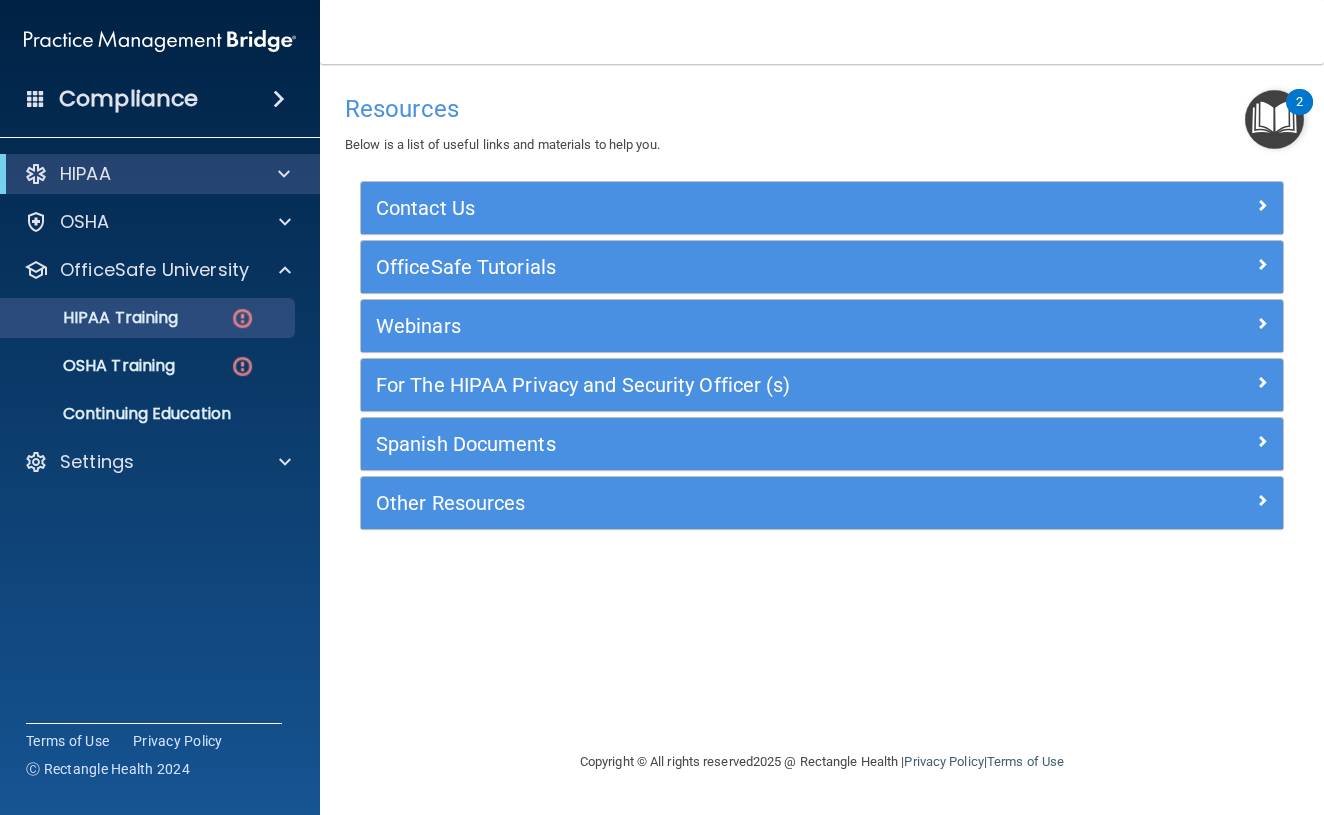 click on "HIPAA Training" at bounding box center [95, 318] 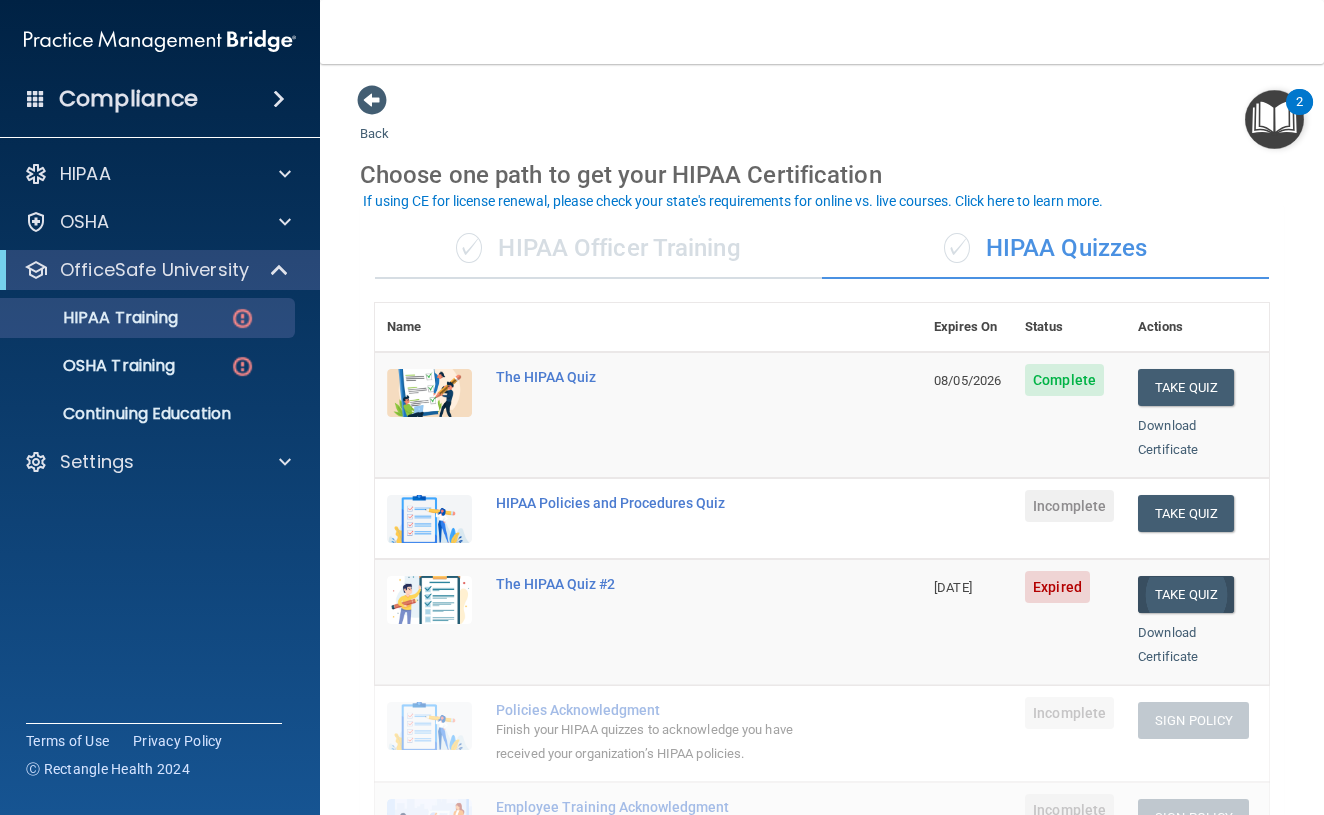 click on "Take Quiz" at bounding box center (1186, 594) 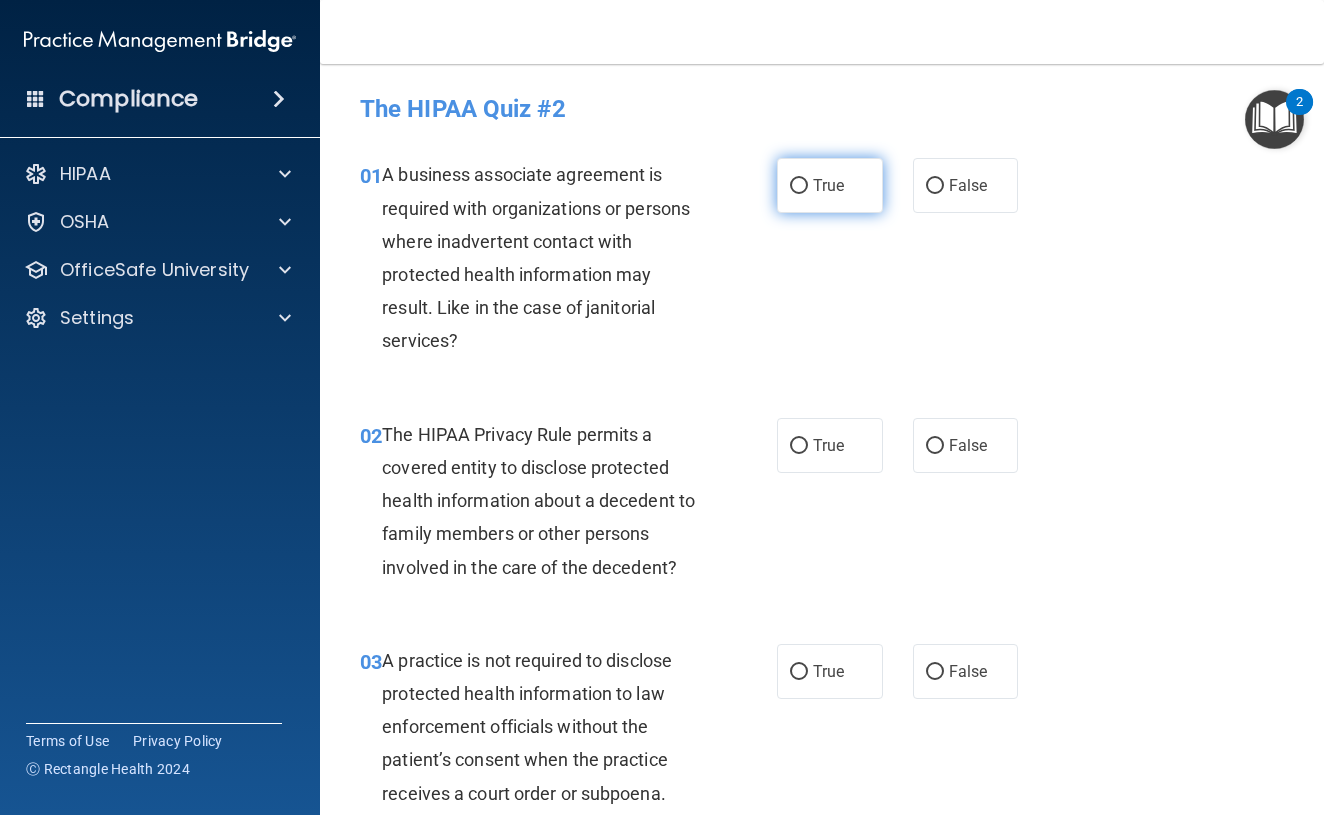 click on "True" at bounding box center (830, 185) 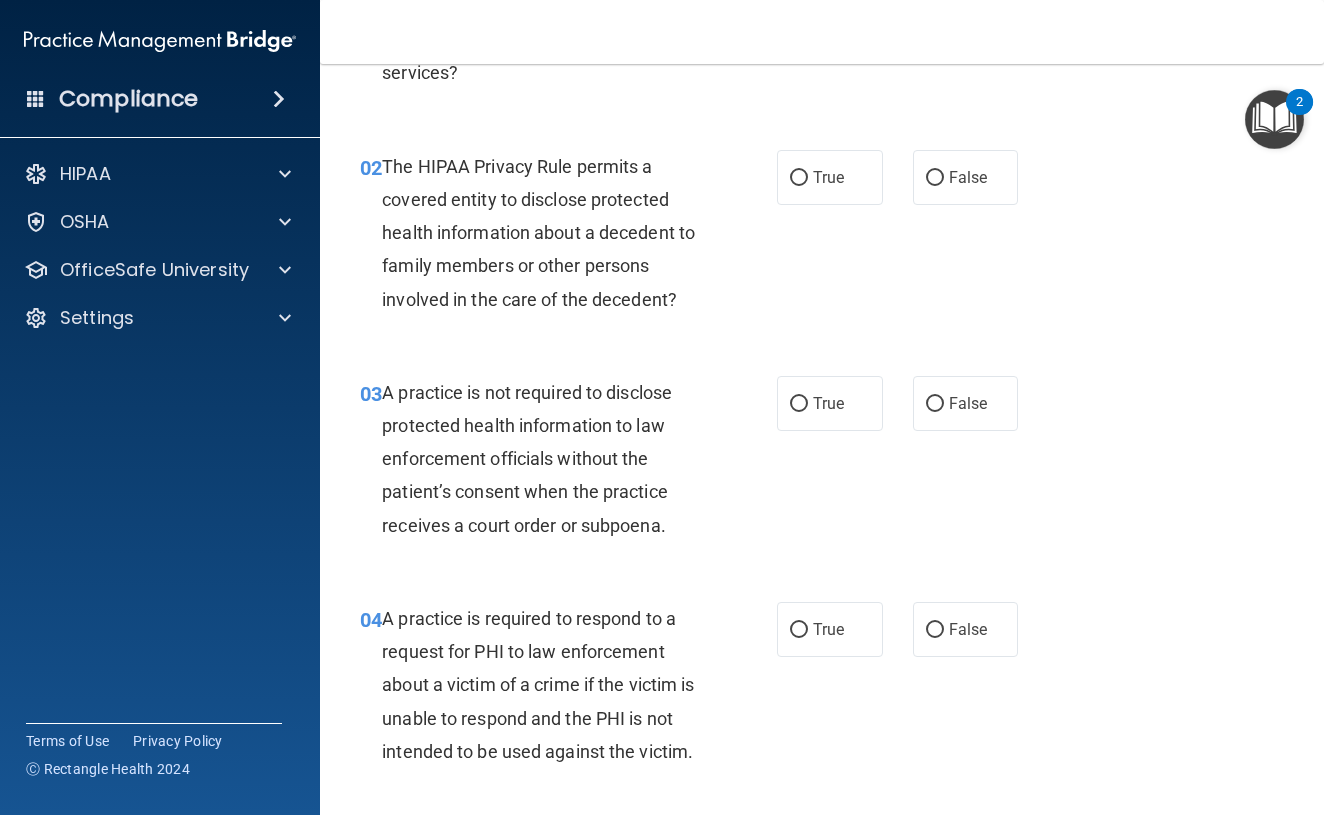 scroll, scrollTop: 269, scrollLeft: 0, axis: vertical 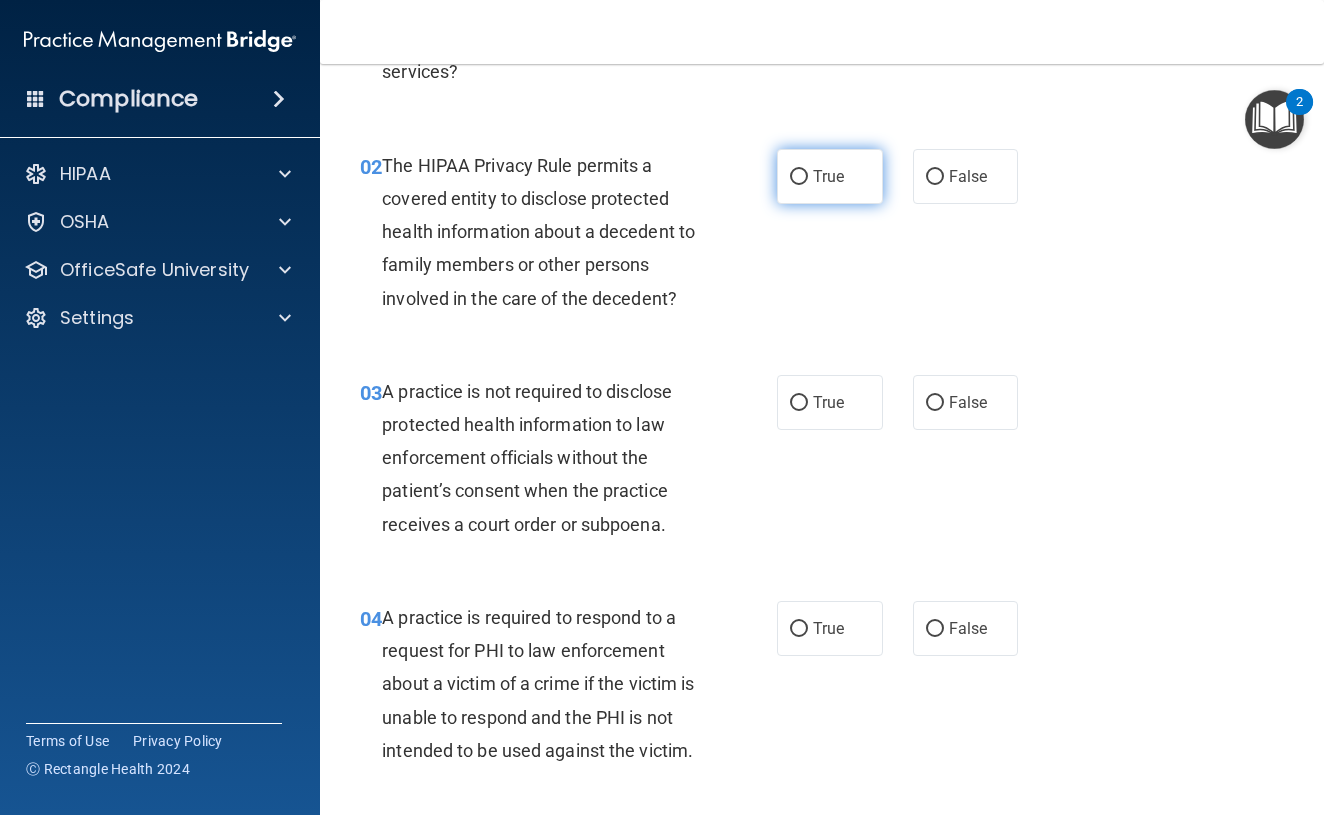 click on "True" at bounding box center (799, 177) 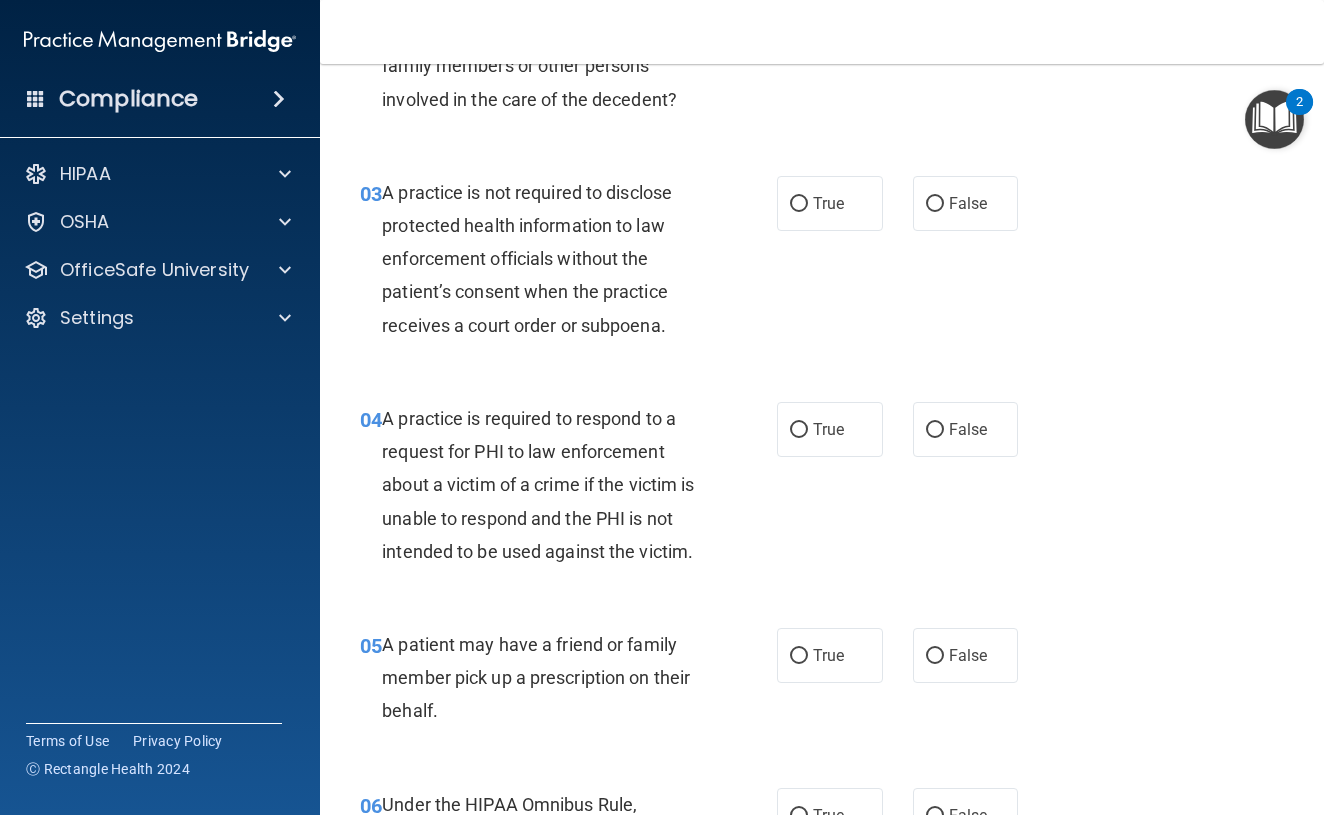 scroll, scrollTop: 484, scrollLeft: 0, axis: vertical 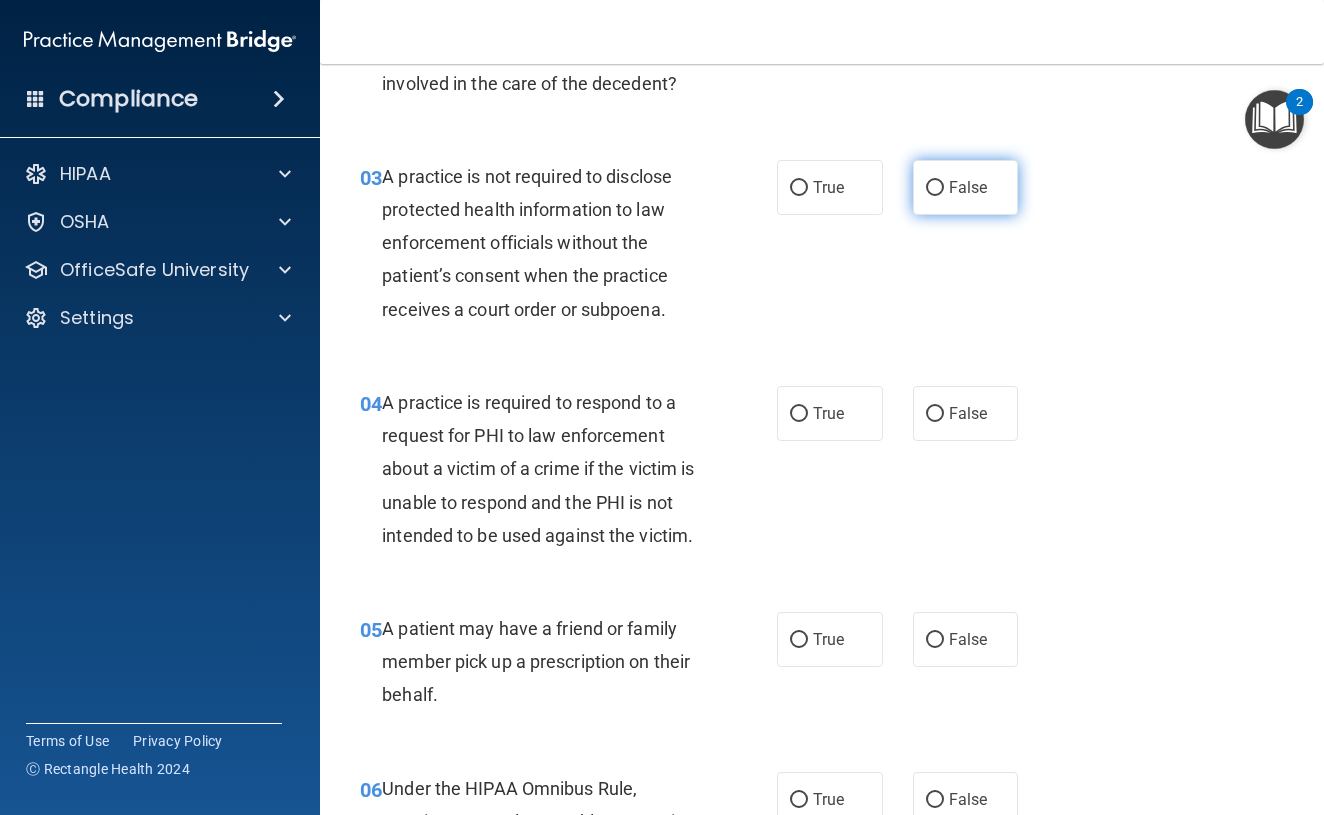 click on "False" at bounding box center (935, 188) 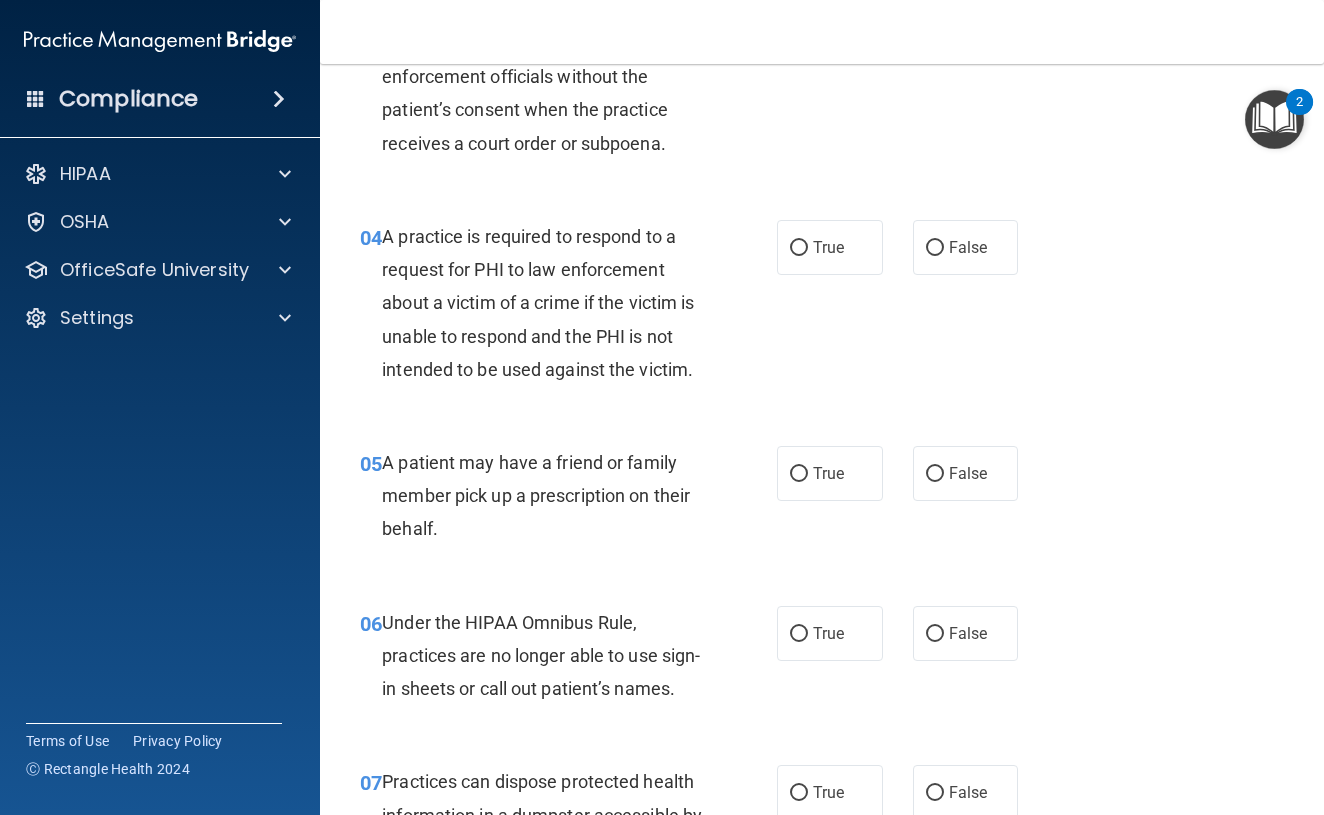 scroll, scrollTop: 655, scrollLeft: 0, axis: vertical 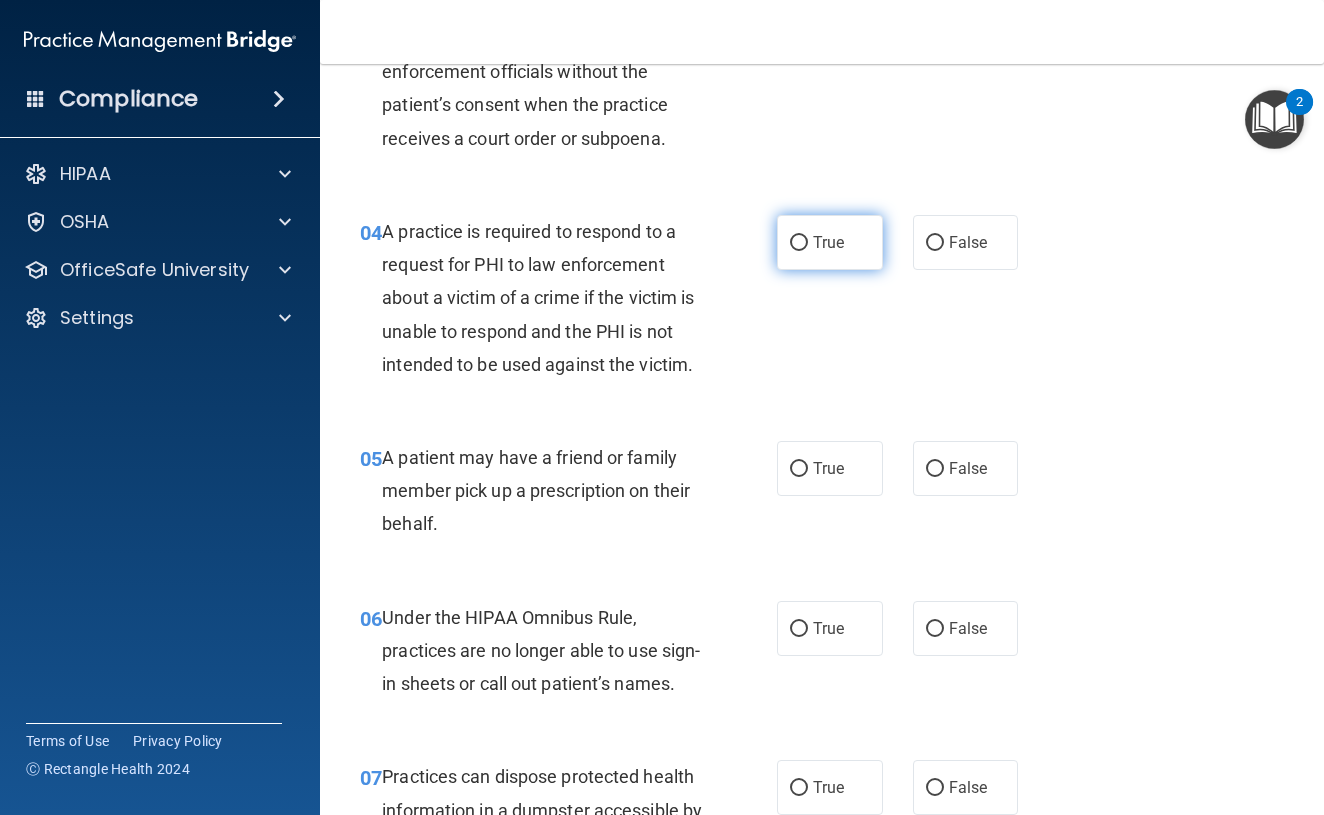 click on "True" at bounding box center [799, 243] 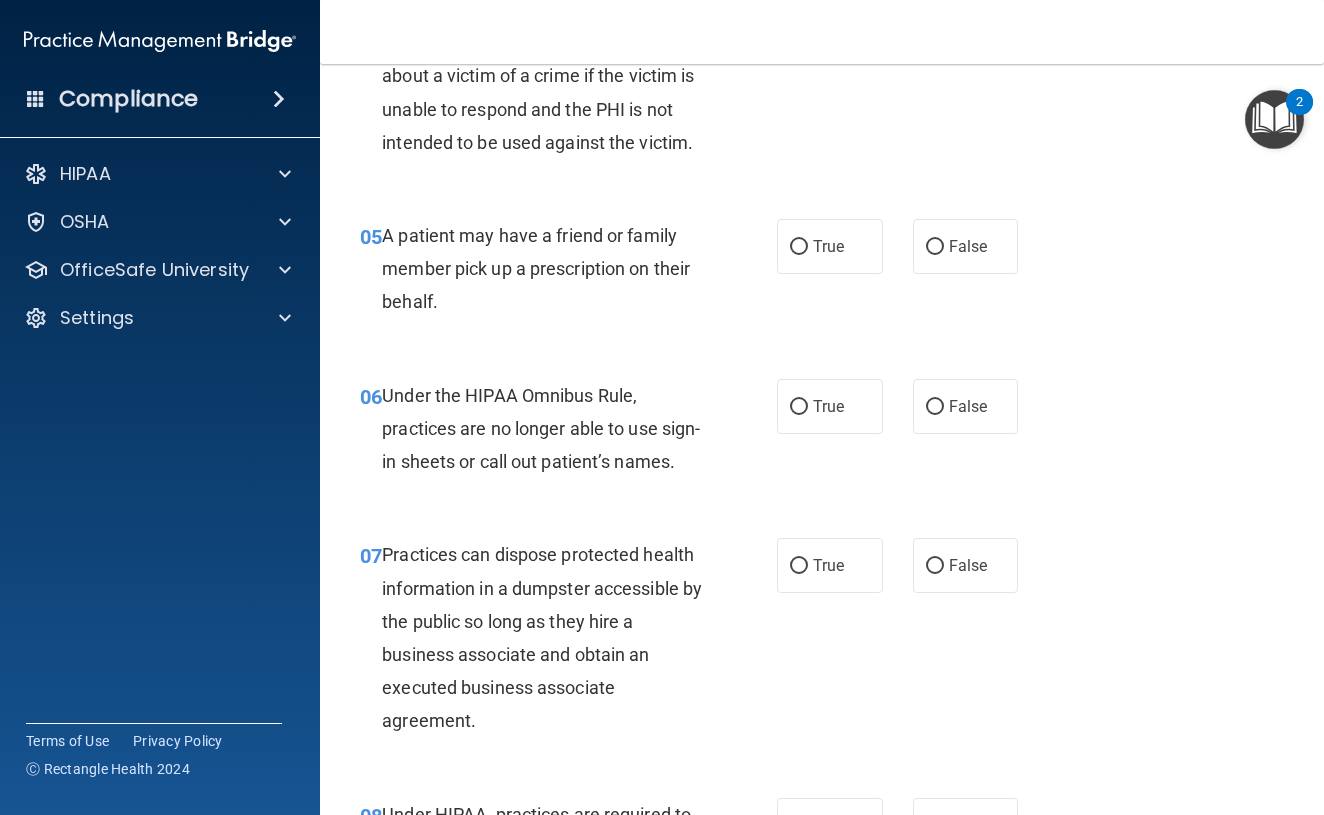 scroll, scrollTop: 890, scrollLeft: 0, axis: vertical 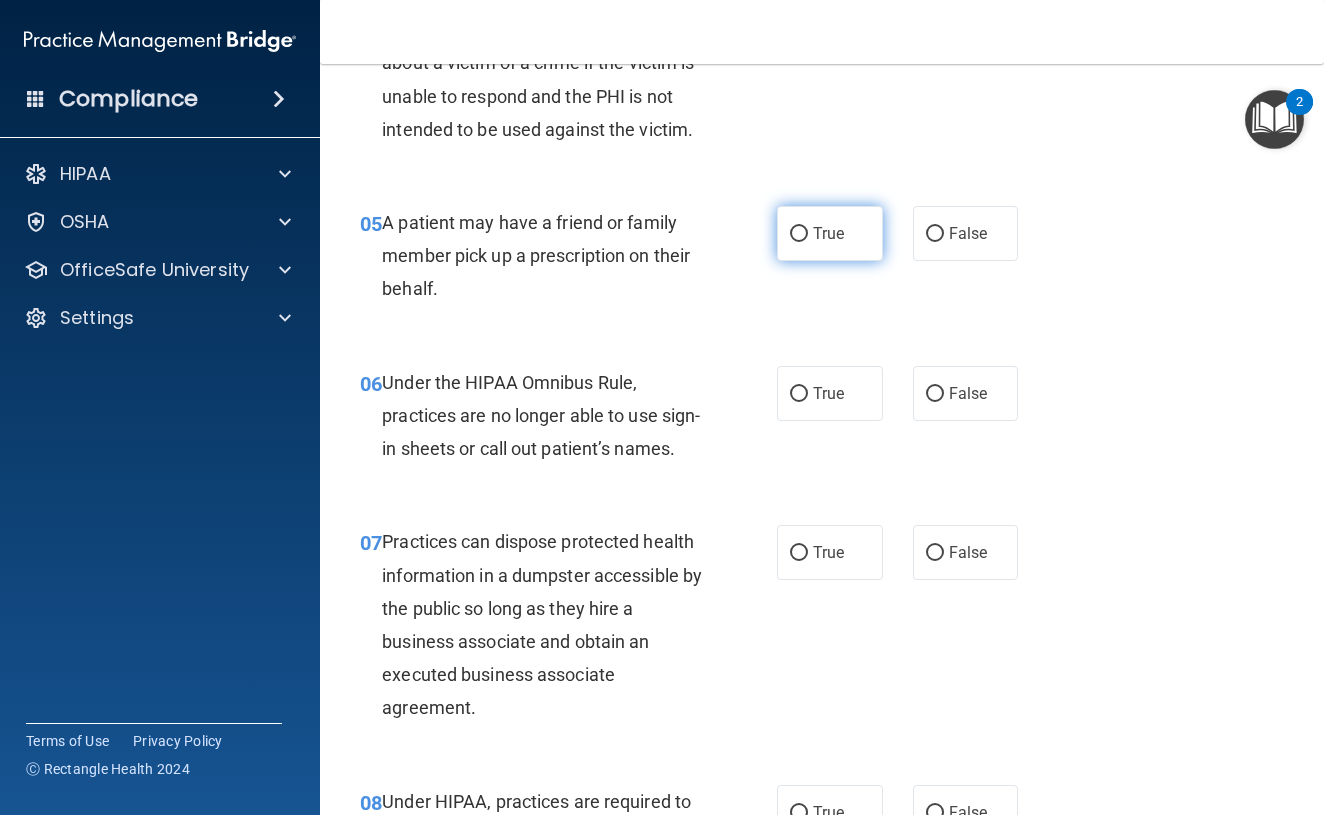 click on "True" at bounding box center [799, 234] 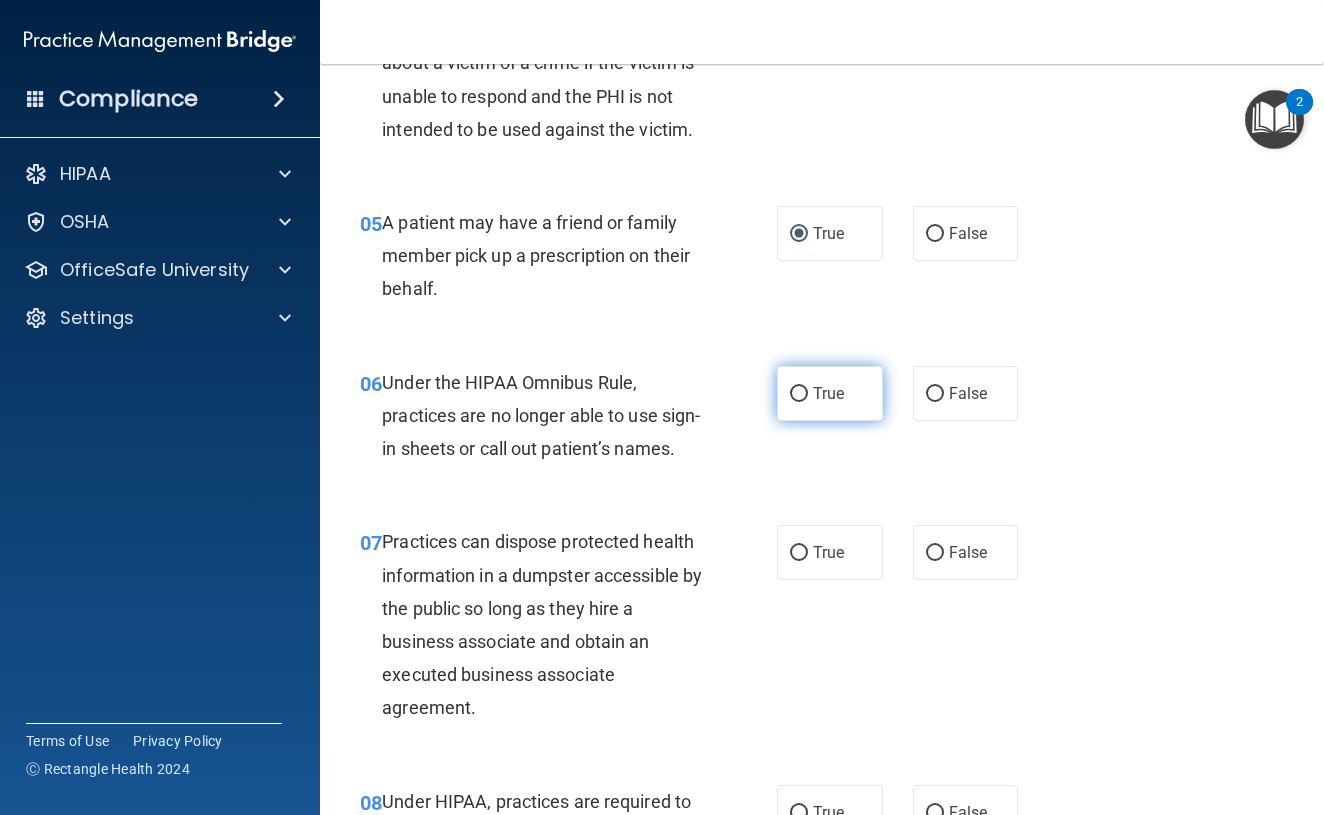 click on "True" at bounding box center (830, 393) 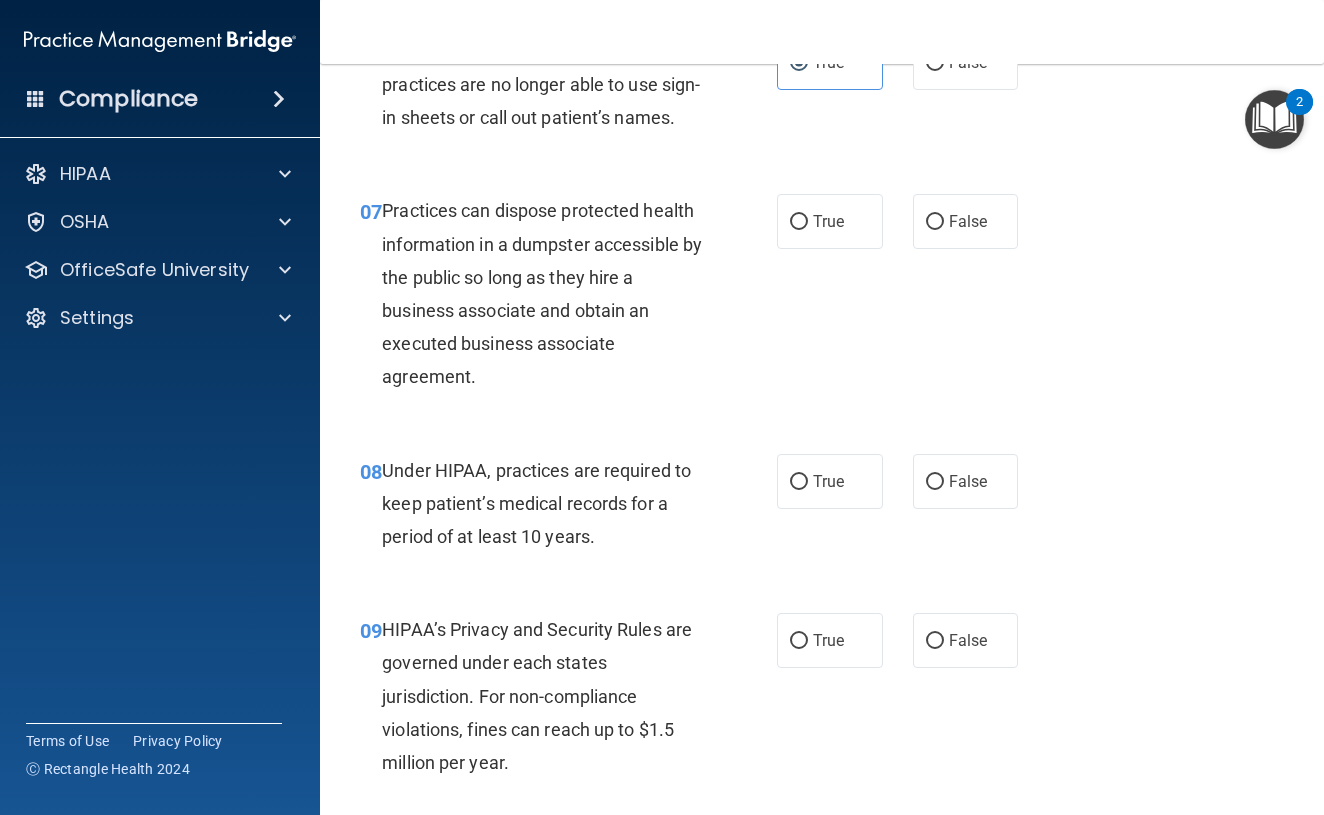 scroll, scrollTop: 1239, scrollLeft: 0, axis: vertical 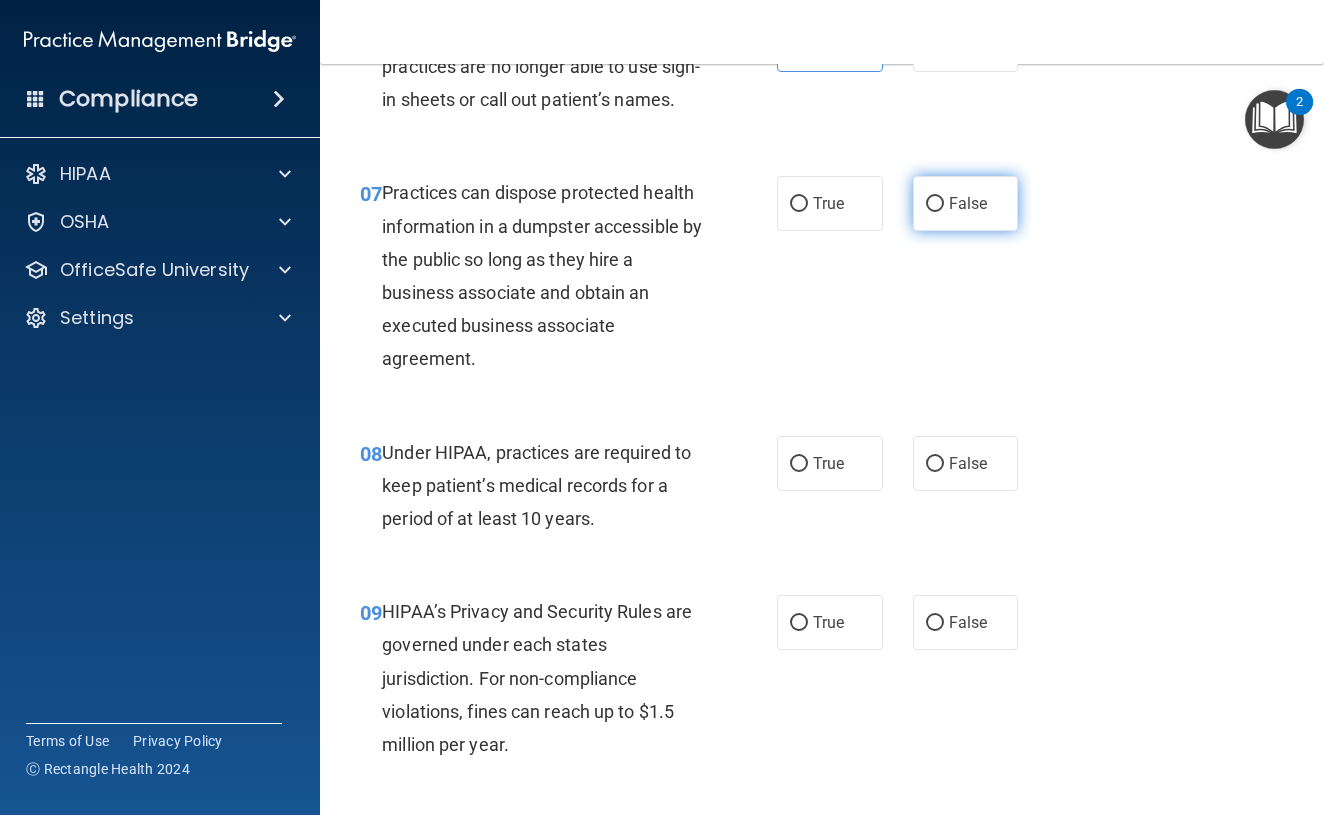 click on "False" at bounding box center (935, 204) 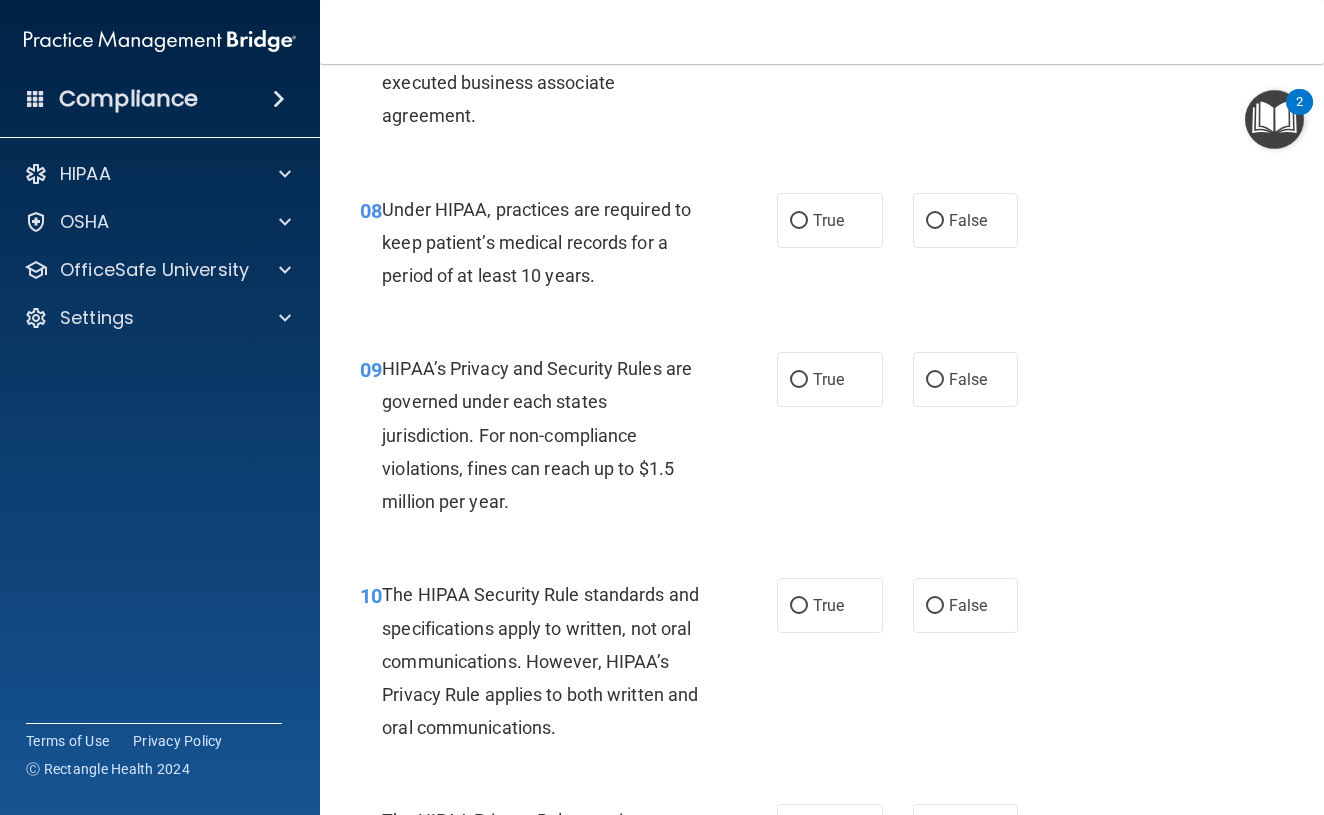 scroll, scrollTop: 1485, scrollLeft: 0, axis: vertical 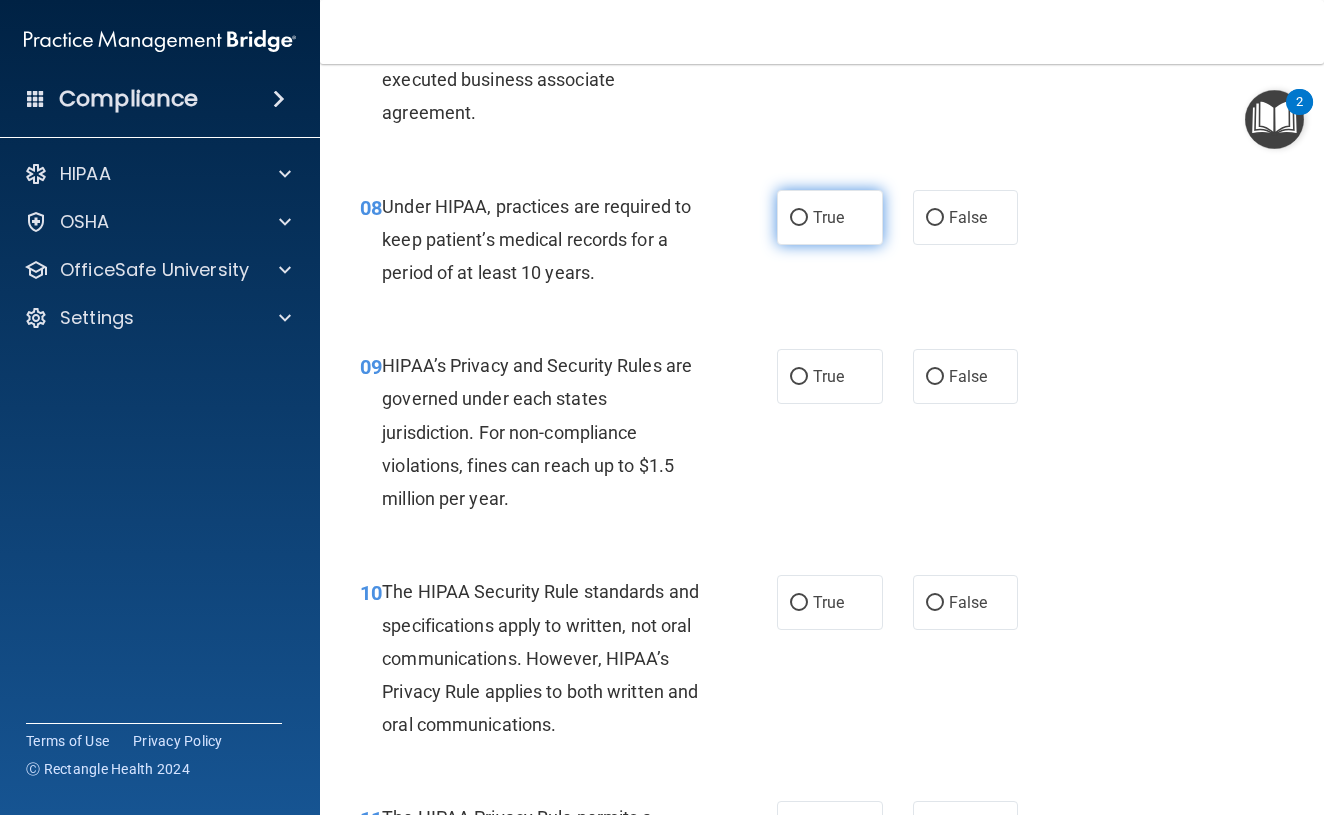 click on "True" at bounding box center [830, 217] 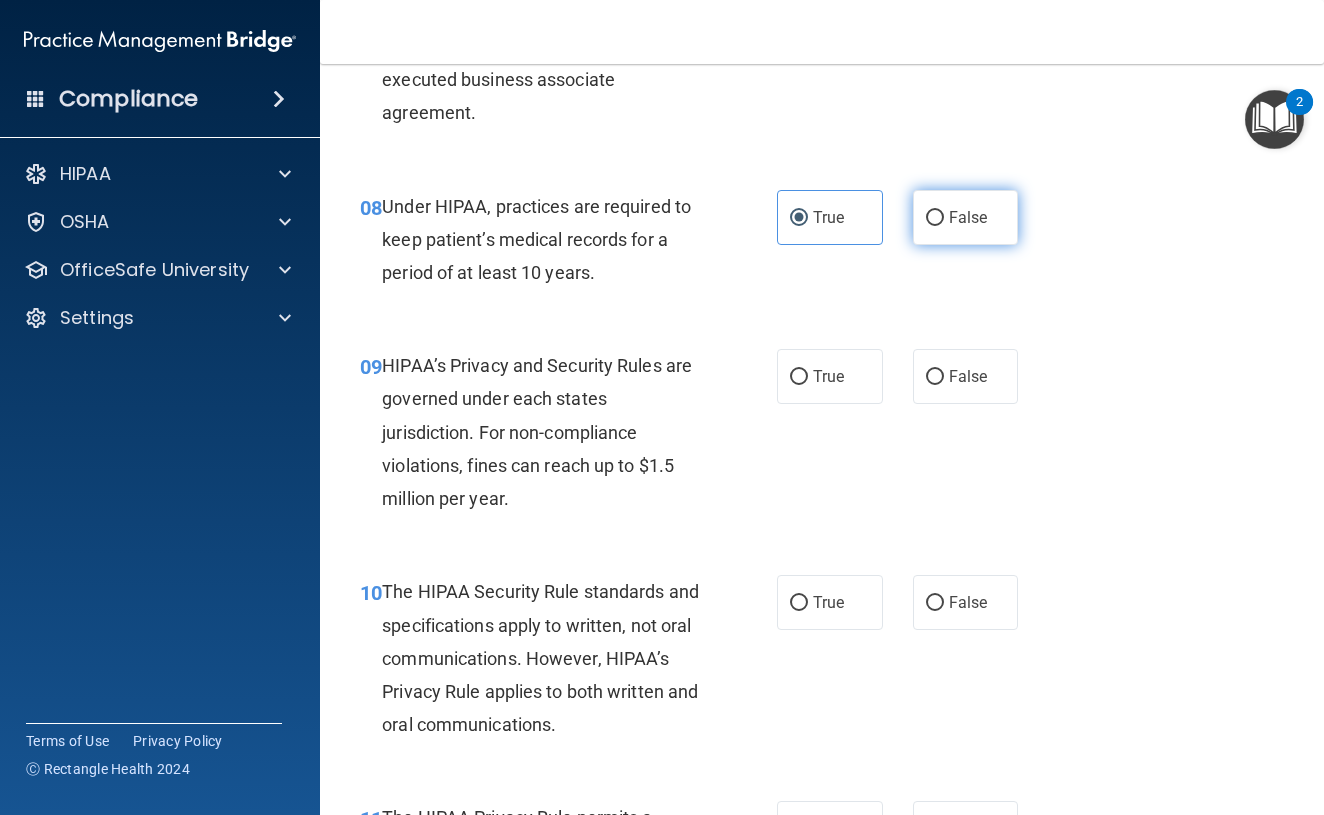 click on "False" at bounding box center [935, 218] 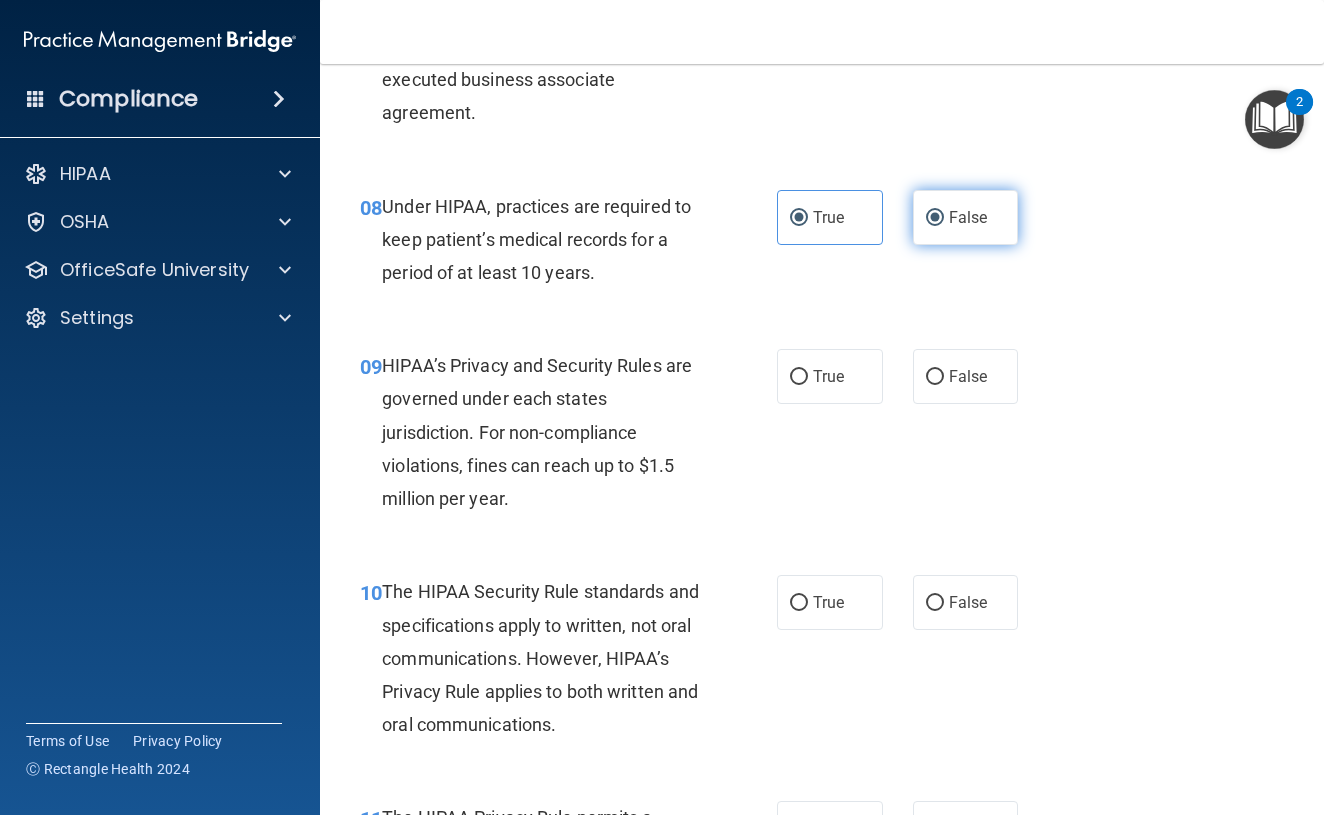 radio on "false" 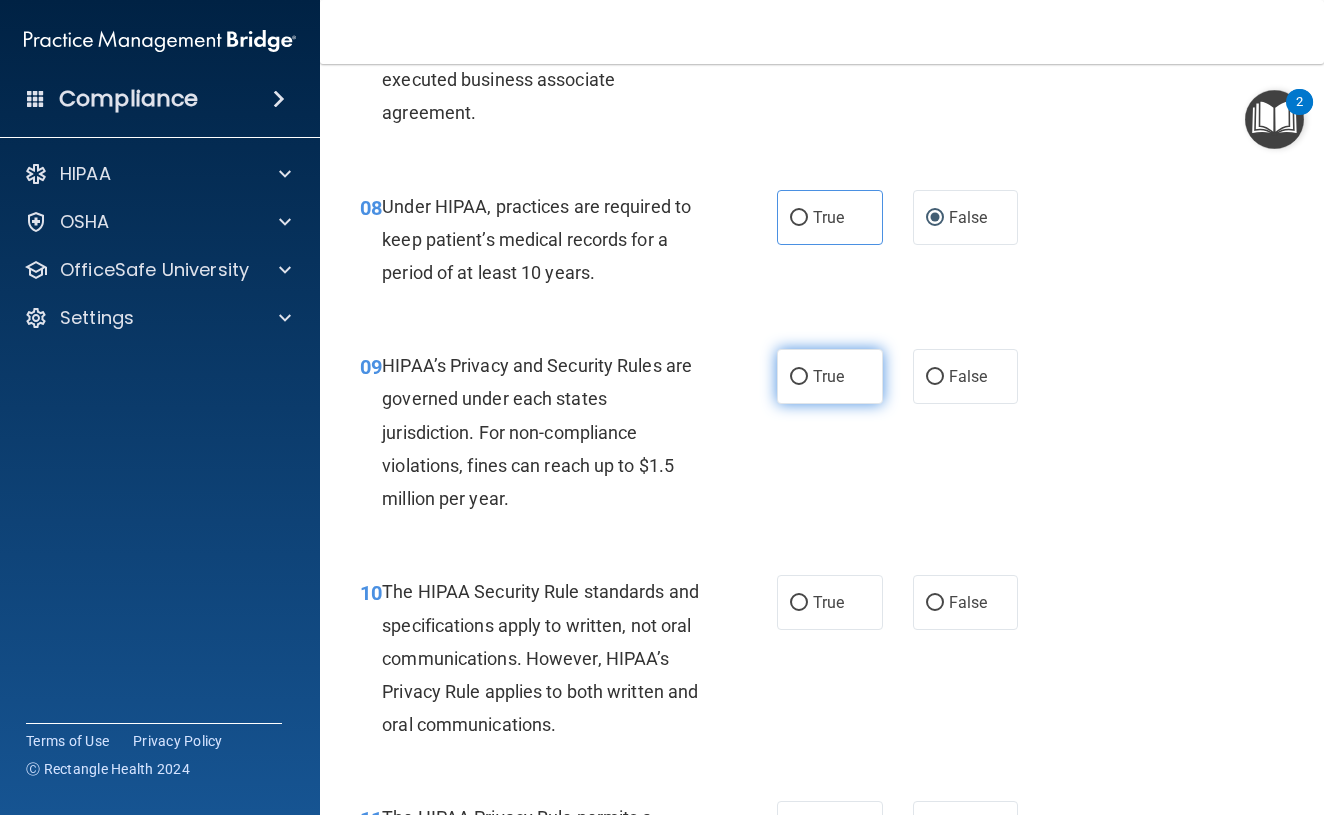 click on "True" at bounding box center (799, 377) 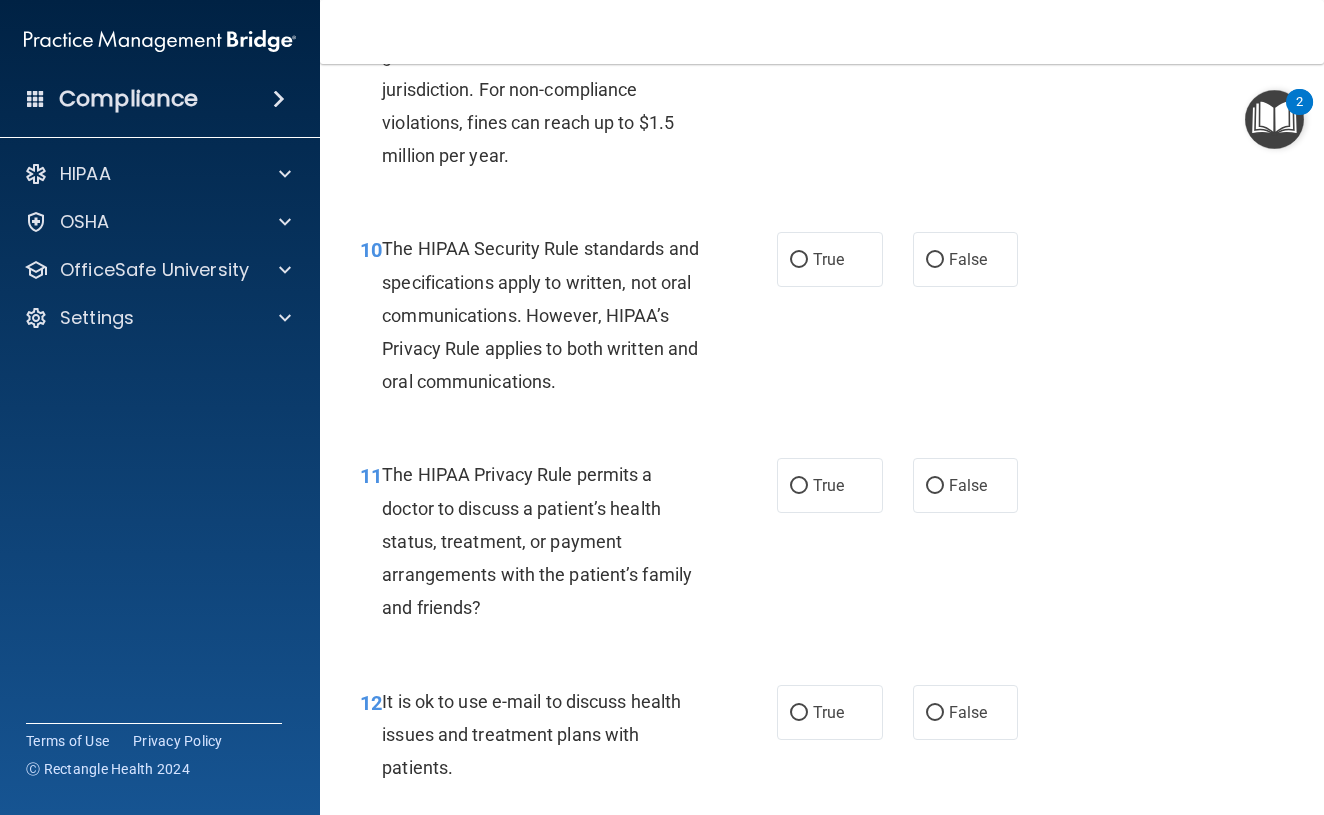 scroll, scrollTop: 1832, scrollLeft: 0, axis: vertical 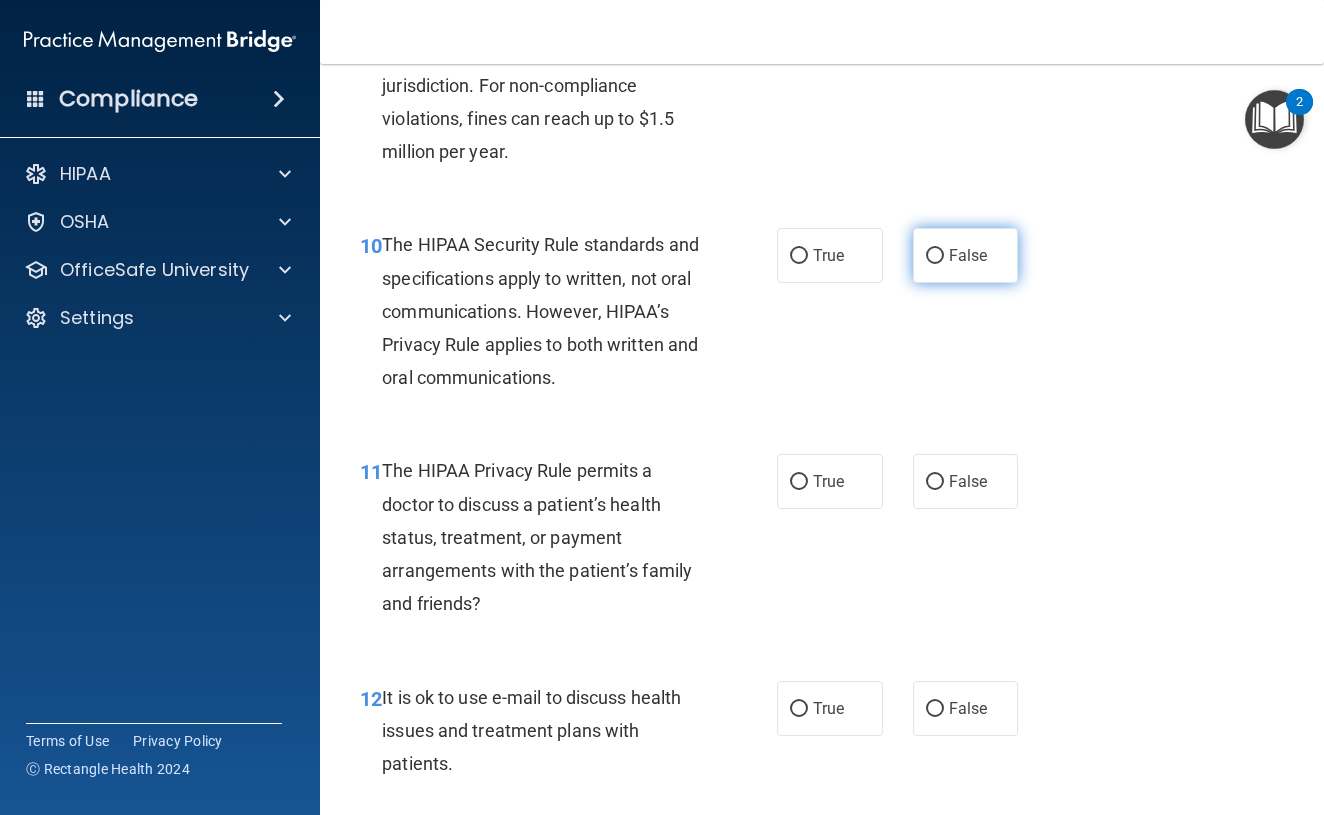 click on "False" at bounding box center [935, 256] 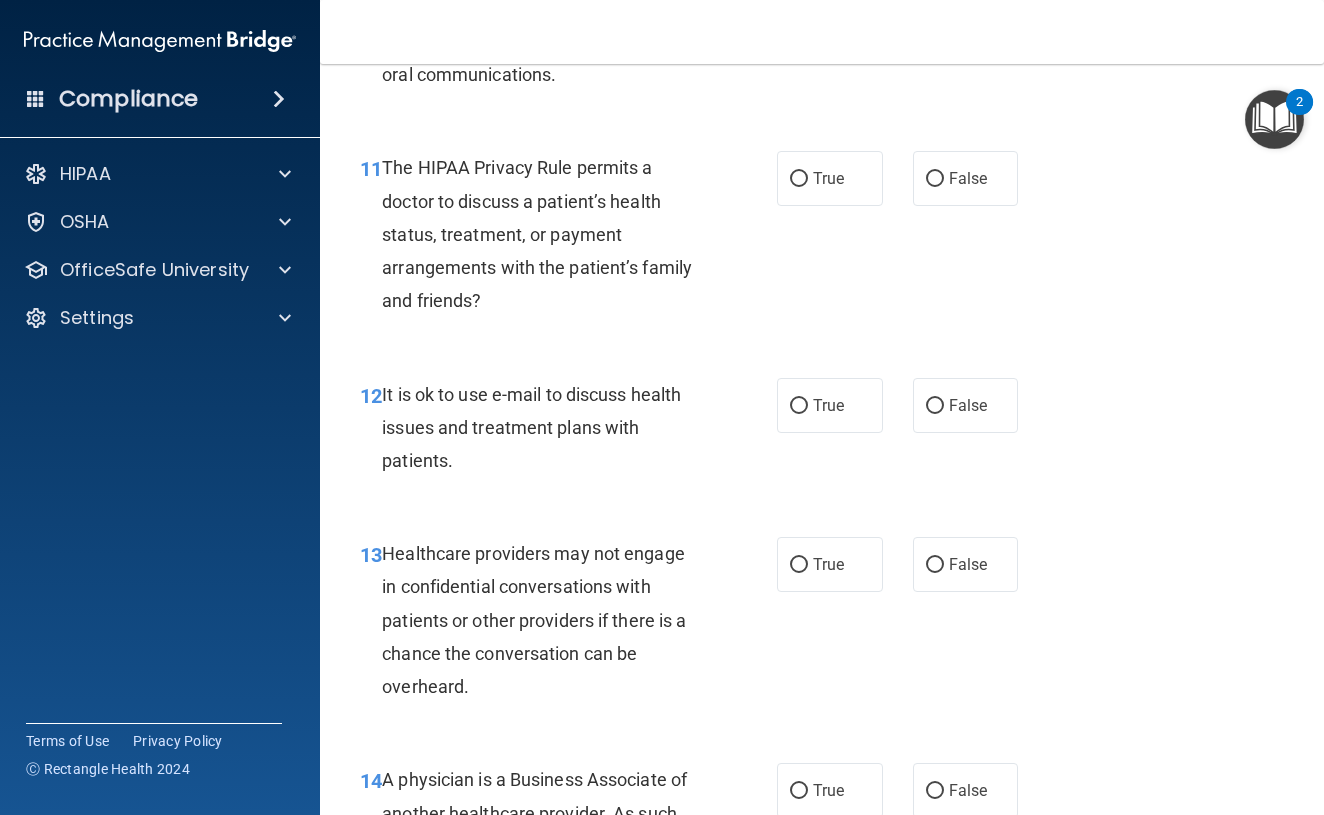 scroll, scrollTop: 2131, scrollLeft: 0, axis: vertical 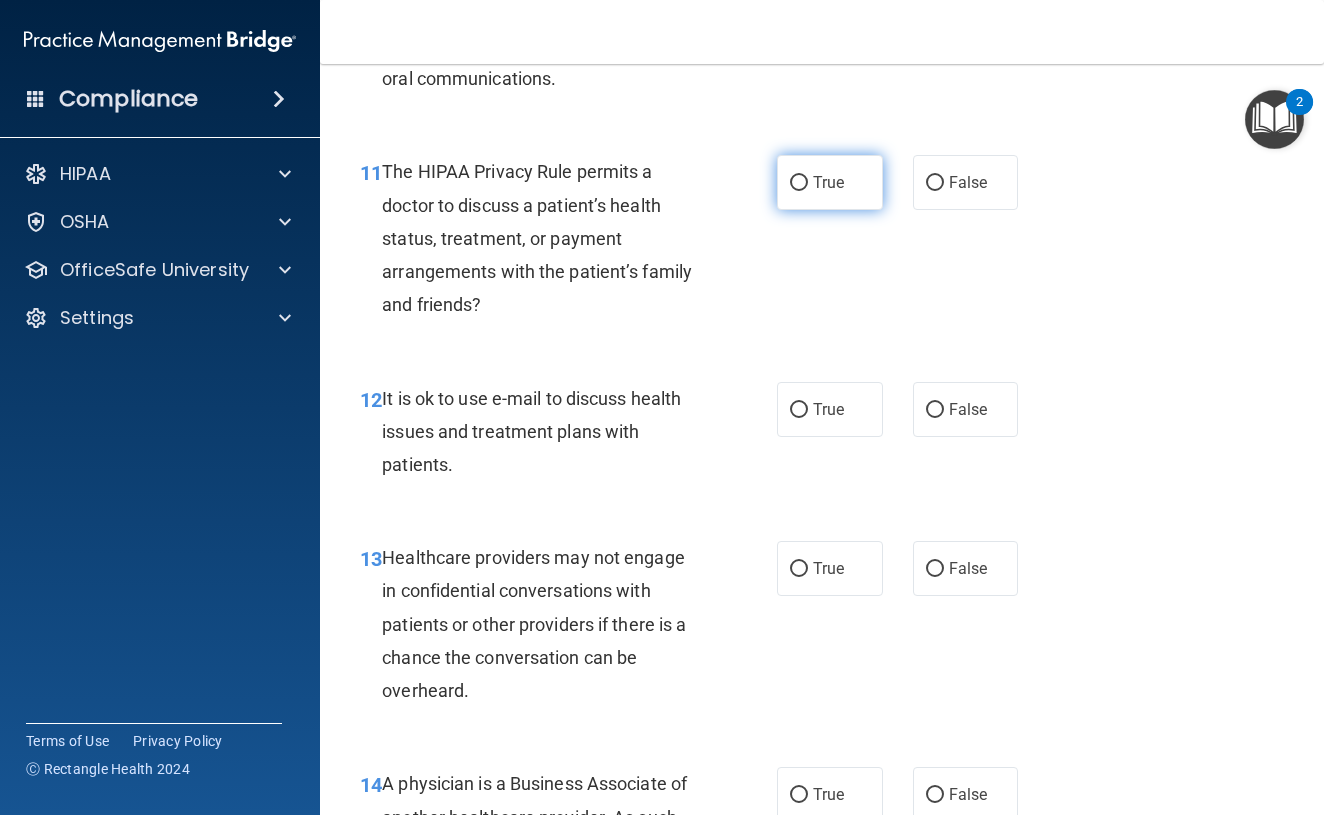 click on "True" at bounding box center (799, 183) 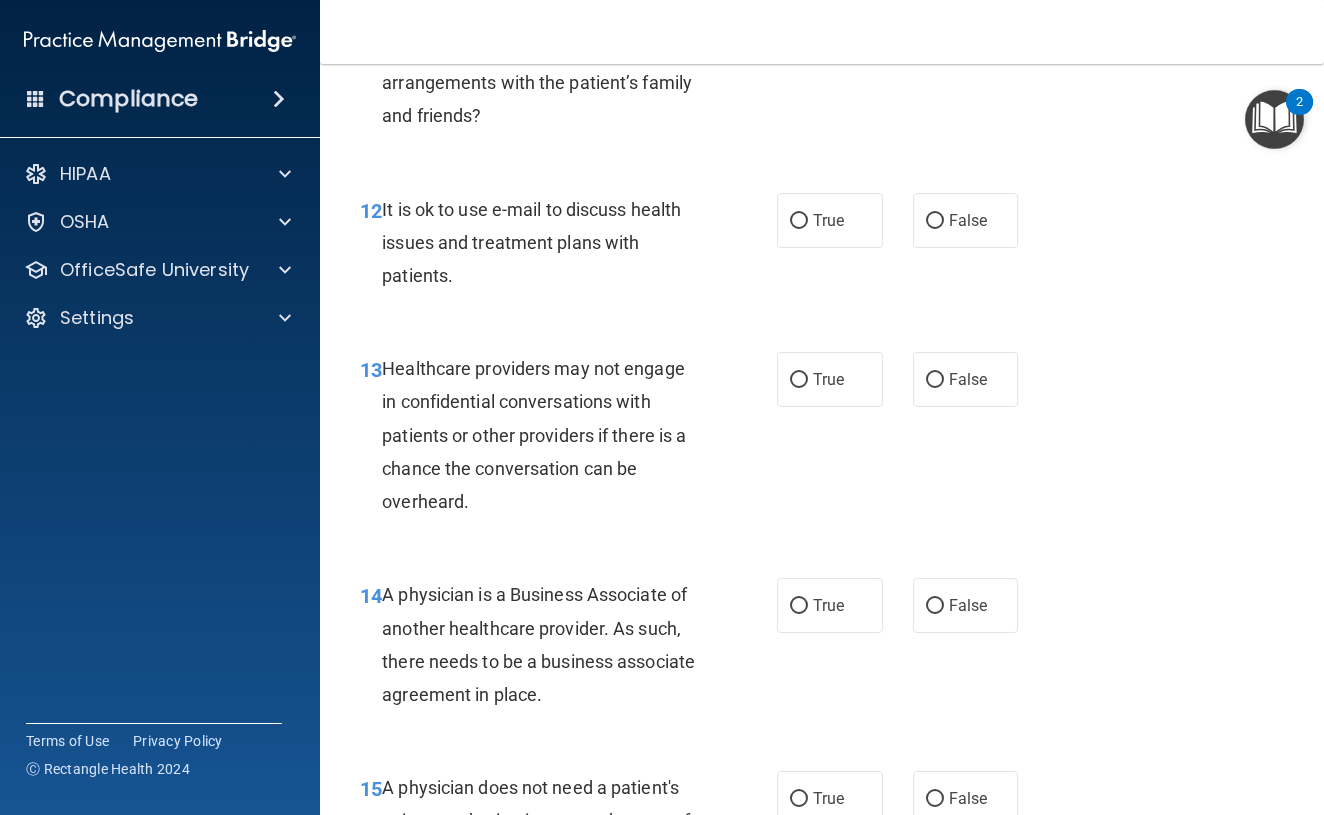 scroll, scrollTop: 2328, scrollLeft: 0, axis: vertical 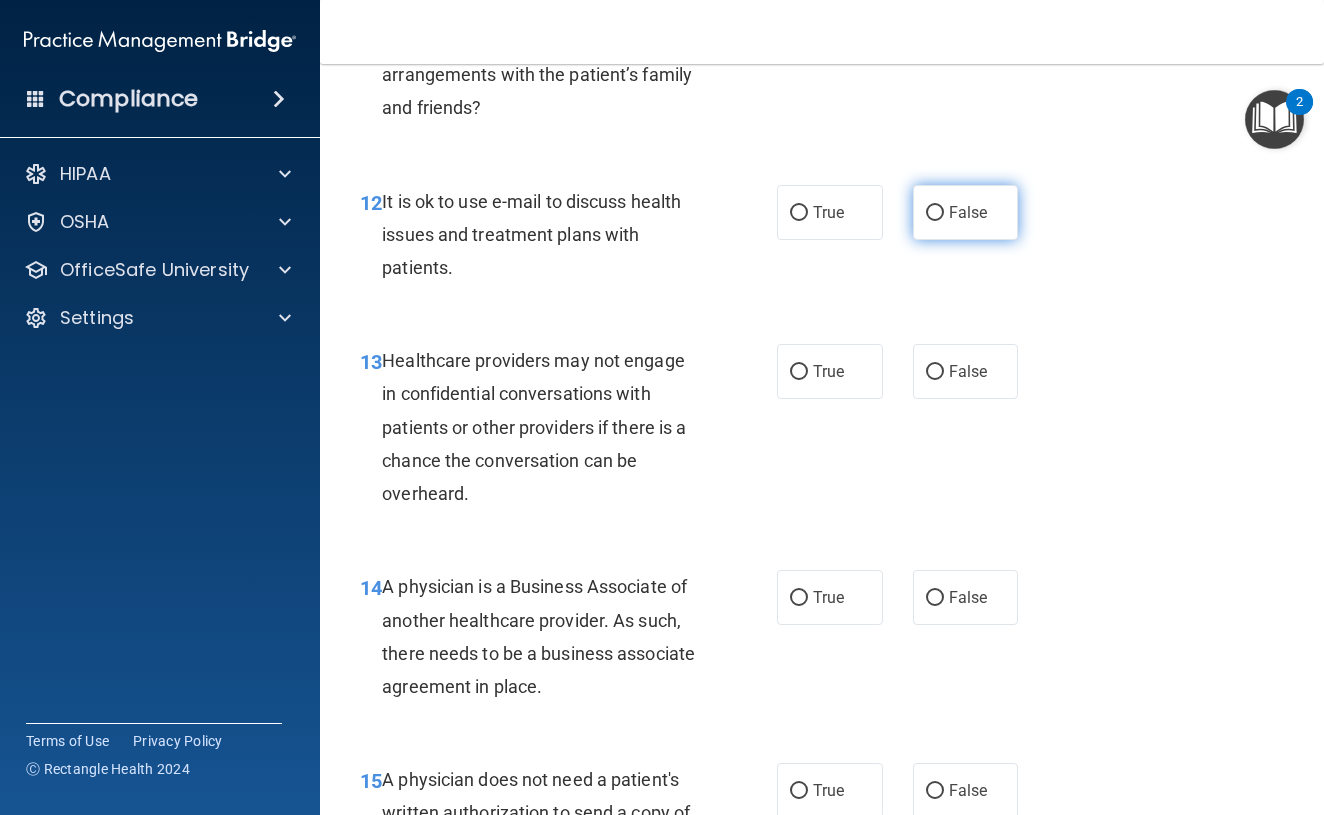 click on "False" at bounding box center (935, 213) 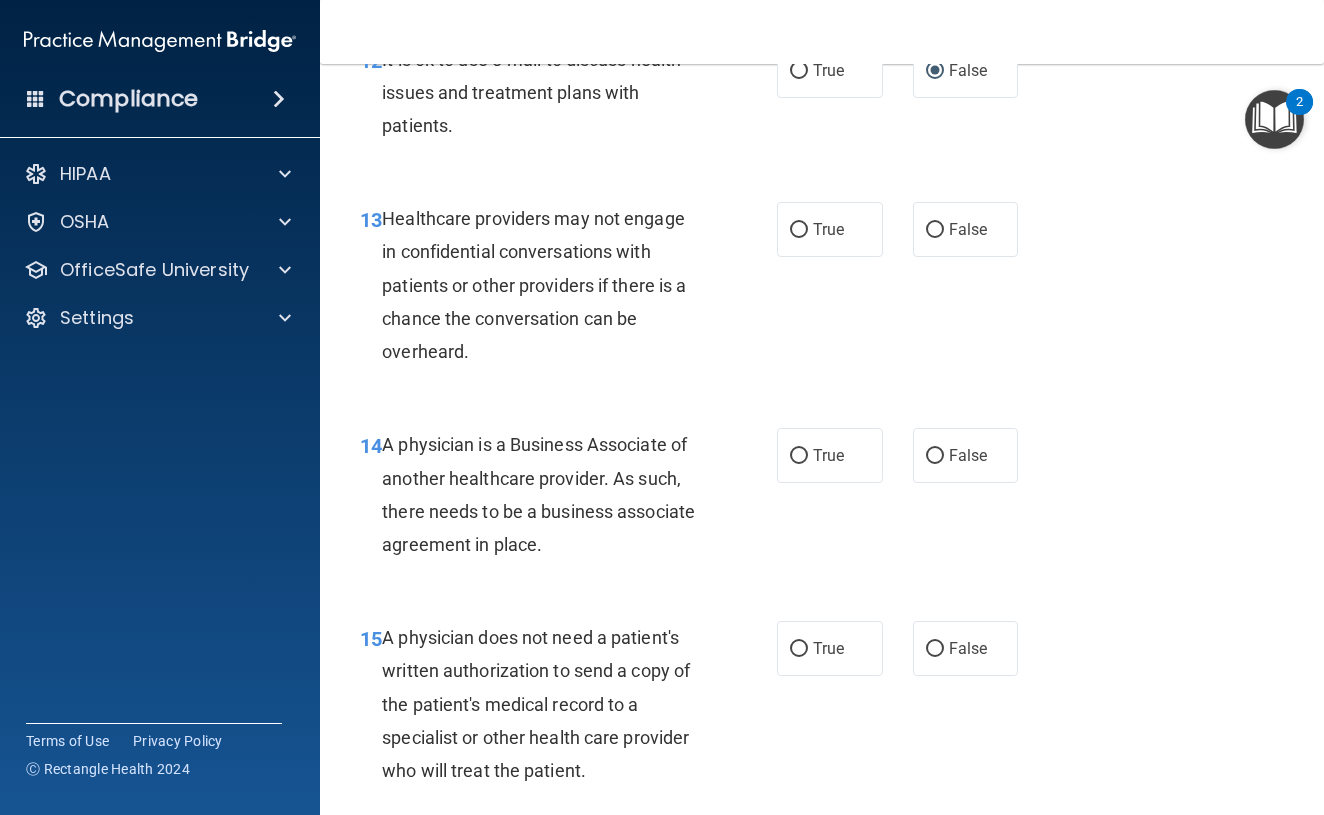 scroll, scrollTop: 2469, scrollLeft: 0, axis: vertical 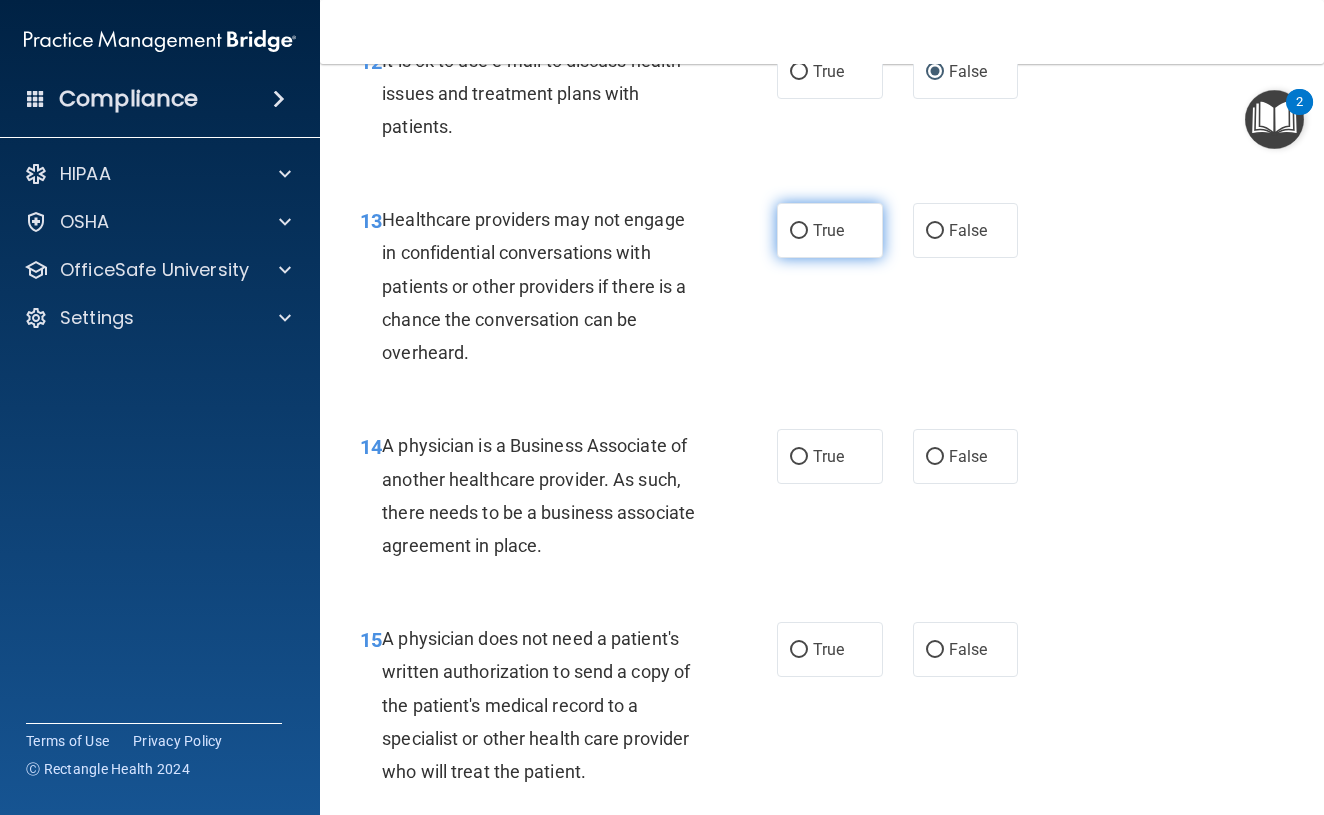 click on "True" at bounding box center [799, 231] 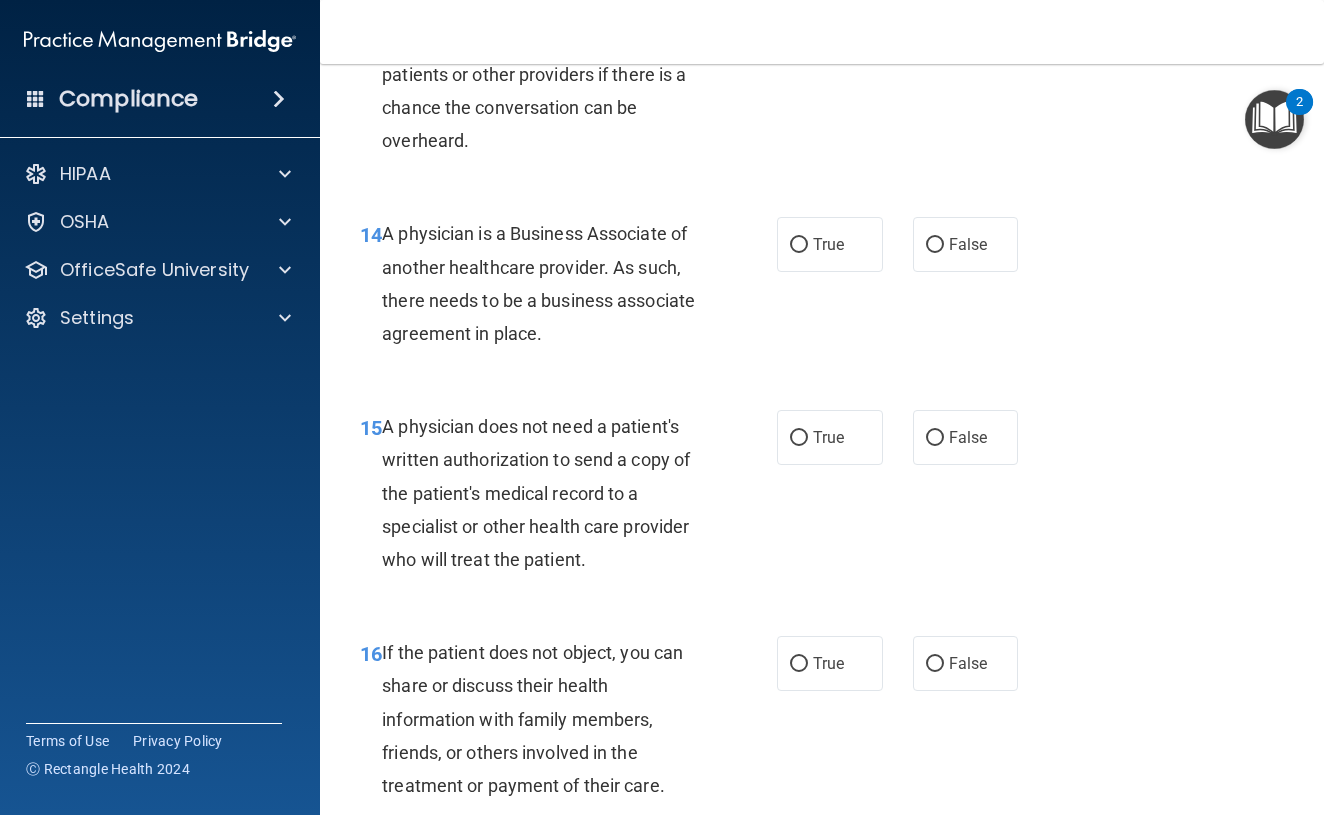 scroll, scrollTop: 2685, scrollLeft: 0, axis: vertical 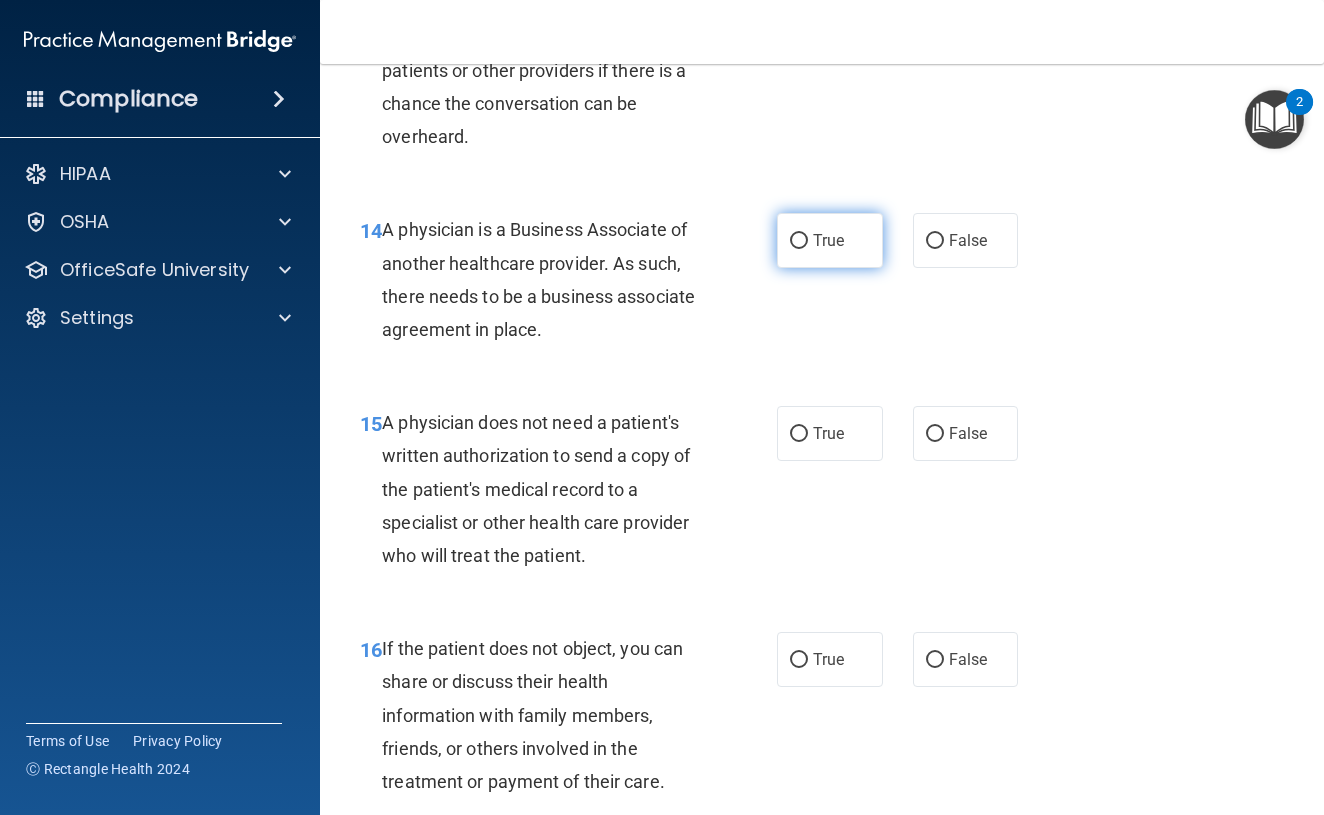 click on "True" at bounding box center (799, 241) 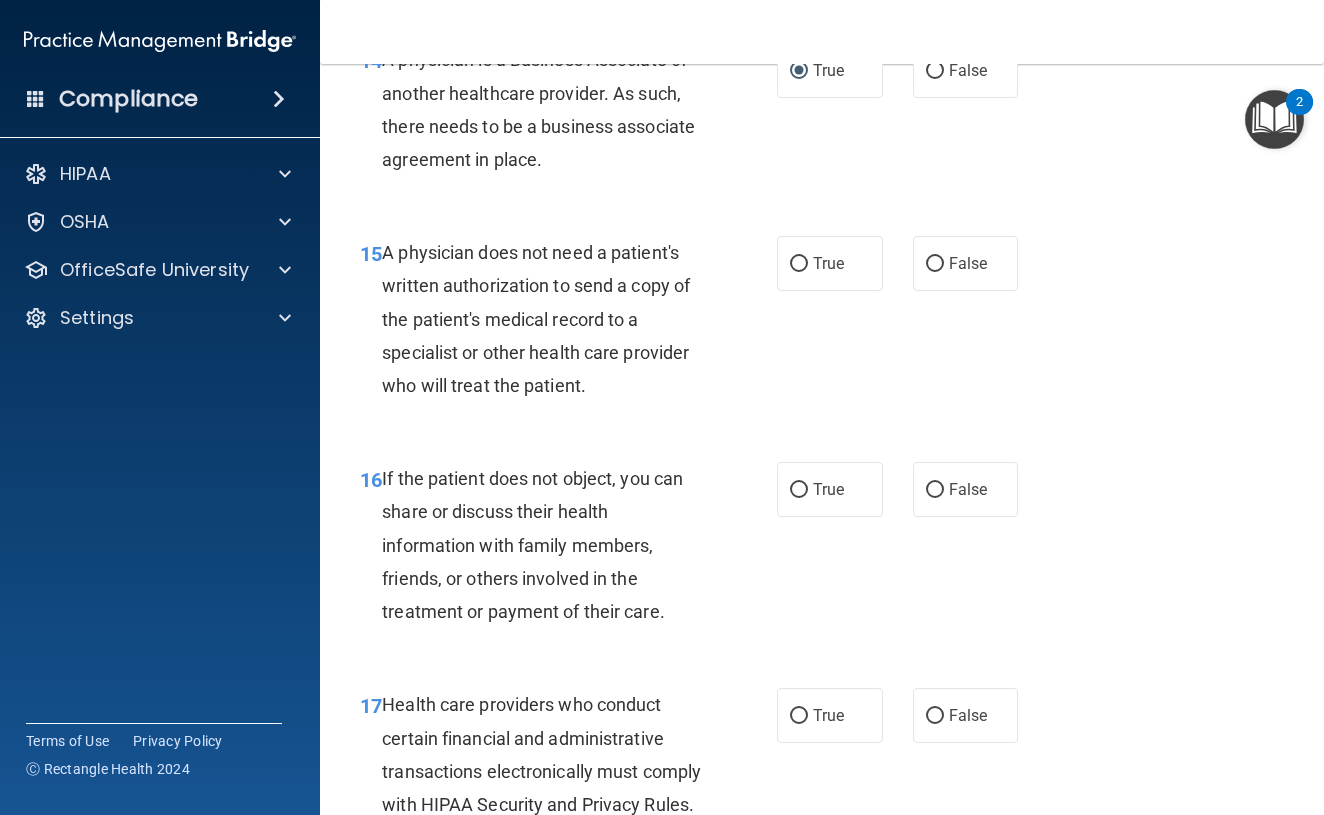 scroll, scrollTop: 2871, scrollLeft: 0, axis: vertical 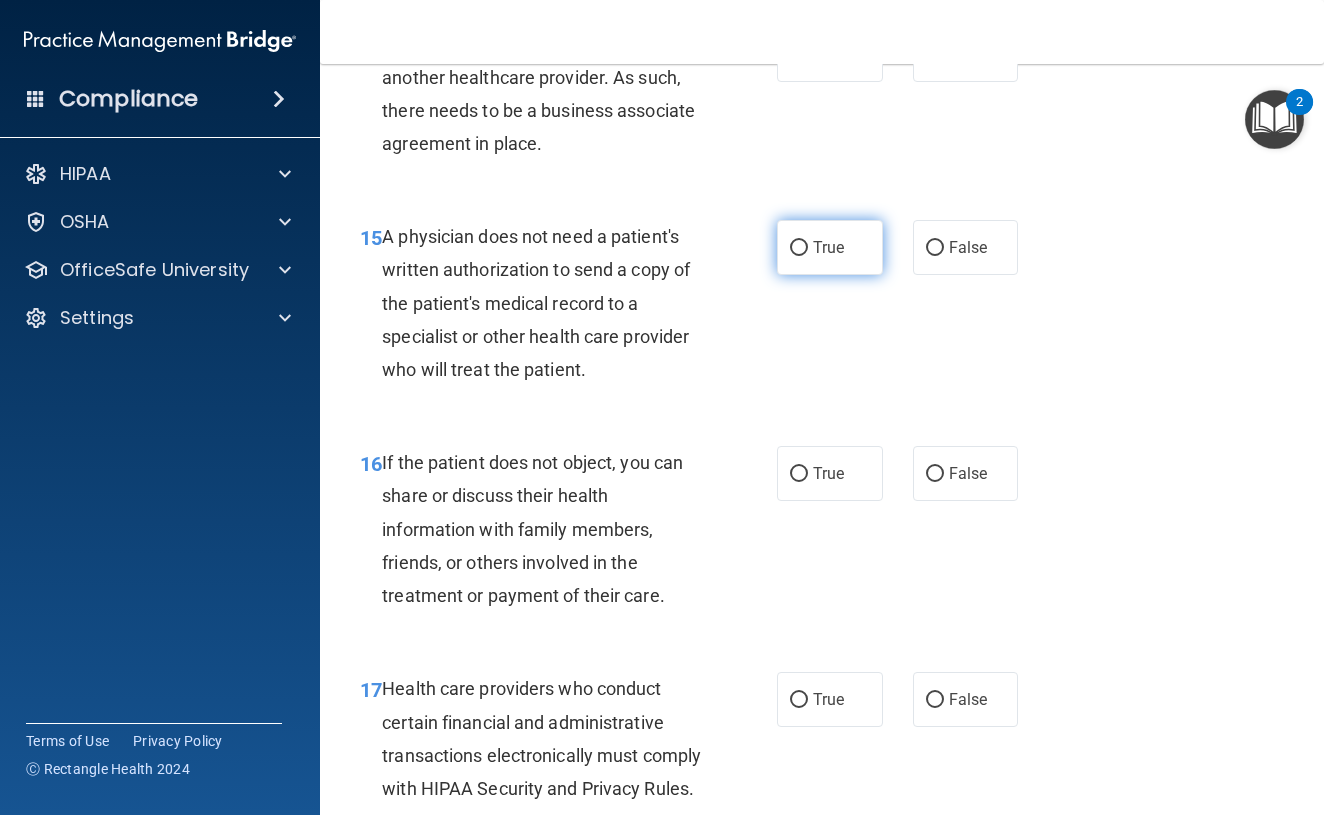 click on "True" at bounding box center (799, 248) 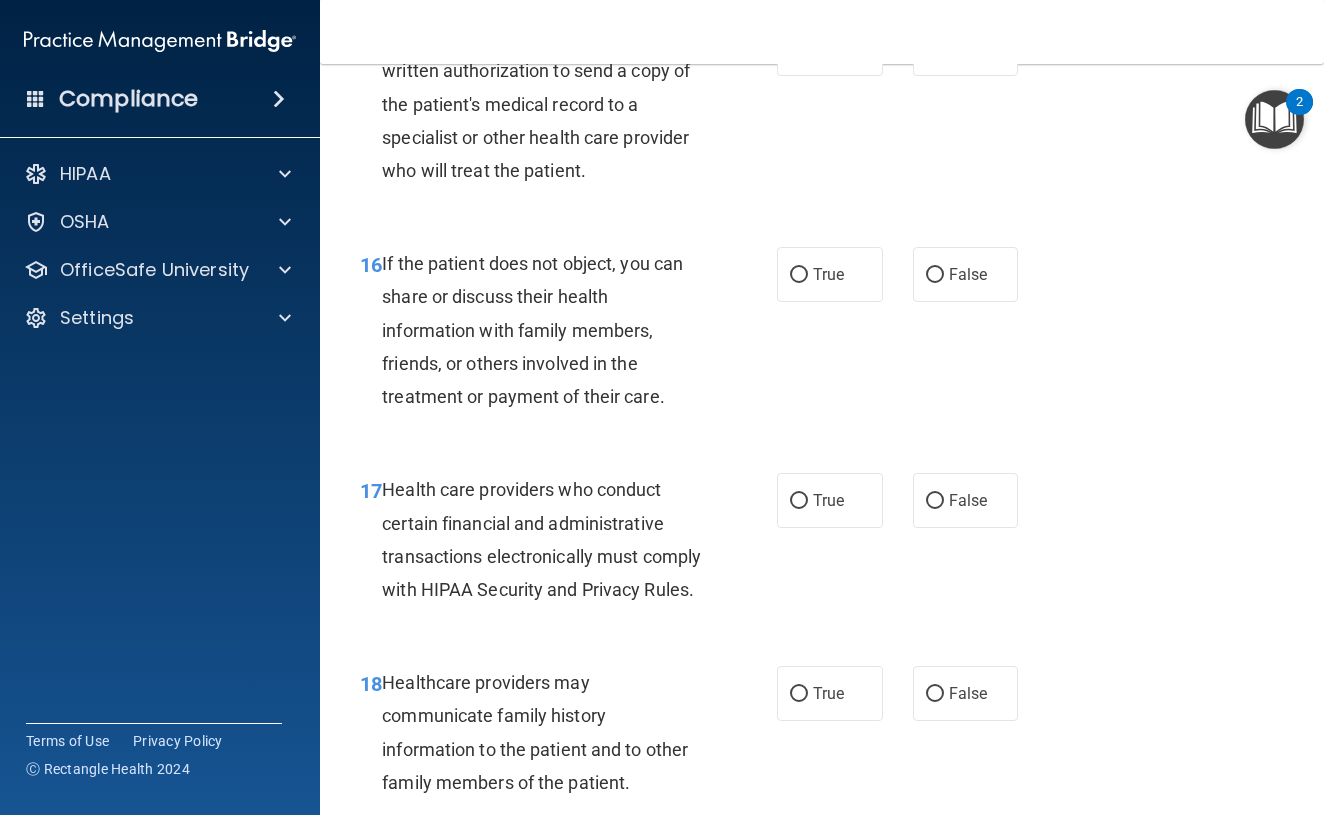 scroll, scrollTop: 3063, scrollLeft: 0, axis: vertical 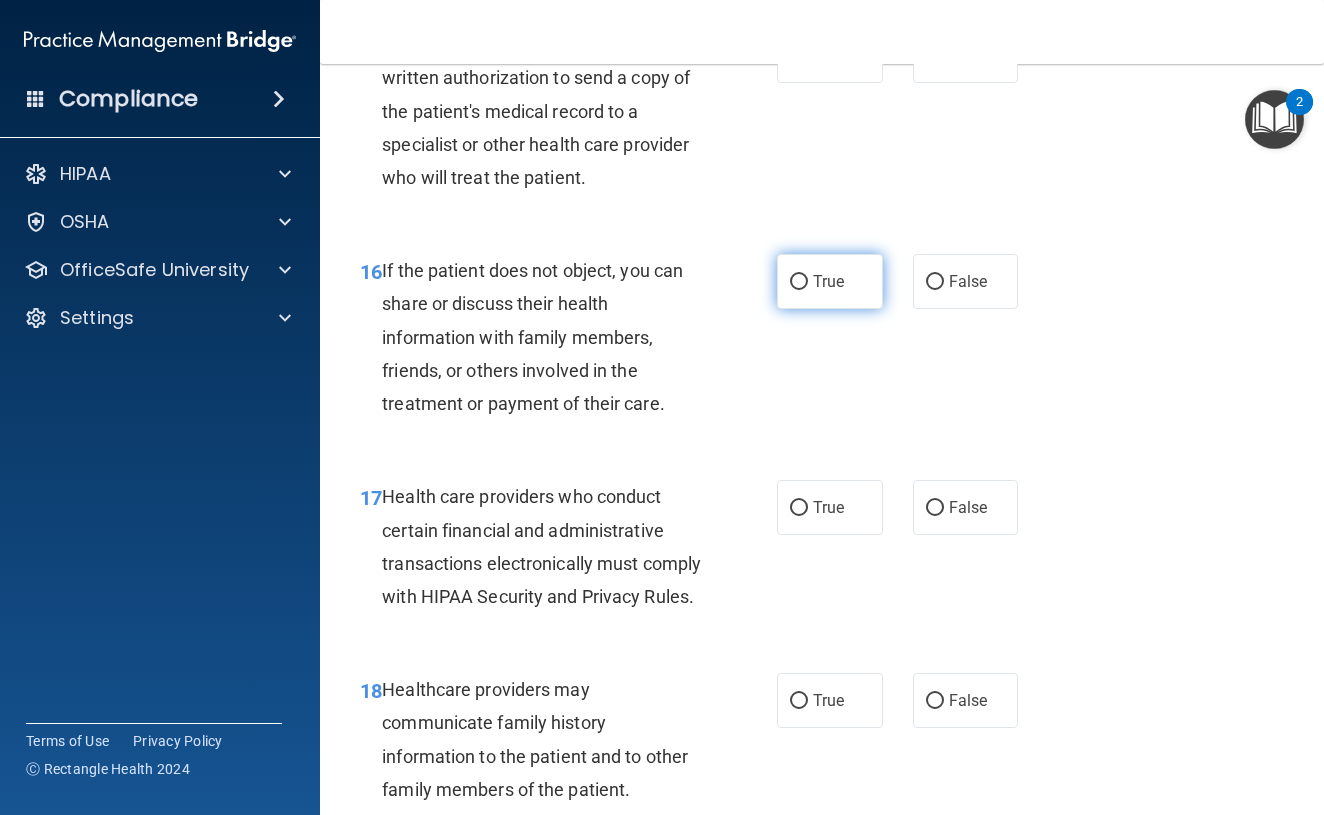 click on "True" at bounding box center [830, 281] 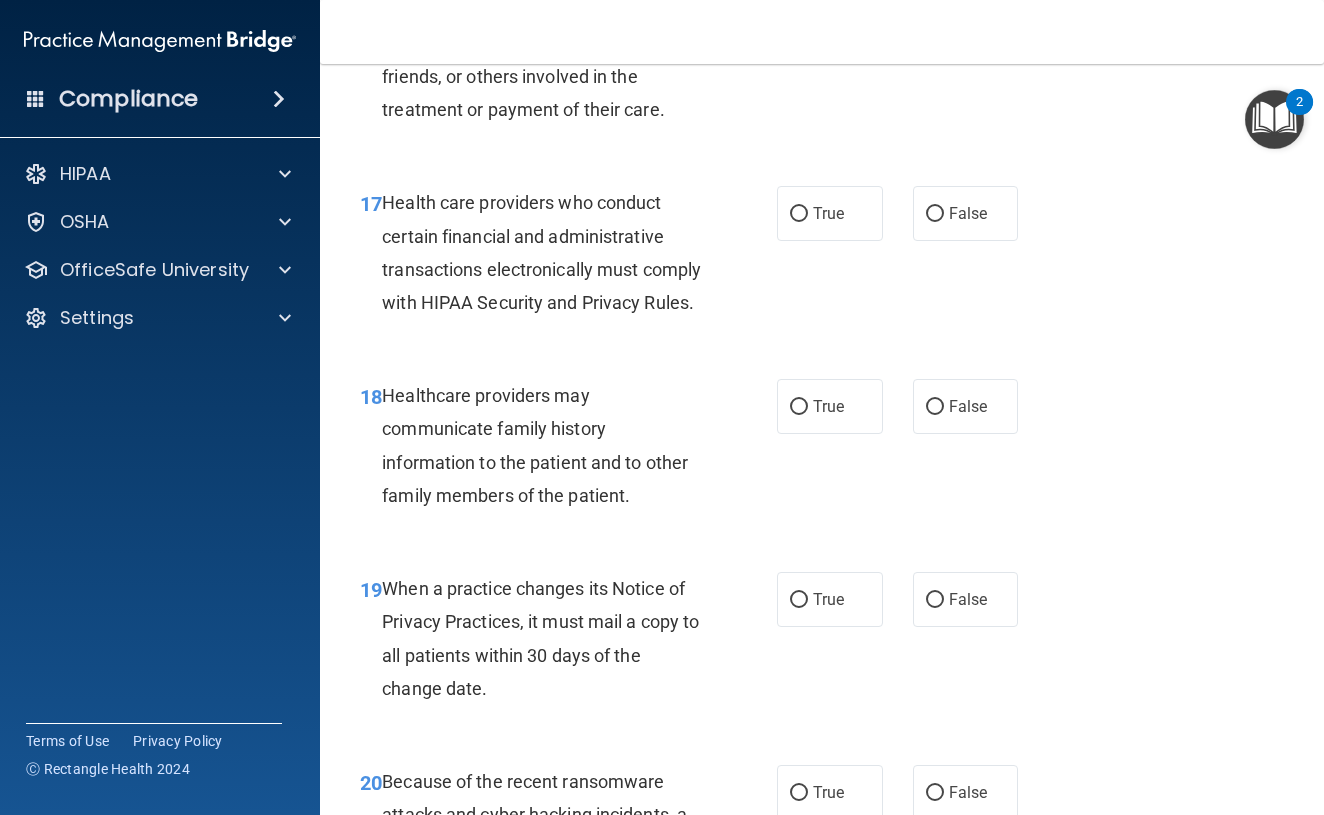 scroll, scrollTop: 3359, scrollLeft: 0, axis: vertical 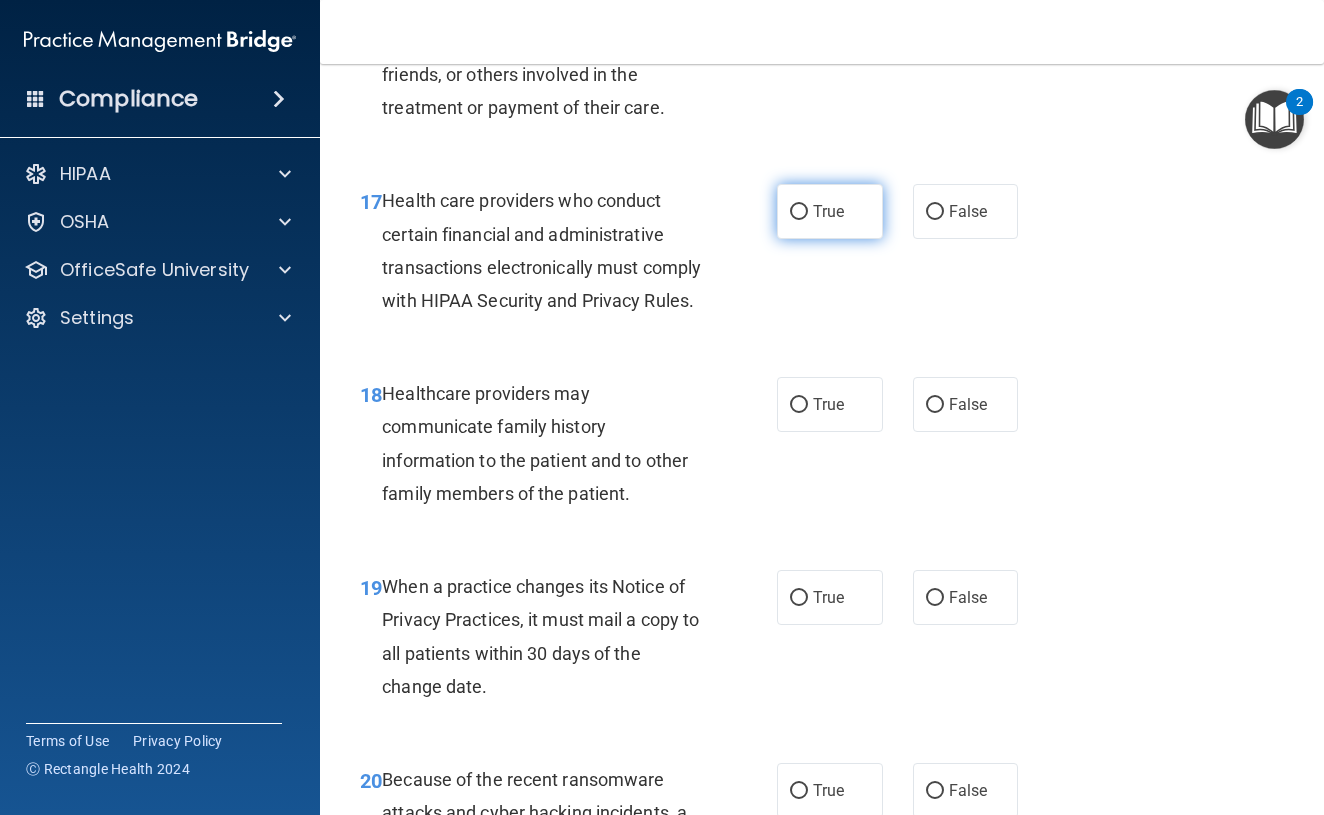 click on "True" at bounding box center (799, 212) 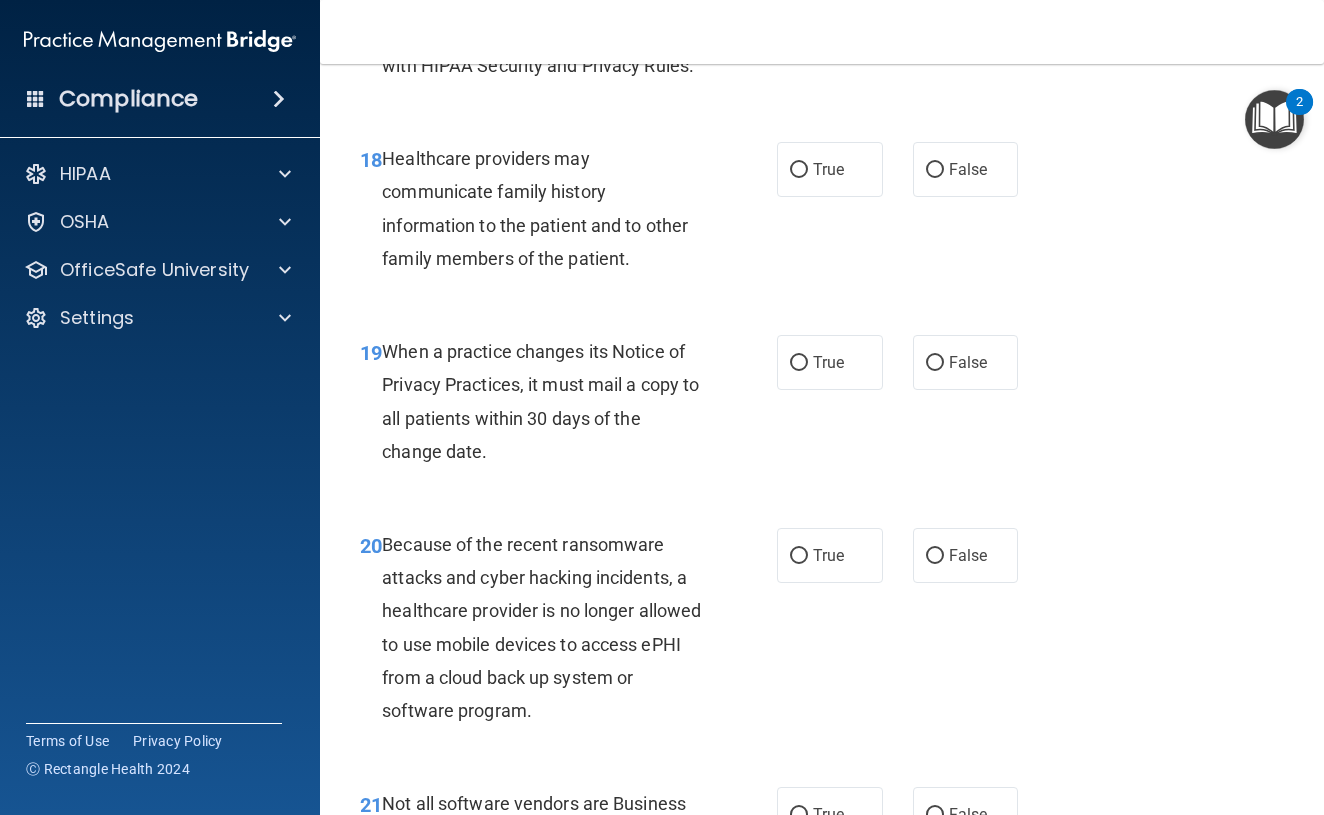 scroll, scrollTop: 3603, scrollLeft: 0, axis: vertical 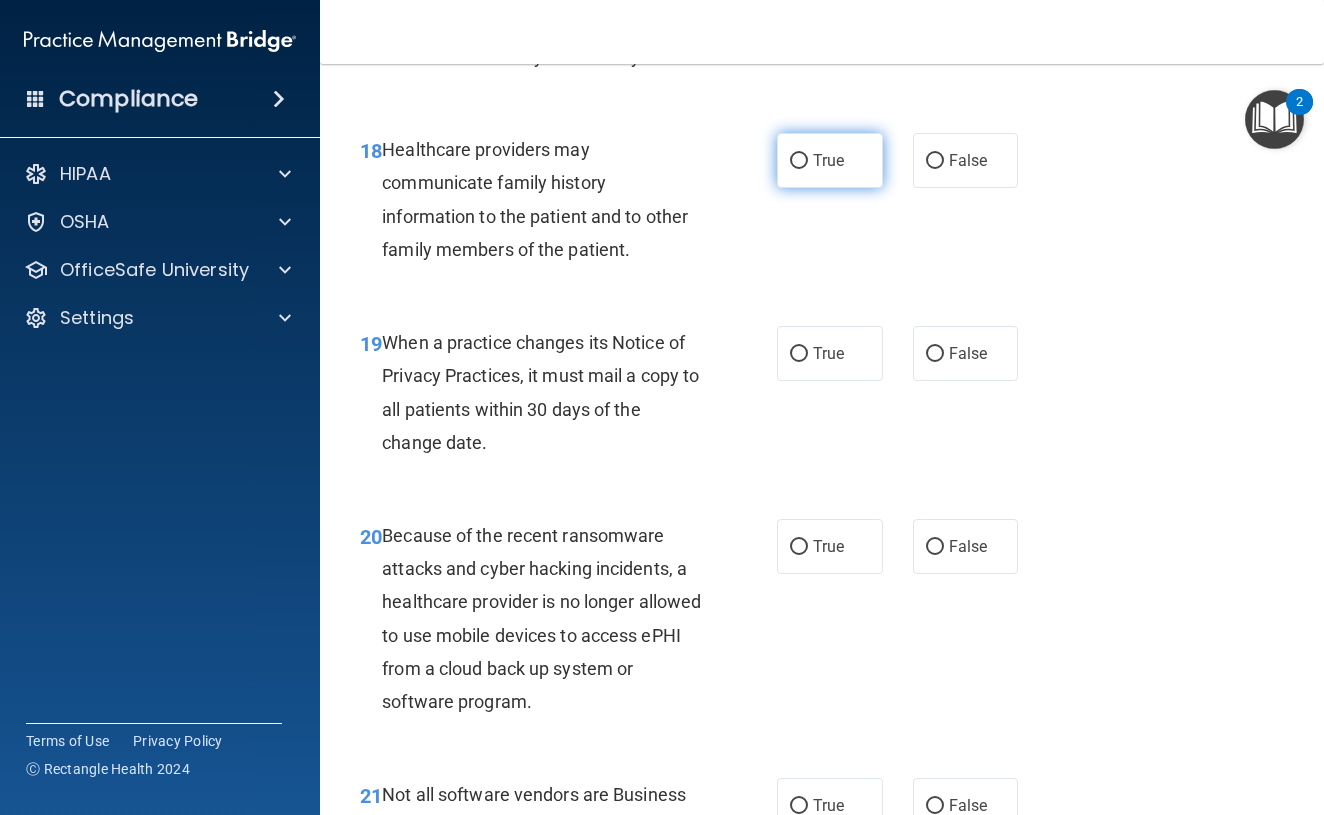 click on "True" at bounding box center (799, 161) 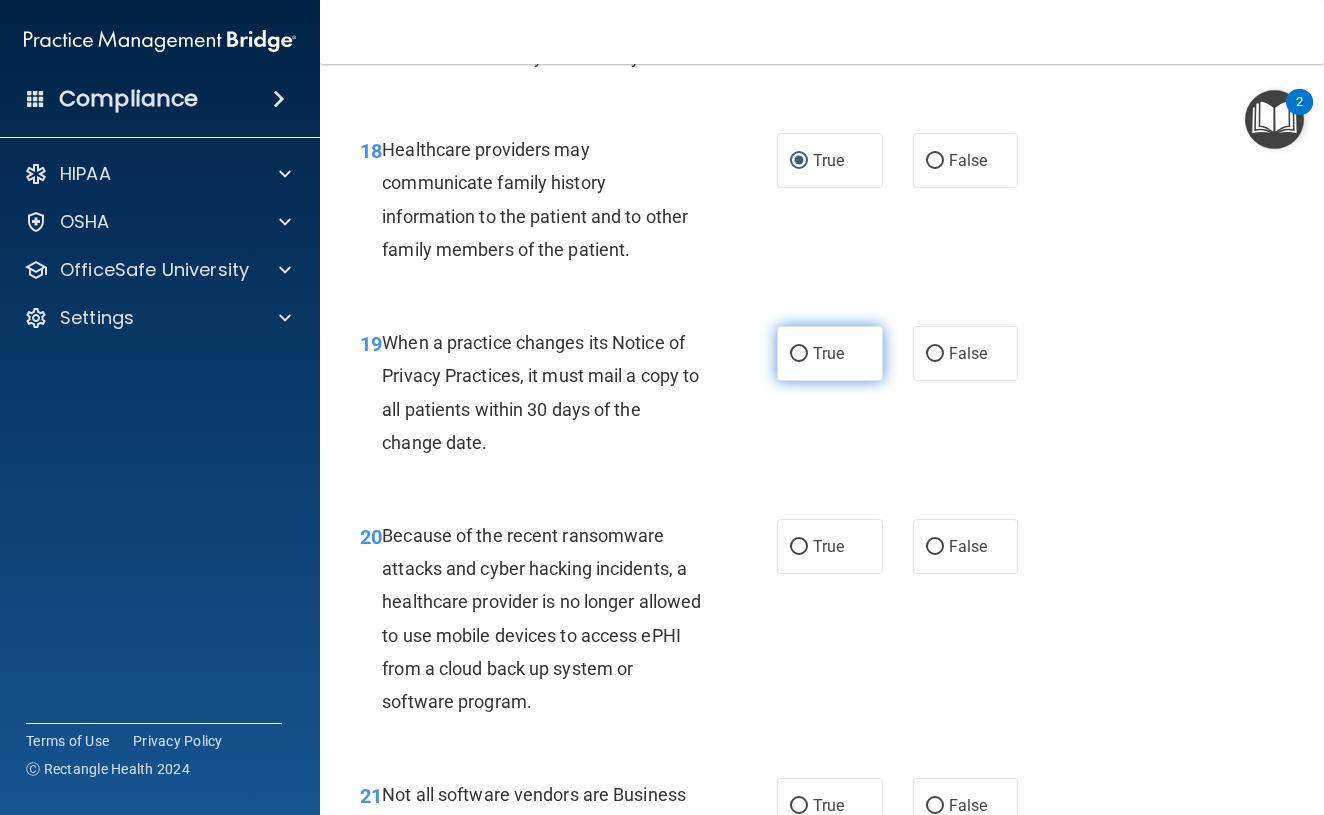 click on "True" at bounding box center [799, 354] 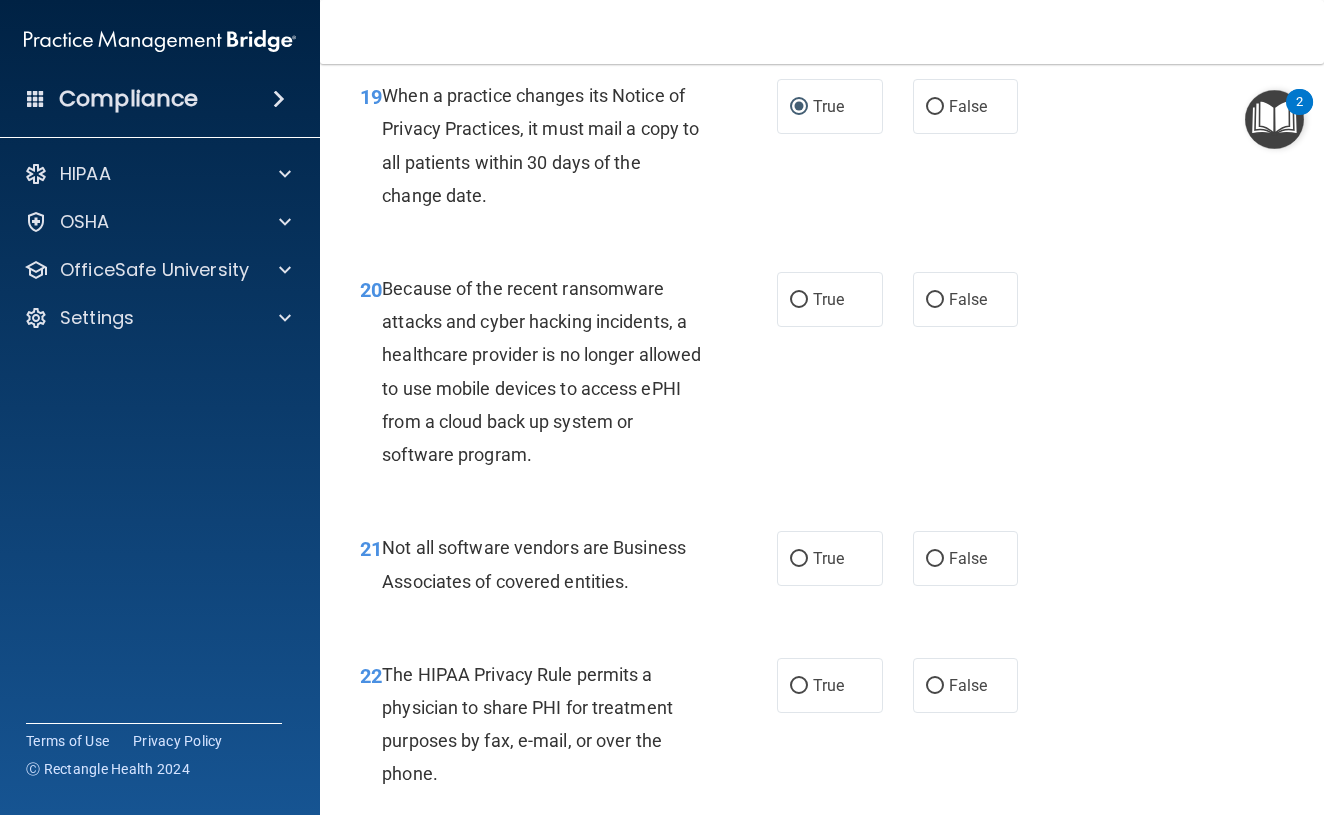 scroll, scrollTop: 3859, scrollLeft: 0, axis: vertical 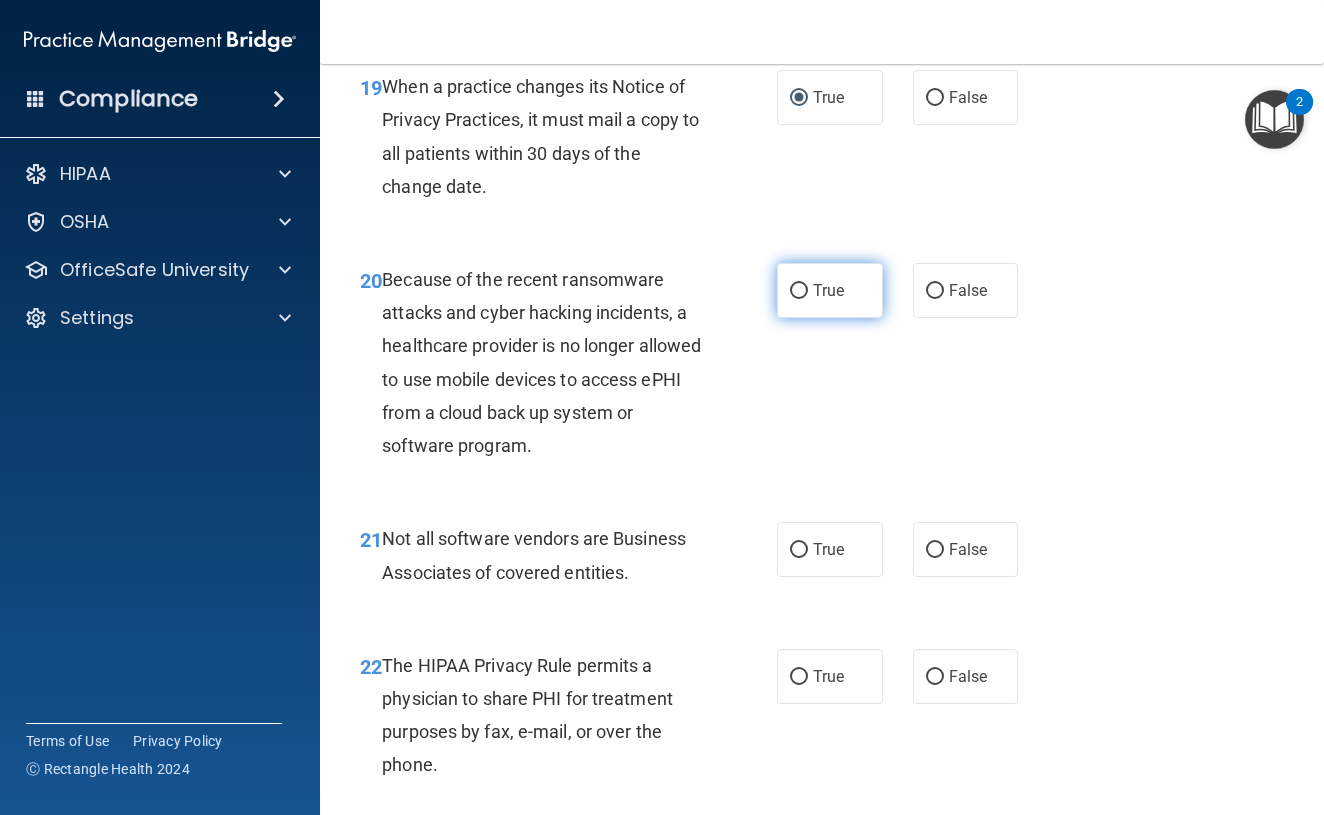 click on "True" at bounding box center (799, 291) 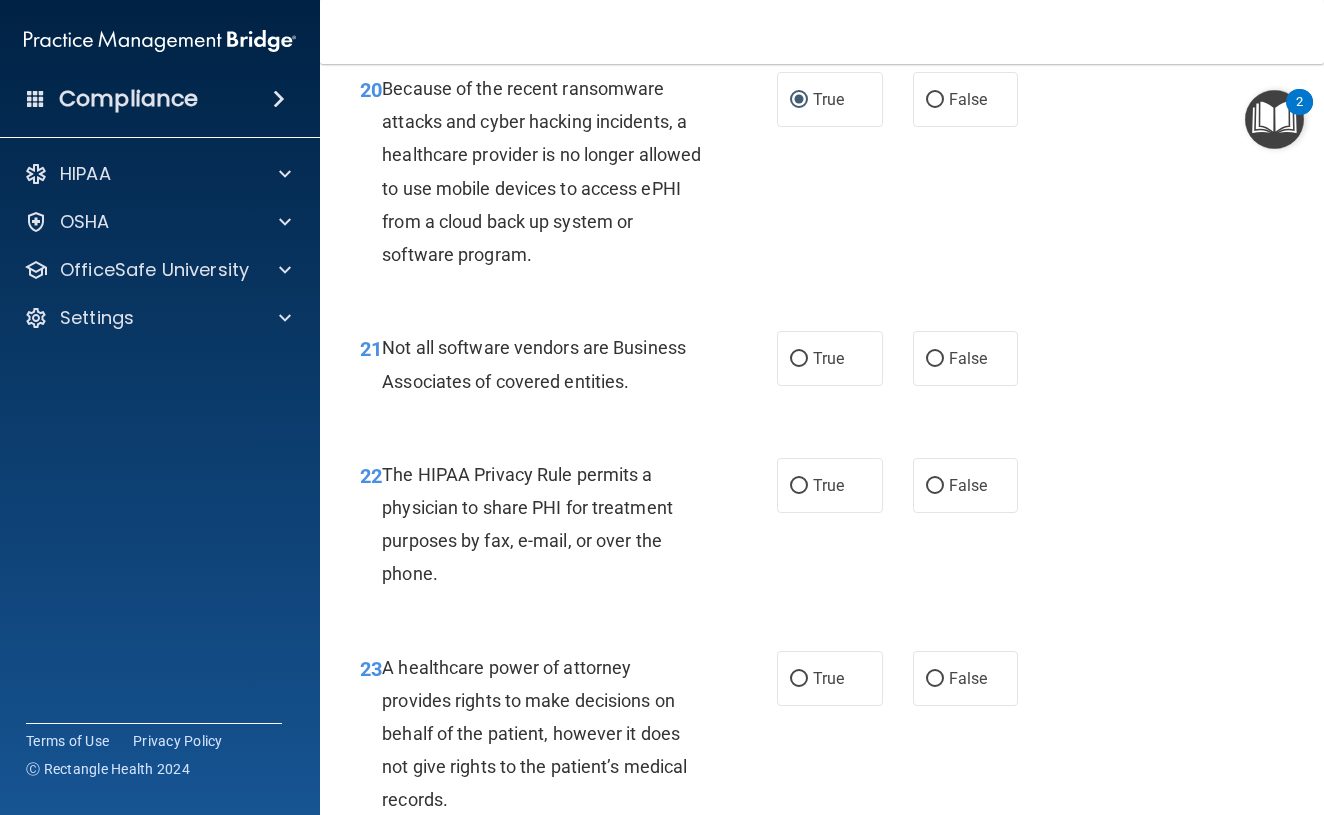 scroll, scrollTop: 4067, scrollLeft: 0, axis: vertical 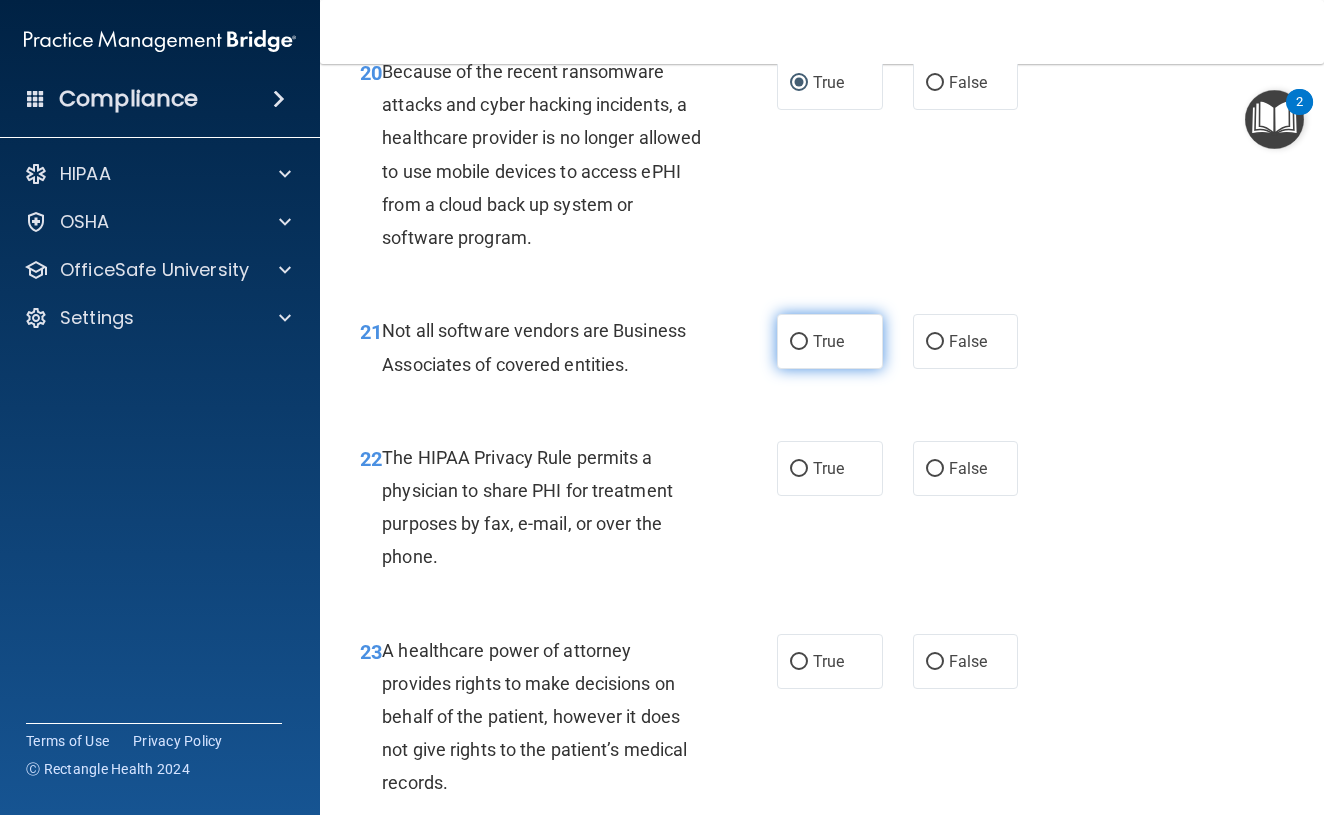 click on "True" at bounding box center [799, 342] 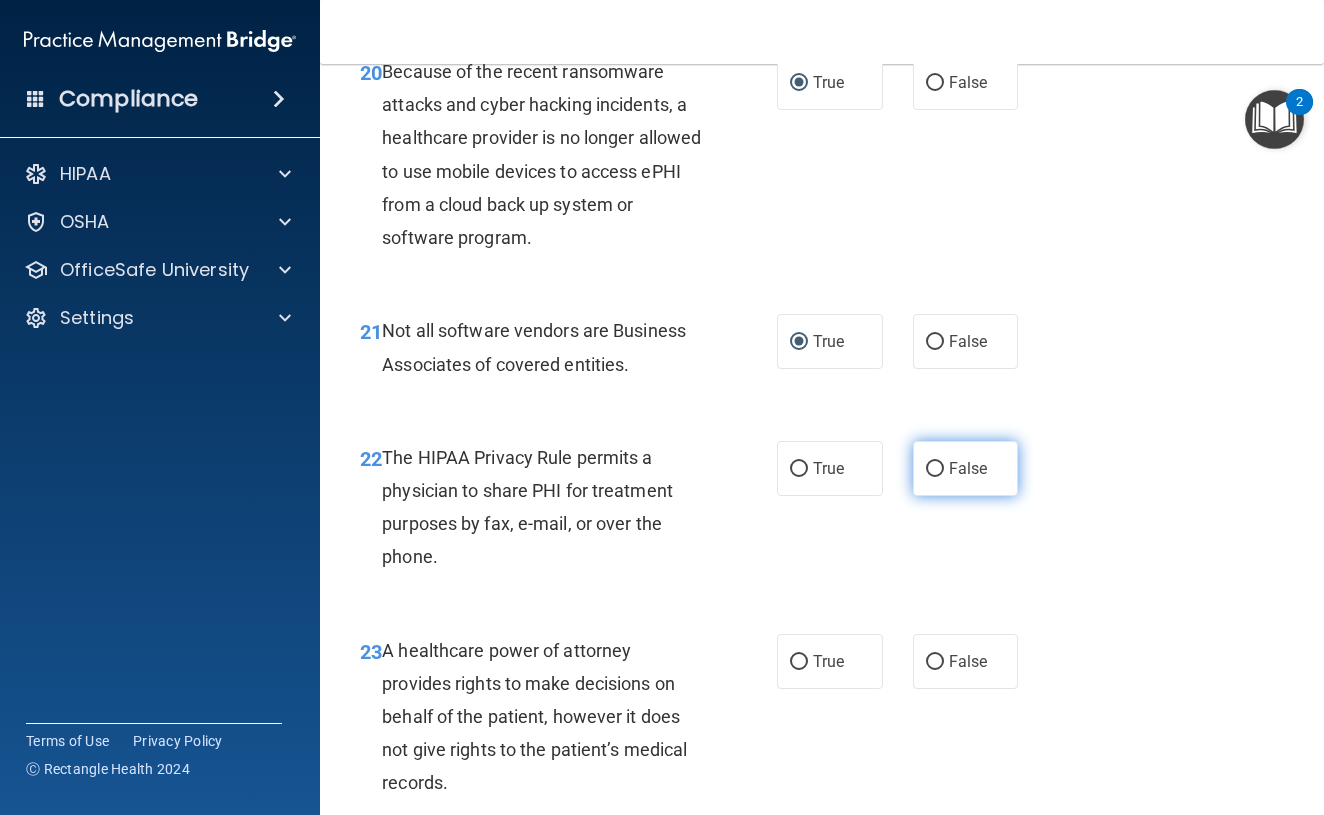 click on "False" at bounding box center (935, 469) 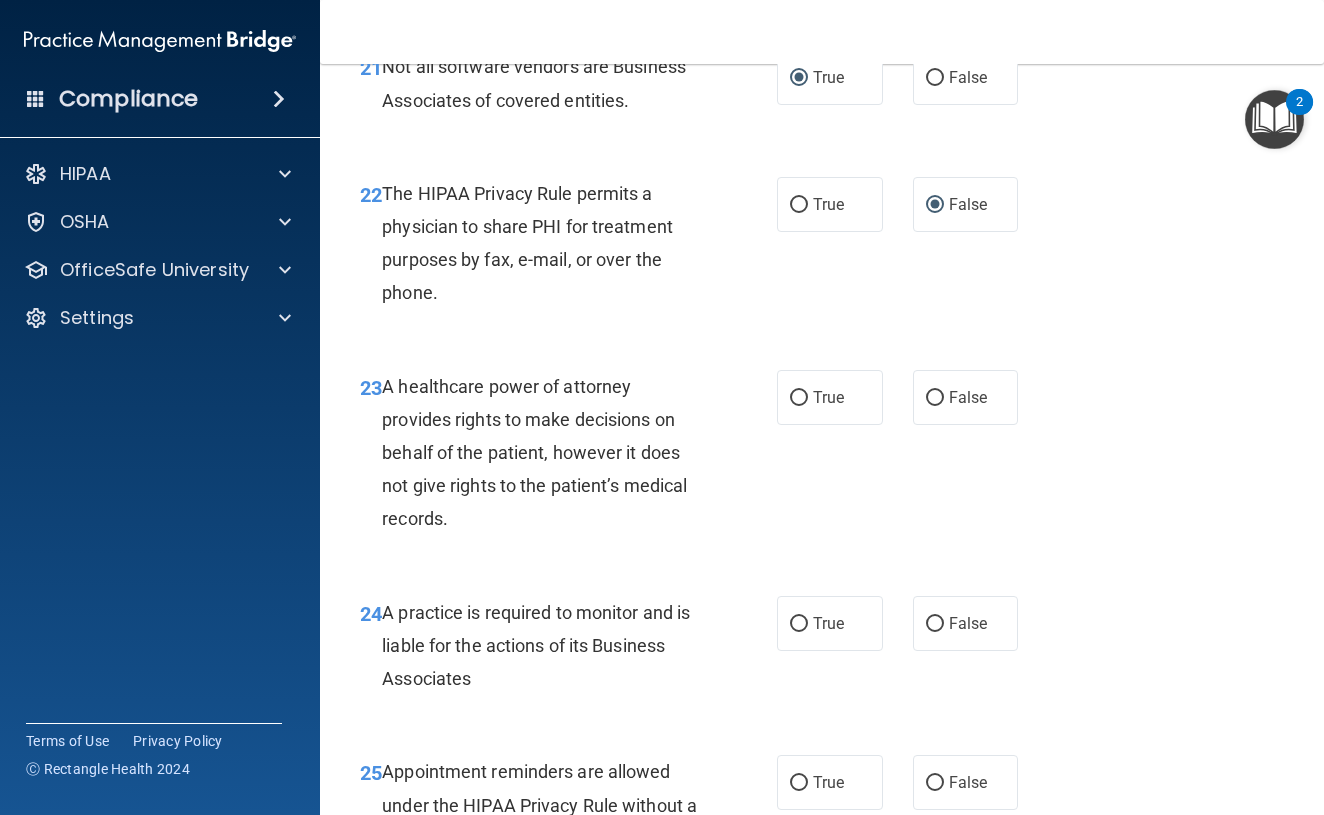 scroll, scrollTop: 4330, scrollLeft: 0, axis: vertical 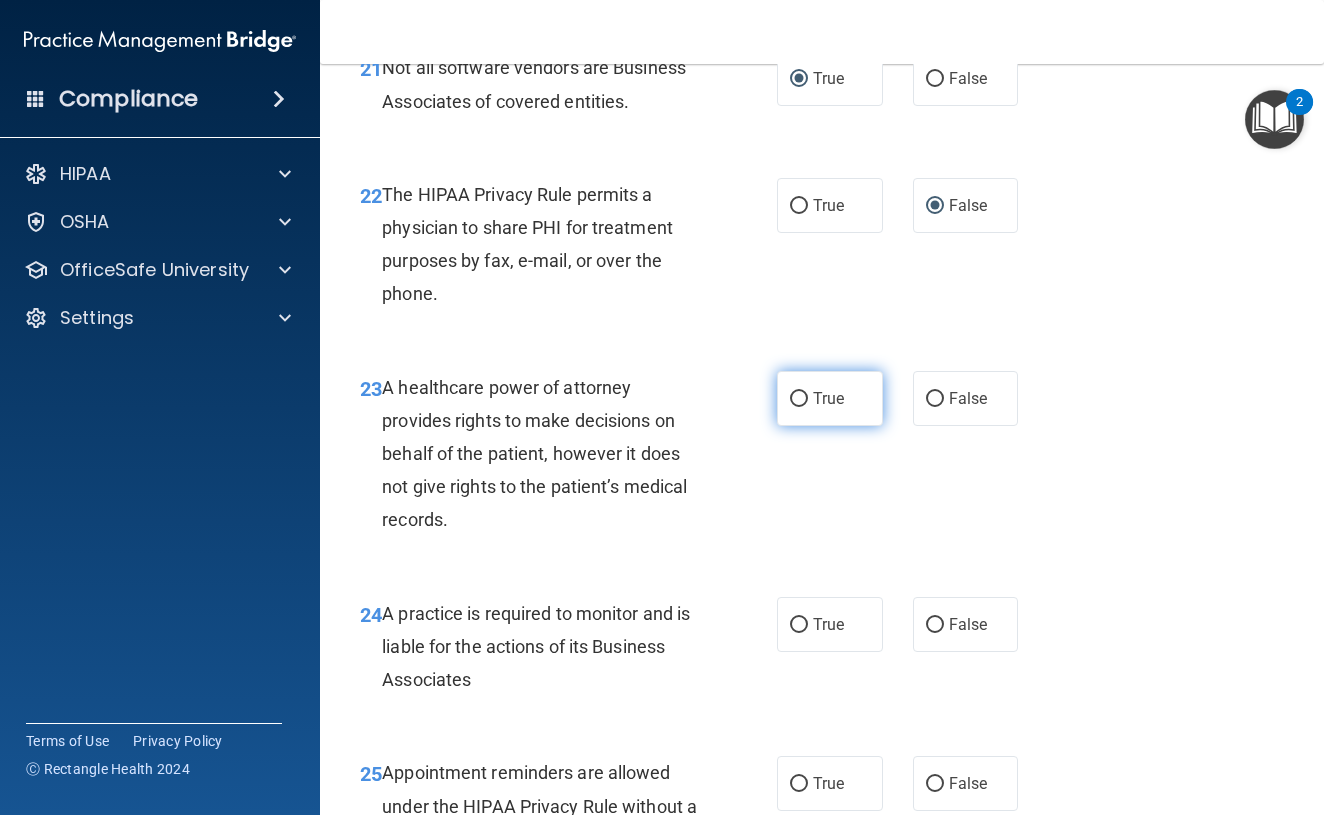 click on "True" at bounding box center [799, 399] 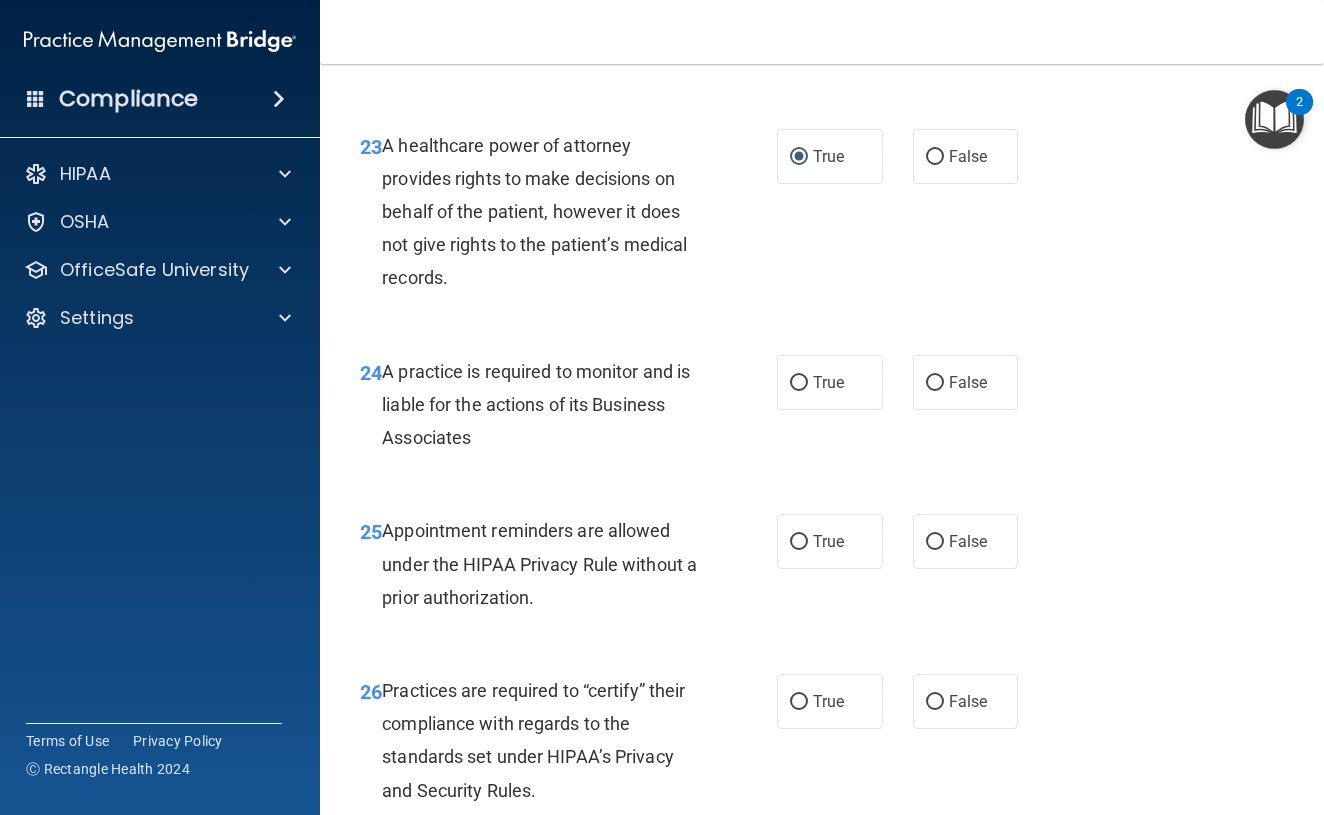 scroll, scrollTop: 4606, scrollLeft: 0, axis: vertical 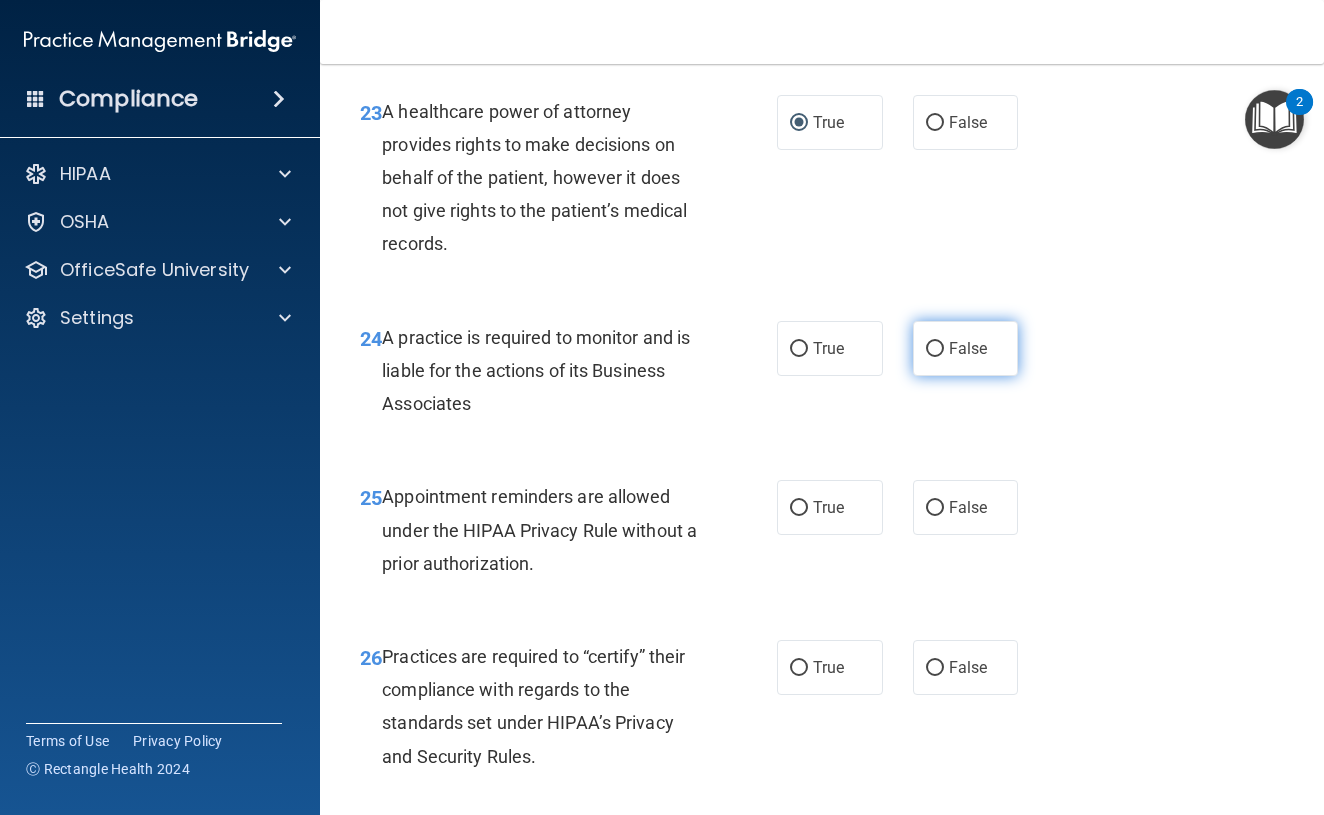 click on "False" at bounding box center [935, 349] 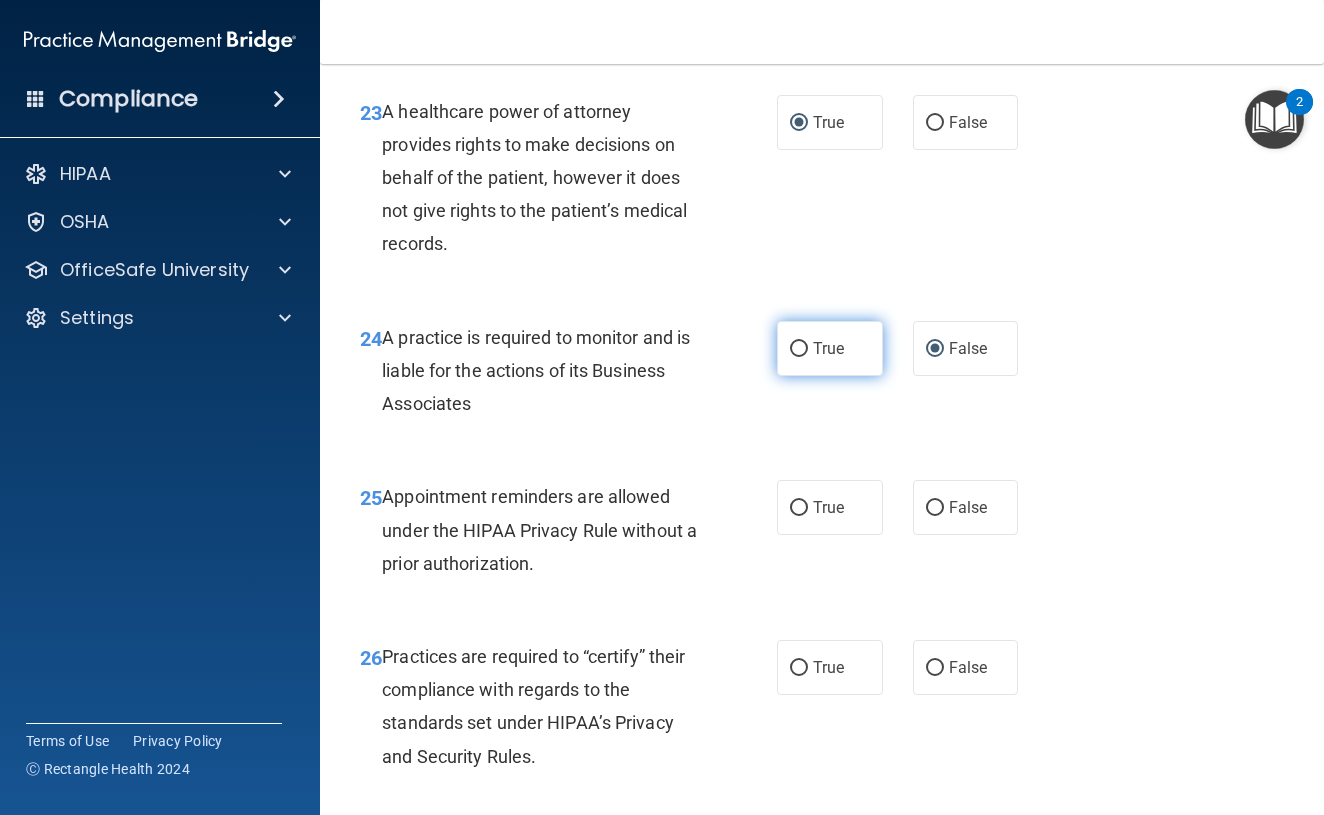 click on "True" at bounding box center [799, 349] 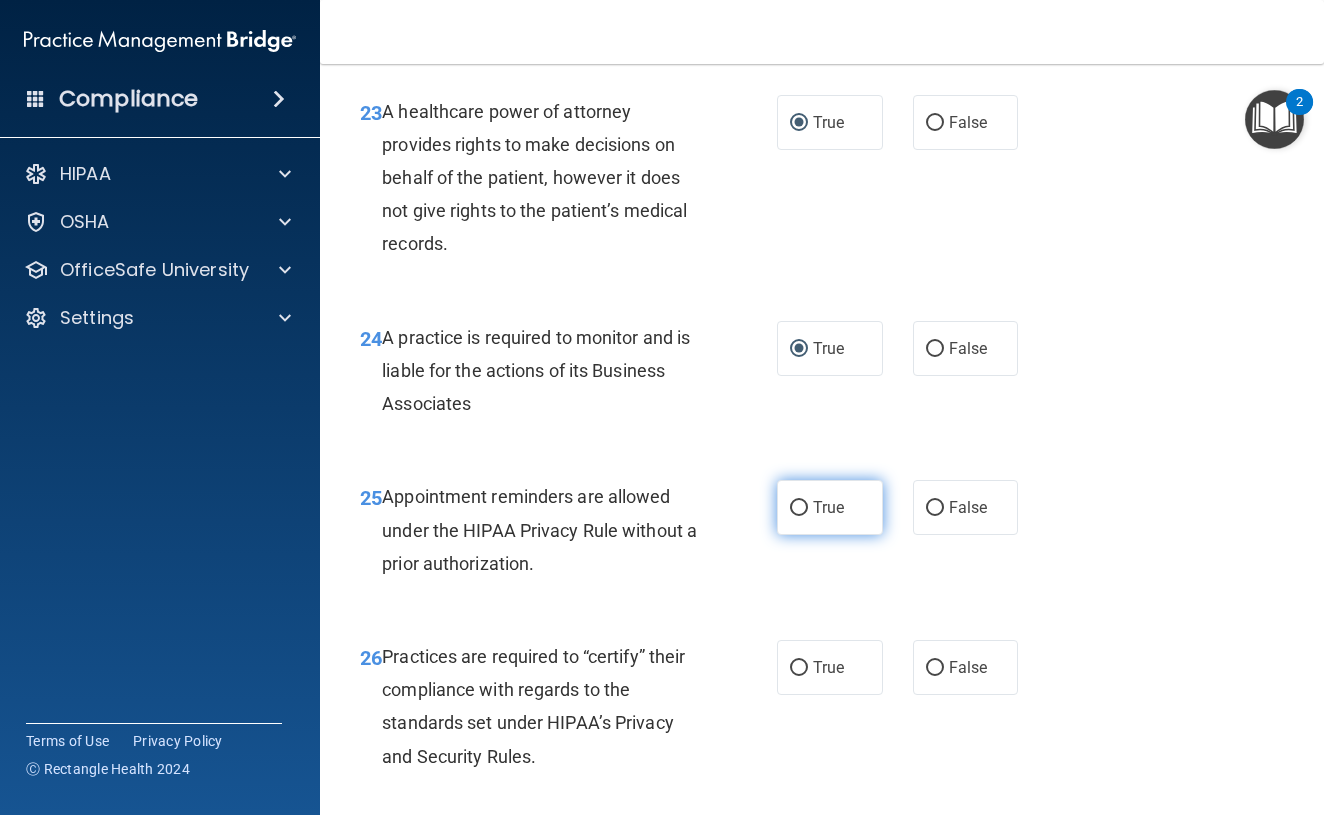 click on "True" at bounding box center (799, 508) 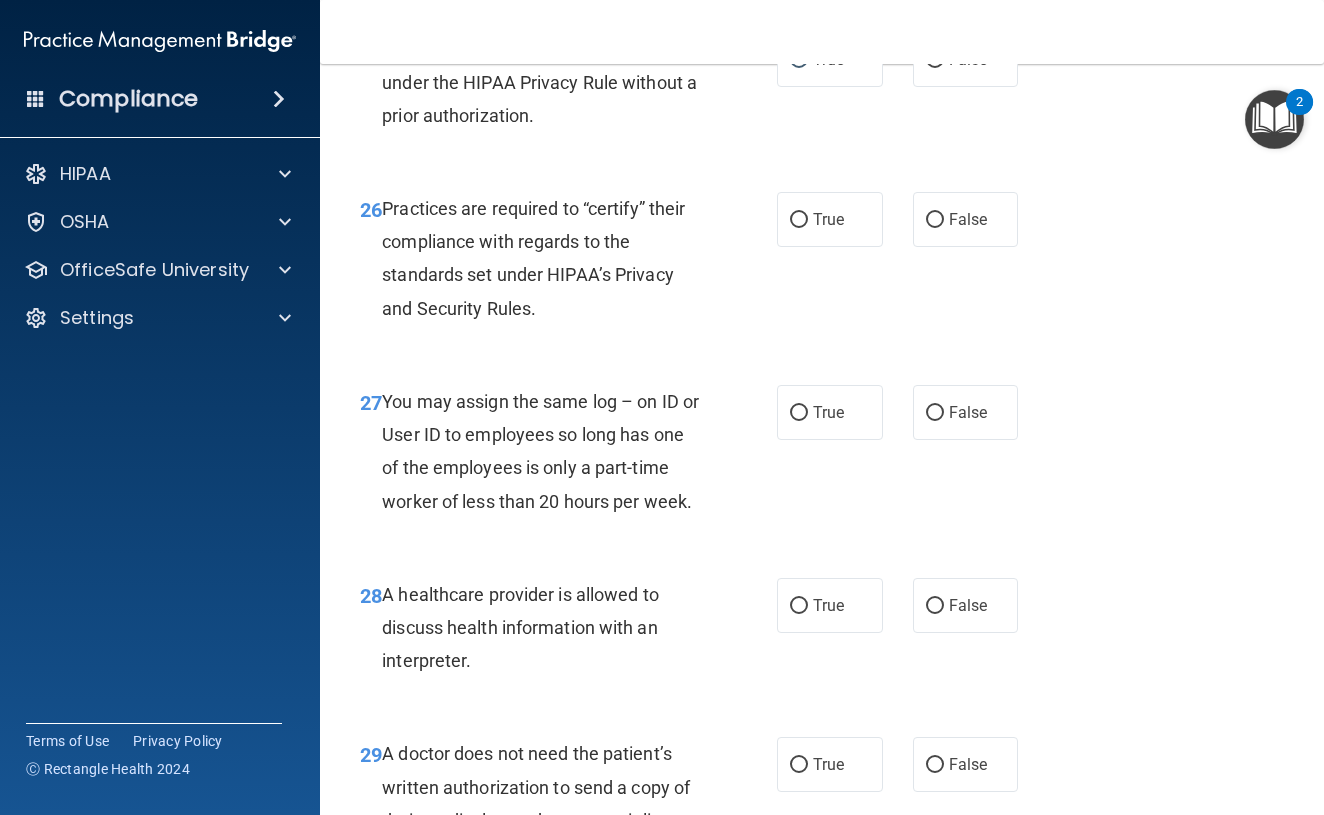 scroll, scrollTop: 5062, scrollLeft: 0, axis: vertical 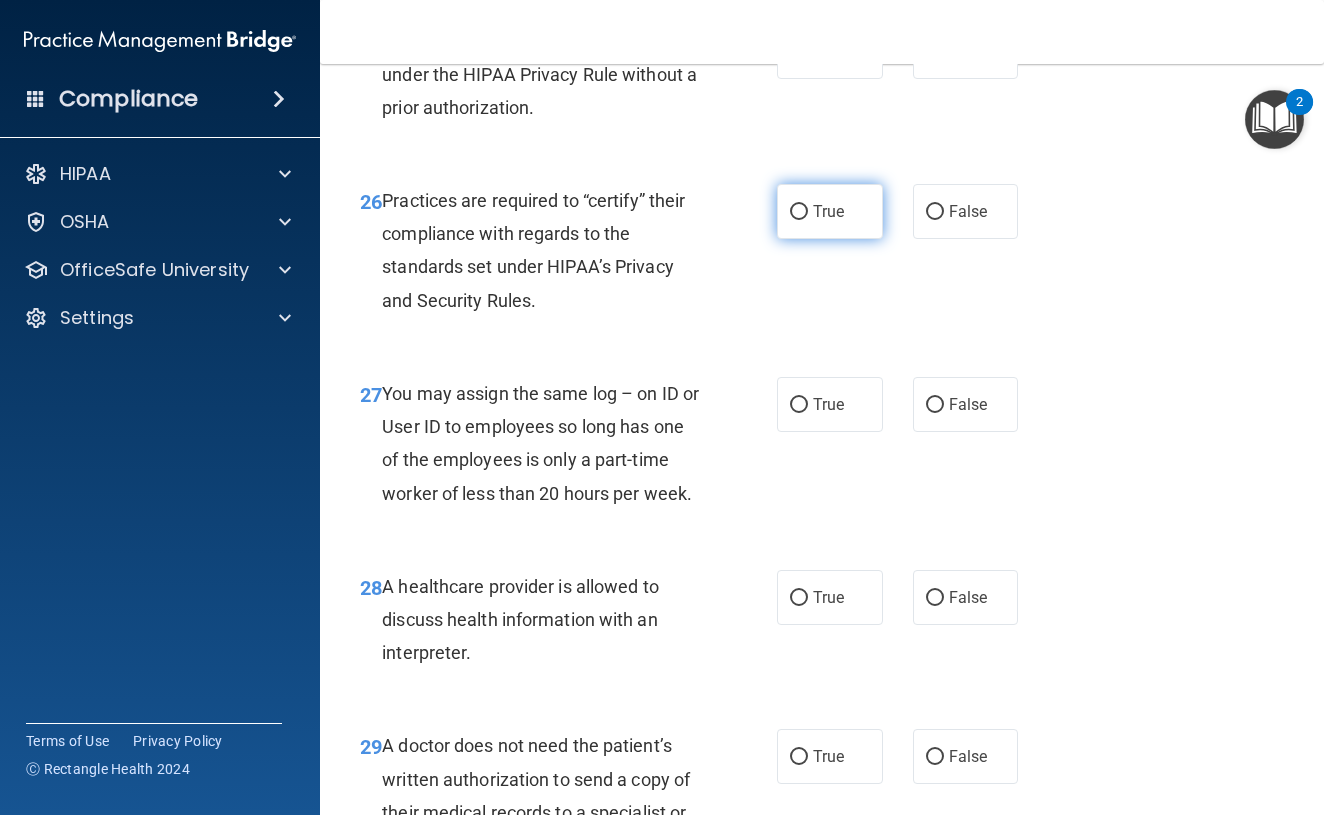 click on "True" at bounding box center [799, 212] 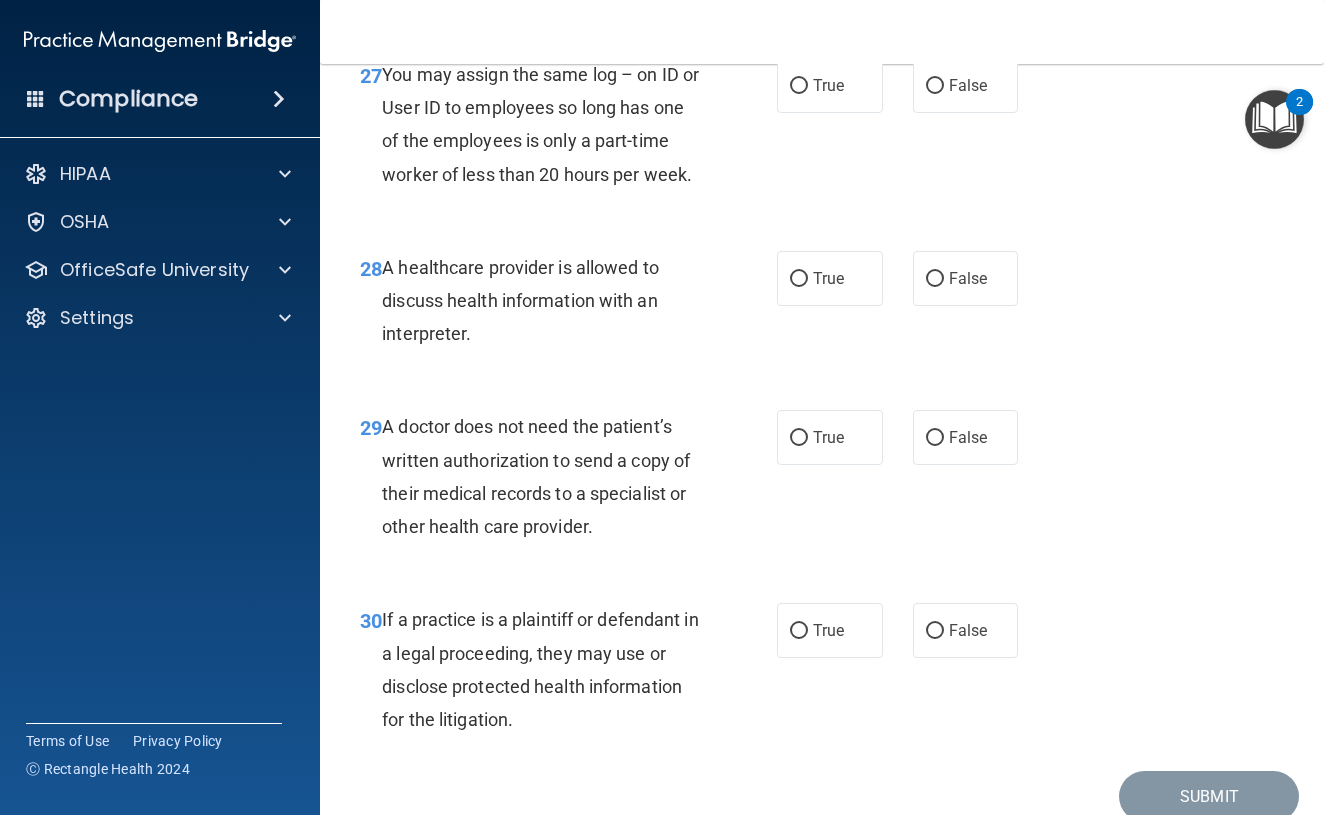 scroll, scrollTop: 5383, scrollLeft: 0, axis: vertical 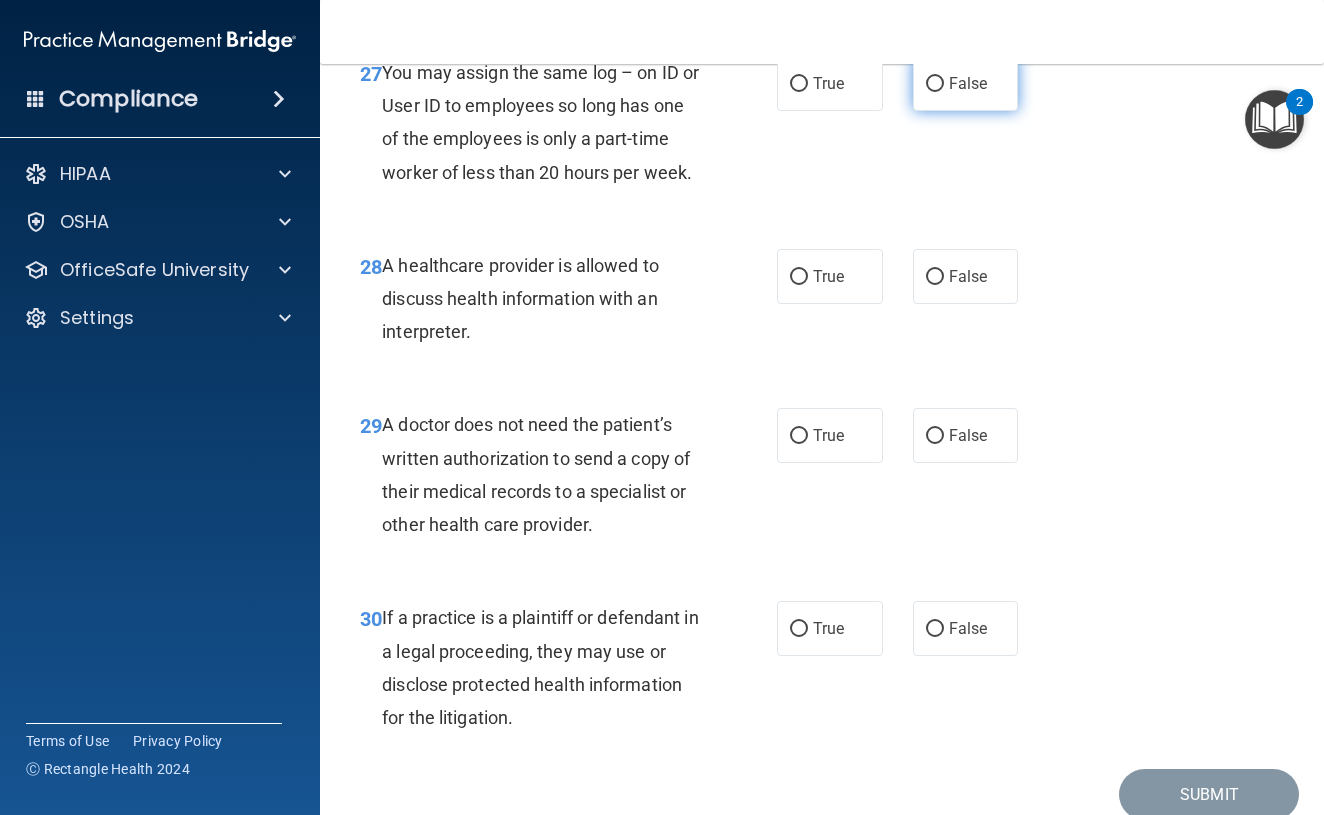click on "False" at bounding box center [935, 84] 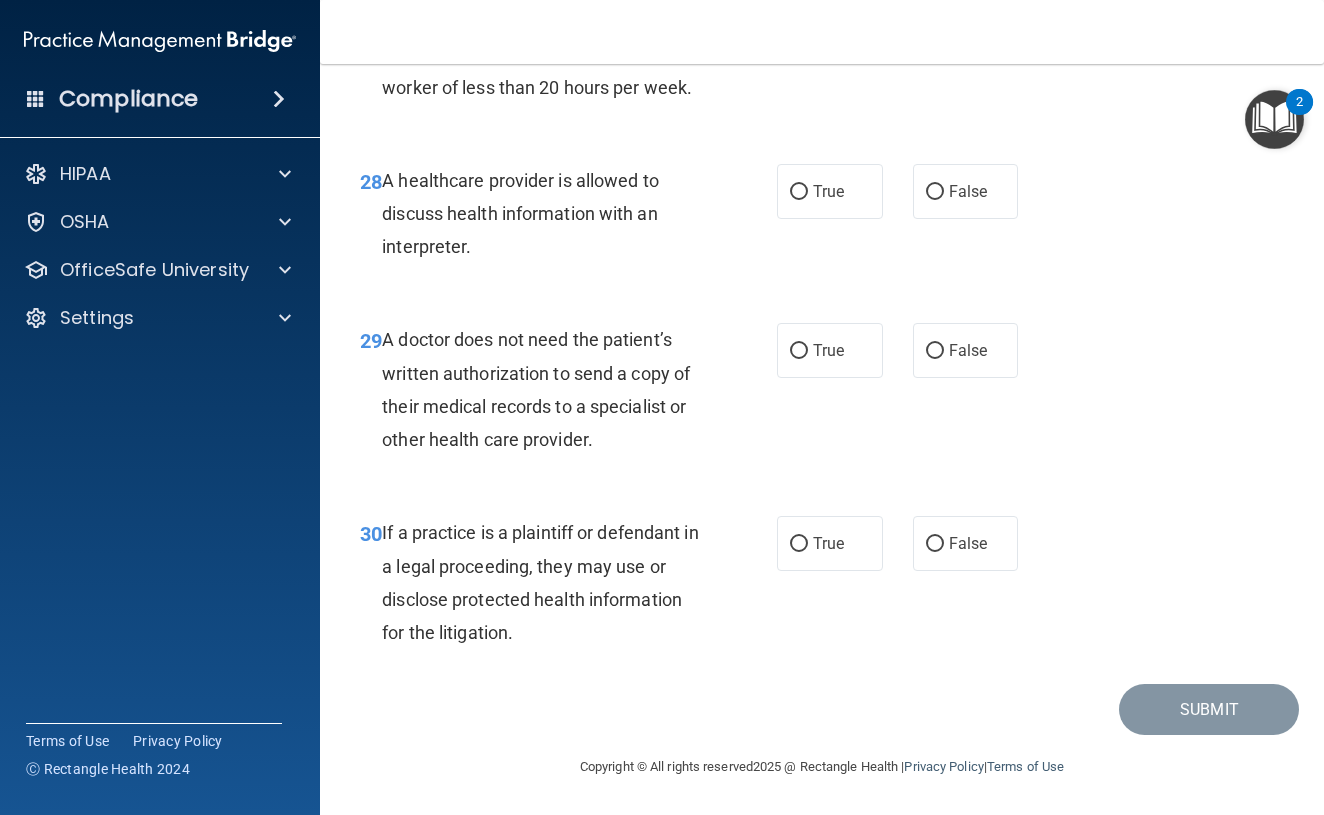 scroll, scrollTop: 5538, scrollLeft: 0, axis: vertical 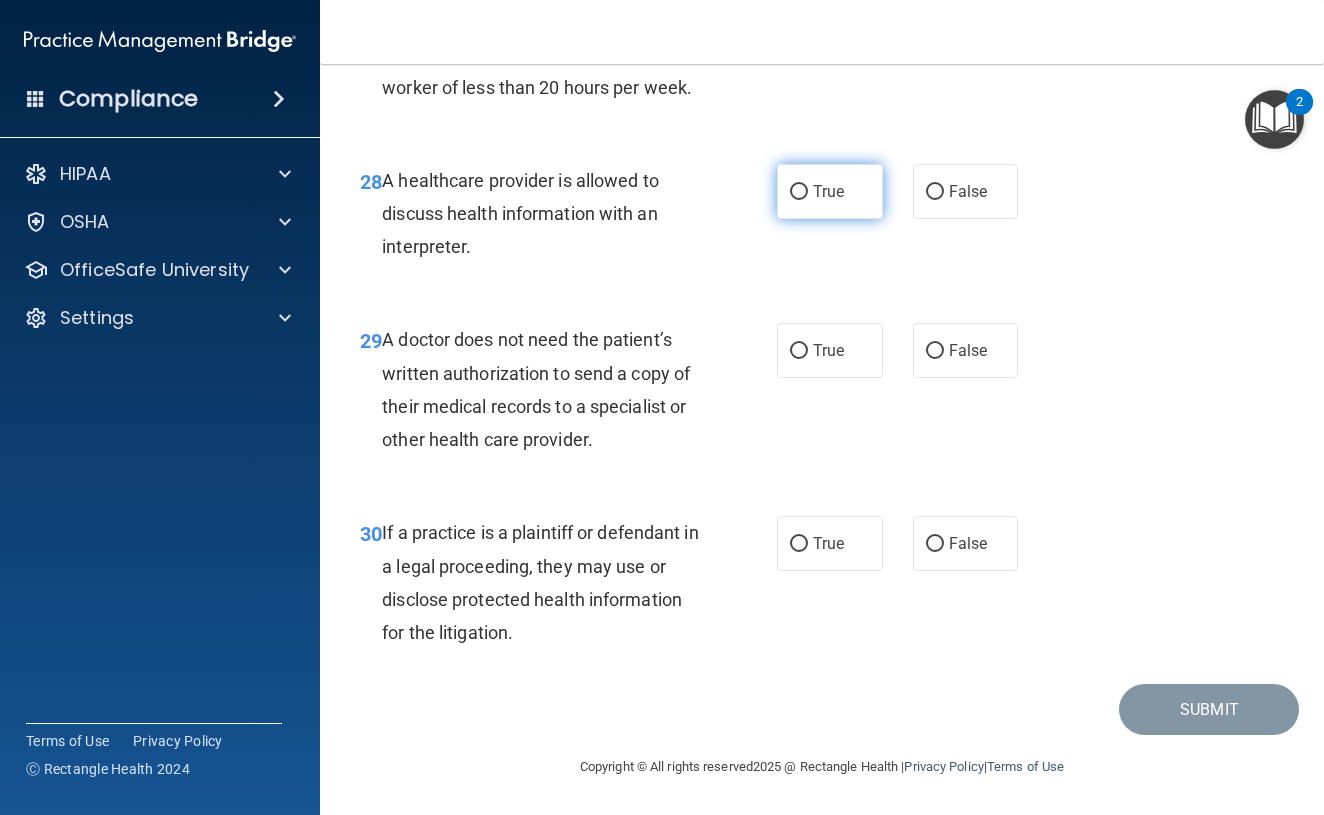 click on "True" at bounding box center [799, 192] 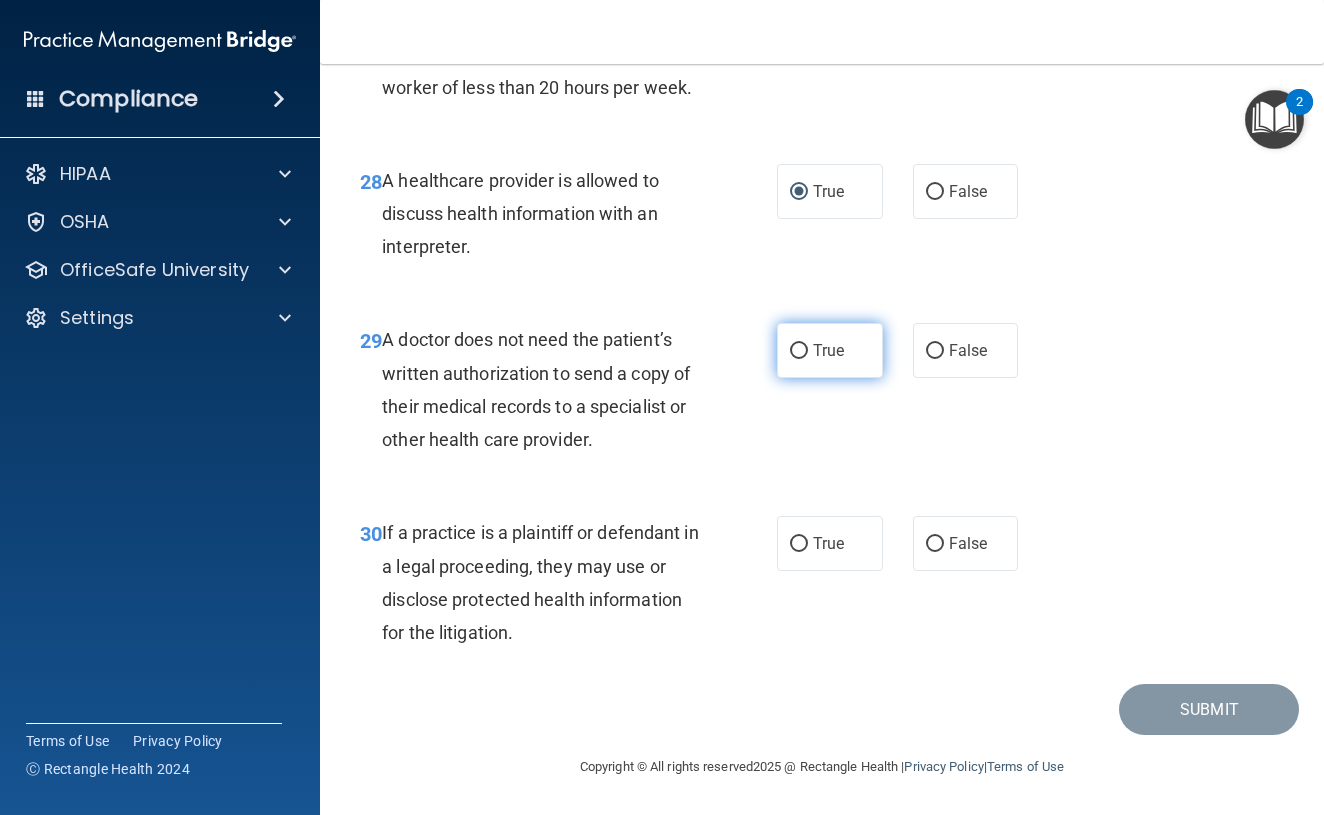 click on "True" at bounding box center (799, 351) 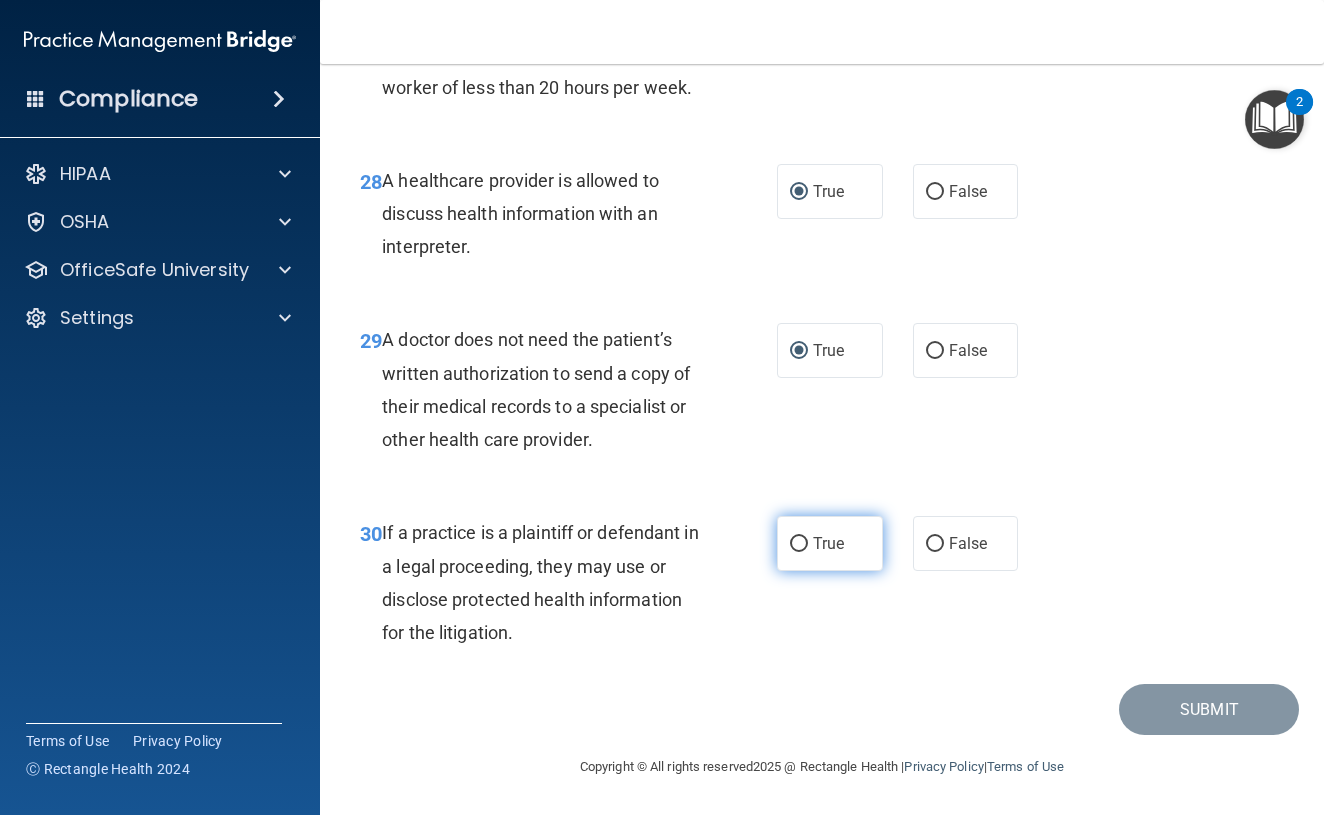 click on "True" at bounding box center (799, 544) 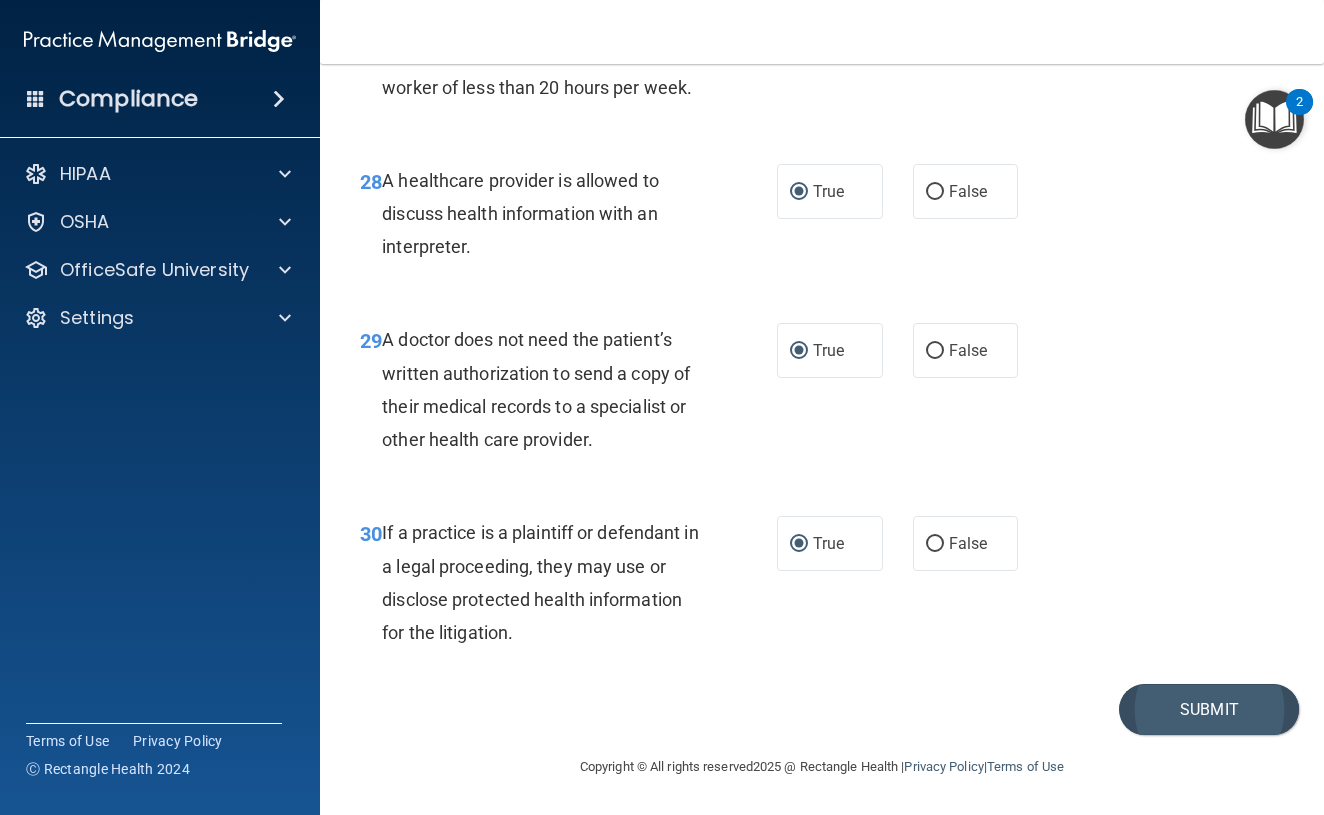 click on "Submit" at bounding box center [1209, 709] 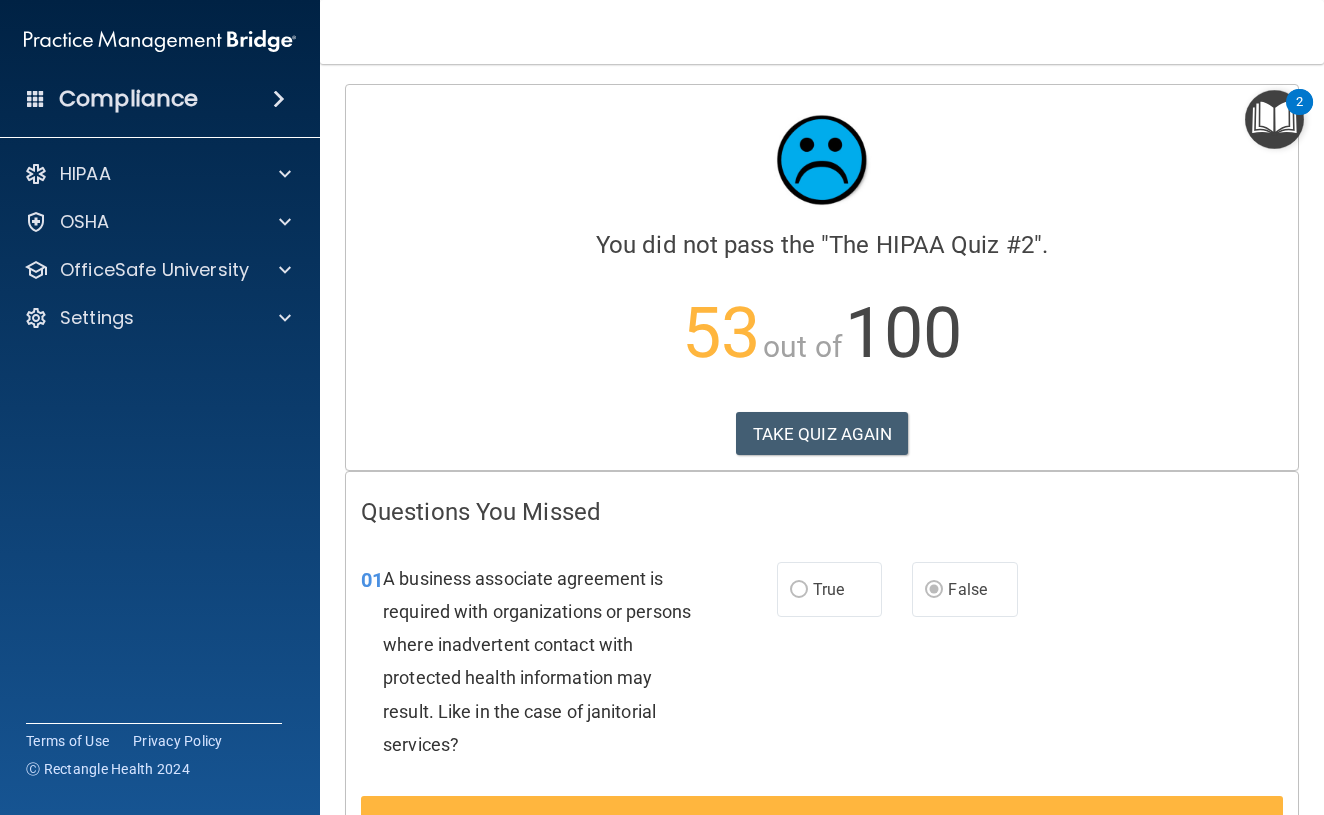 scroll, scrollTop: 0, scrollLeft: 0, axis: both 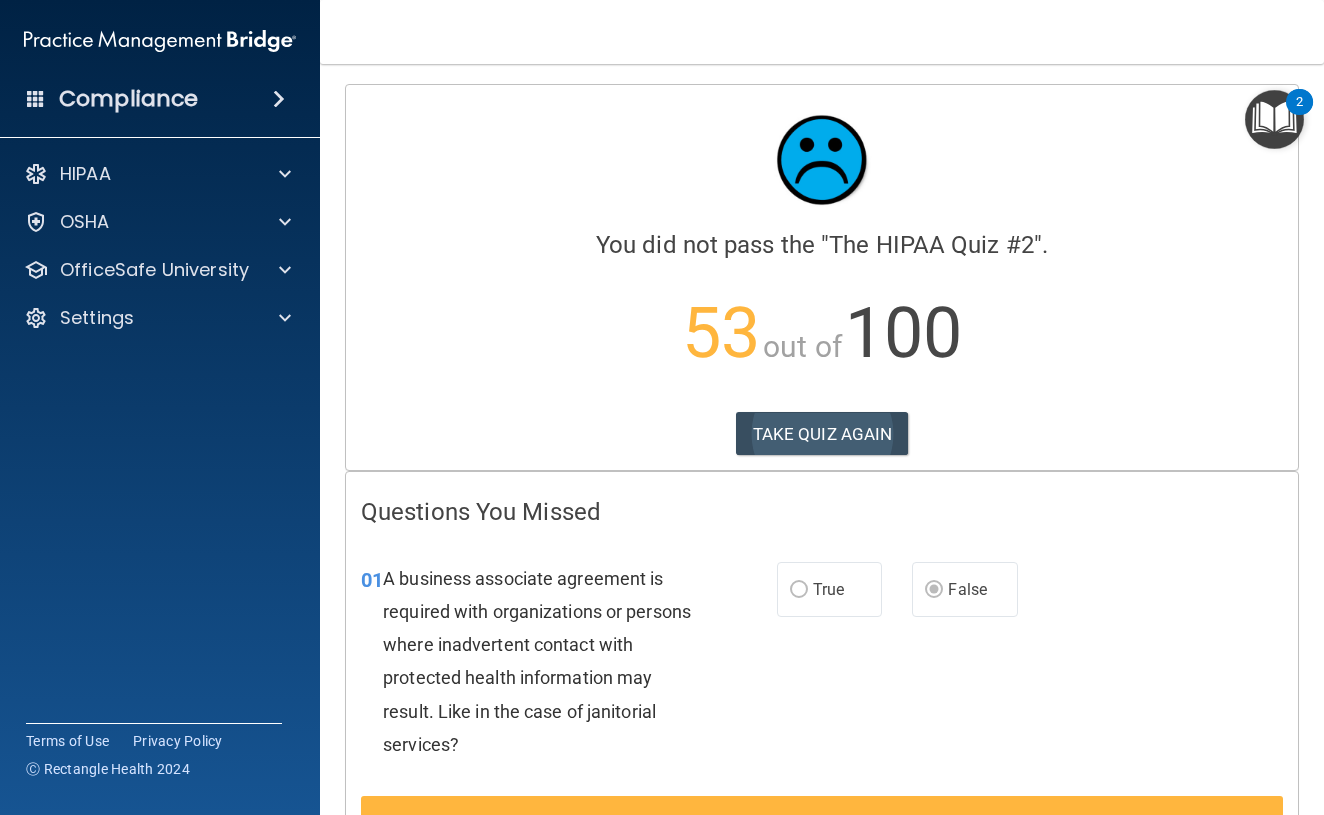 click on "TAKE QUIZ AGAIN" at bounding box center (822, 434) 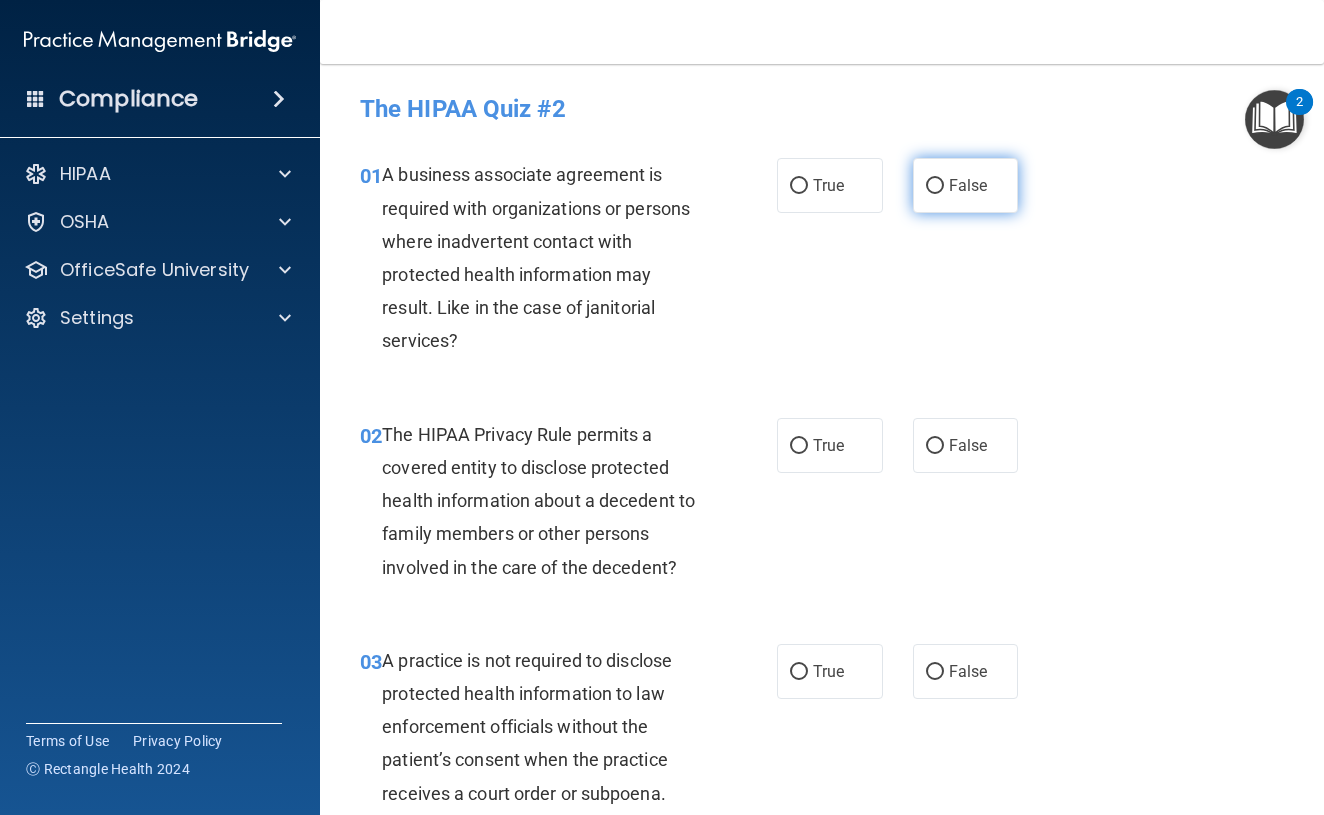 click on "False" at bounding box center (935, 186) 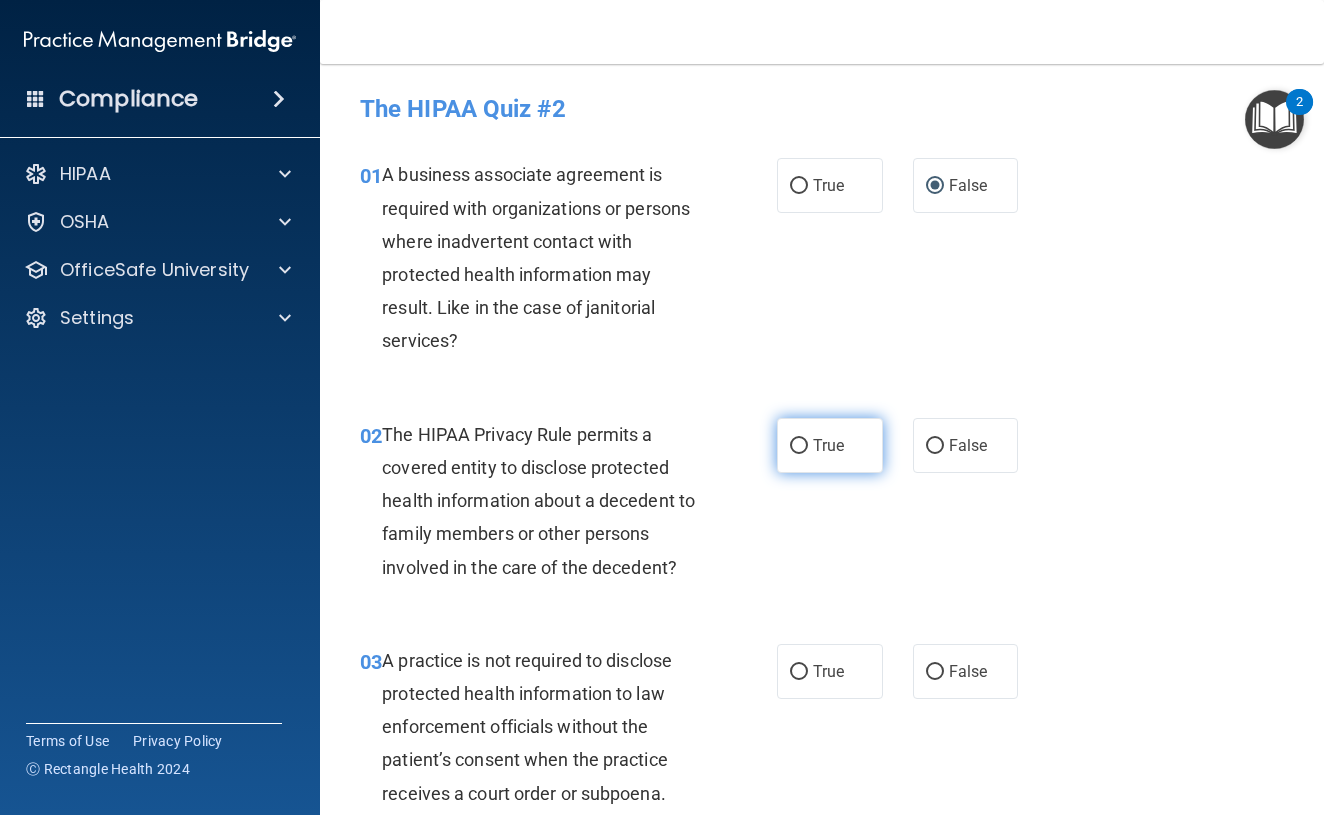 click on "True" at bounding box center (799, 446) 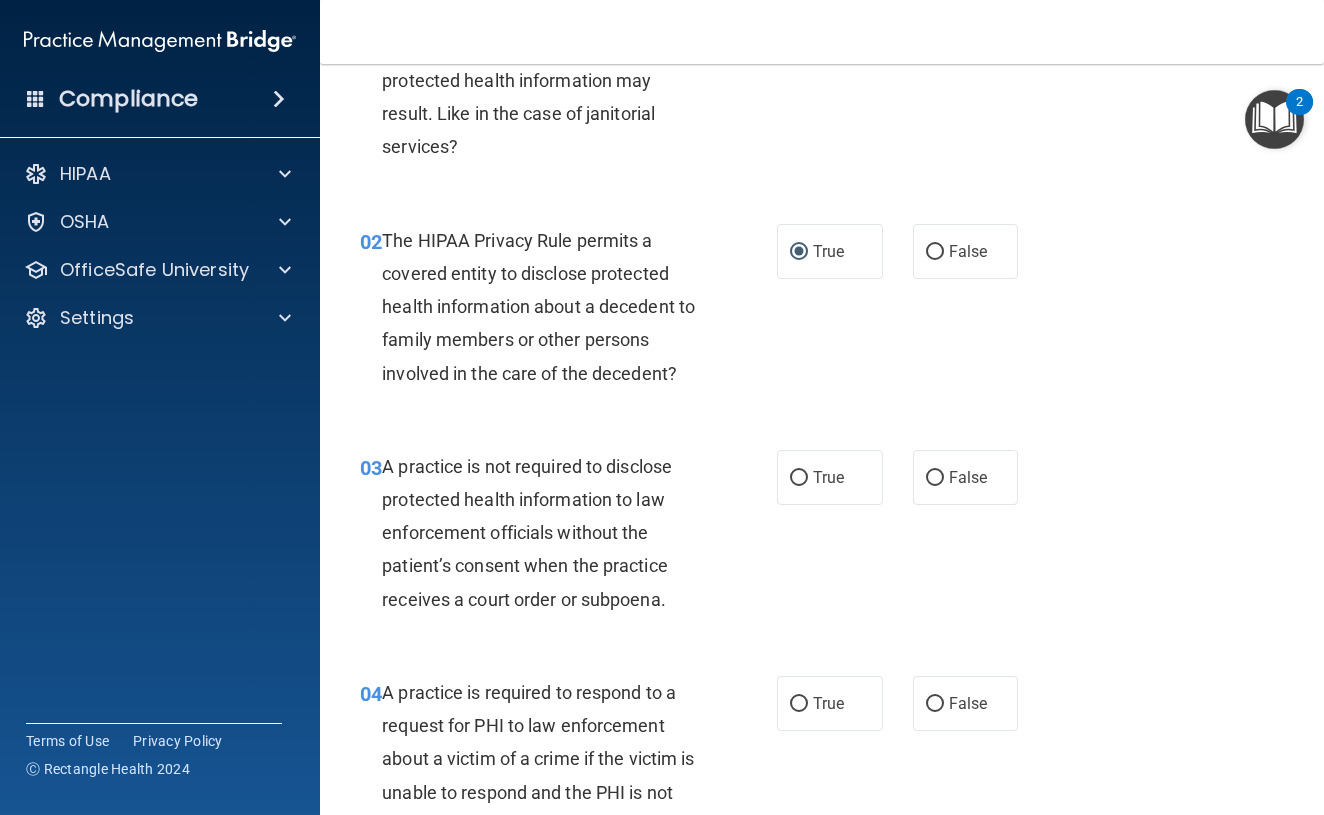 scroll, scrollTop: 211, scrollLeft: 0, axis: vertical 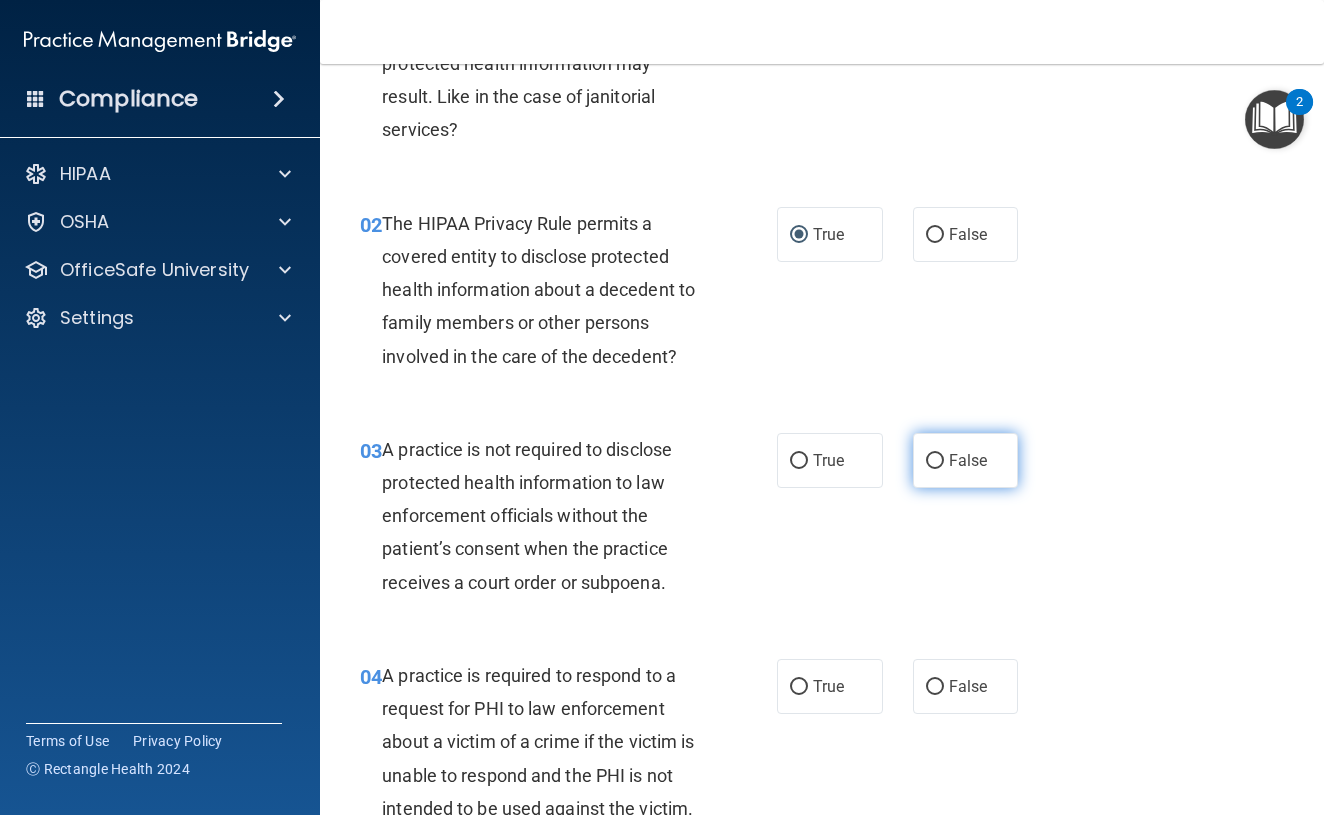 click on "False" at bounding box center (935, 461) 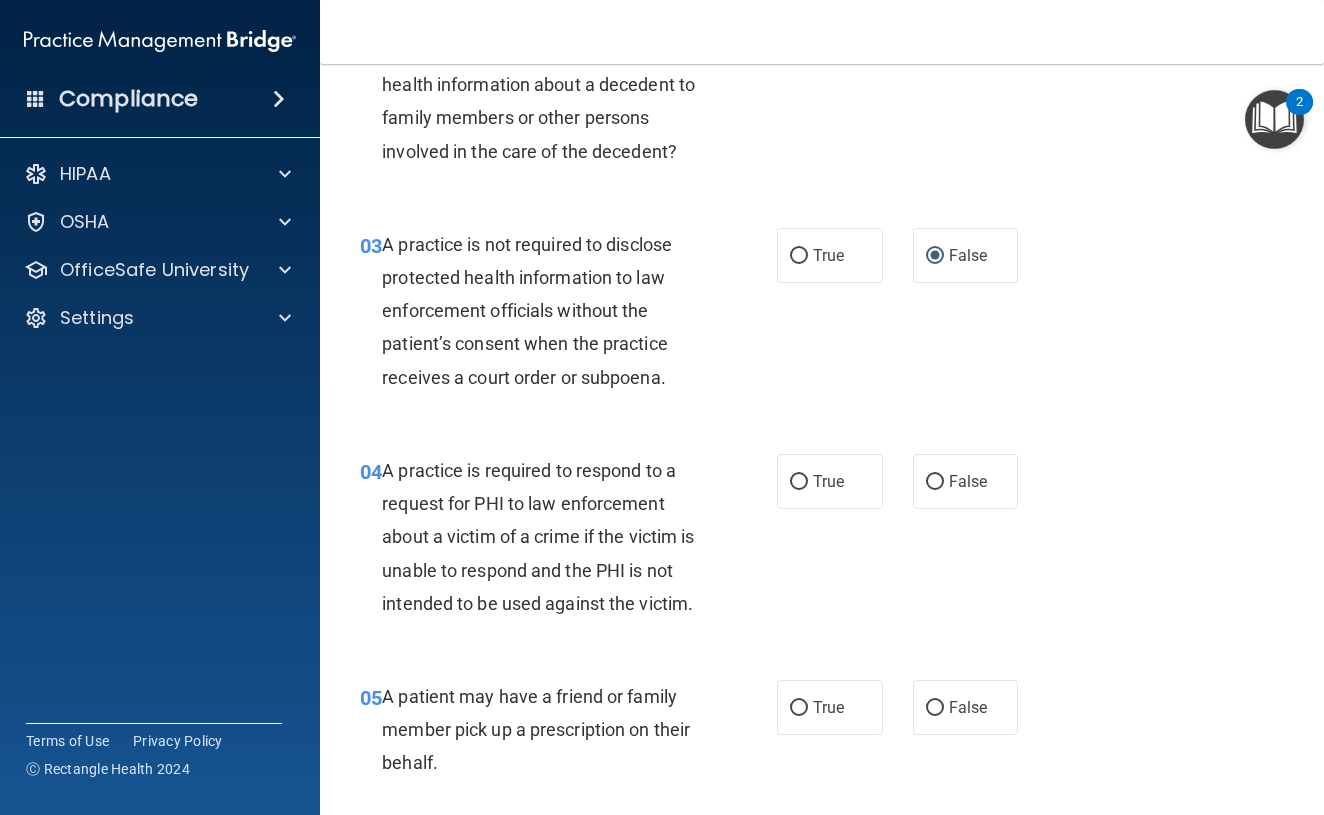 scroll, scrollTop: 408, scrollLeft: 0, axis: vertical 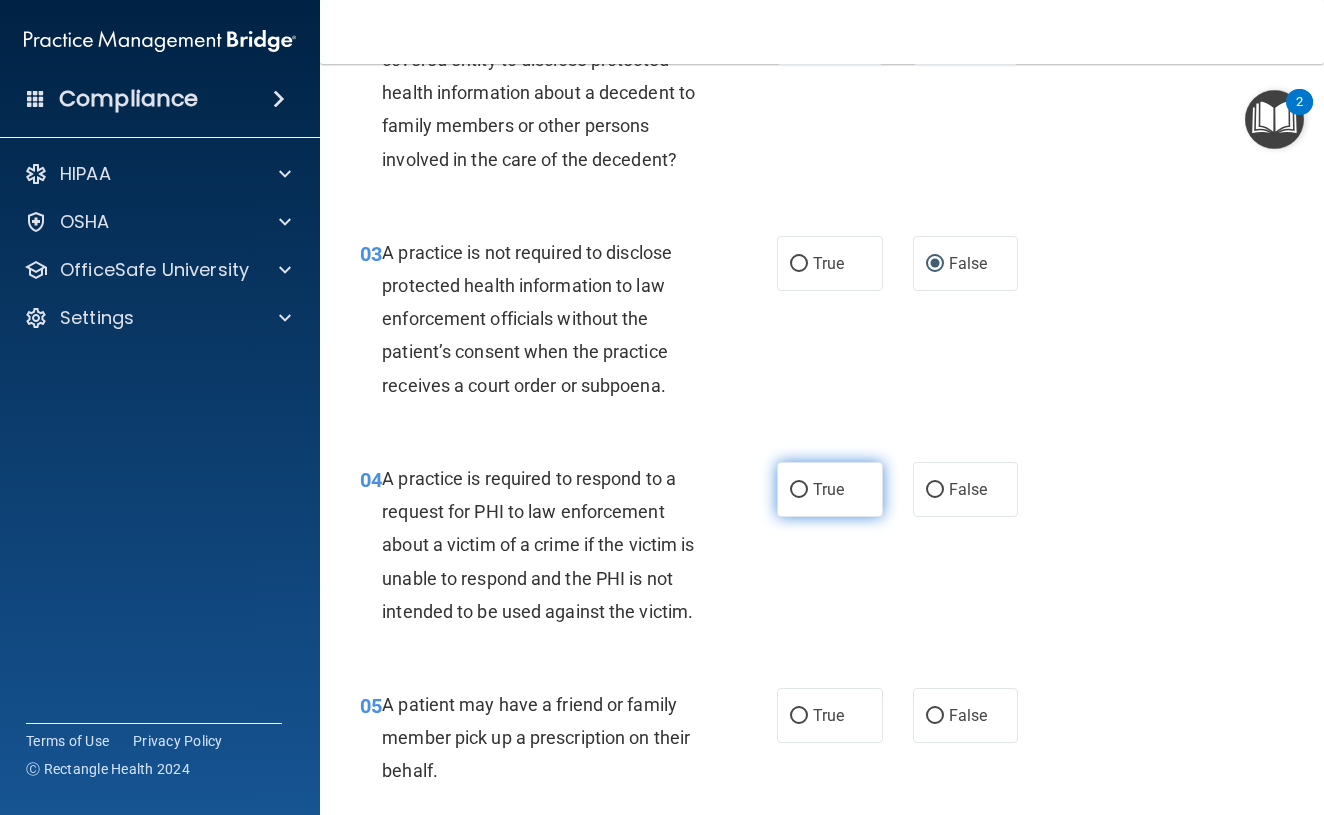 click on "True" at bounding box center (799, 490) 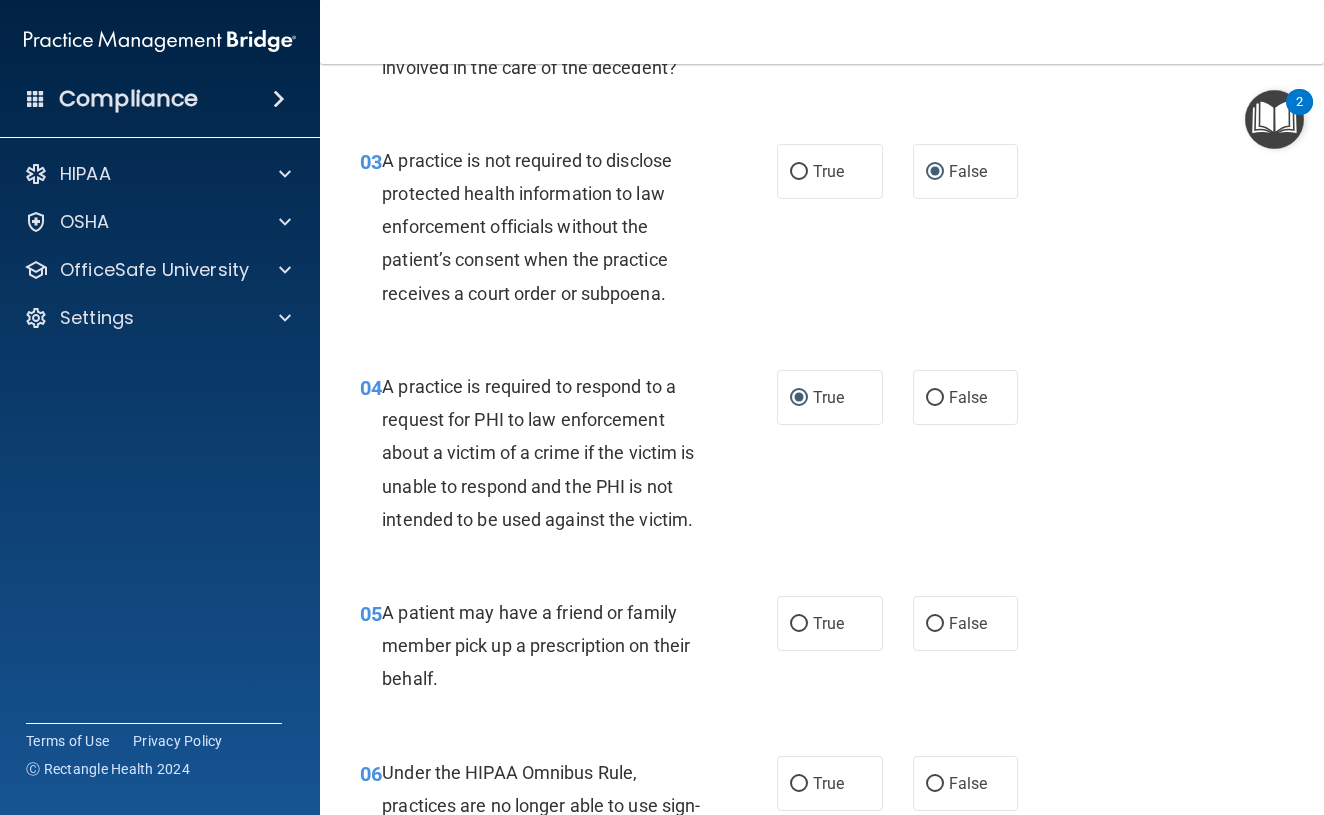 scroll, scrollTop: 508, scrollLeft: 0, axis: vertical 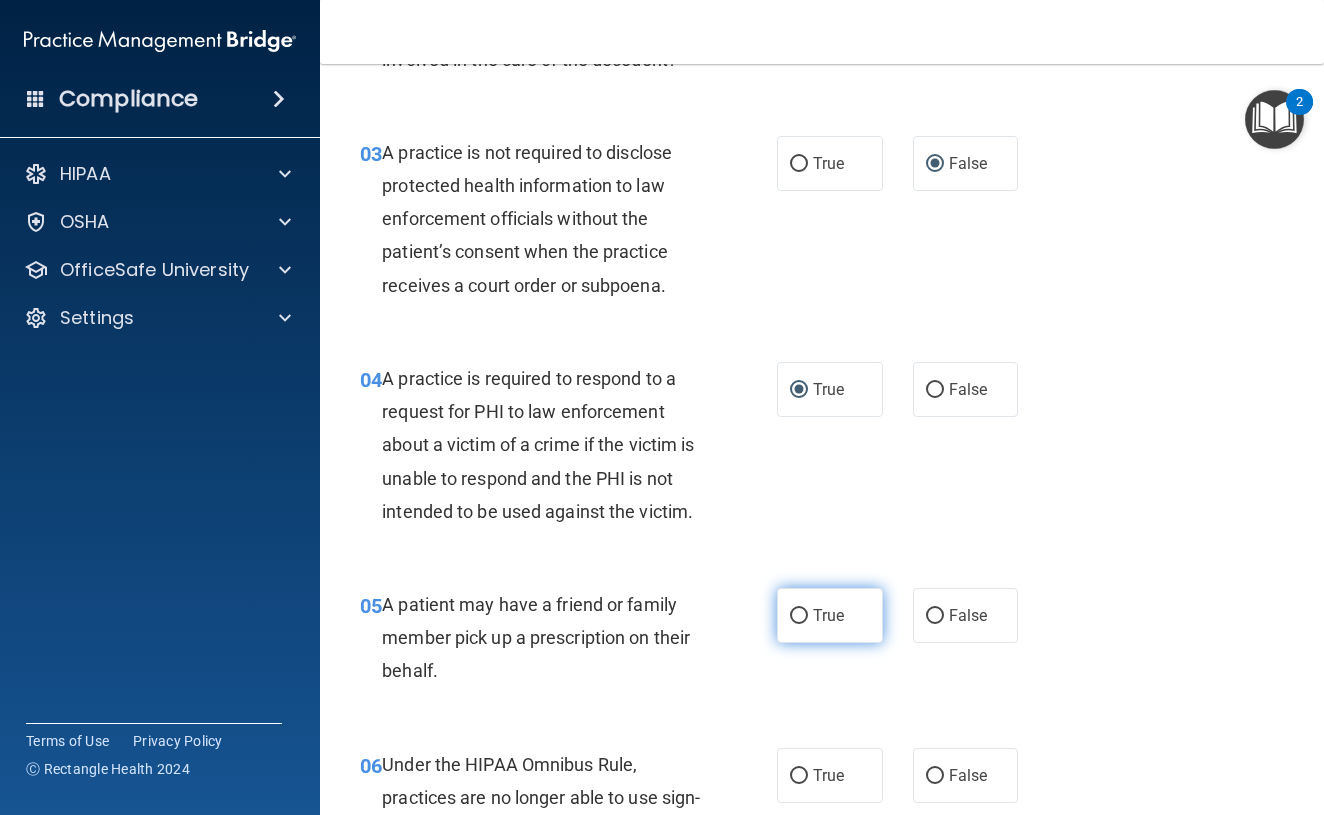 click on "True" at bounding box center [799, 616] 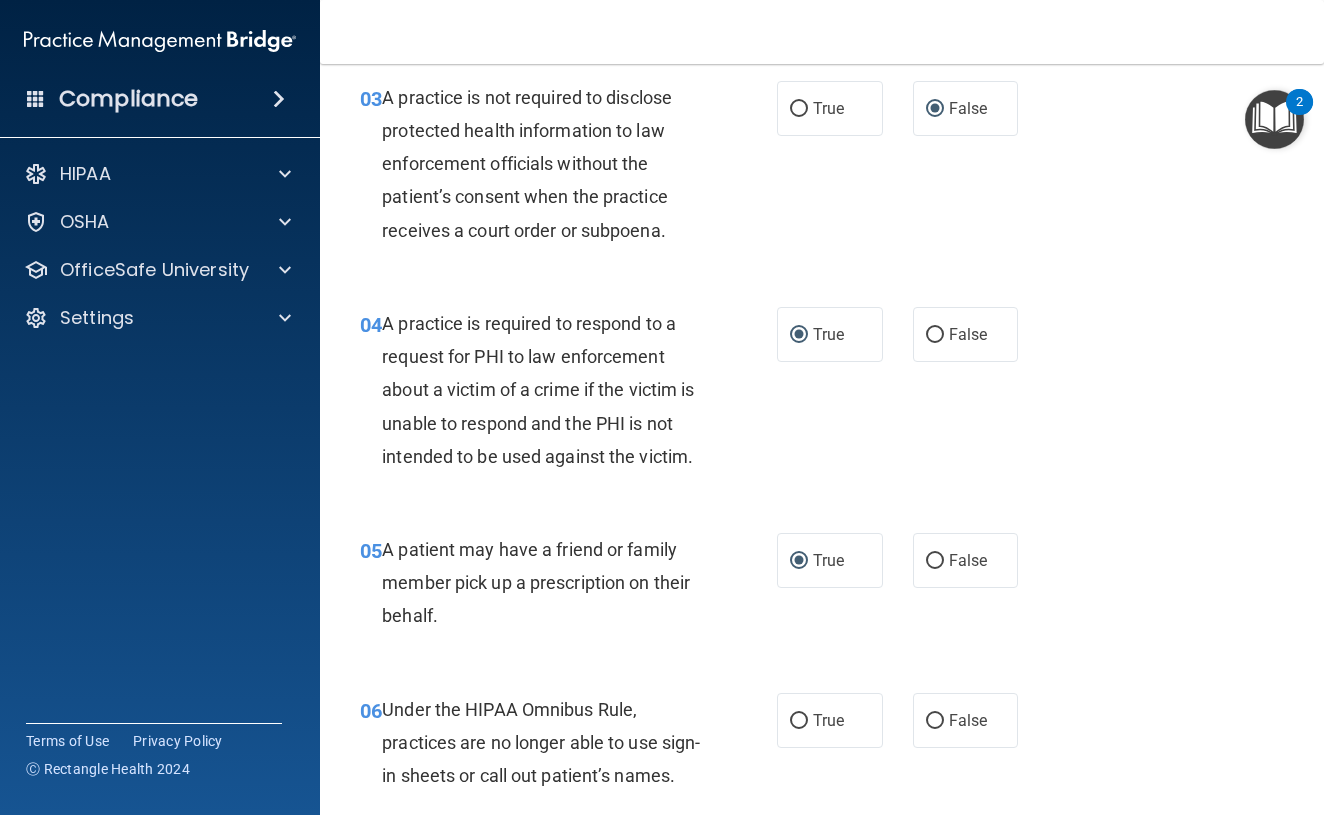 scroll, scrollTop: 562, scrollLeft: 0, axis: vertical 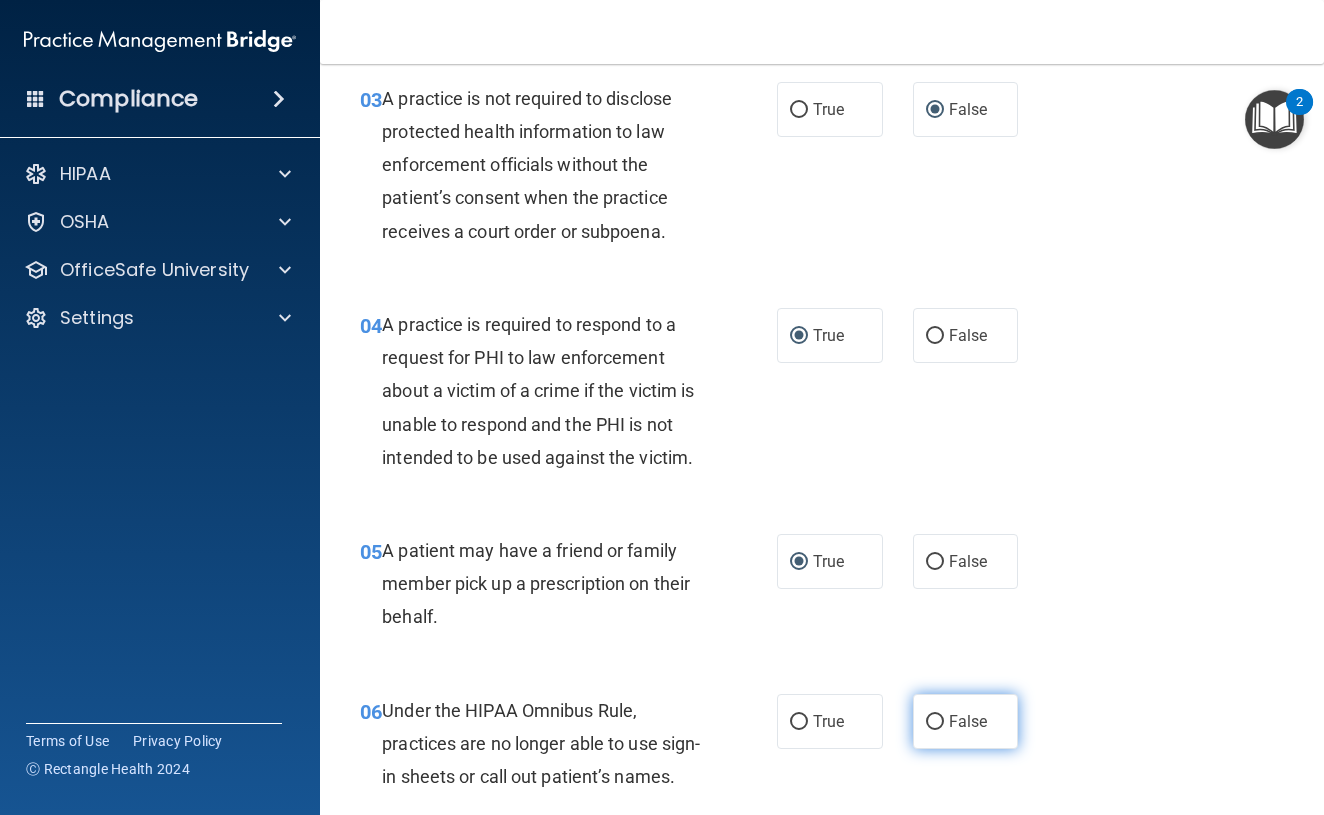 click on "False" at bounding box center (968, 721) 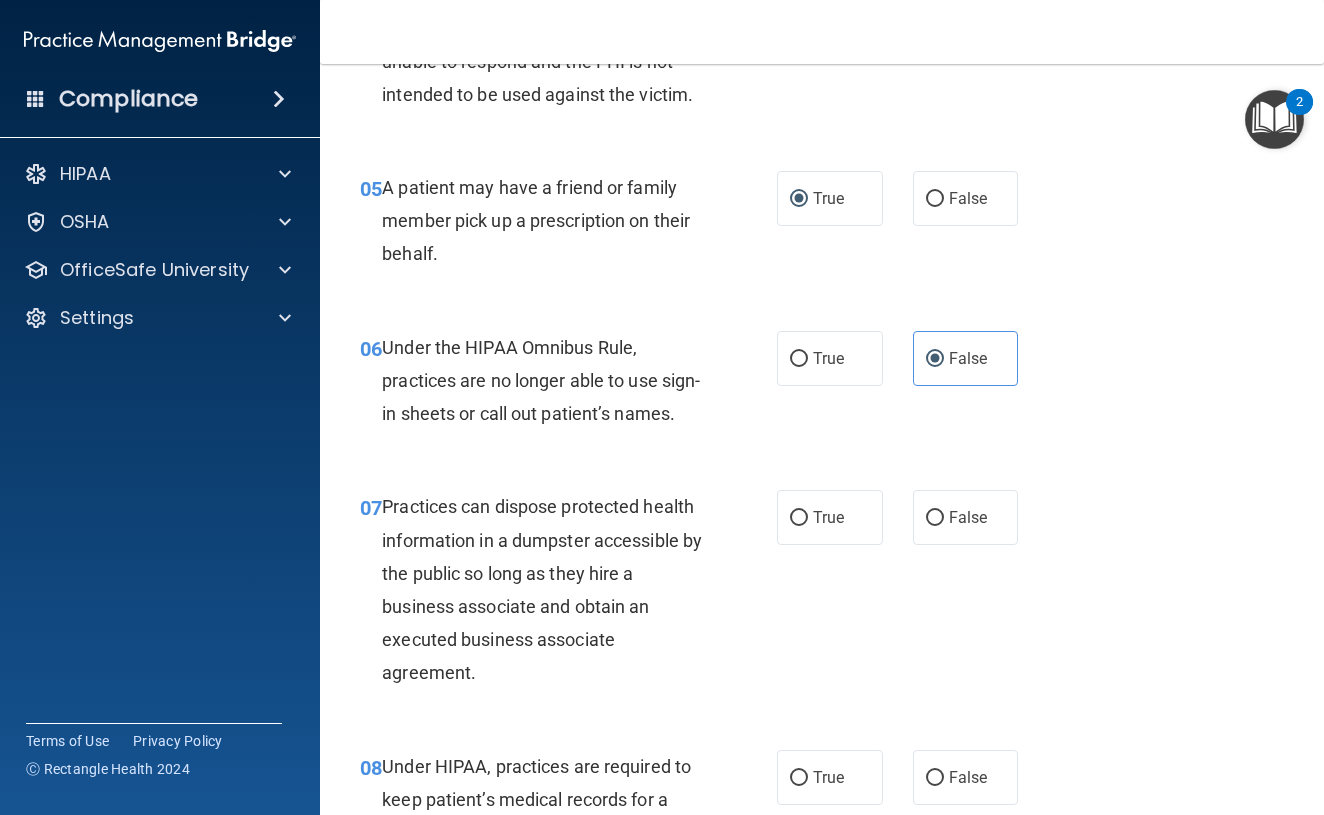 scroll, scrollTop: 918, scrollLeft: 0, axis: vertical 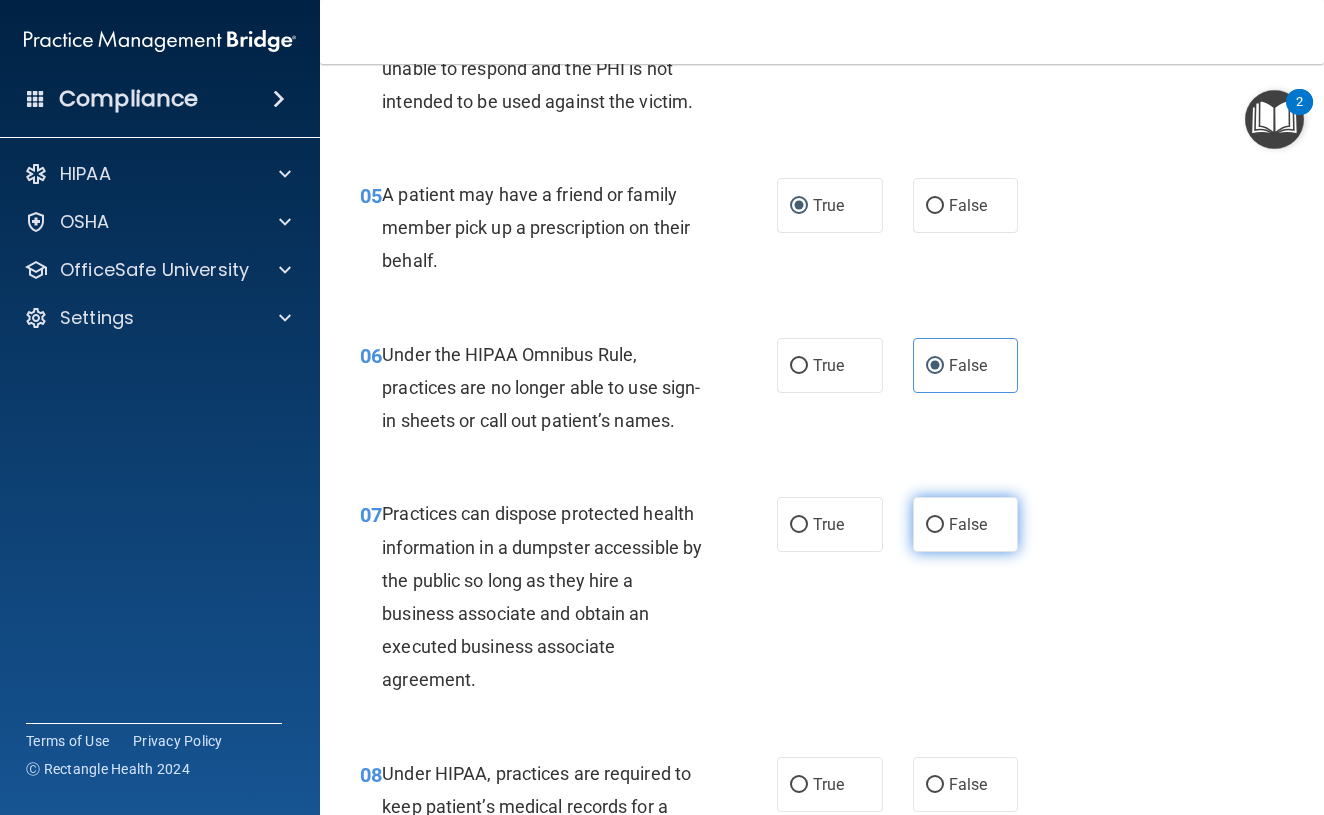click on "False" at bounding box center [935, 525] 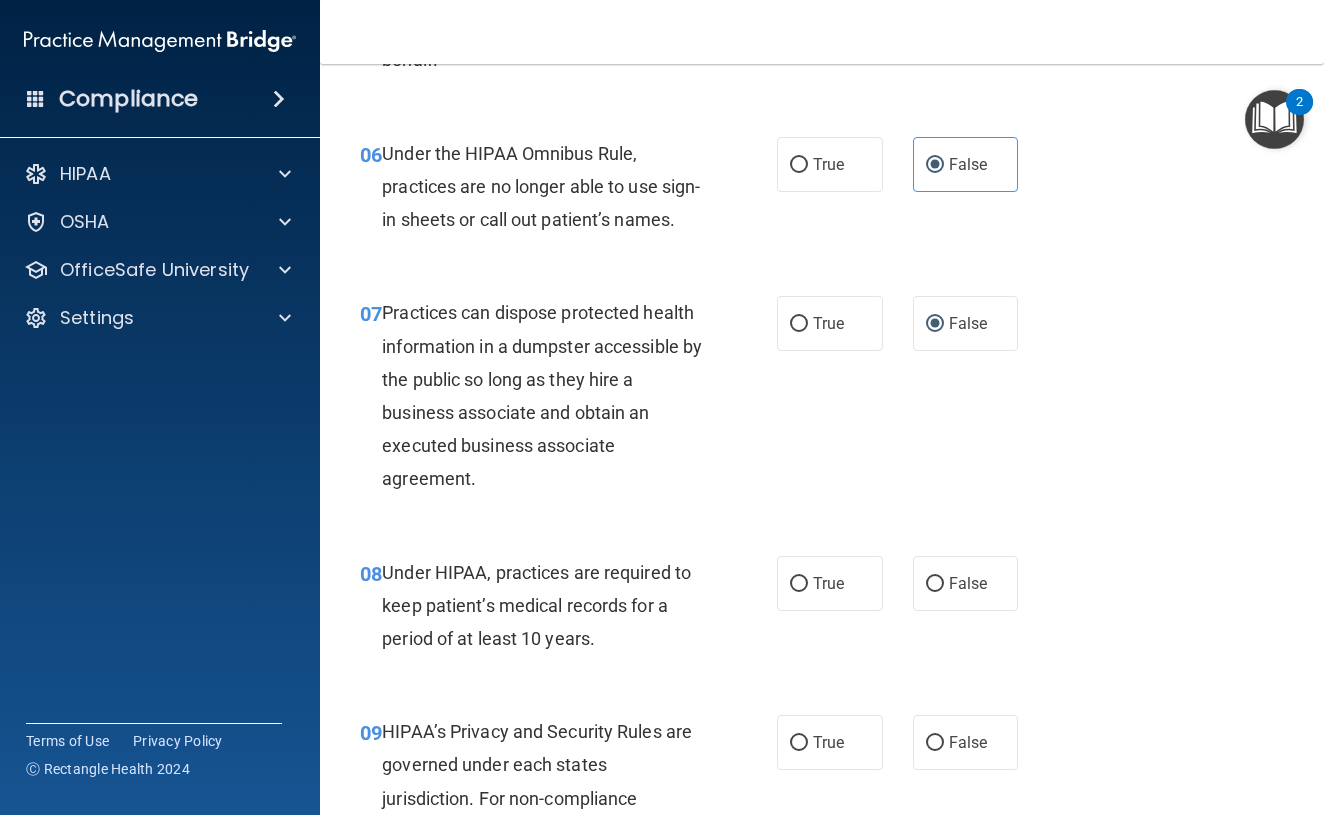 scroll, scrollTop: 1133, scrollLeft: 0, axis: vertical 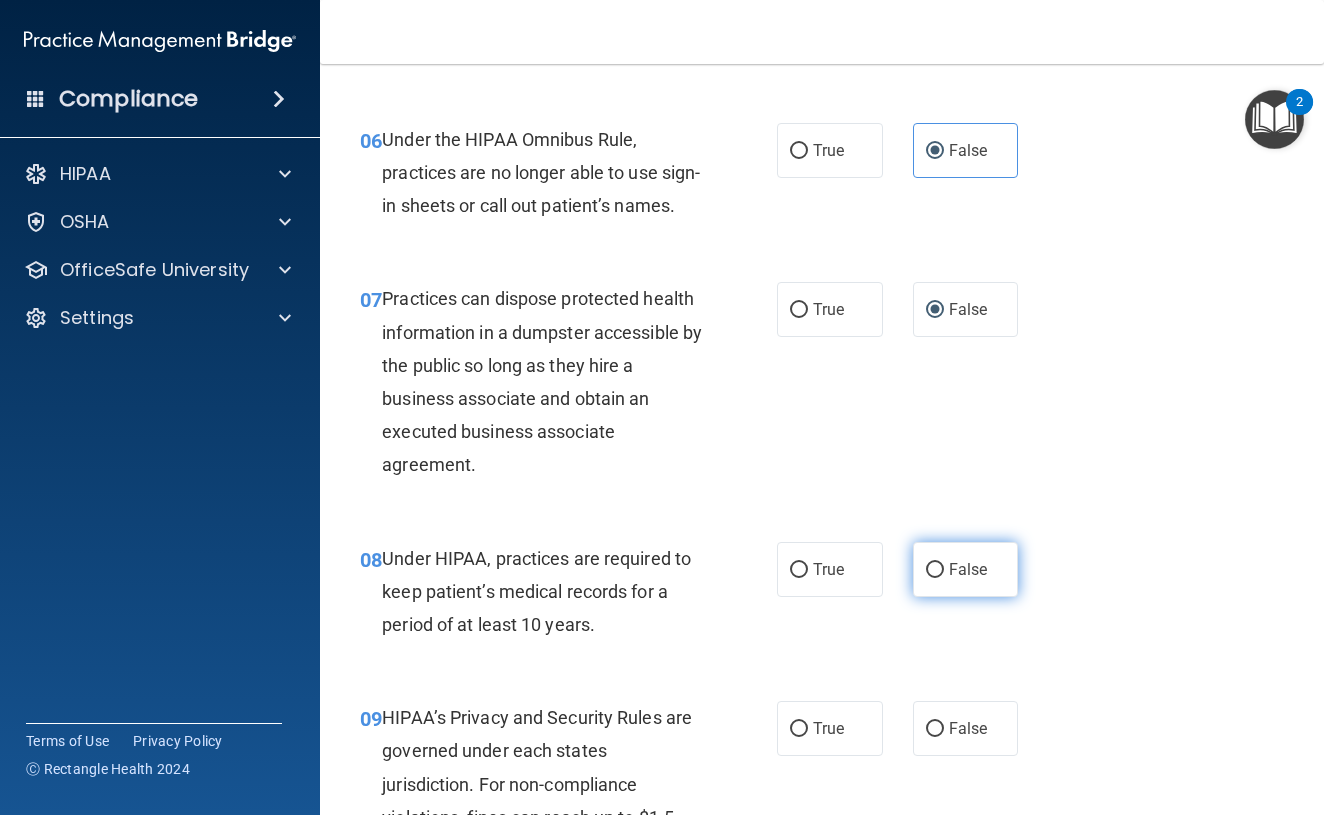 click on "False" at bounding box center (935, 570) 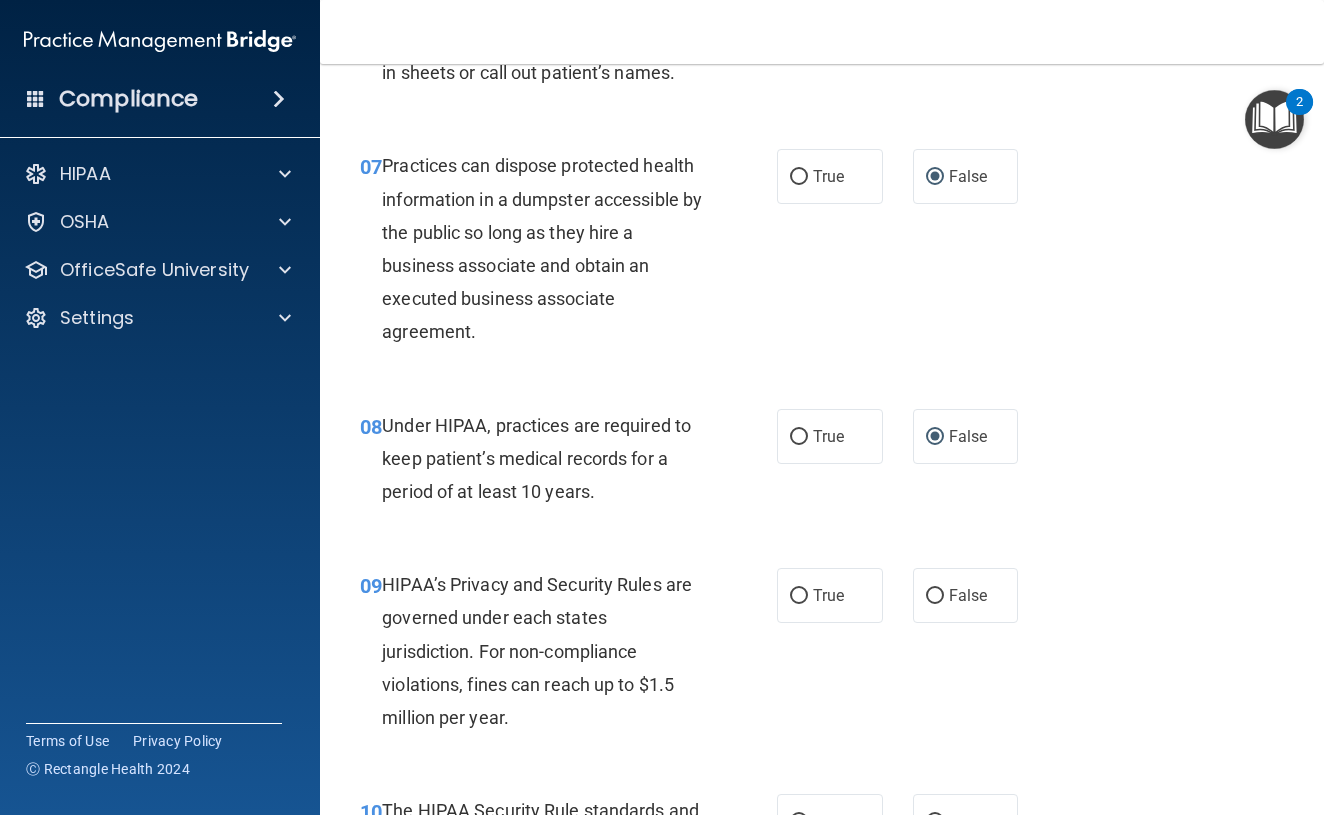 scroll, scrollTop: 1270, scrollLeft: 0, axis: vertical 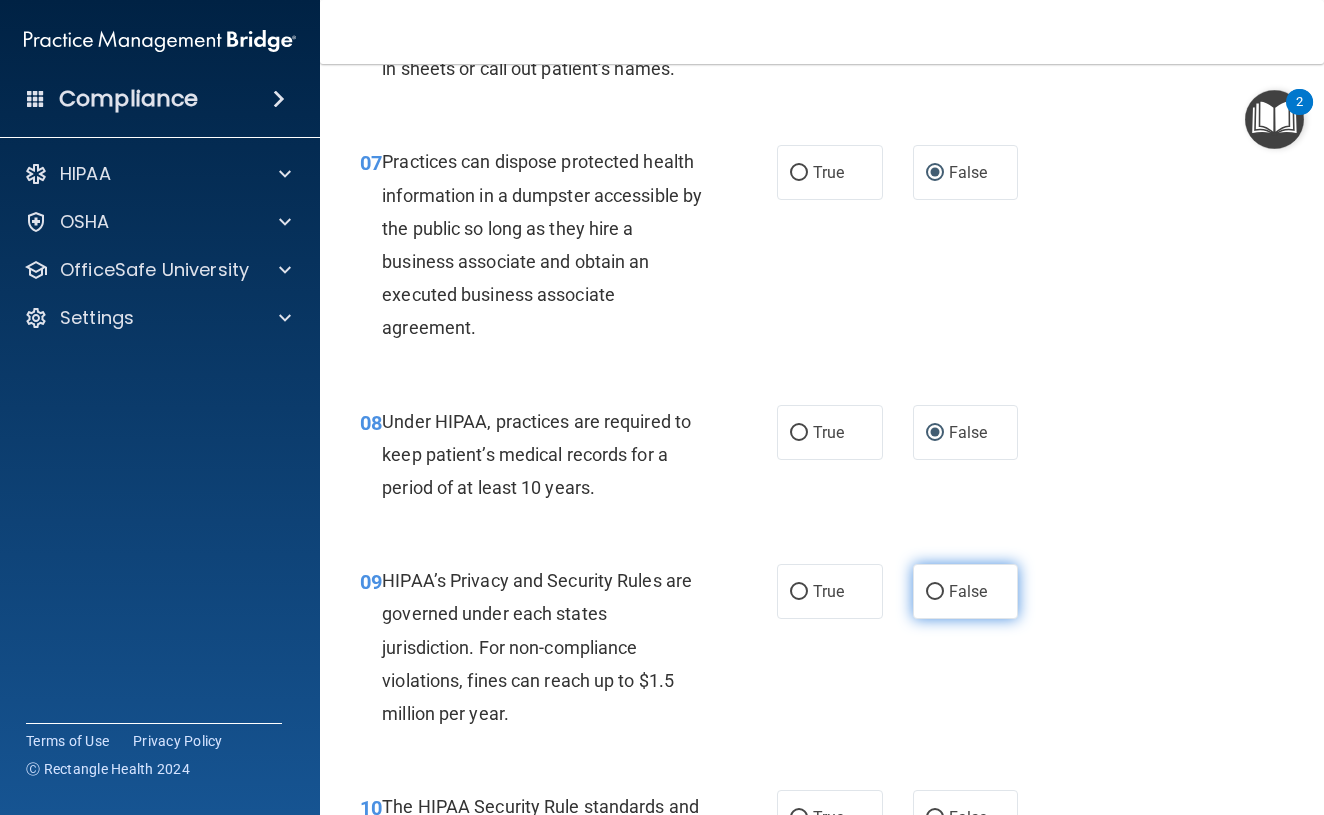 click on "False" at bounding box center (935, 592) 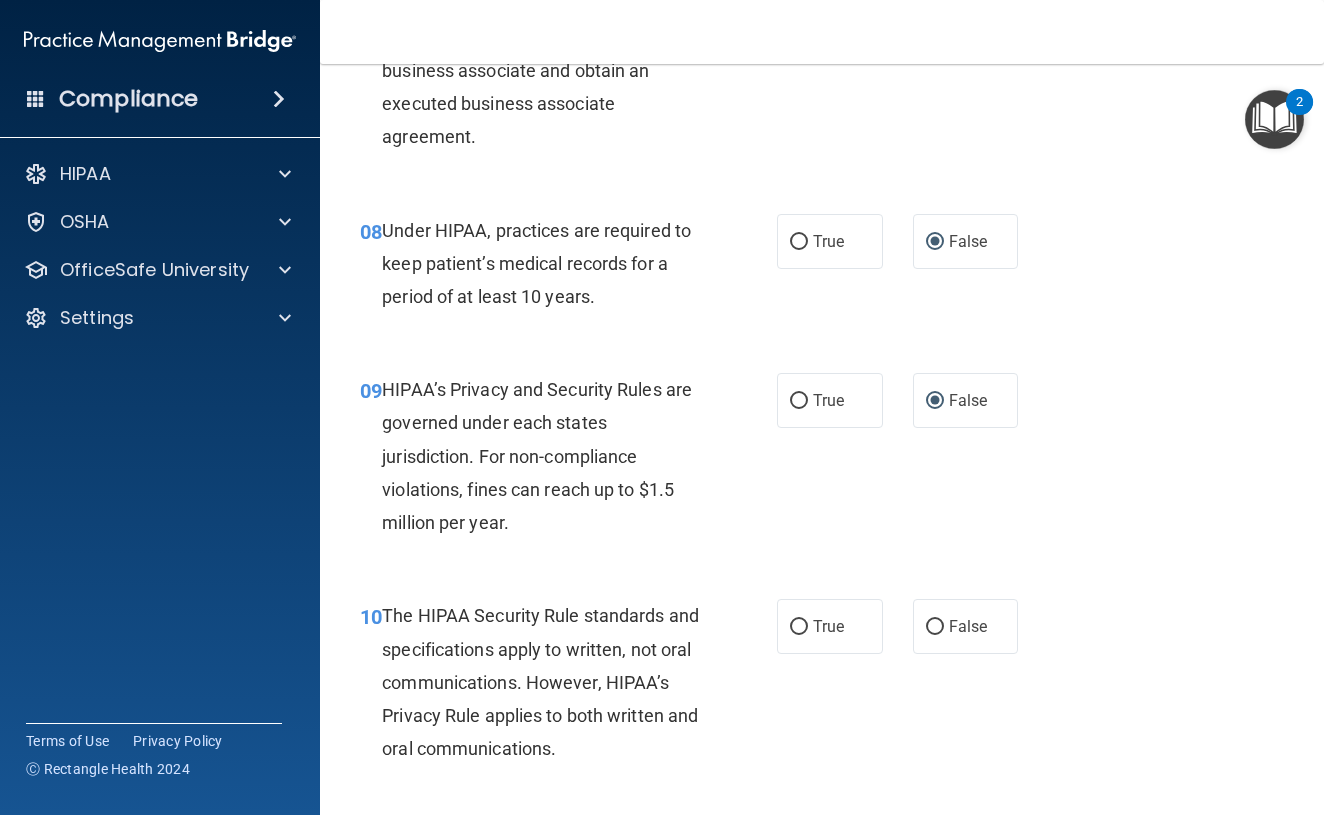scroll, scrollTop: 1488, scrollLeft: 0, axis: vertical 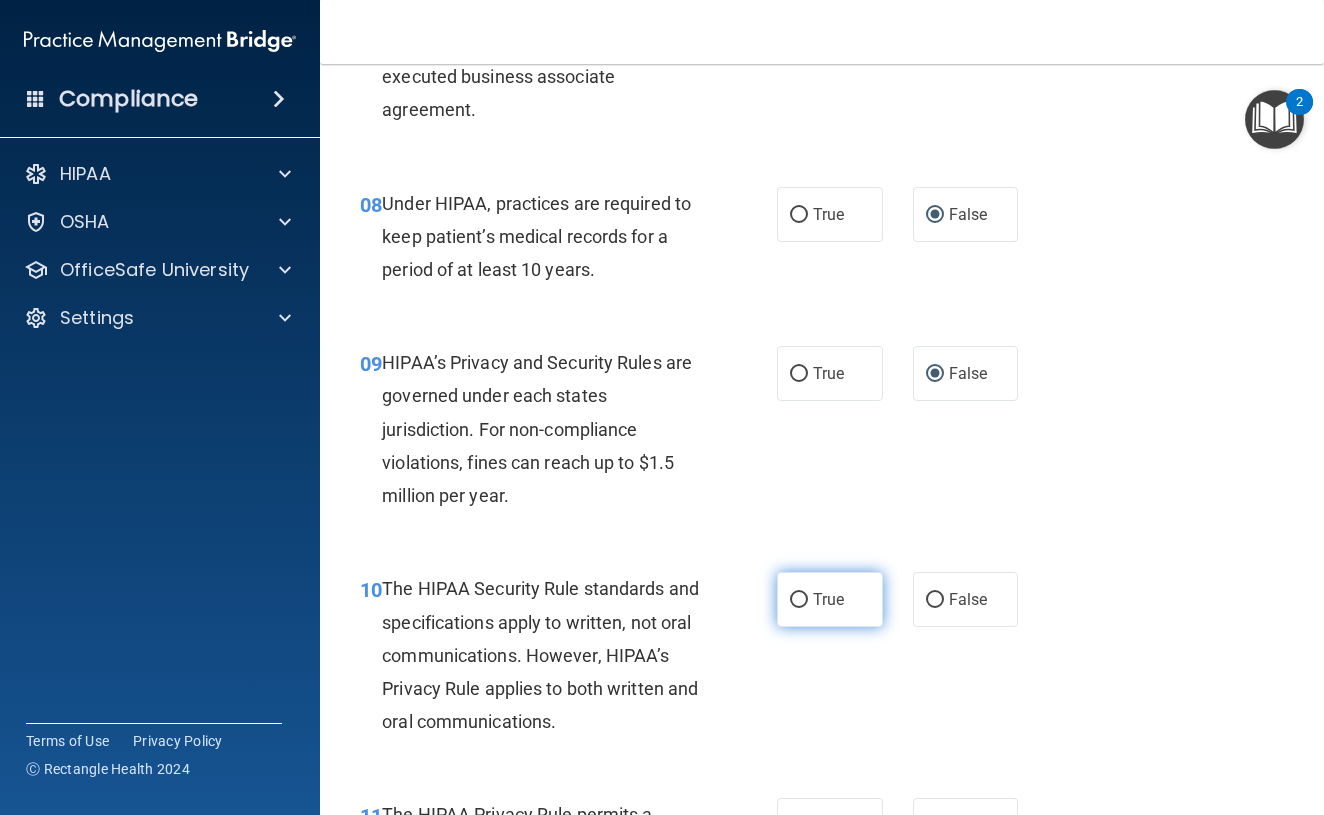 click on "True" at bounding box center (830, 599) 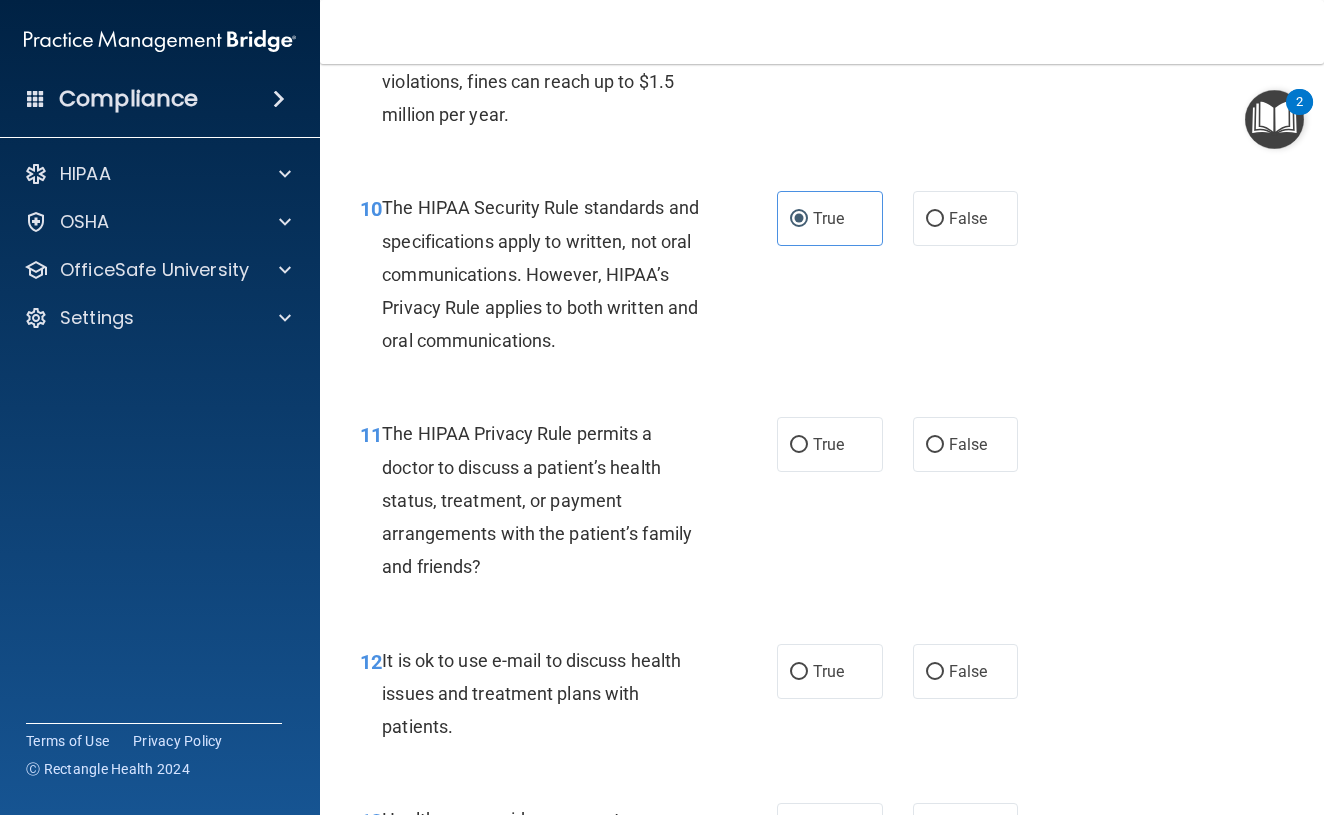 scroll, scrollTop: 1862, scrollLeft: 0, axis: vertical 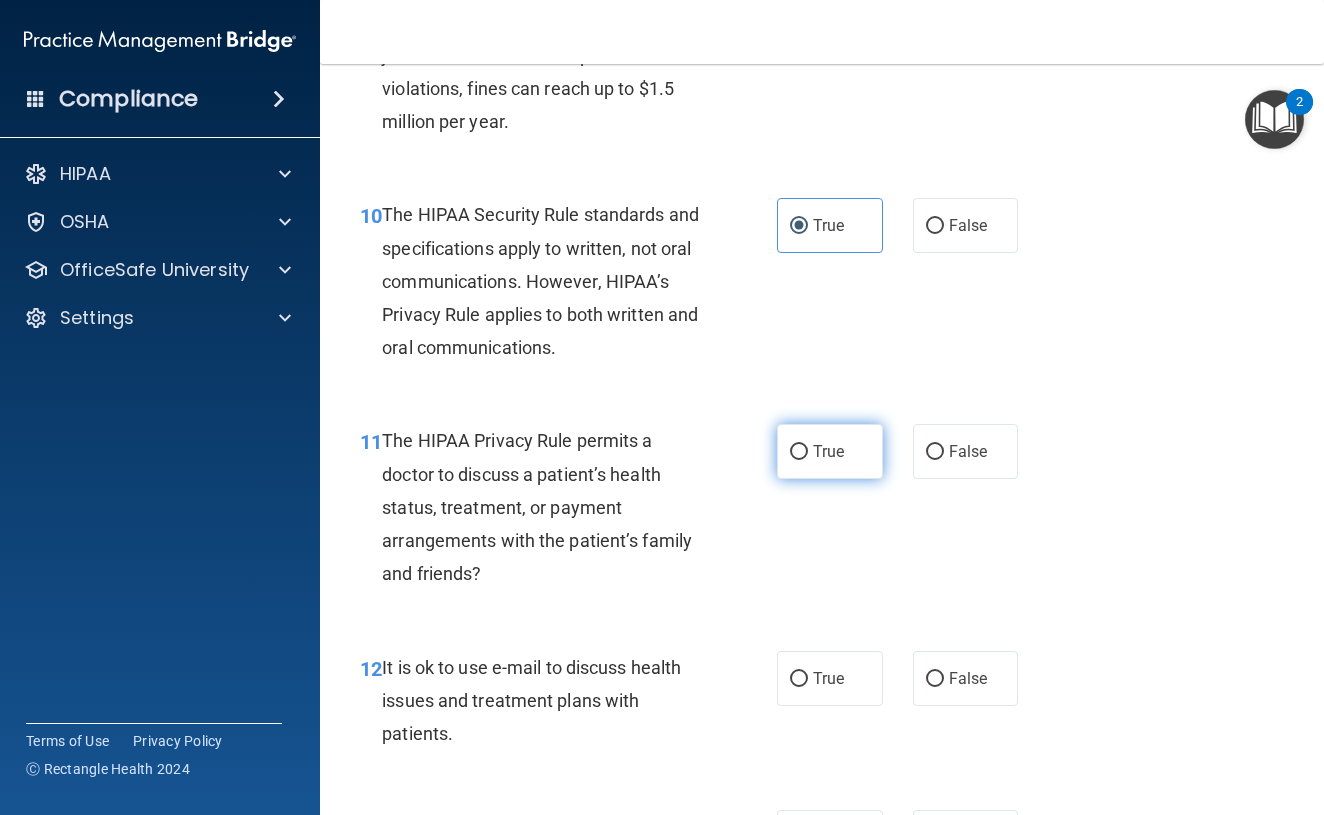 click on "True" at bounding box center [799, 452] 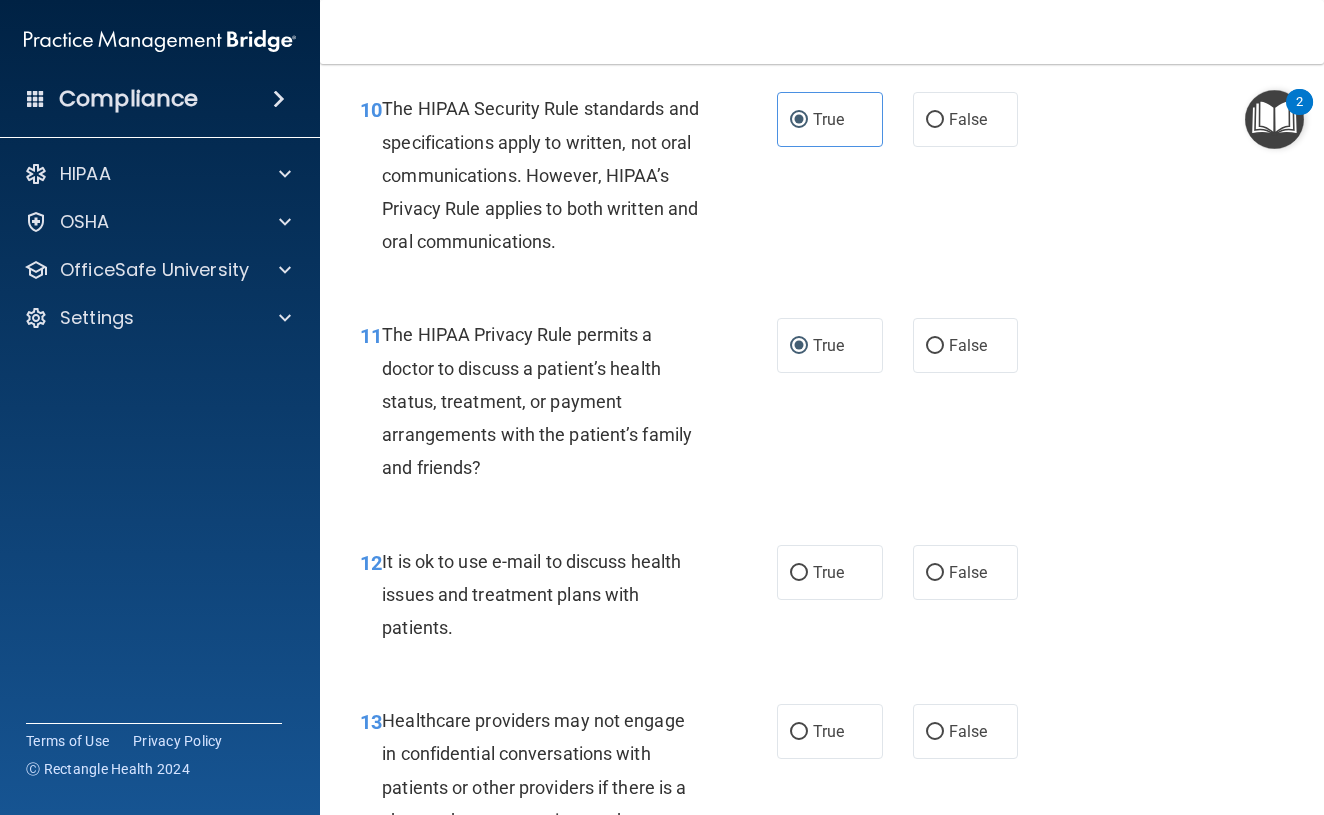 scroll, scrollTop: 1966, scrollLeft: 0, axis: vertical 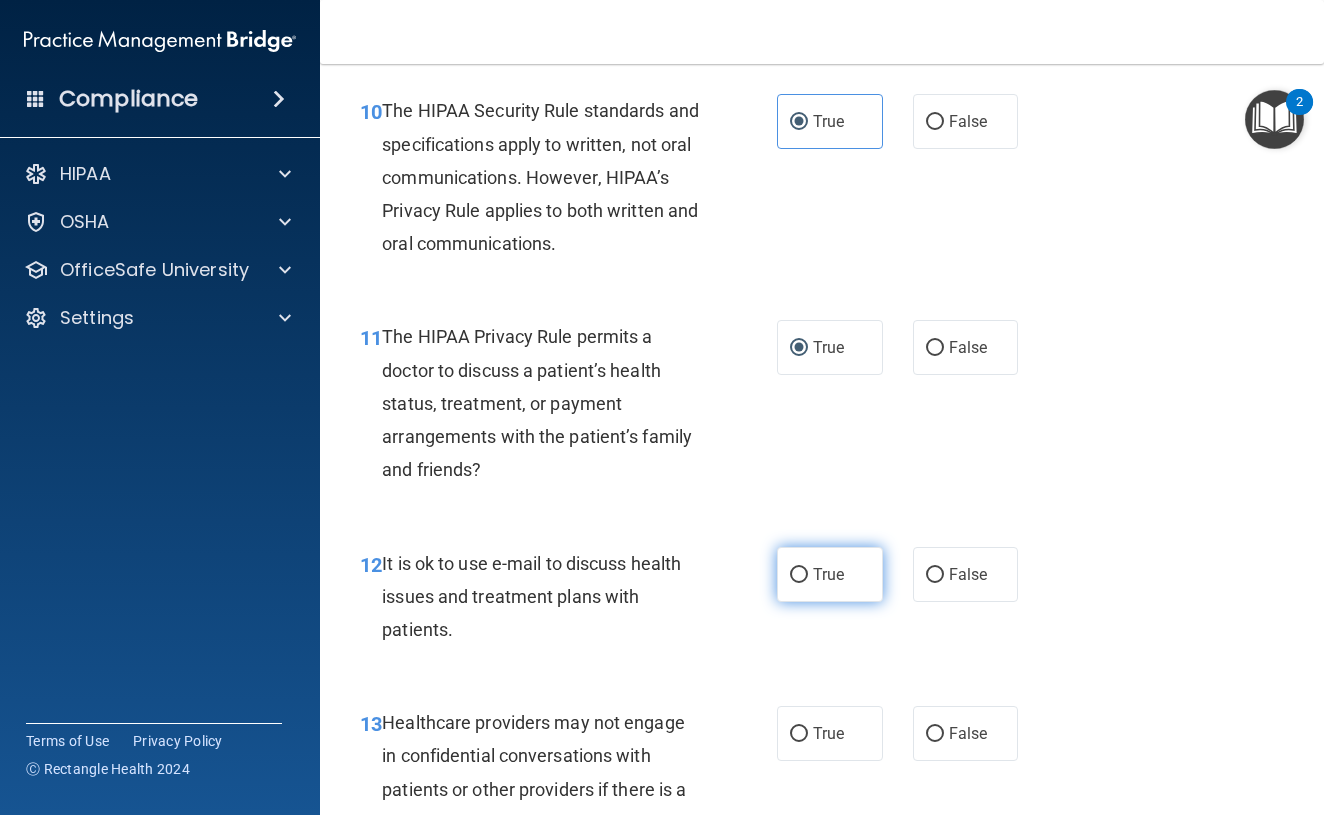 click on "True" at bounding box center [799, 575] 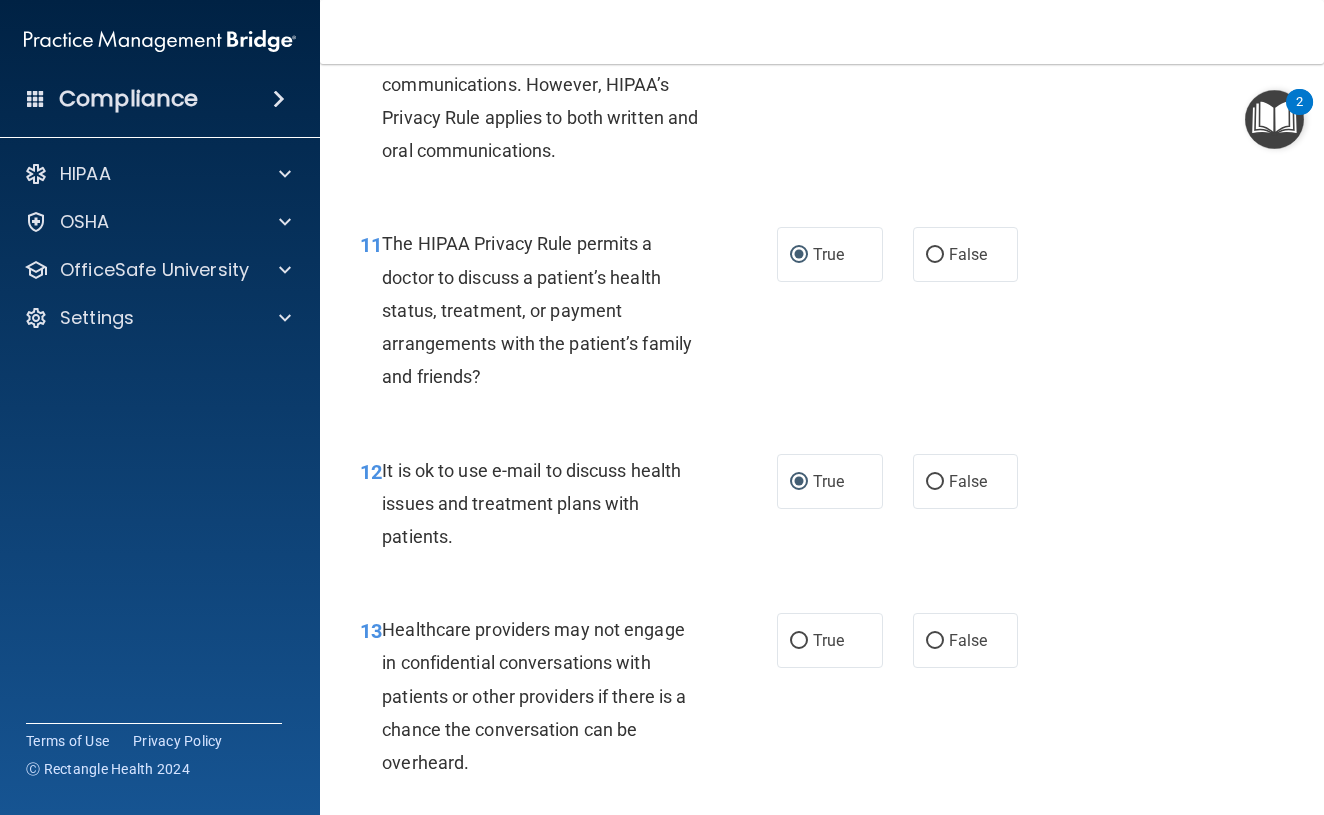 scroll, scrollTop: 2070, scrollLeft: 0, axis: vertical 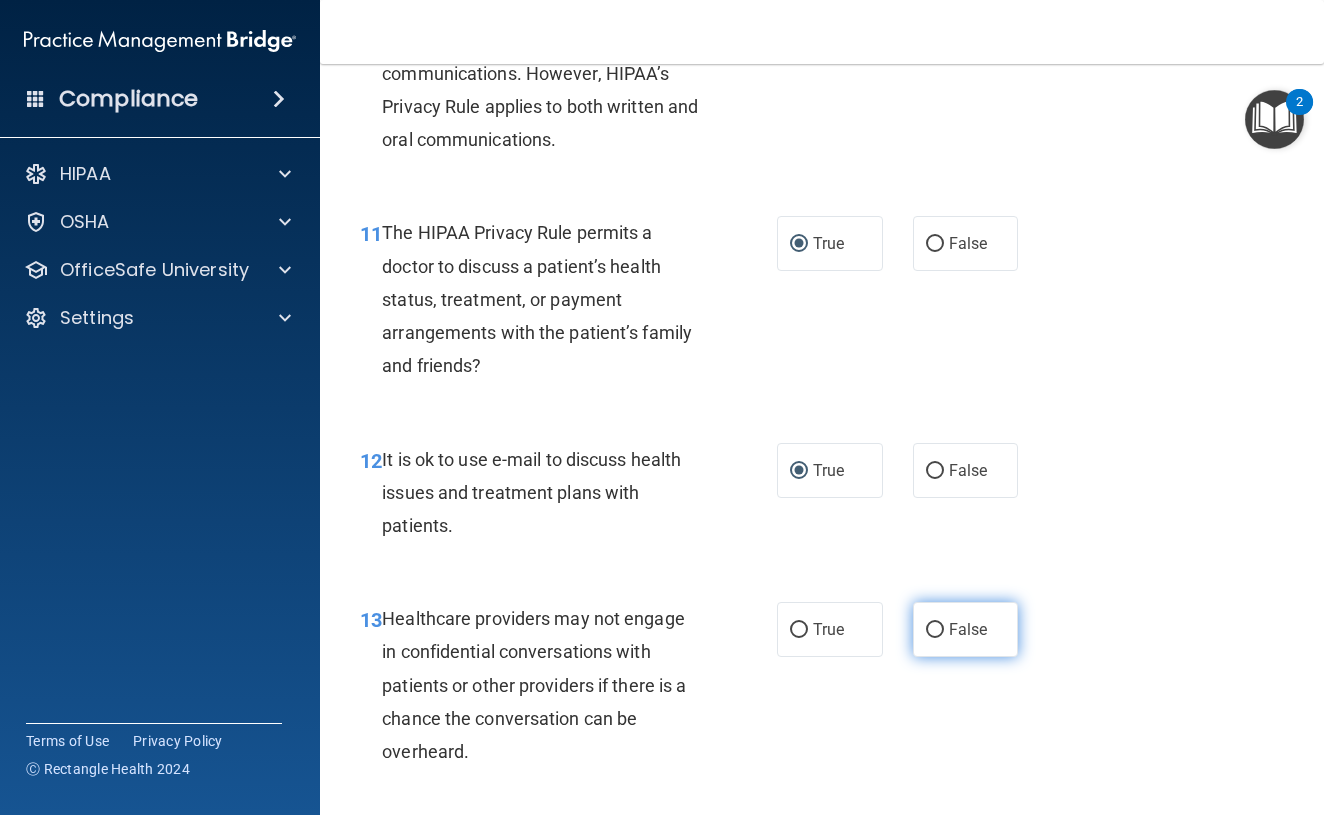 click on "False" at bounding box center [935, 630] 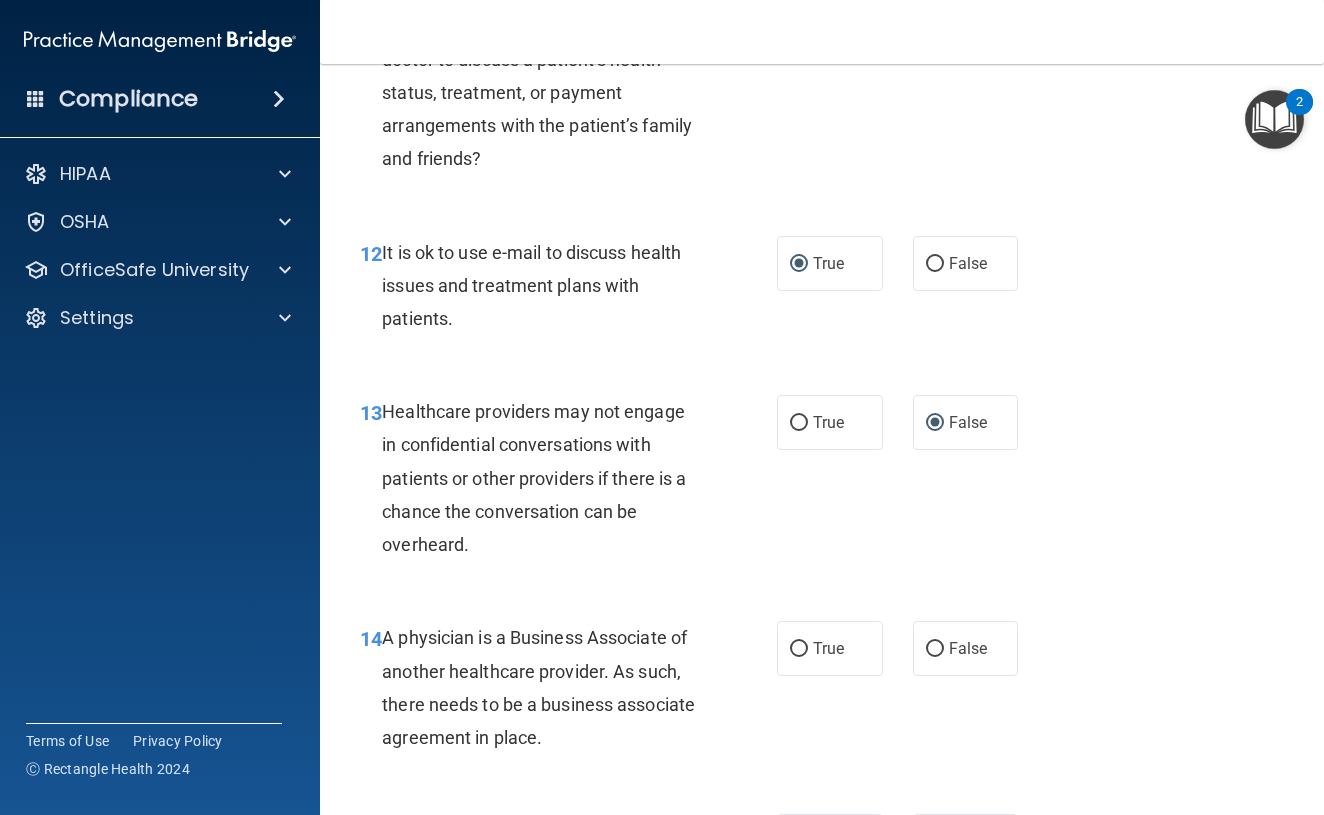 scroll, scrollTop: 2283, scrollLeft: 0, axis: vertical 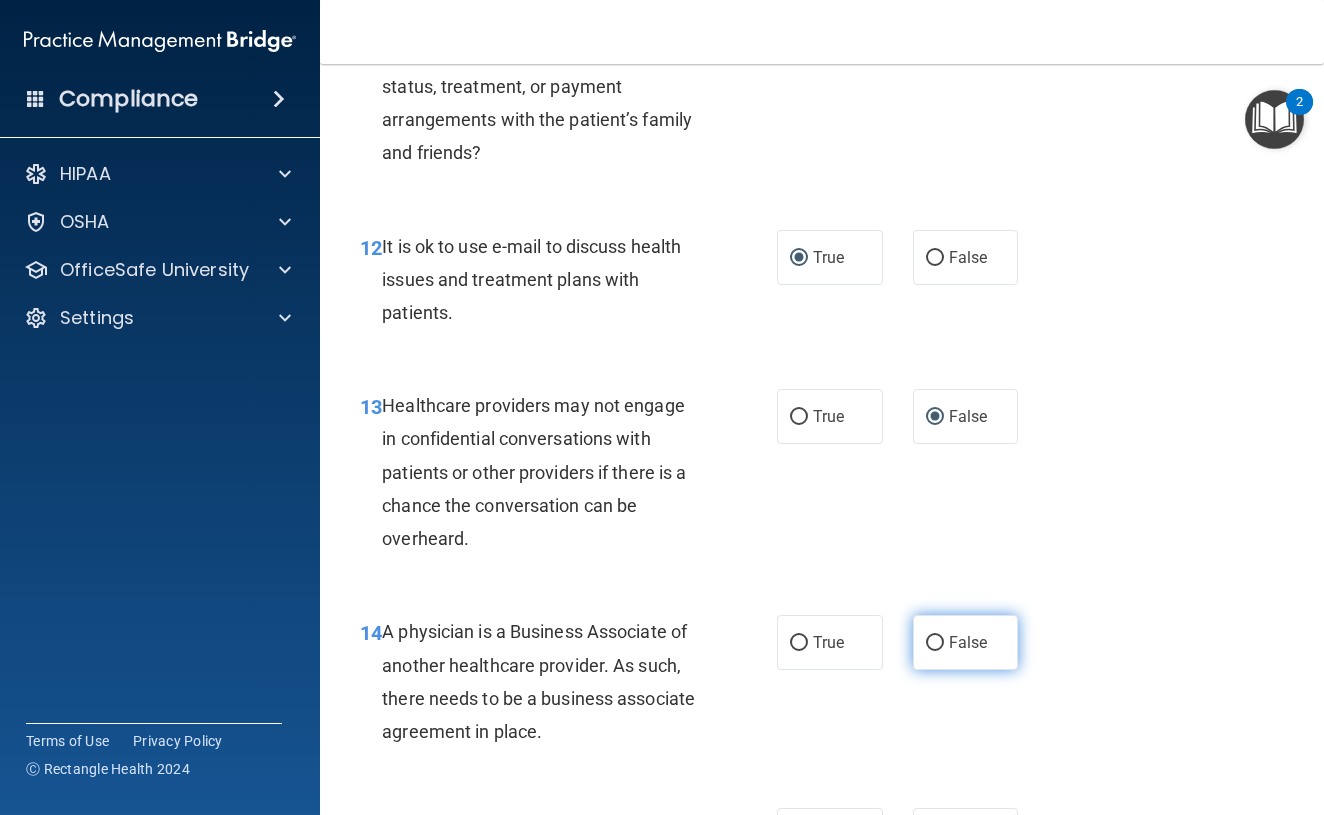 click on "False" at bounding box center [935, 643] 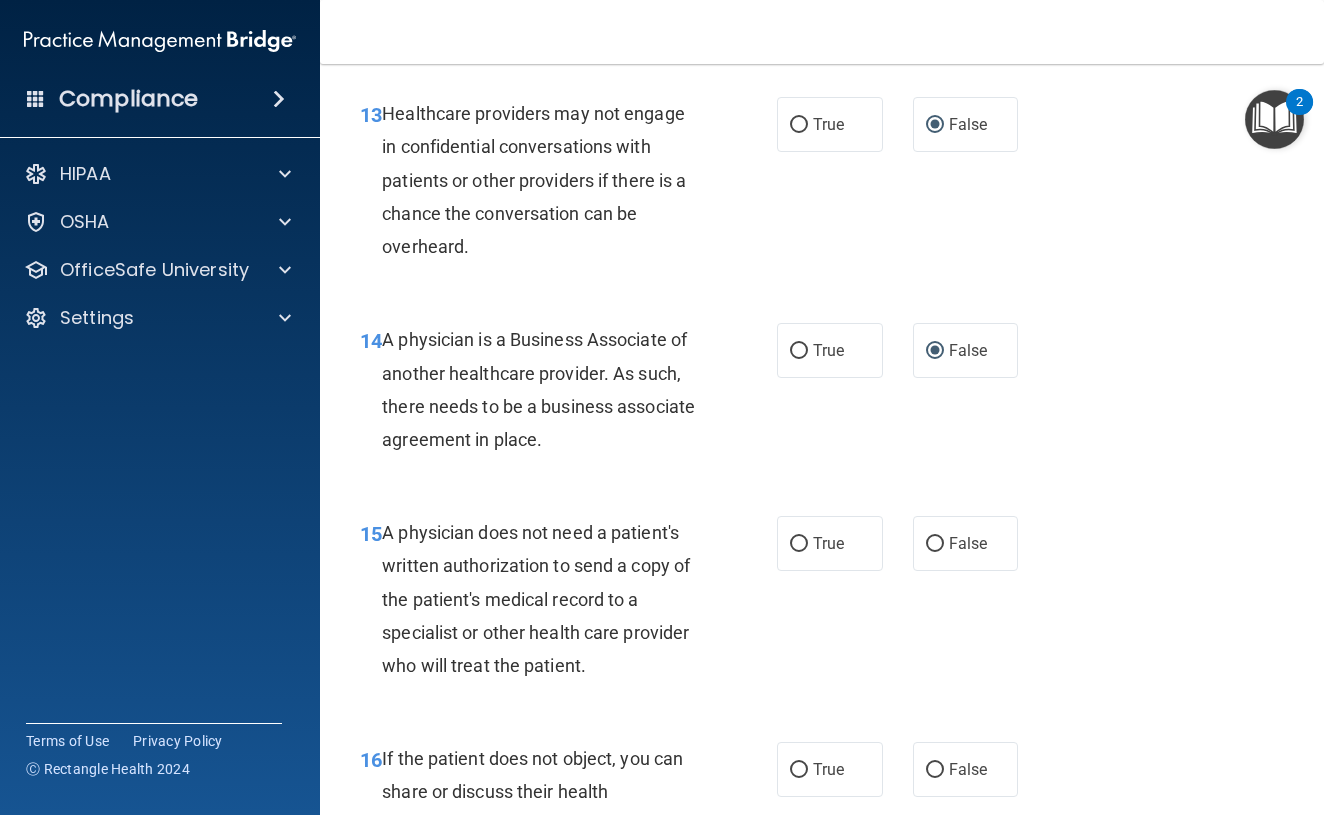 scroll, scrollTop: 2572, scrollLeft: 0, axis: vertical 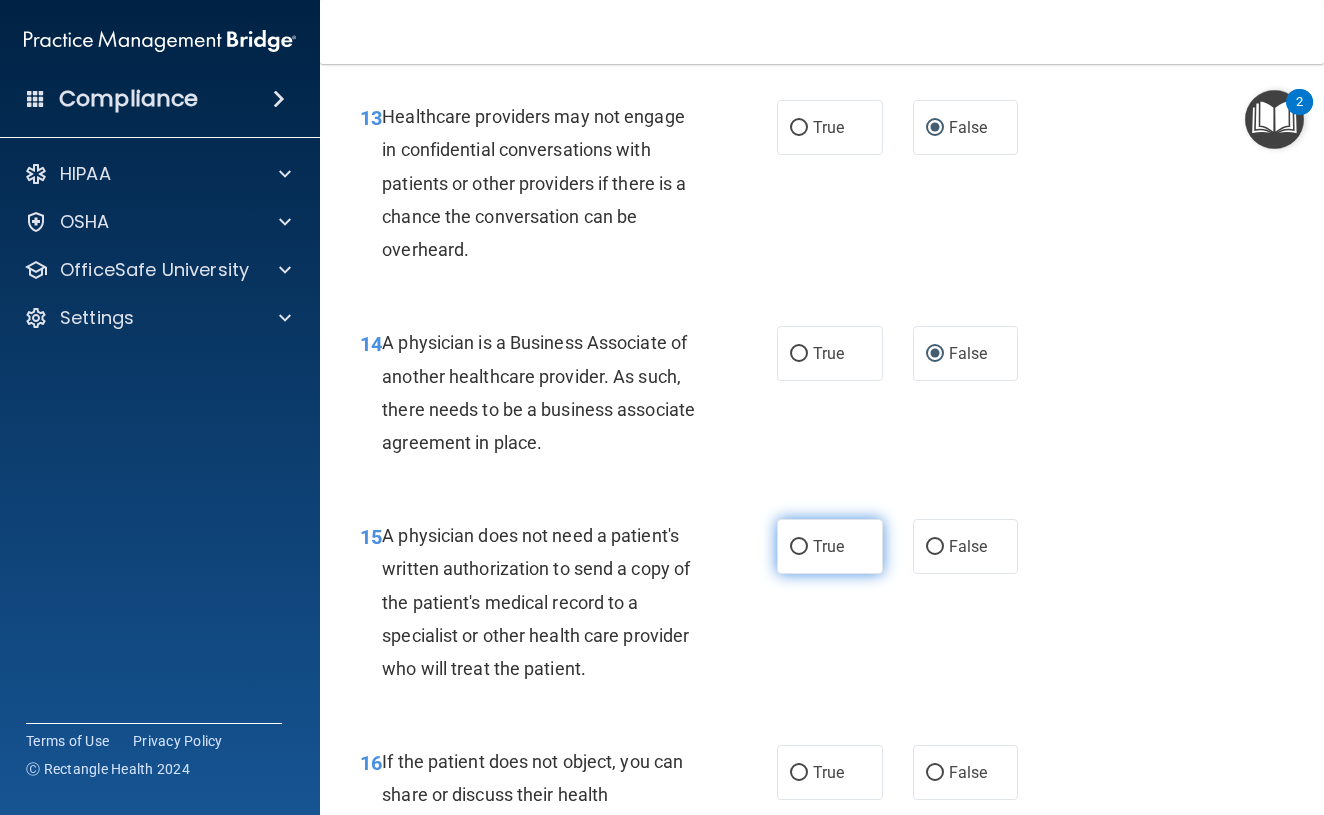 click on "True" at bounding box center [799, 547] 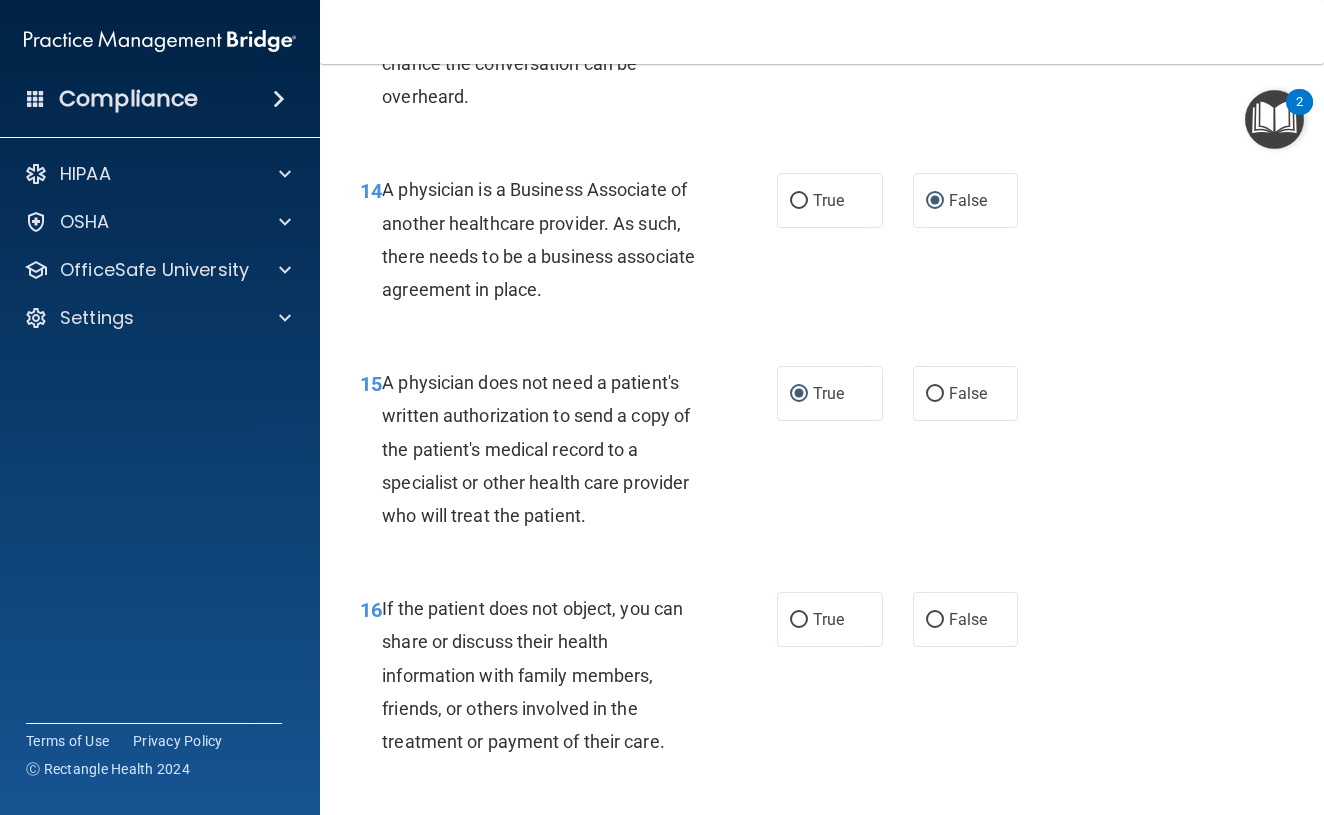 scroll, scrollTop: 2734, scrollLeft: 0, axis: vertical 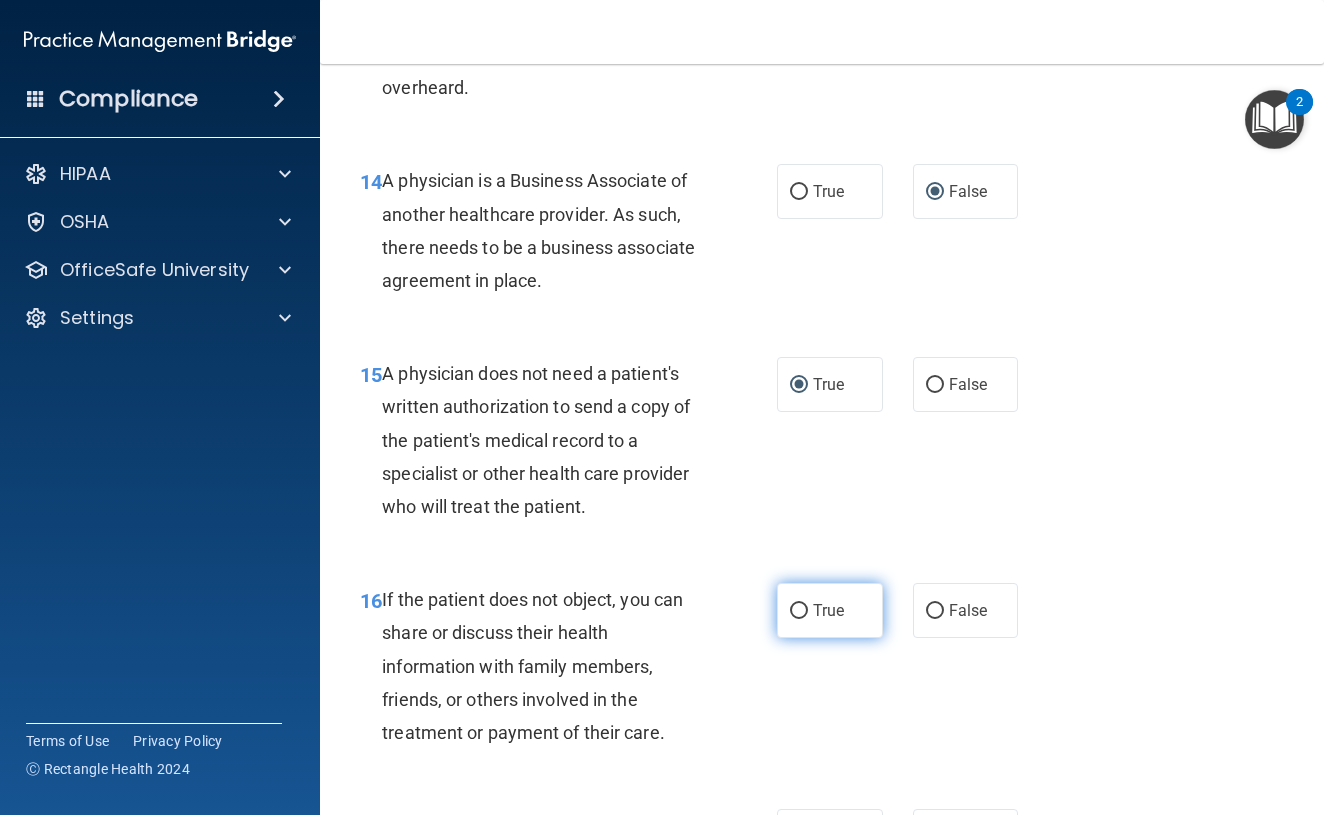 click on "True" at bounding box center [799, 611] 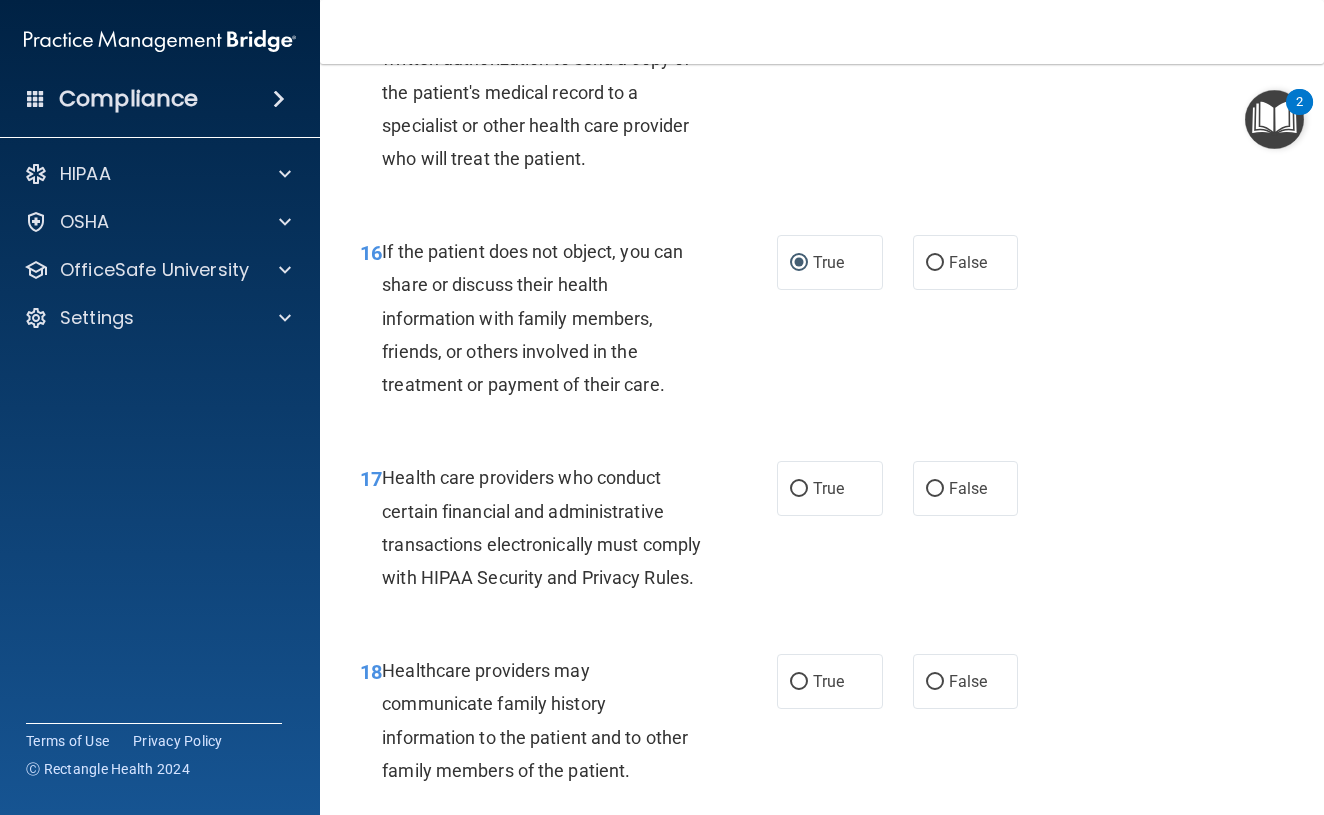 scroll, scrollTop: 3096, scrollLeft: 0, axis: vertical 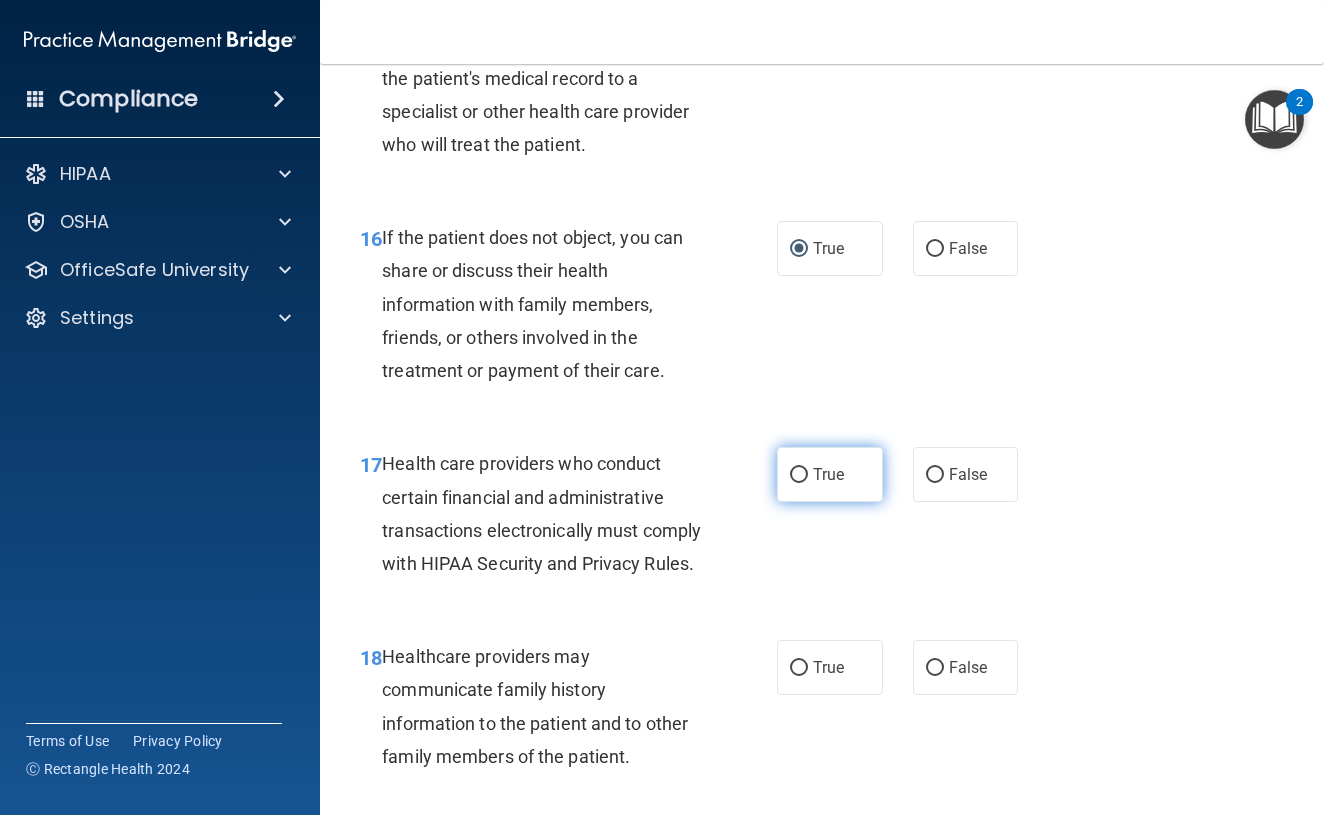 click on "True" at bounding box center [830, 474] 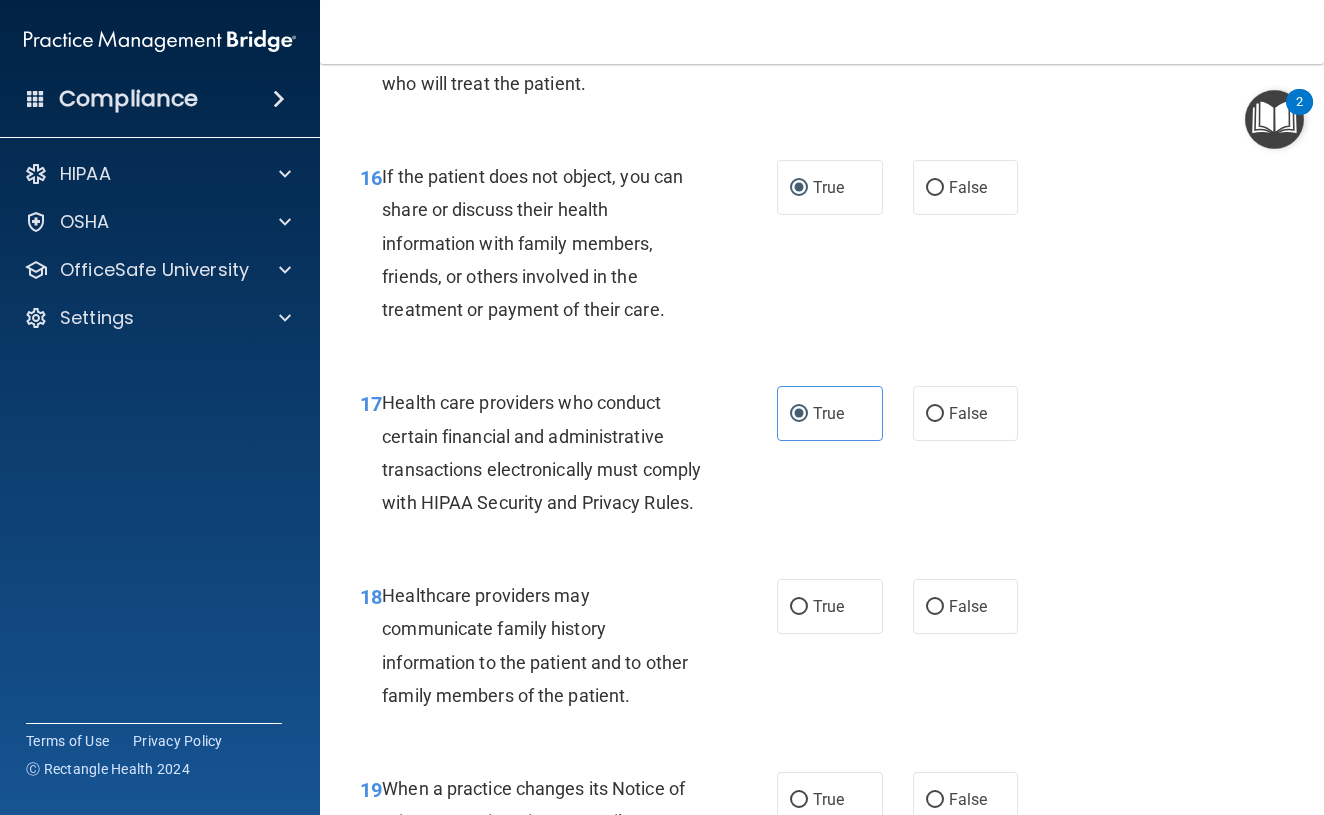 scroll, scrollTop: 3170, scrollLeft: 0, axis: vertical 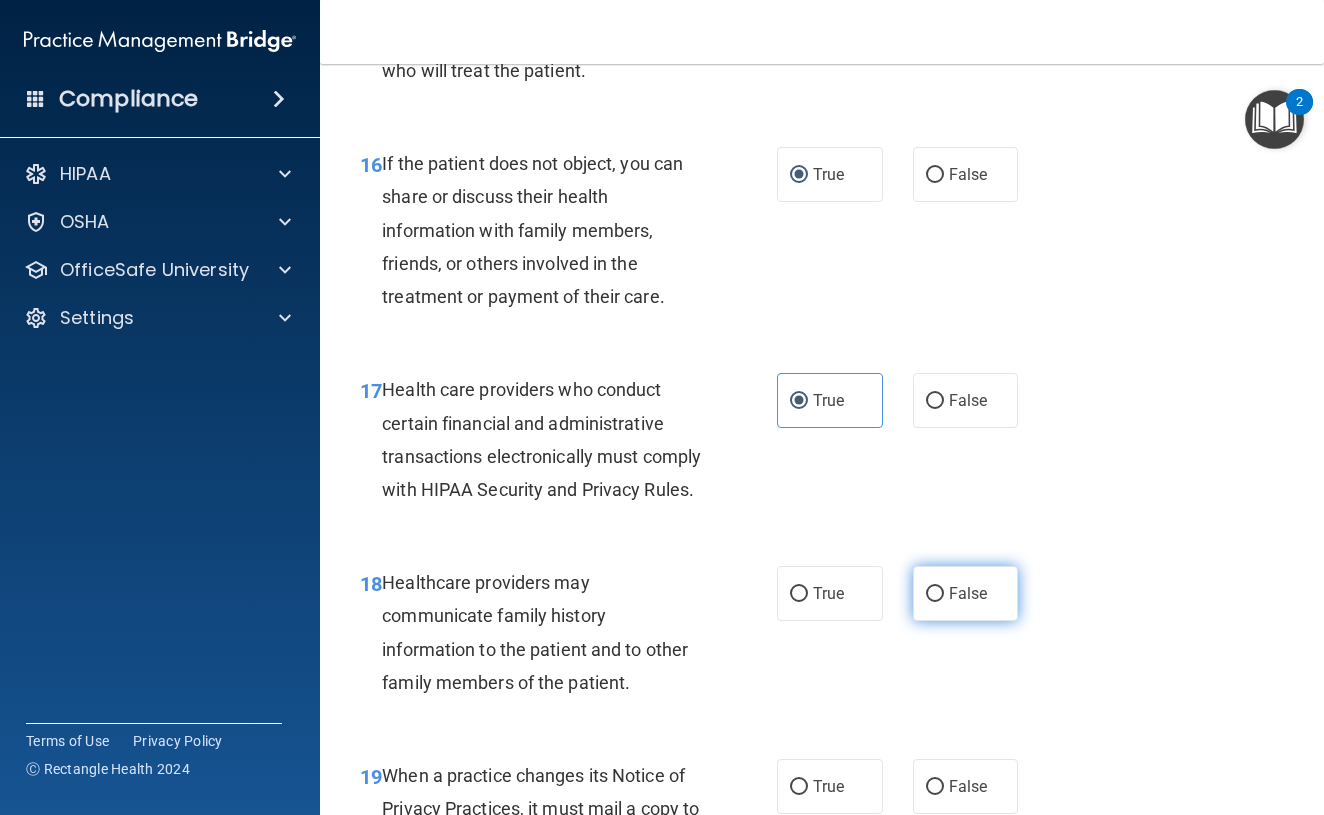 click on "False" at bounding box center (935, 594) 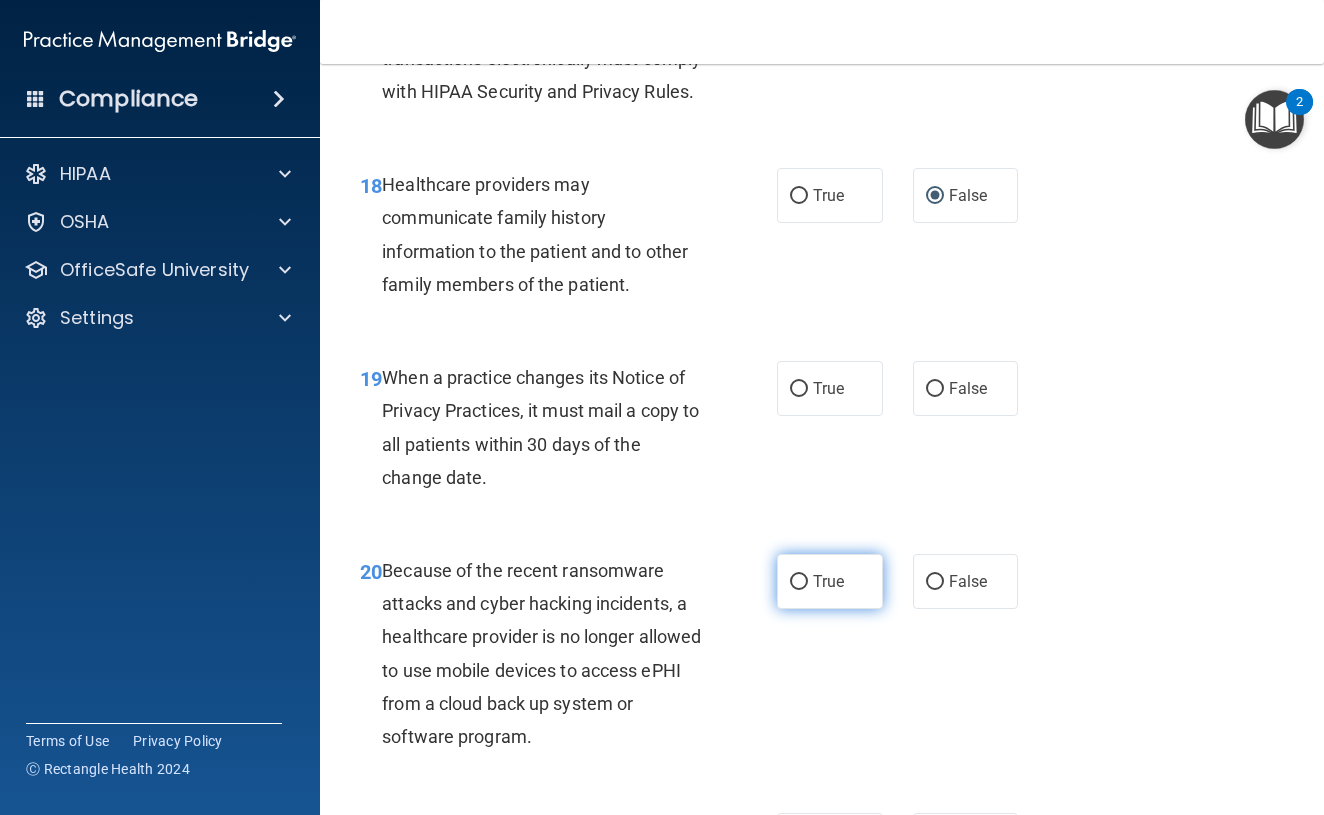 scroll, scrollTop: 3567, scrollLeft: 0, axis: vertical 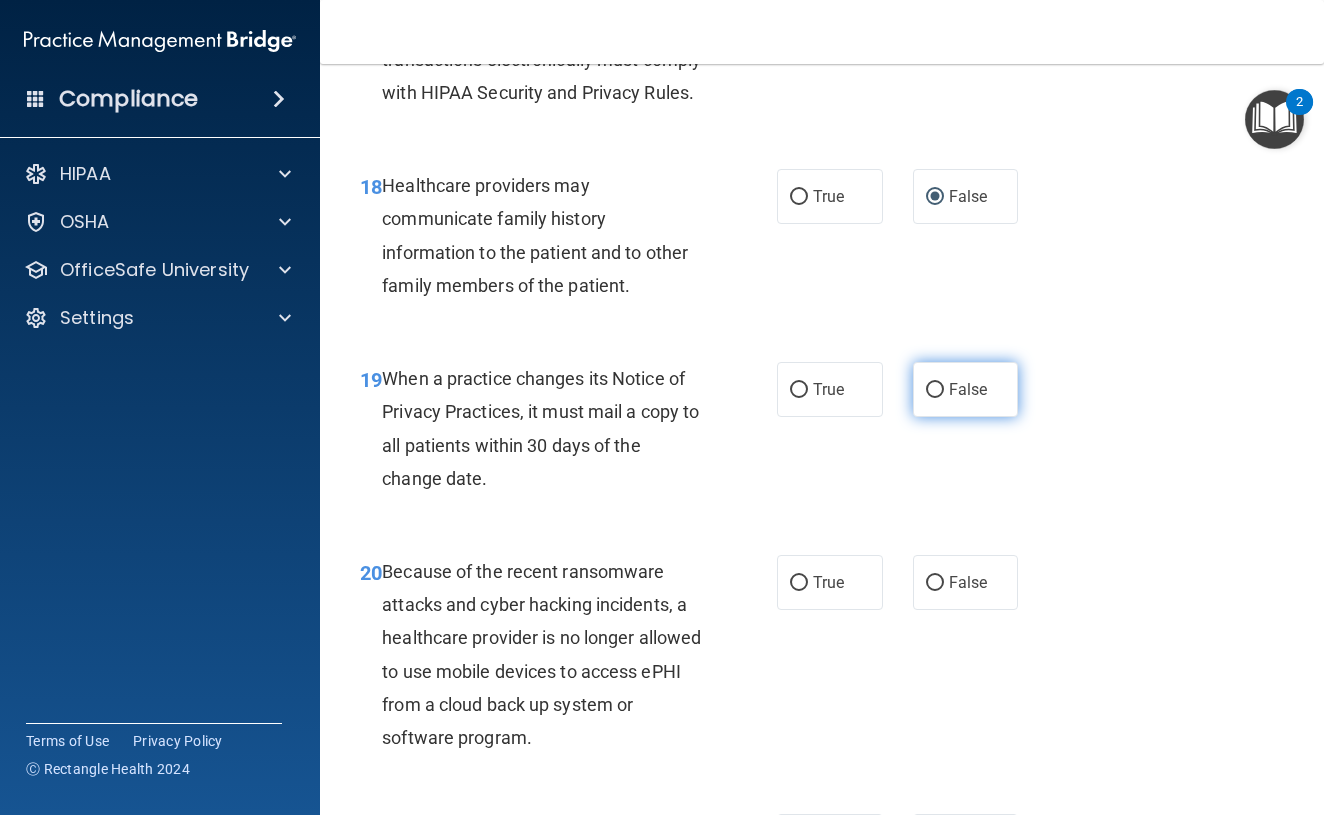 click on "False" at bounding box center (935, 390) 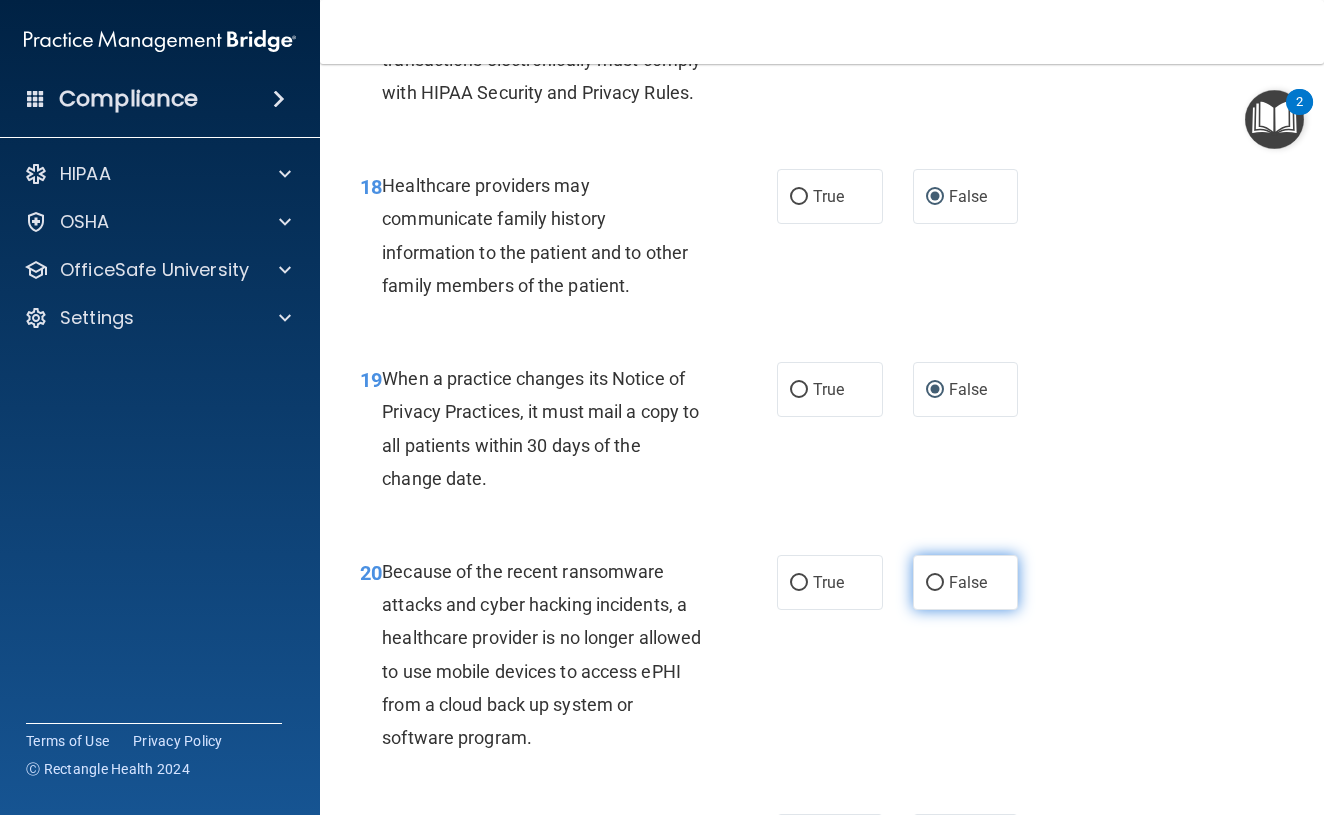 click on "False" at bounding box center (966, 582) 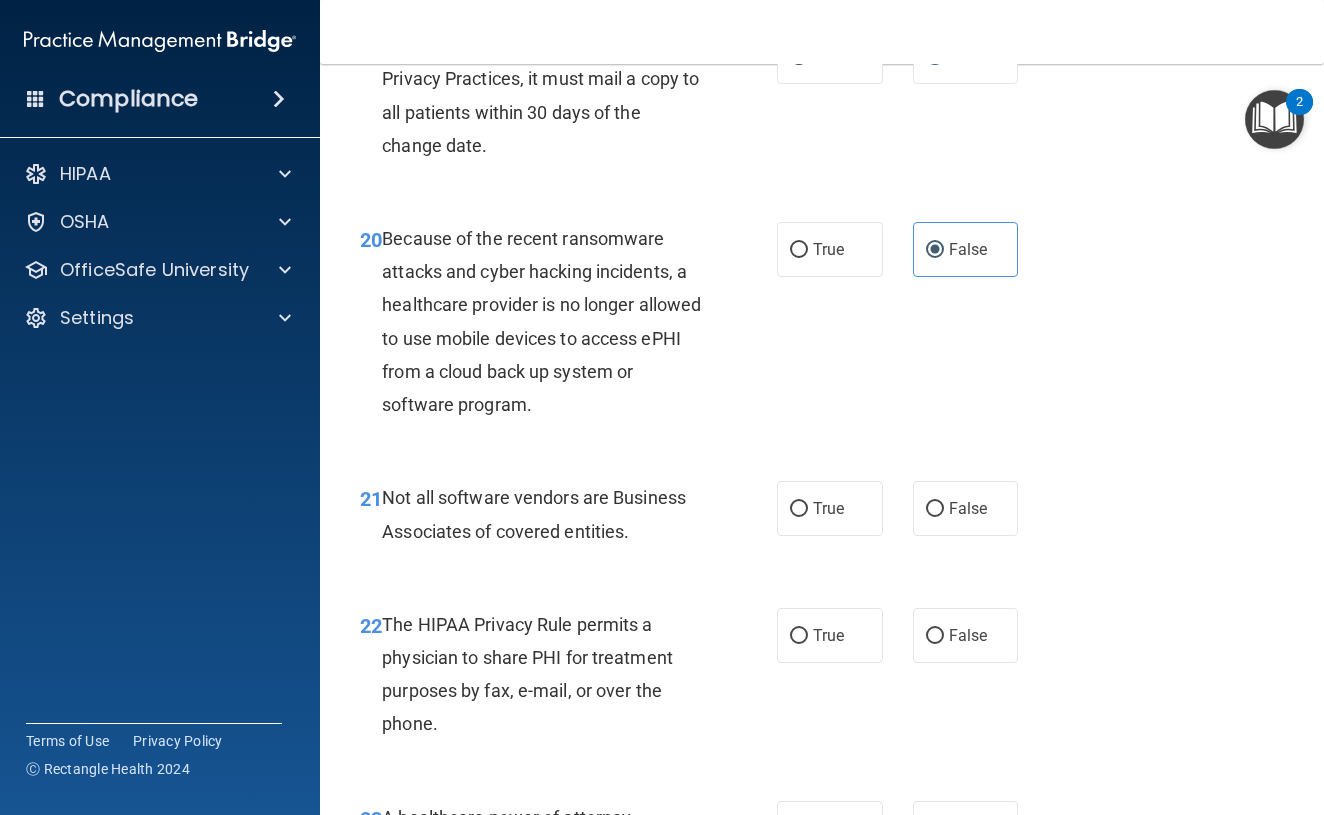 scroll, scrollTop: 3902, scrollLeft: 0, axis: vertical 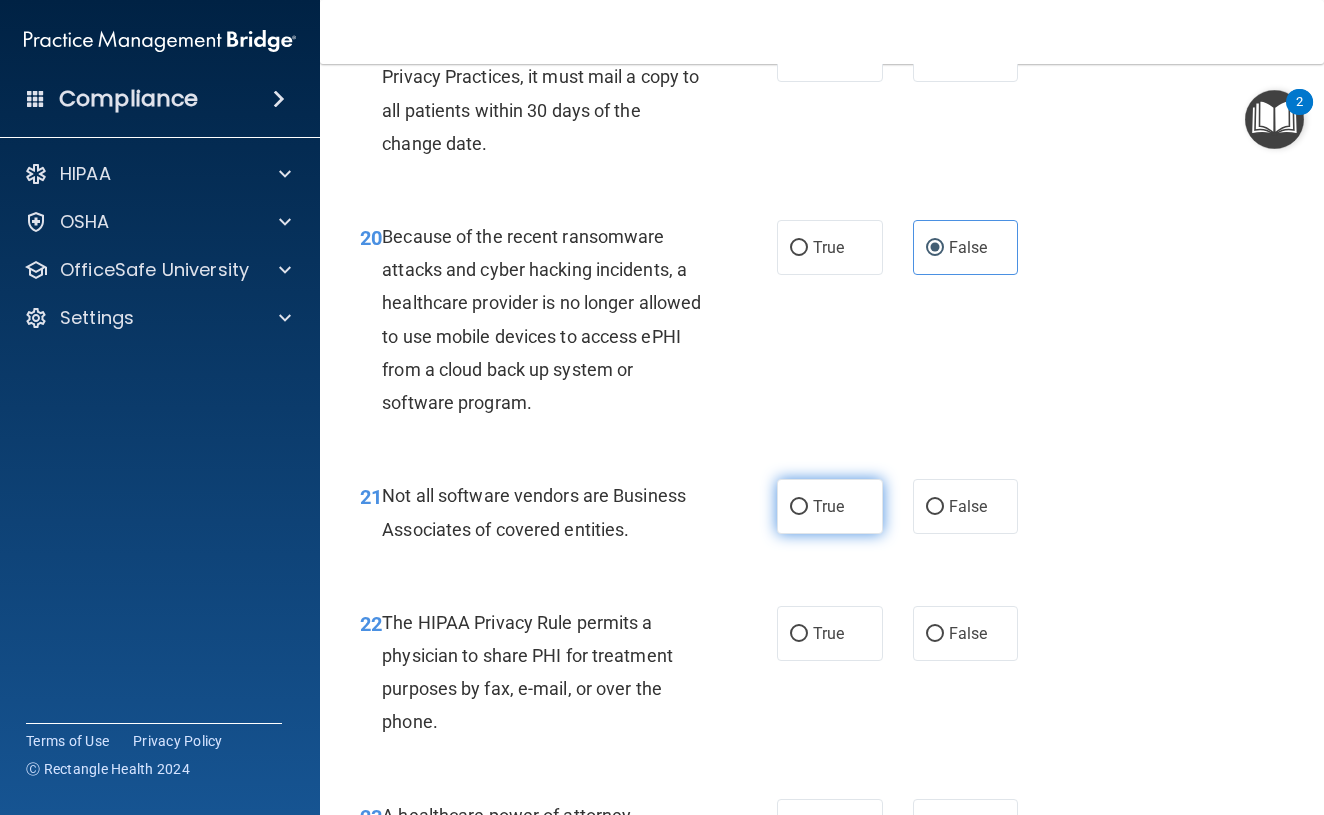 click on "True" at bounding box center (799, 507) 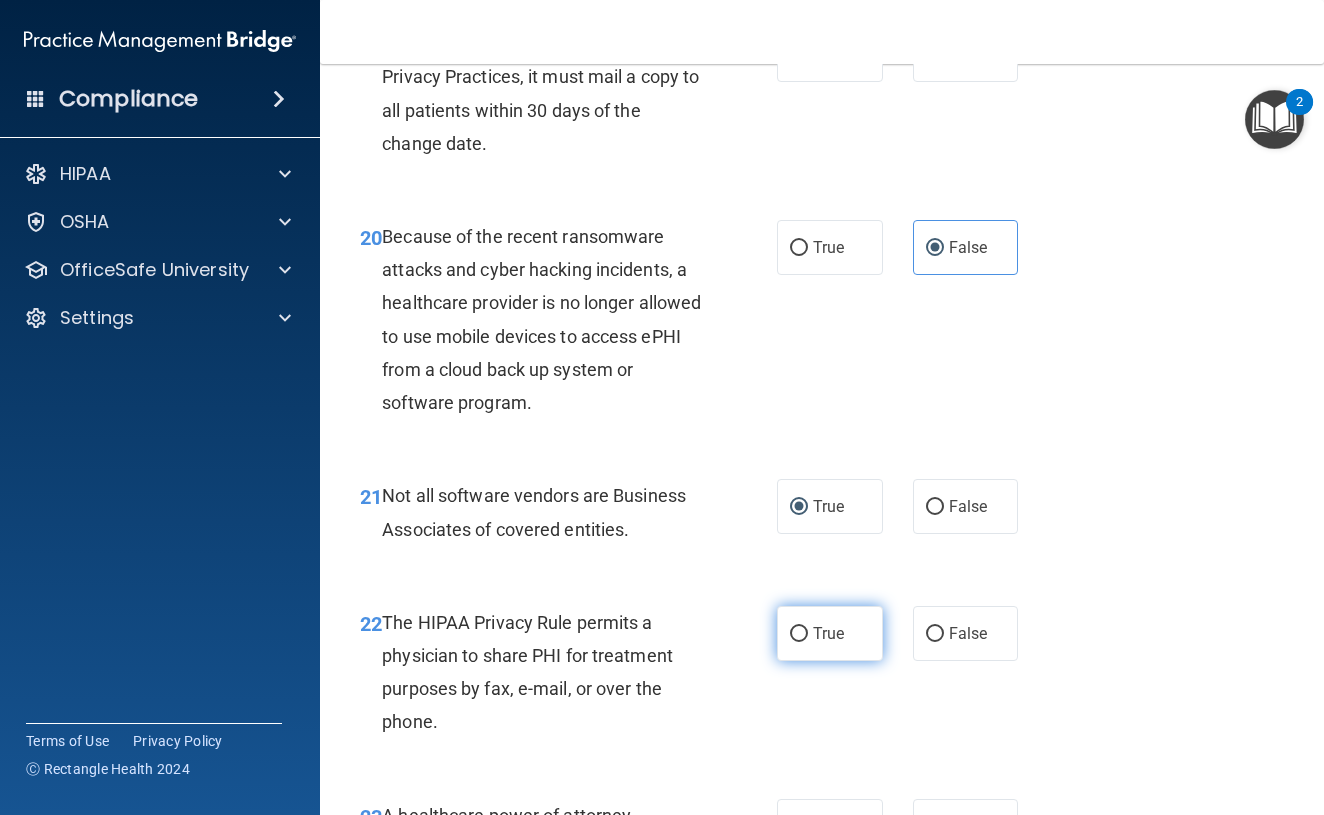 click on "True" at bounding box center (830, 633) 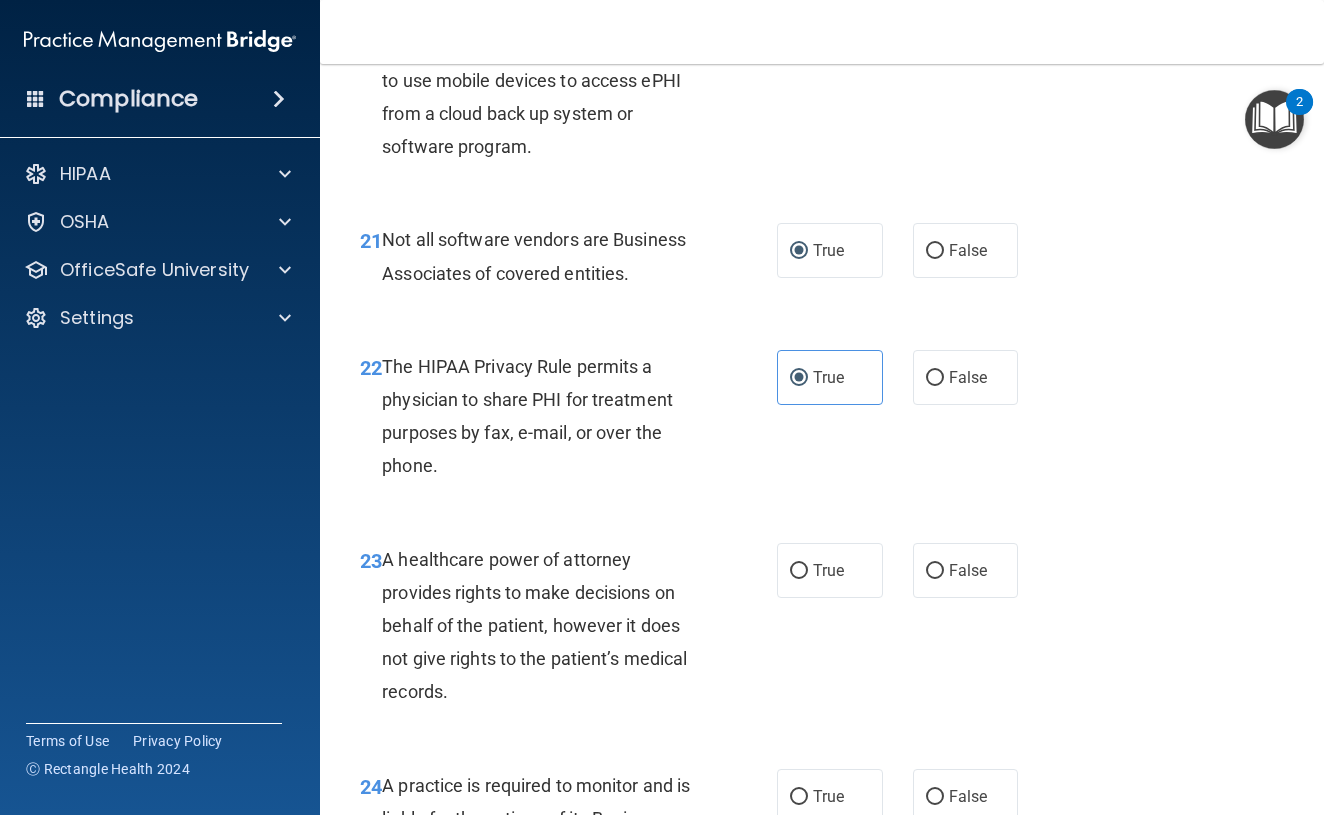 scroll, scrollTop: 4157, scrollLeft: 0, axis: vertical 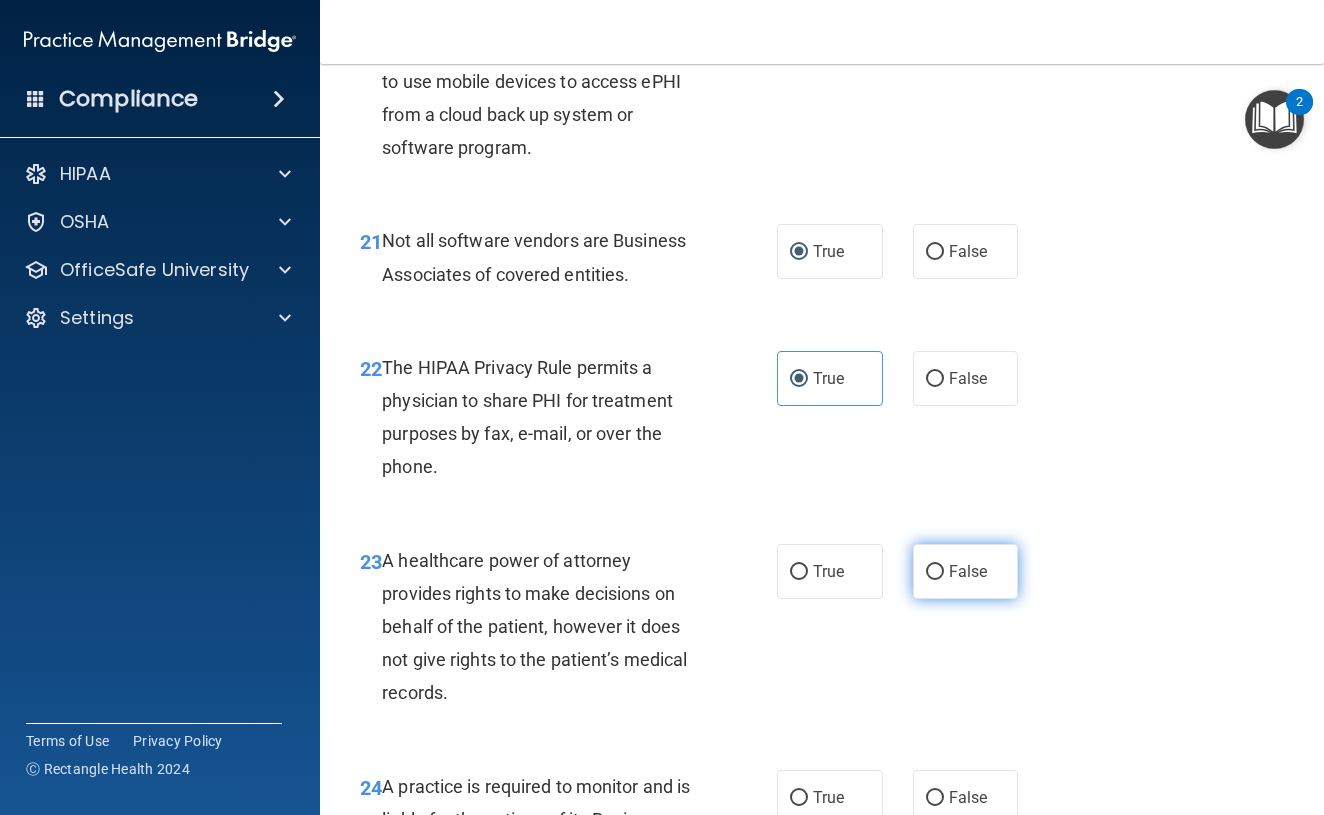 click on "False" at bounding box center [935, 572] 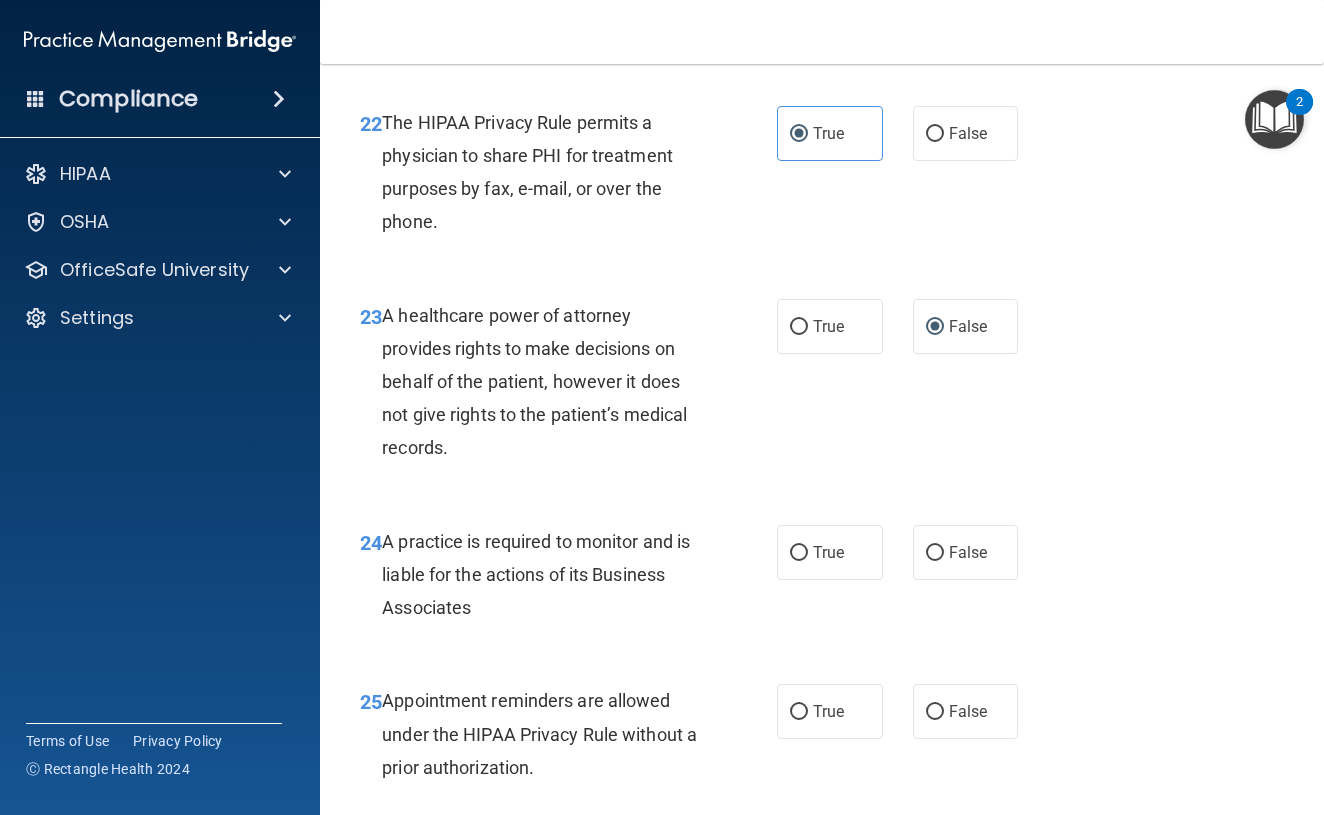 scroll, scrollTop: 4407, scrollLeft: 0, axis: vertical 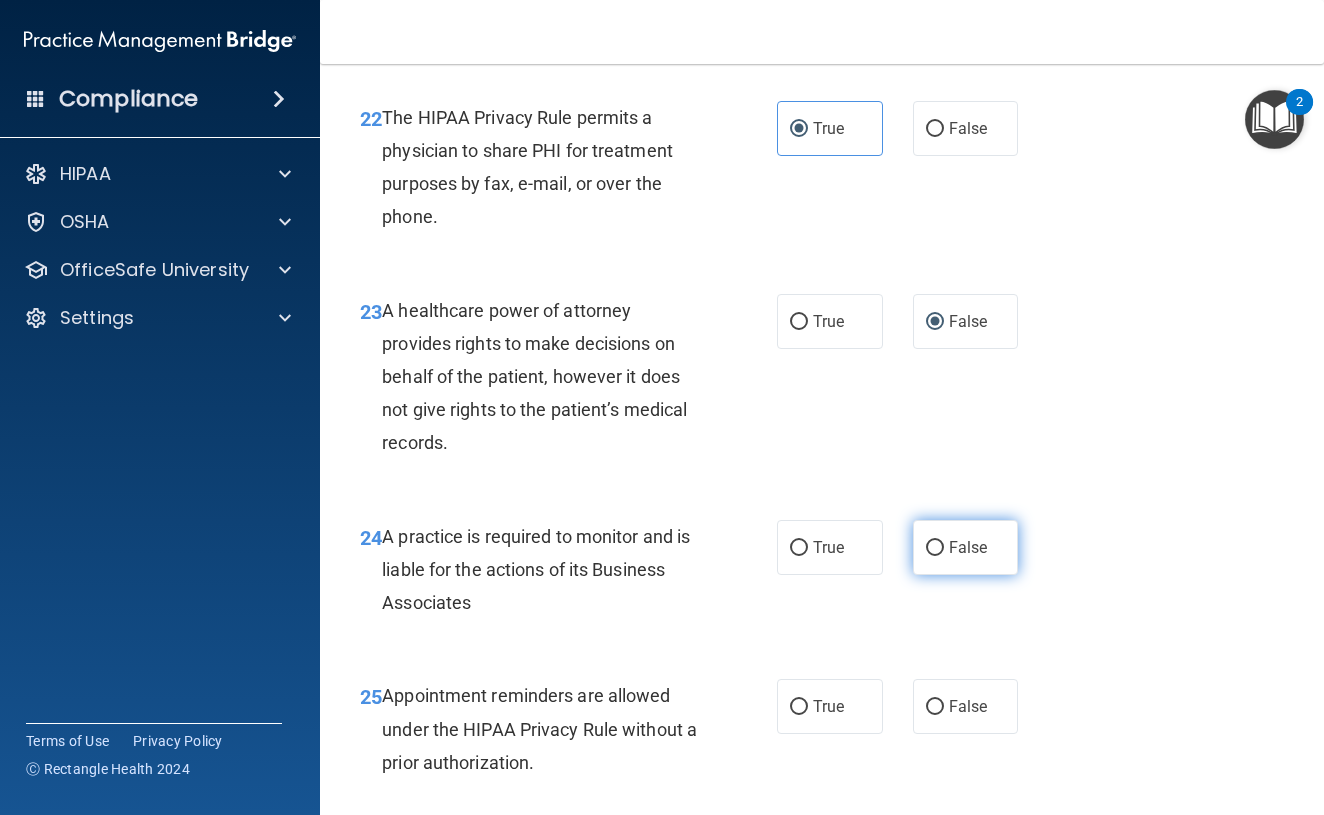 click on "False" at bounding box center (935, 548) 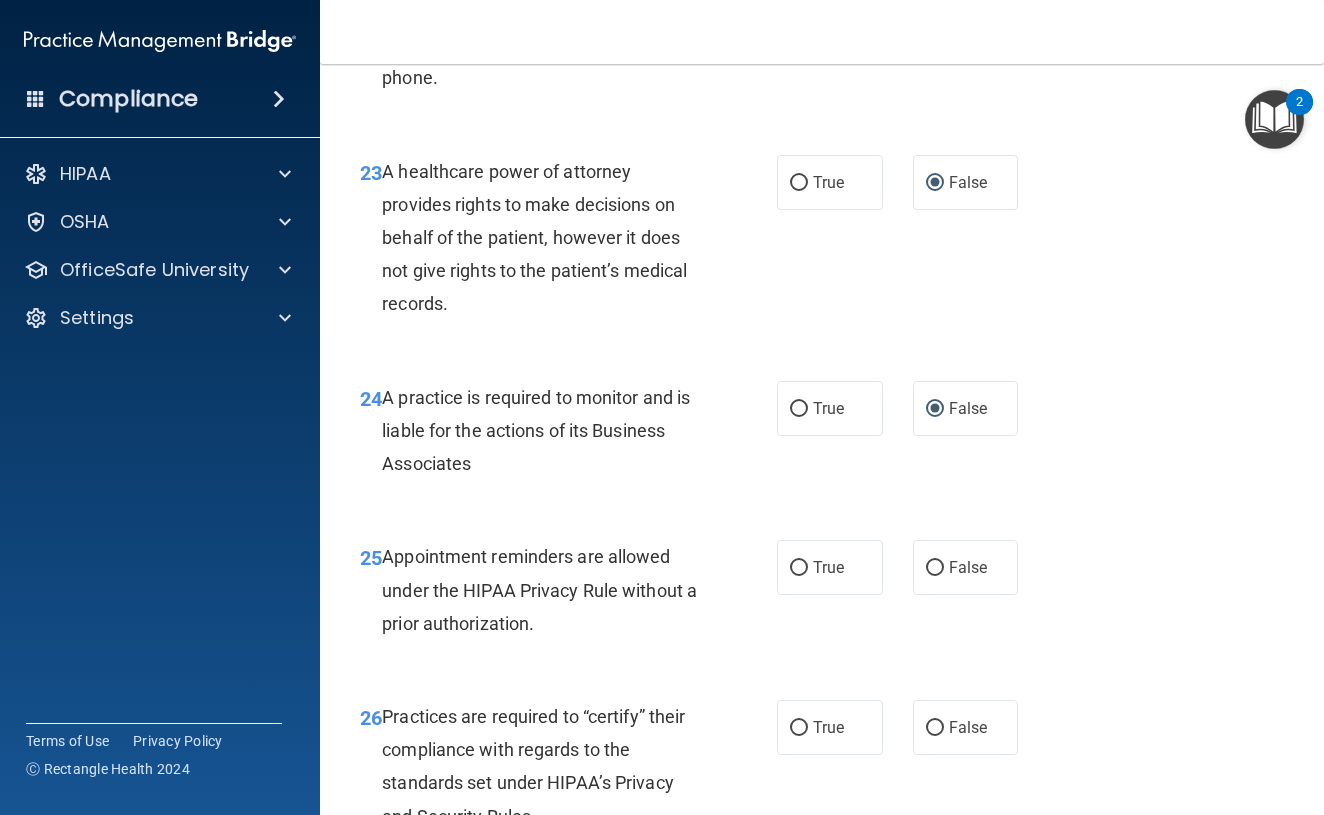 scroll, scrollTop: 4562, scrollLeft: 0, axis: vertical 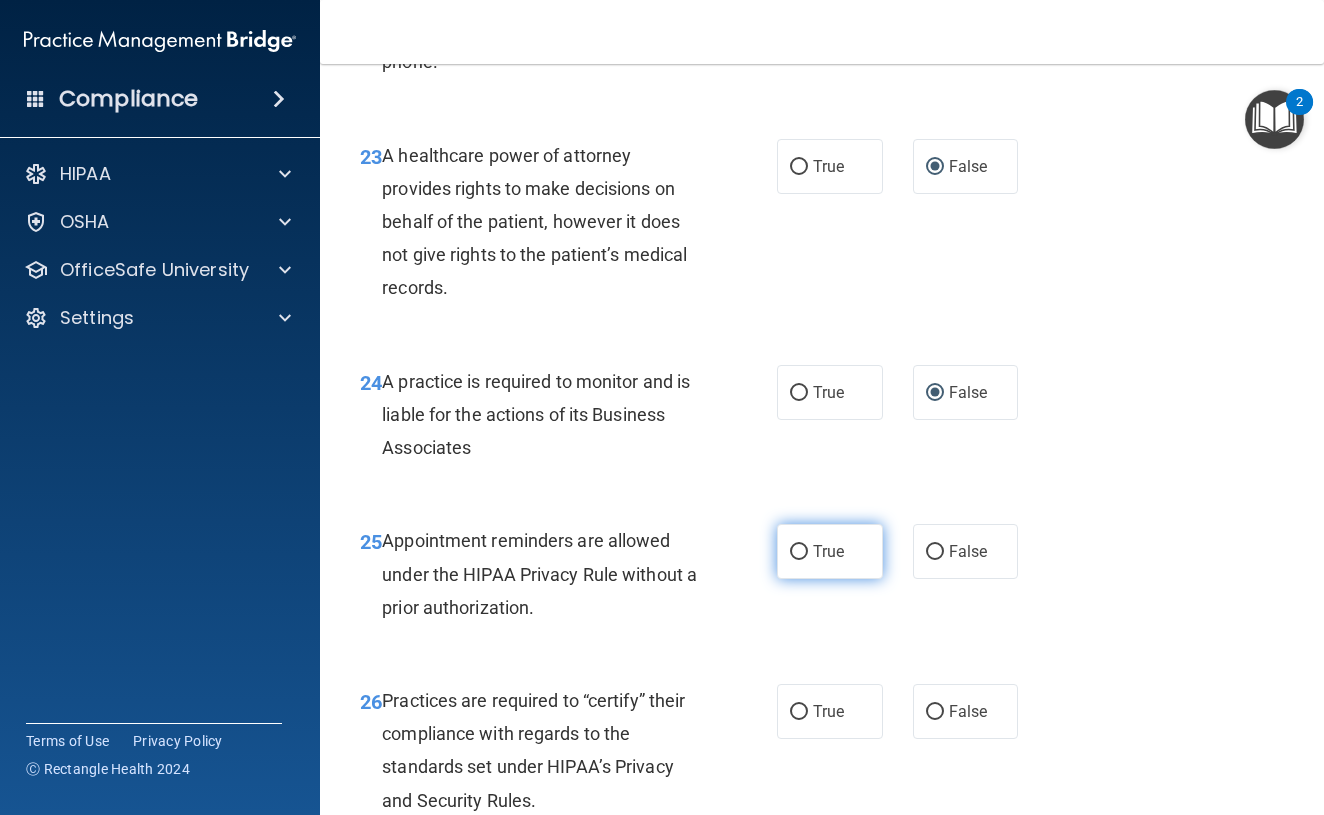 click on "True" at bounding box center [830, 551] 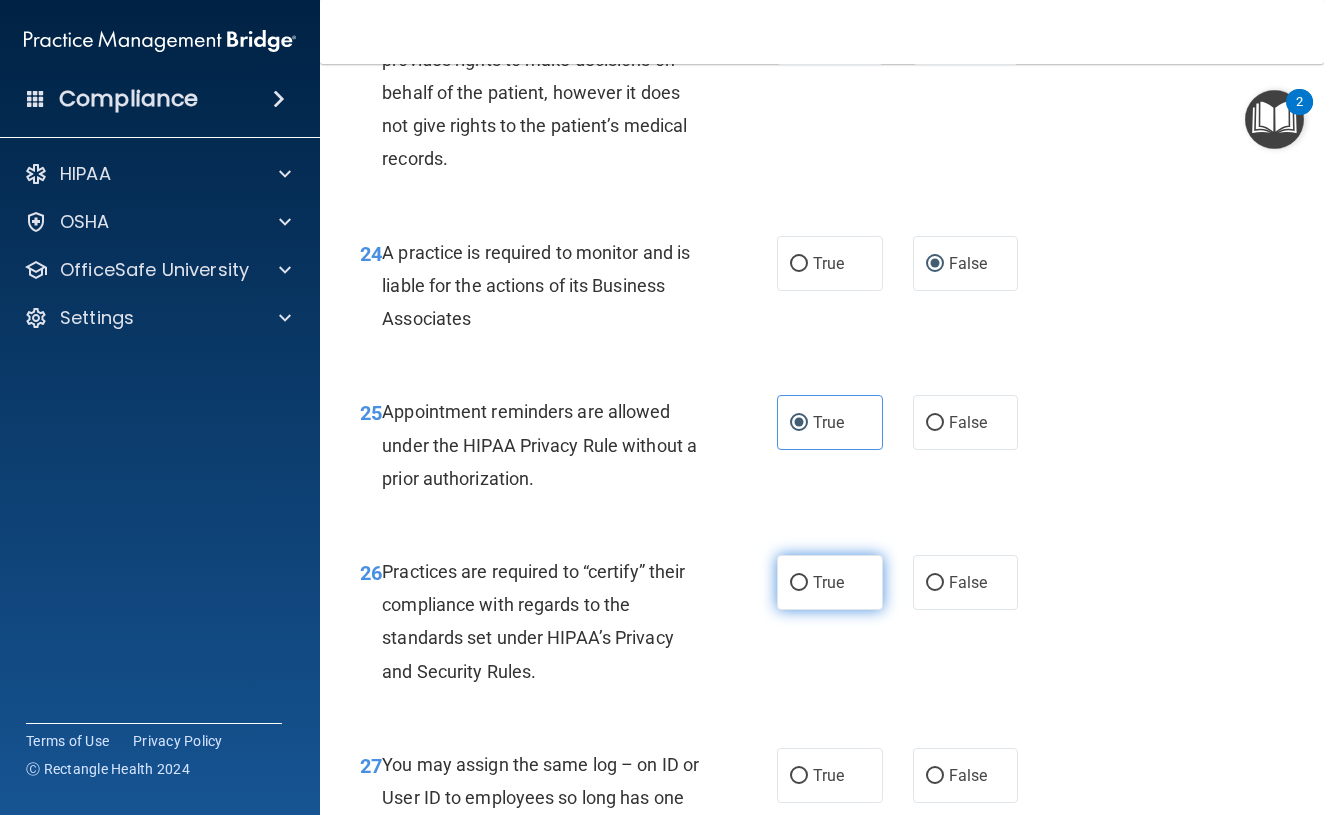 scroll, scrollTop: 4690, scrollLeft: 0, axis: vertical 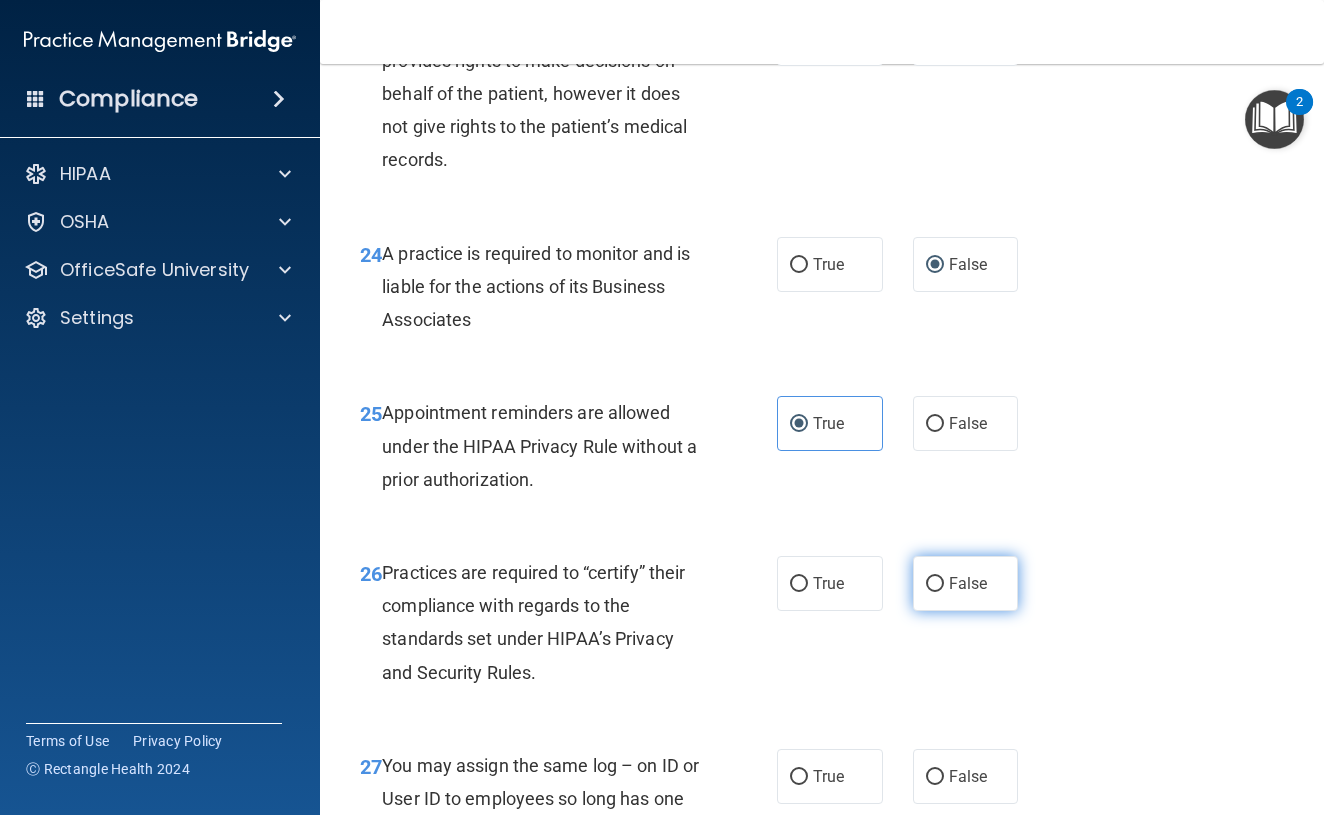 click on "False" at bounding box center (935, 584) 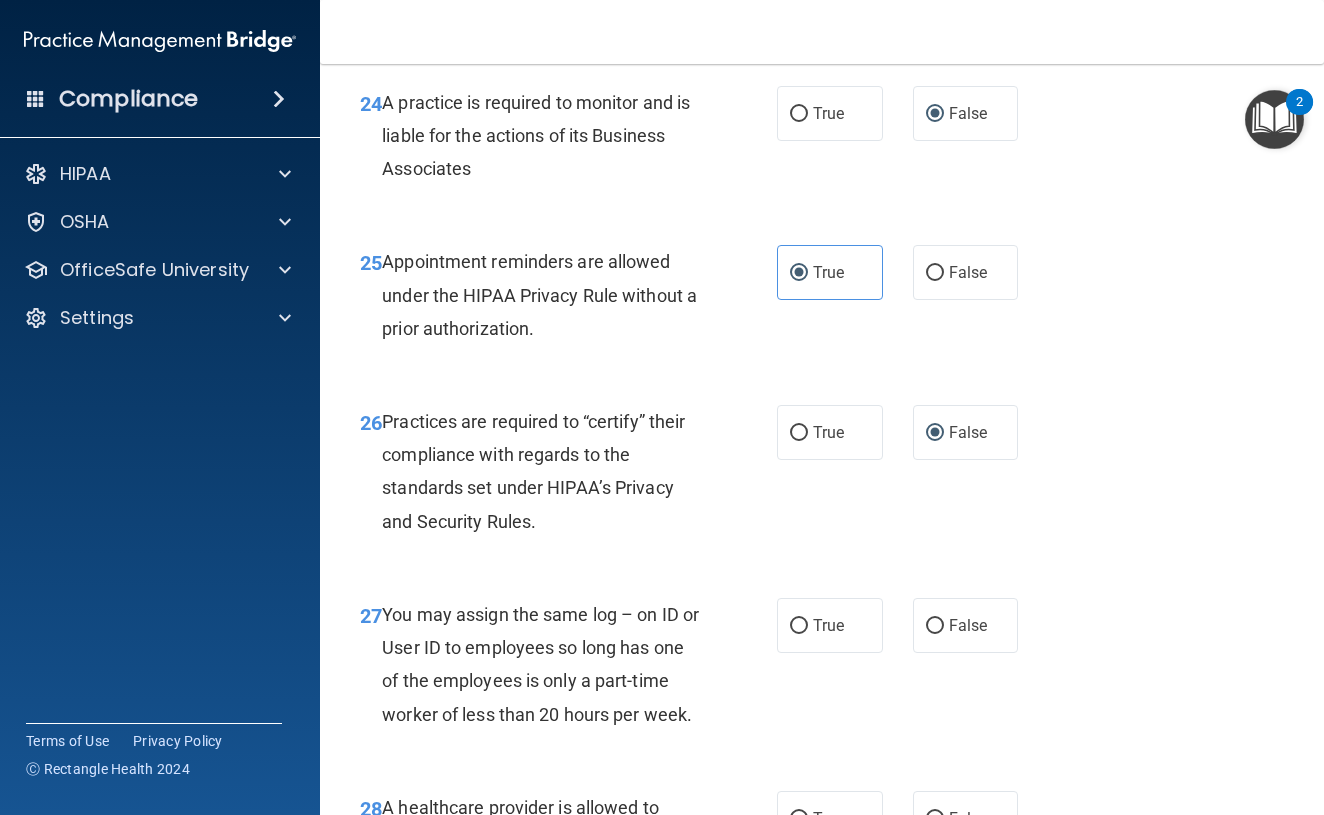 scroll, scrollTop: 4838, scrollLeft: 0, axis: vertical 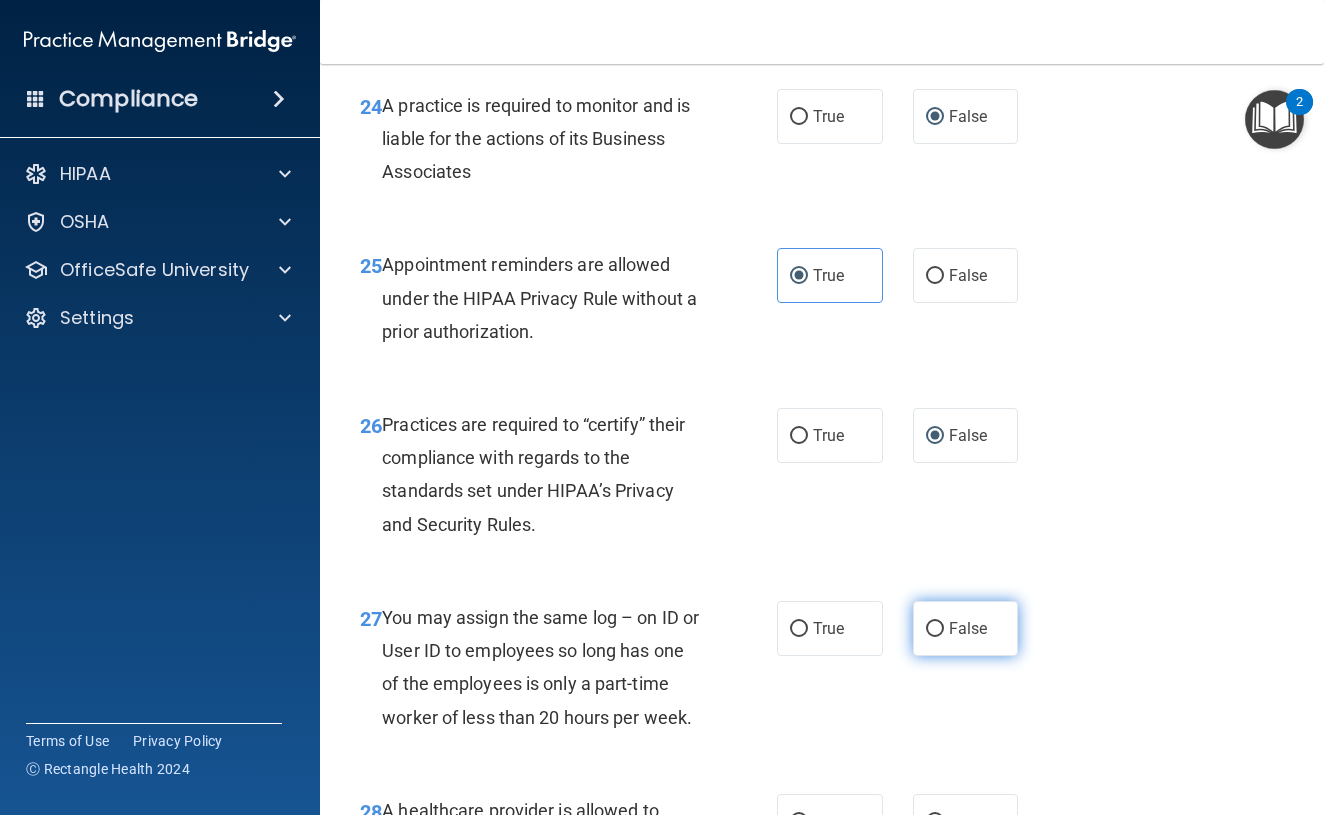click on "False" at bounding box center [935, 629] 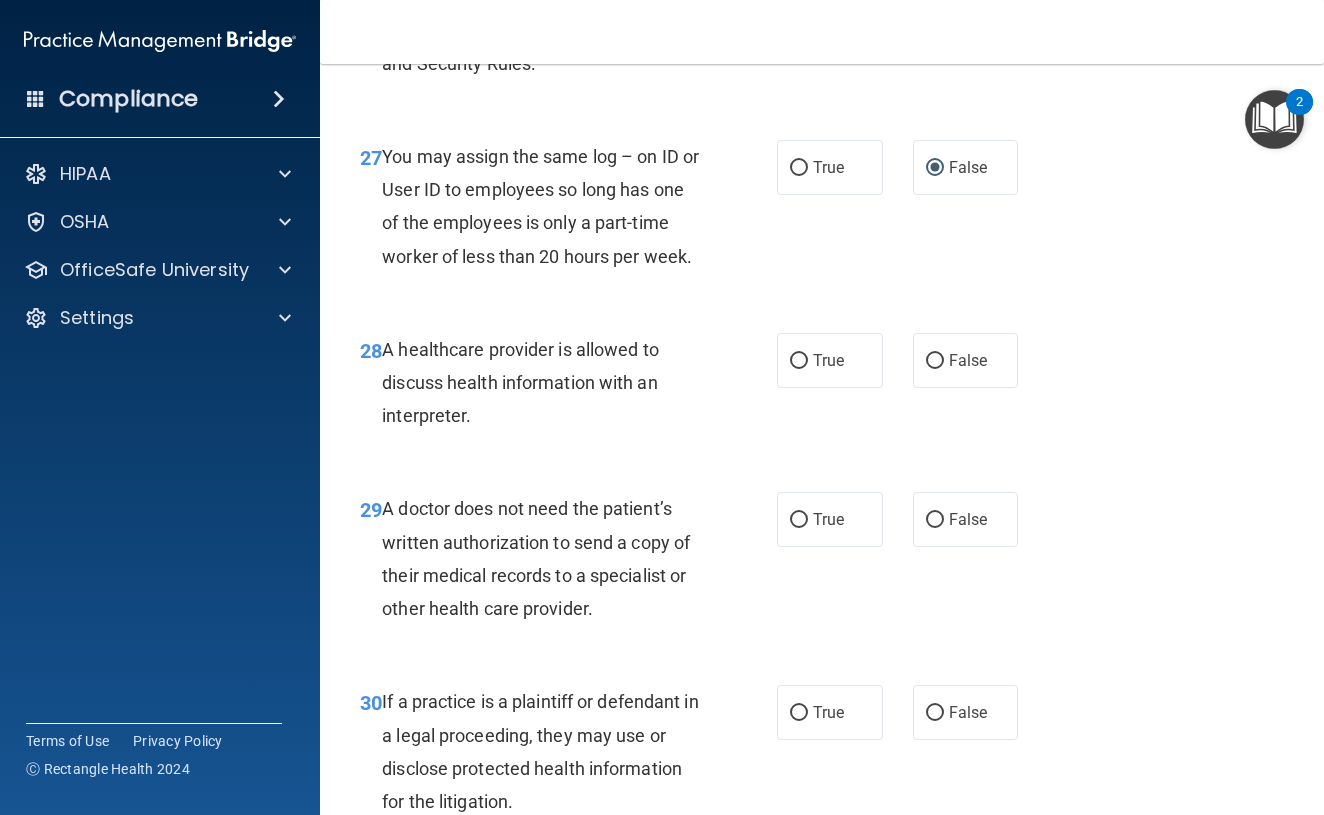 scroll, scrollTop: 5303, scrollLeft: 0, axis: vertical 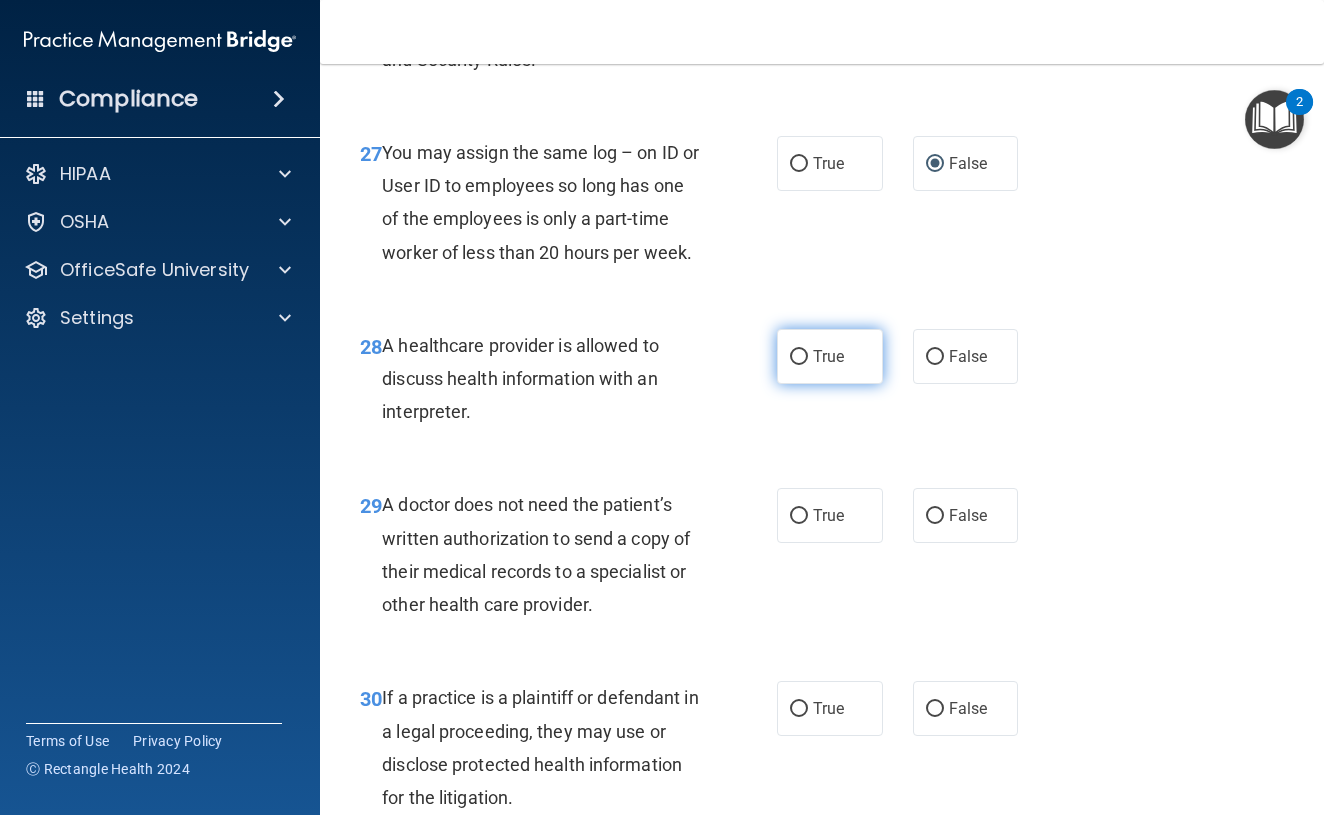 click on "True" at bounding box center [799, 357] 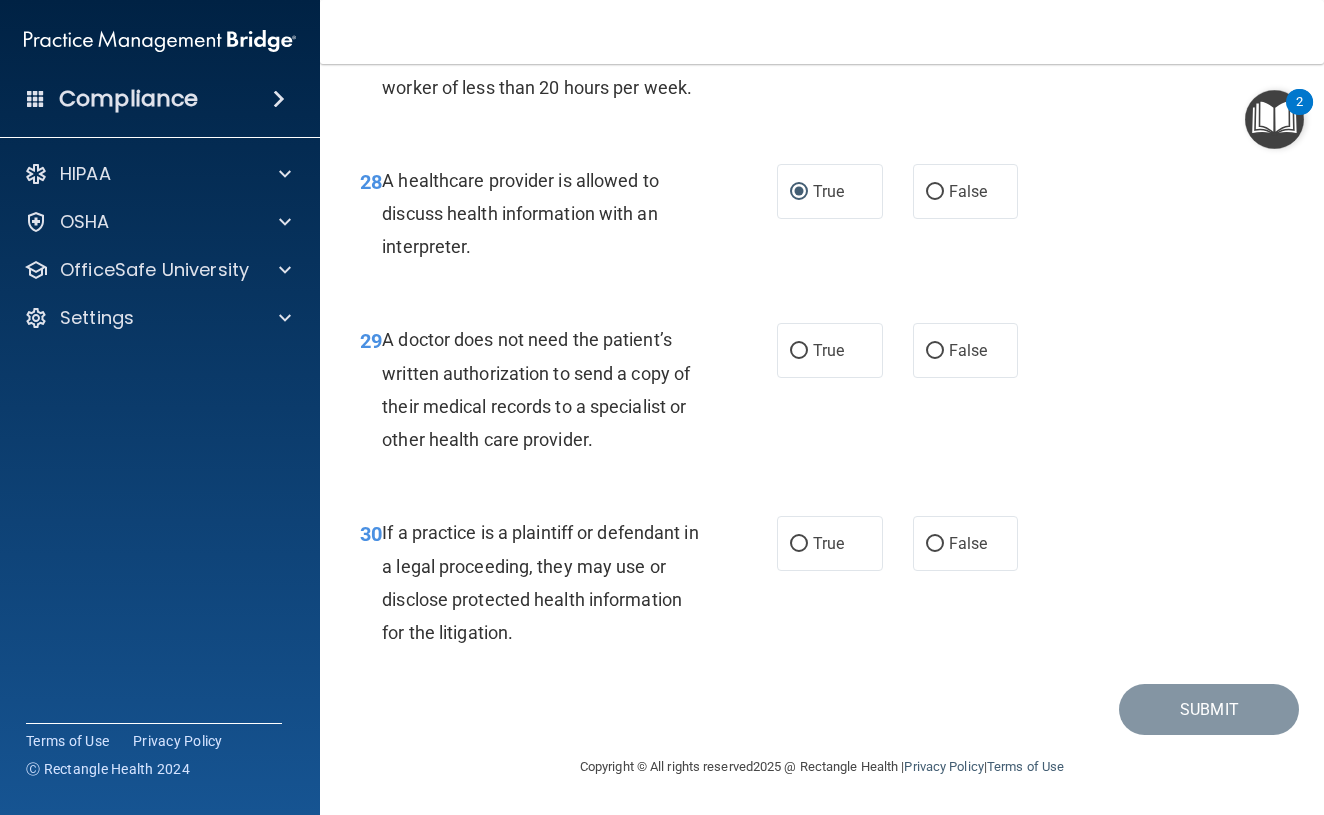 scroll, scrollTop: 5497, scrollLeft: 0, axis: vertical 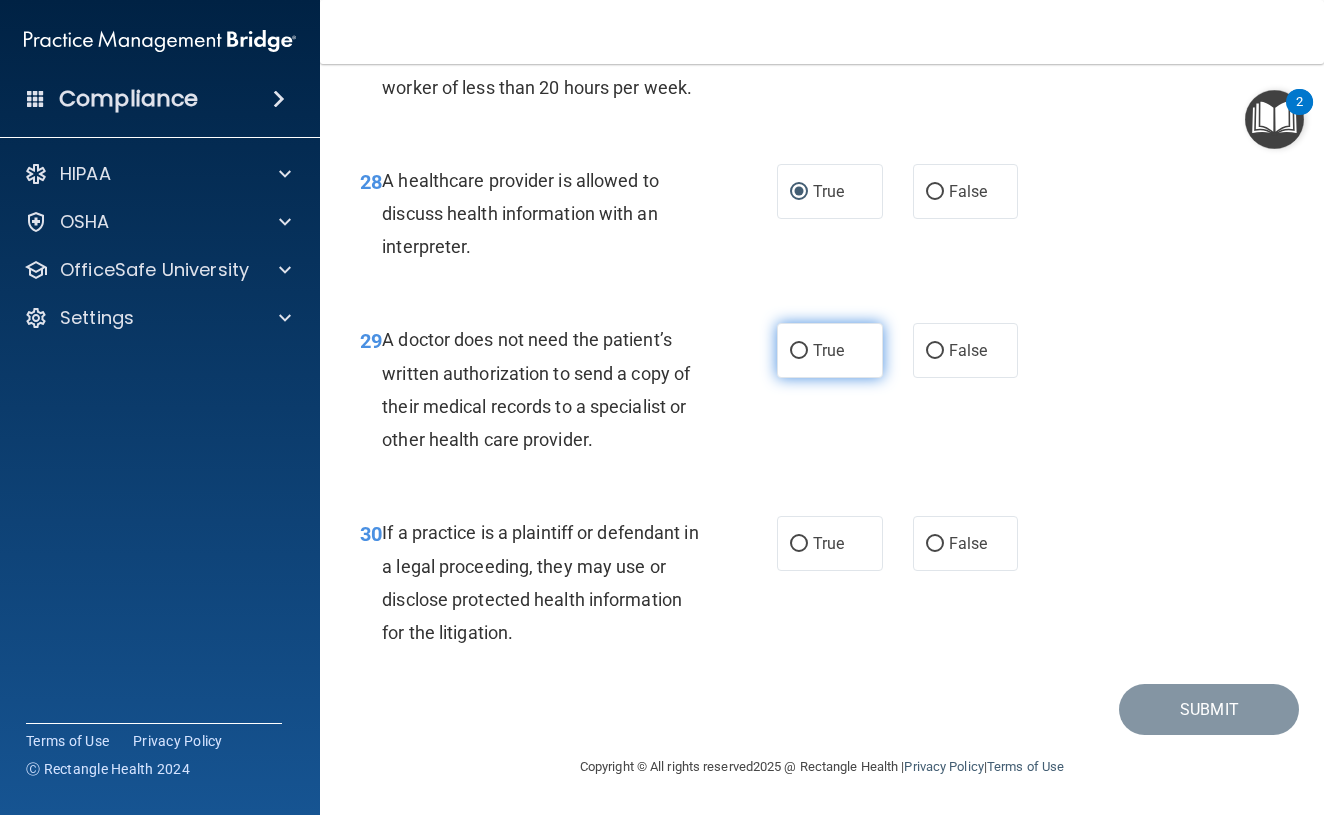 click on "True" at bounding box center (799, 351) 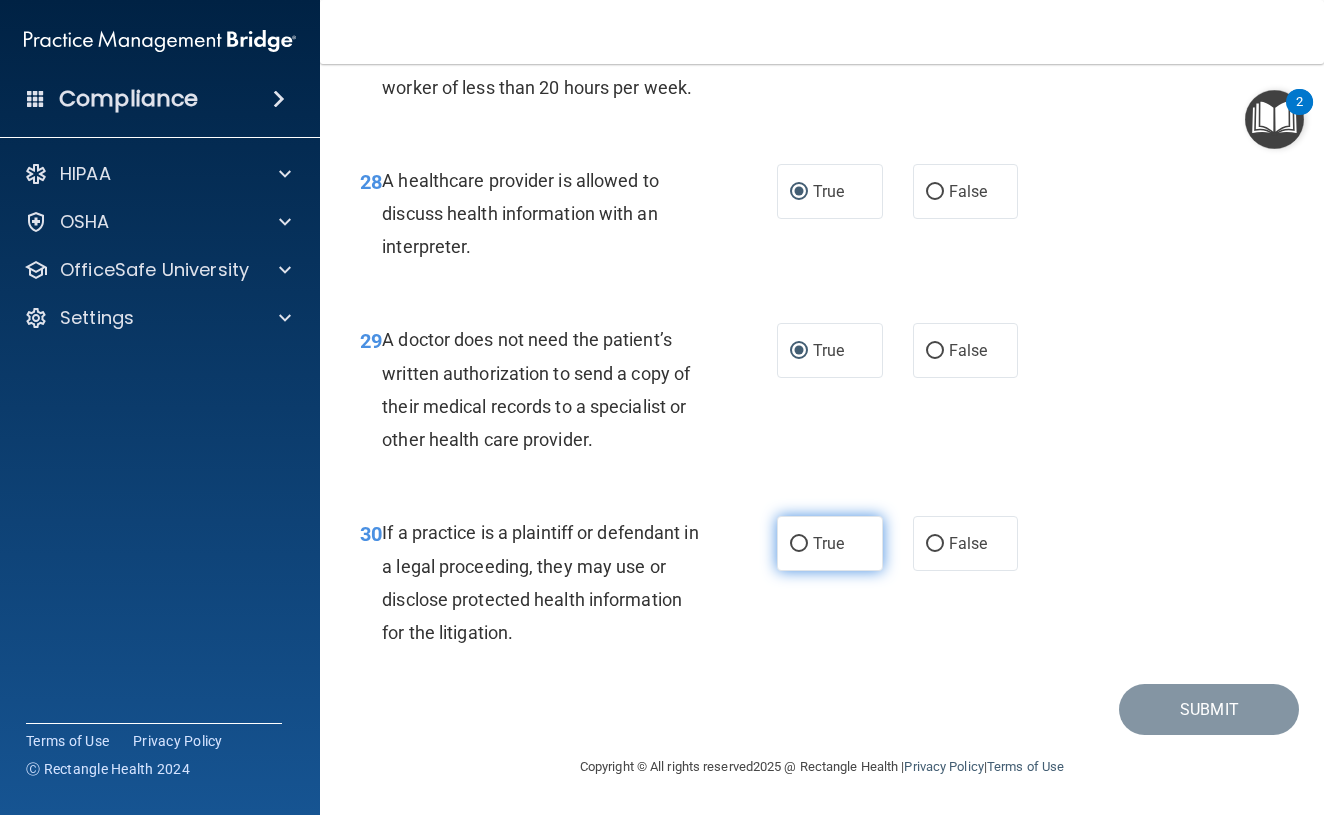 click on "True" at bounding box center (799, 544) 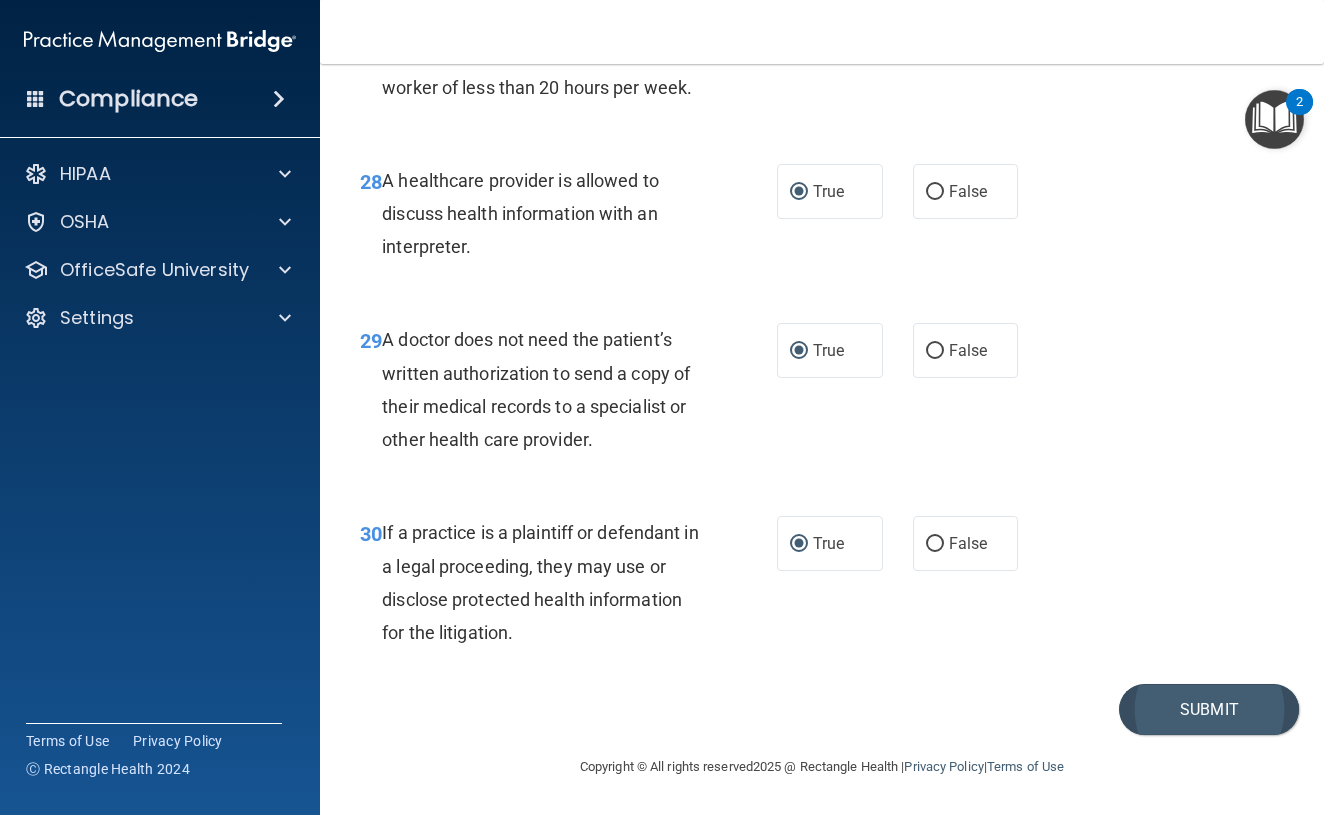 click on "Submit" at bounding box center [1209, 709] 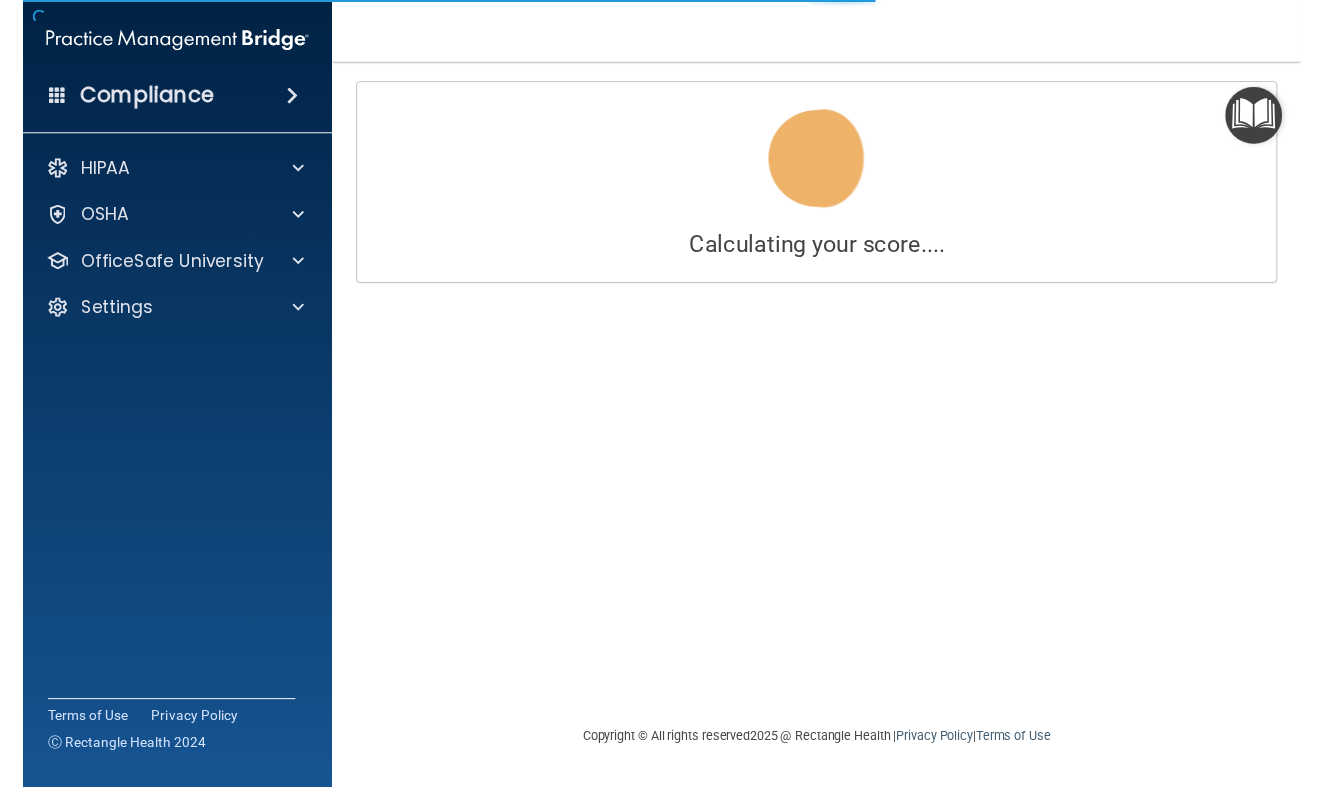 scroll, scrollTop: 0, scrollLeft: 0, axis: both 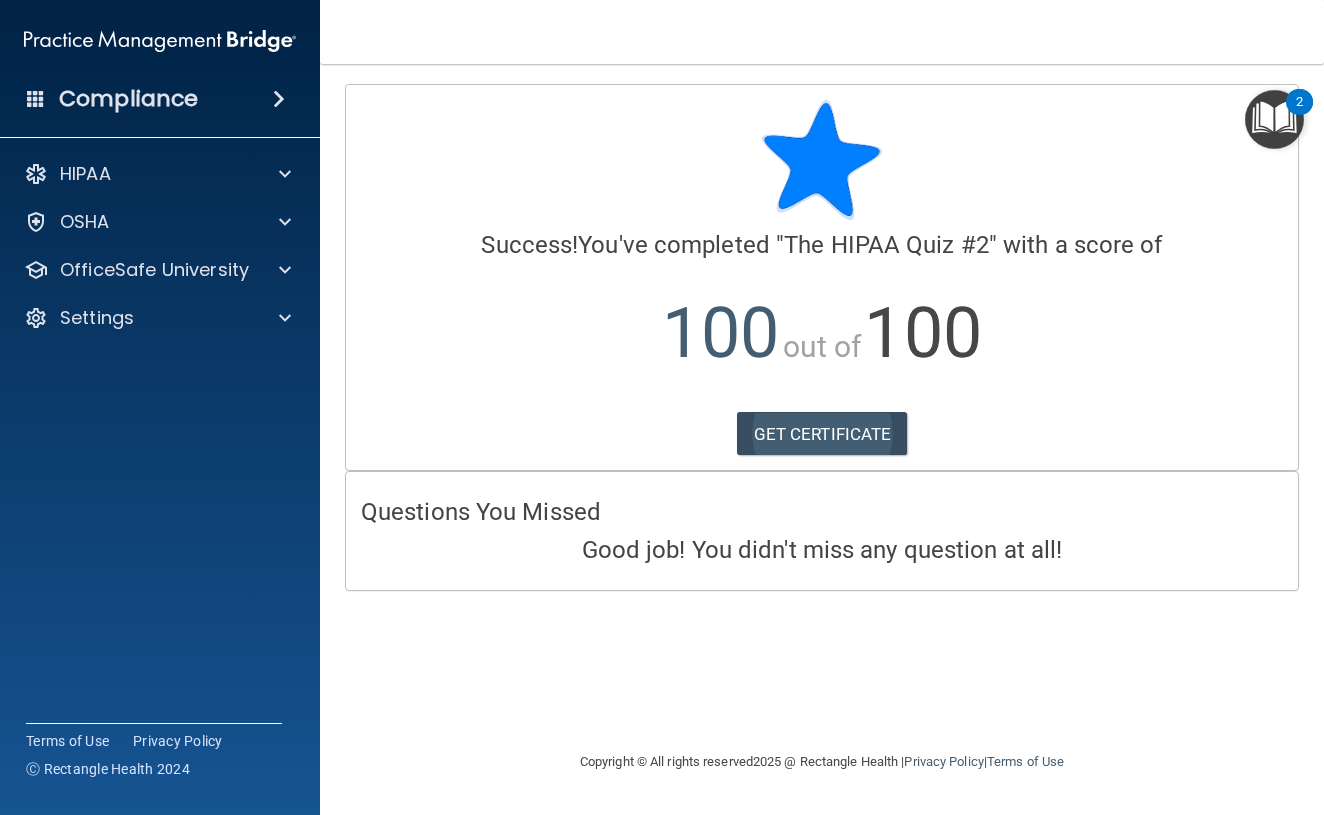 click on "GET CERTIFICATE" at bounding box center [822, 434] 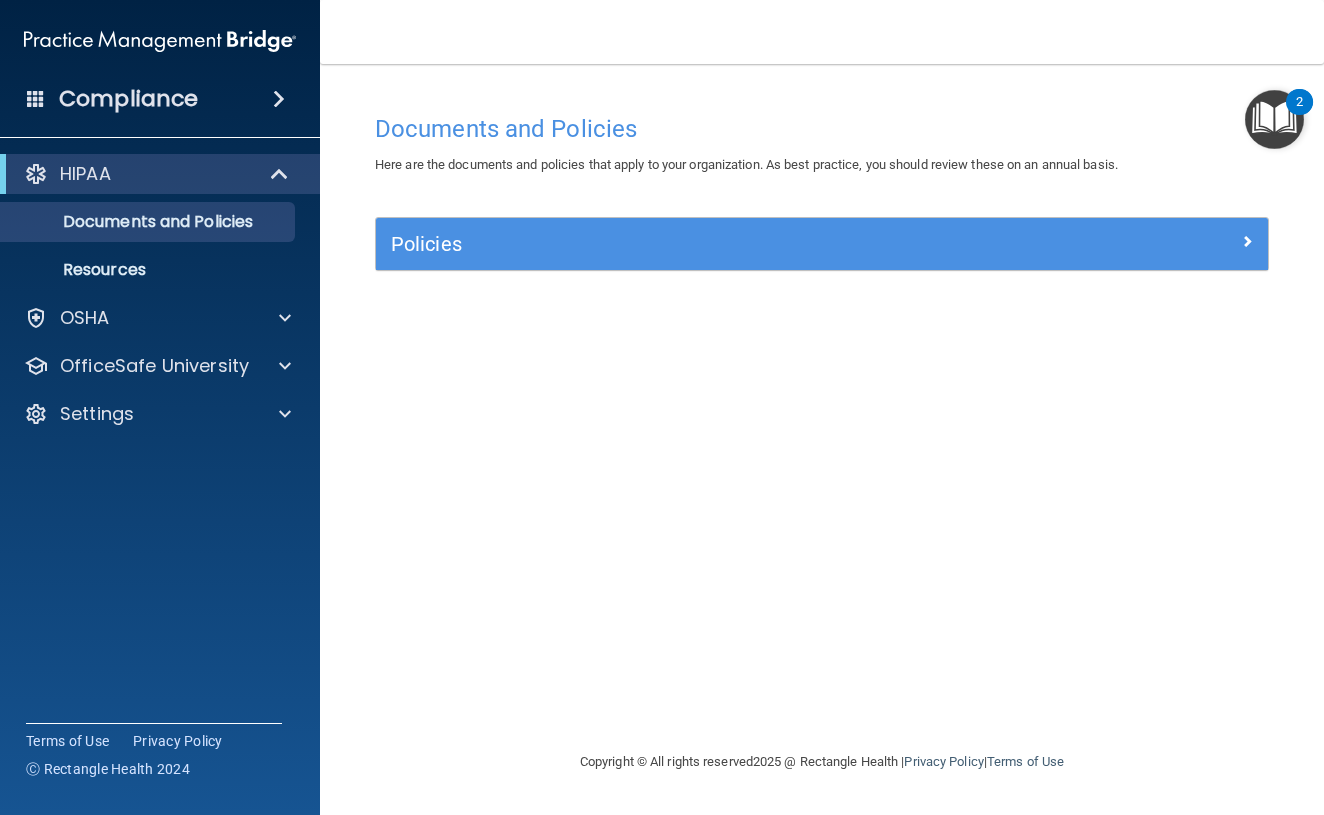 scroll, scrollTop: 0, scrollLeft: 0, axis: both 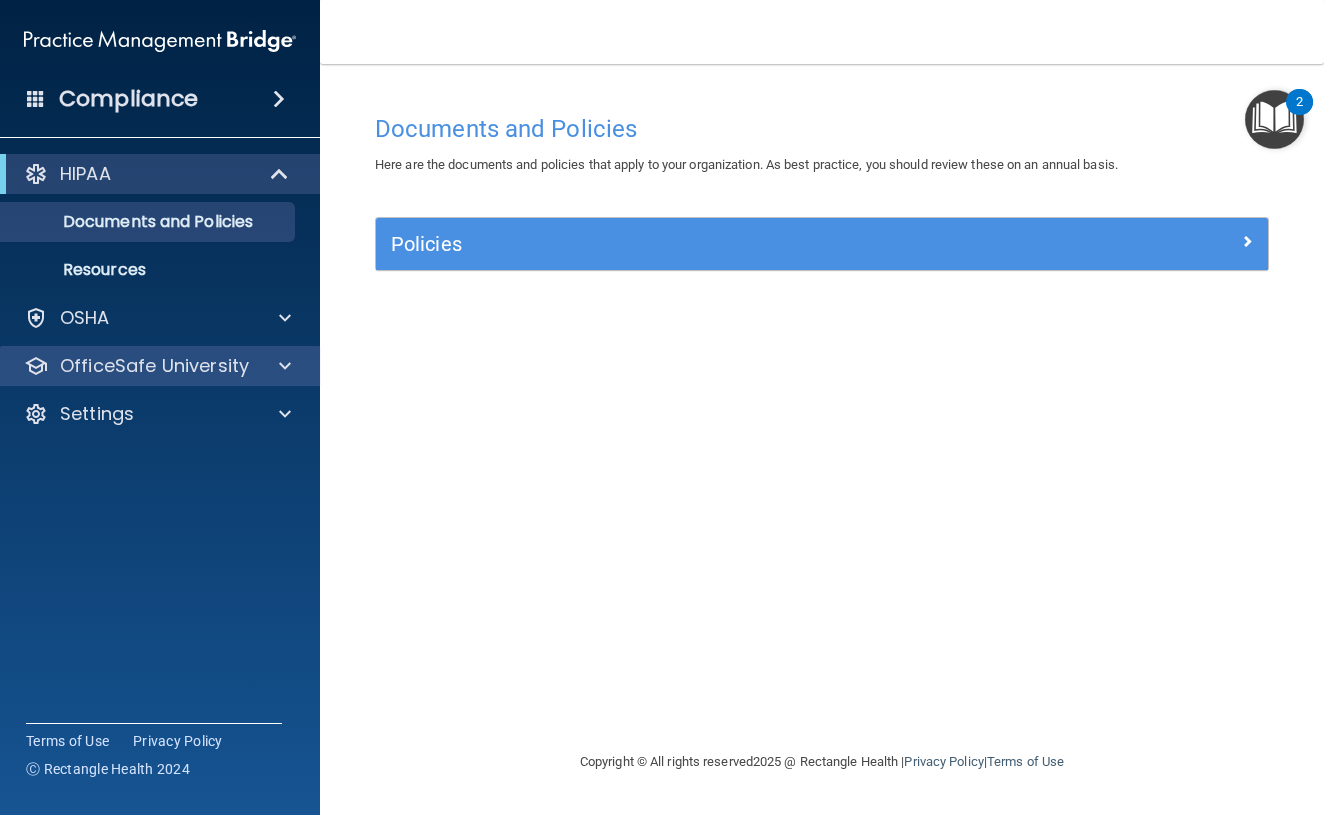 click on "OfficeSafe University" at bounding box center (154, 366) 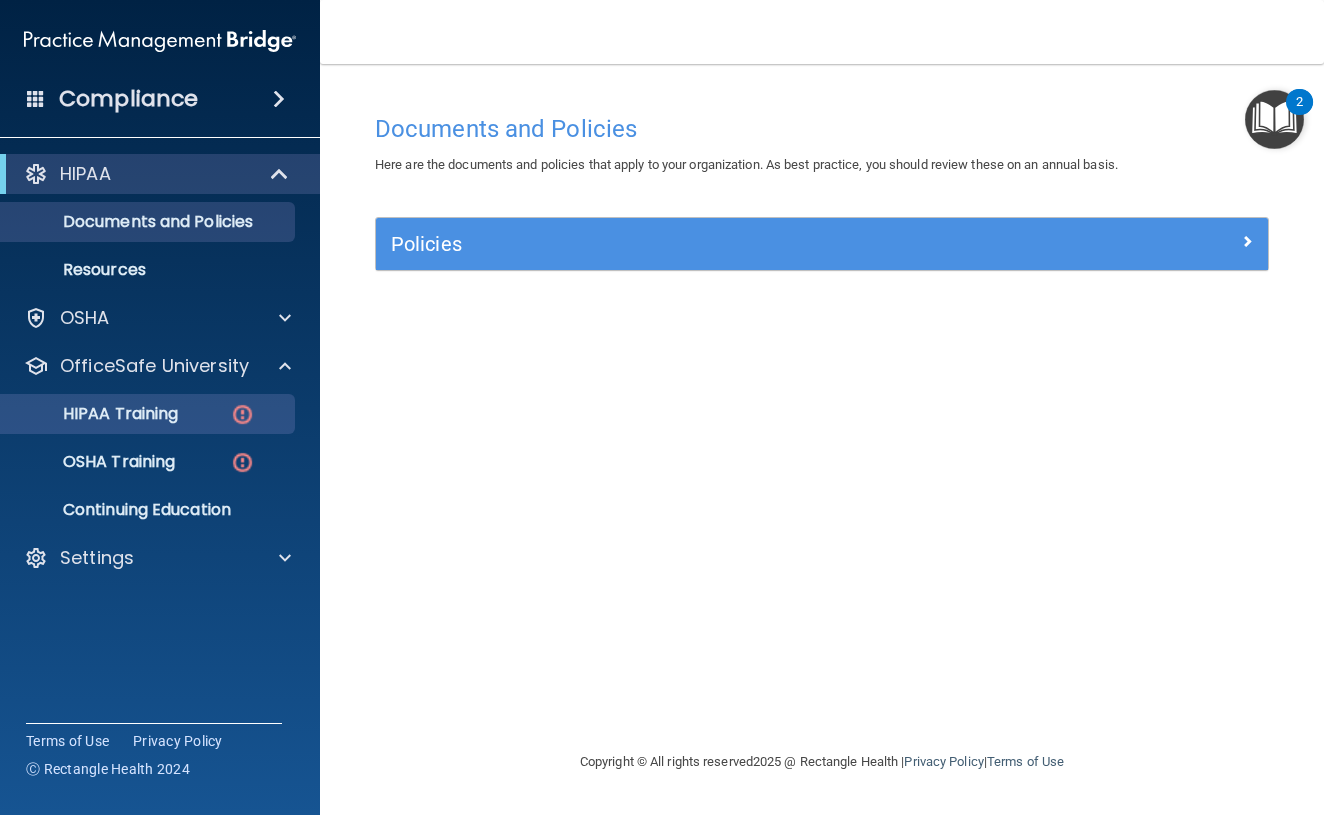 click on "HIPAA Training" at bounding box center [95, 414] 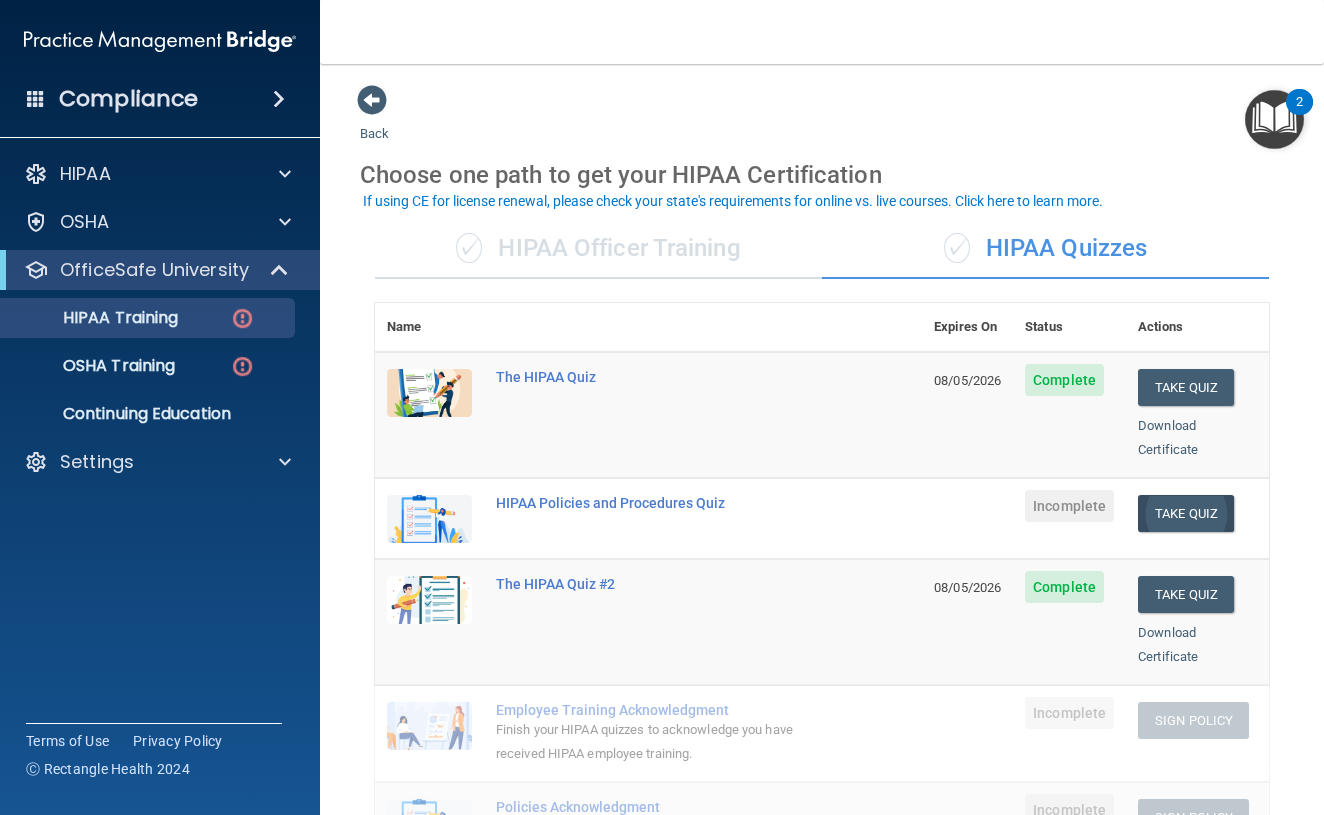 click on "Take Quiz" at bounding box center [1186, 513] 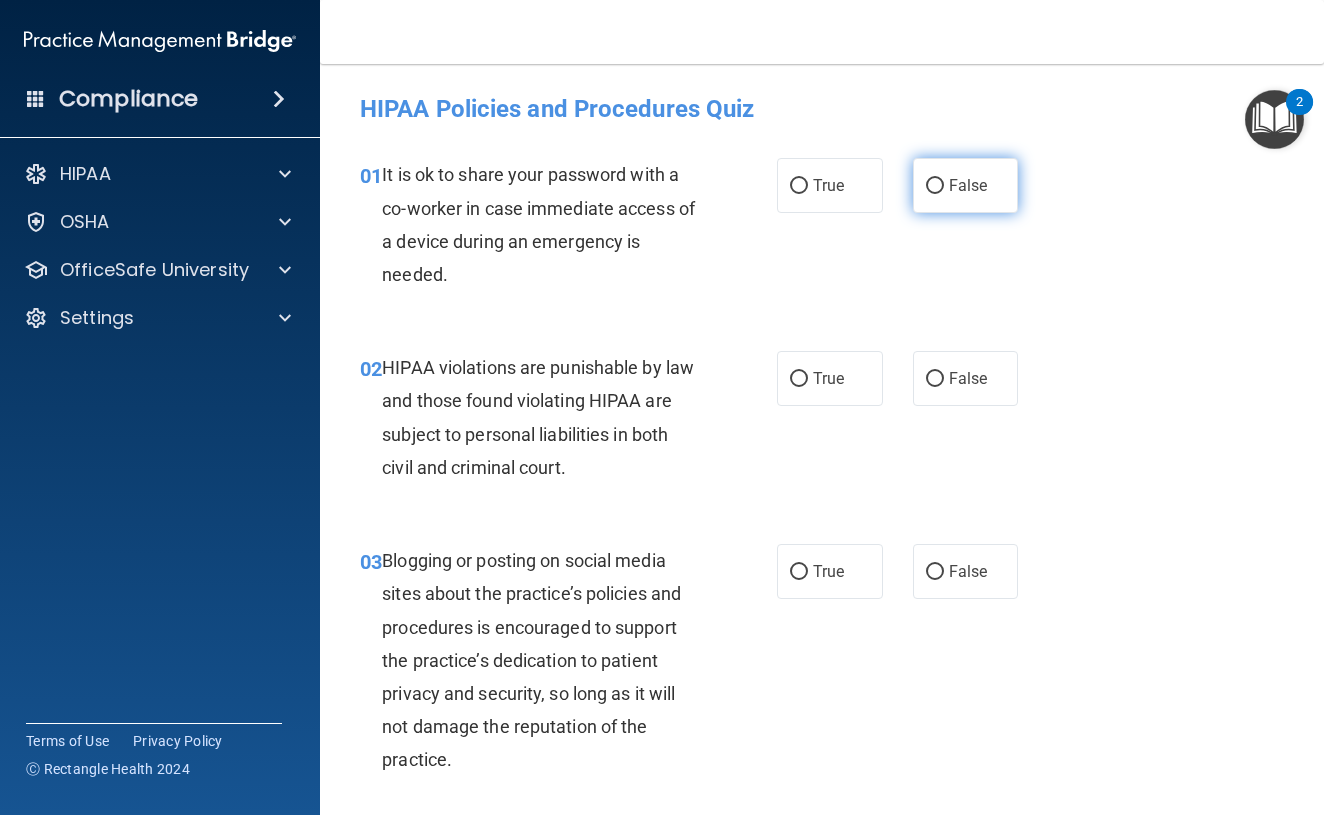 click on "False" at bounding box center (935, 186) 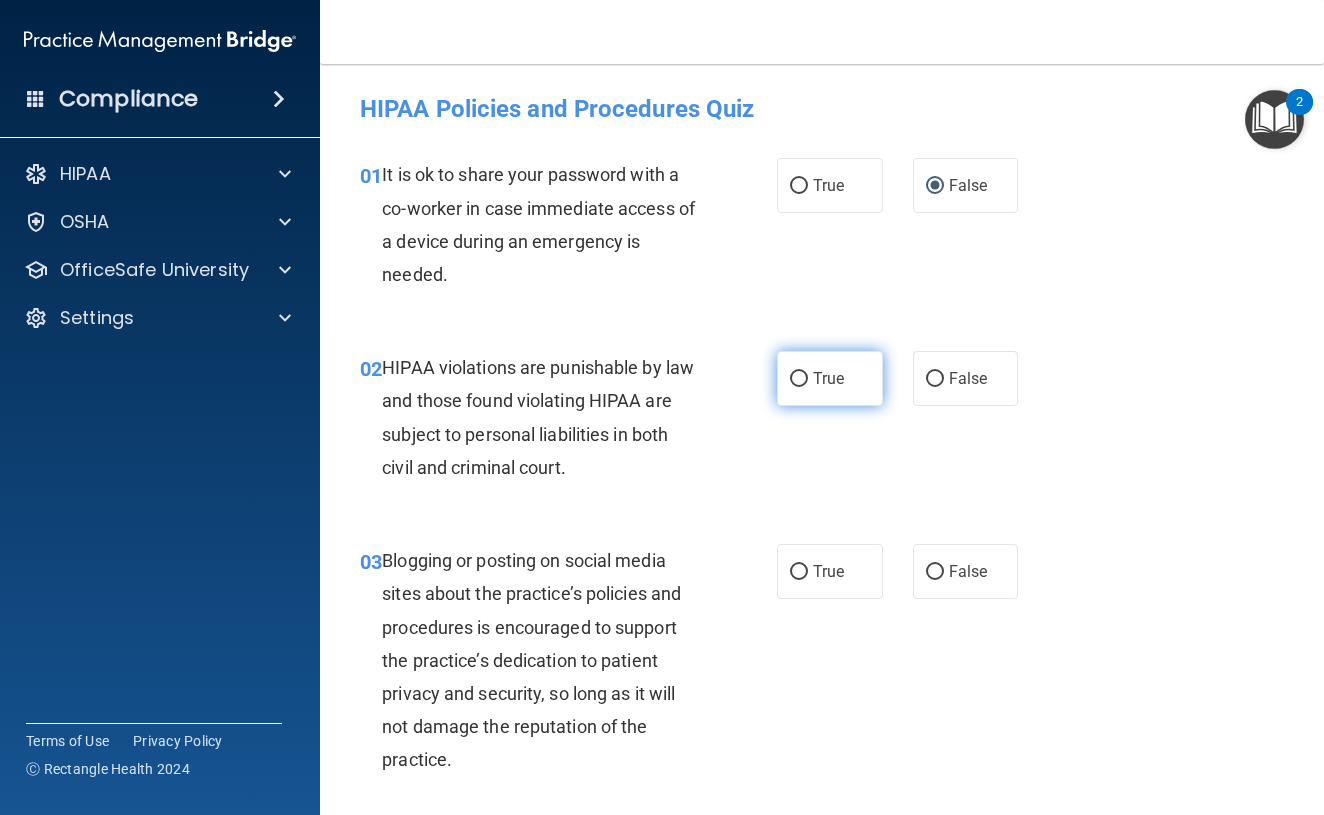 click on "True" at bounding box center (830, 378) 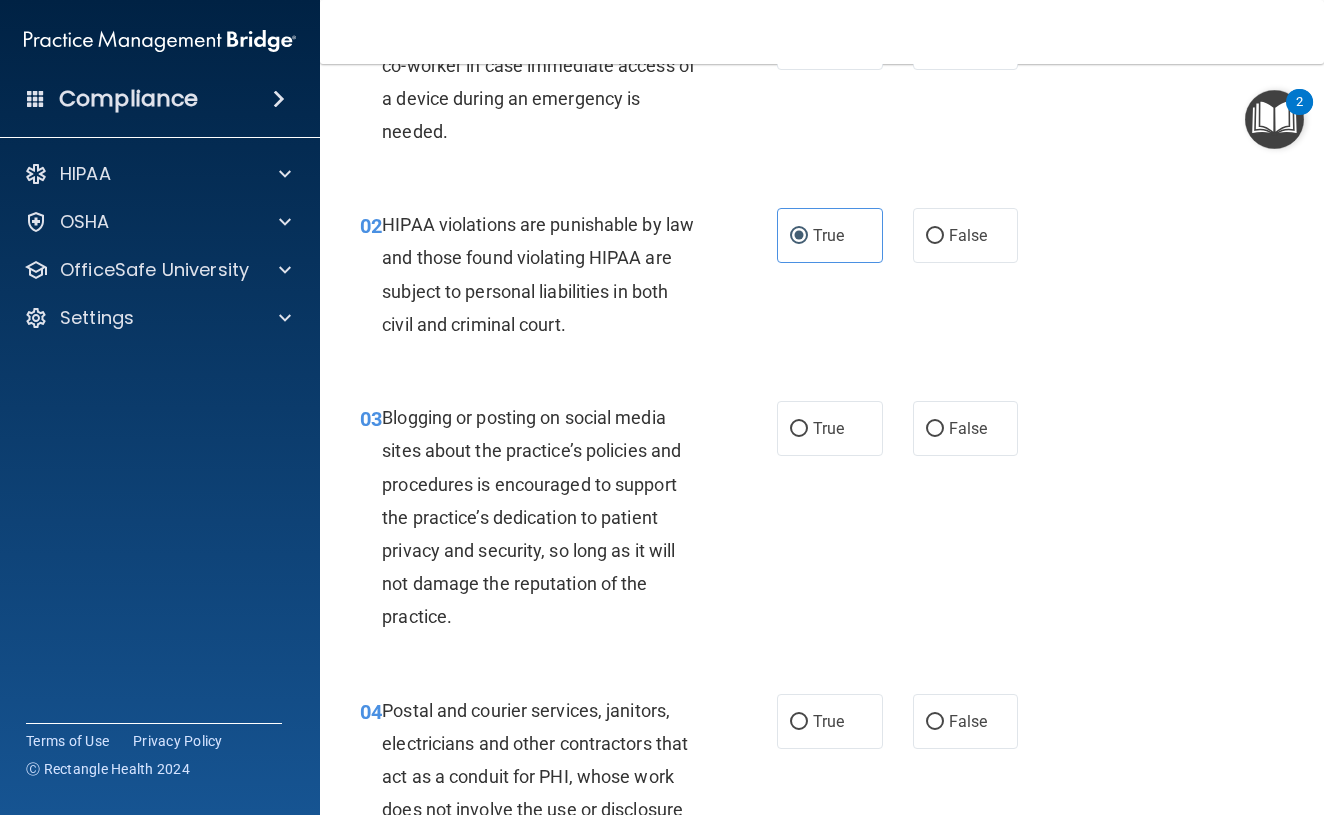 scroll, scrollTop: 172, scrollLeft: 0, axis: vertical 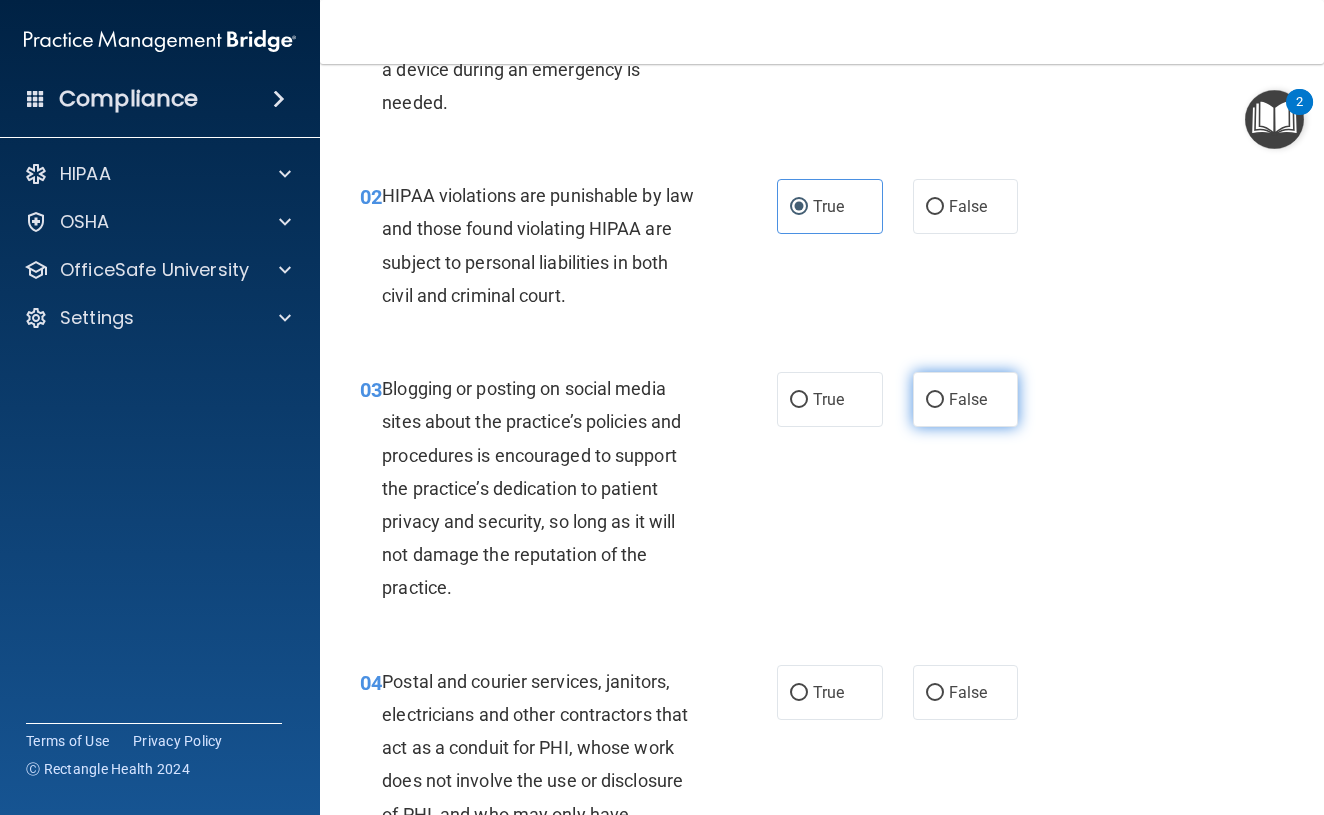 click on "False" at bounding box center (966, 399) 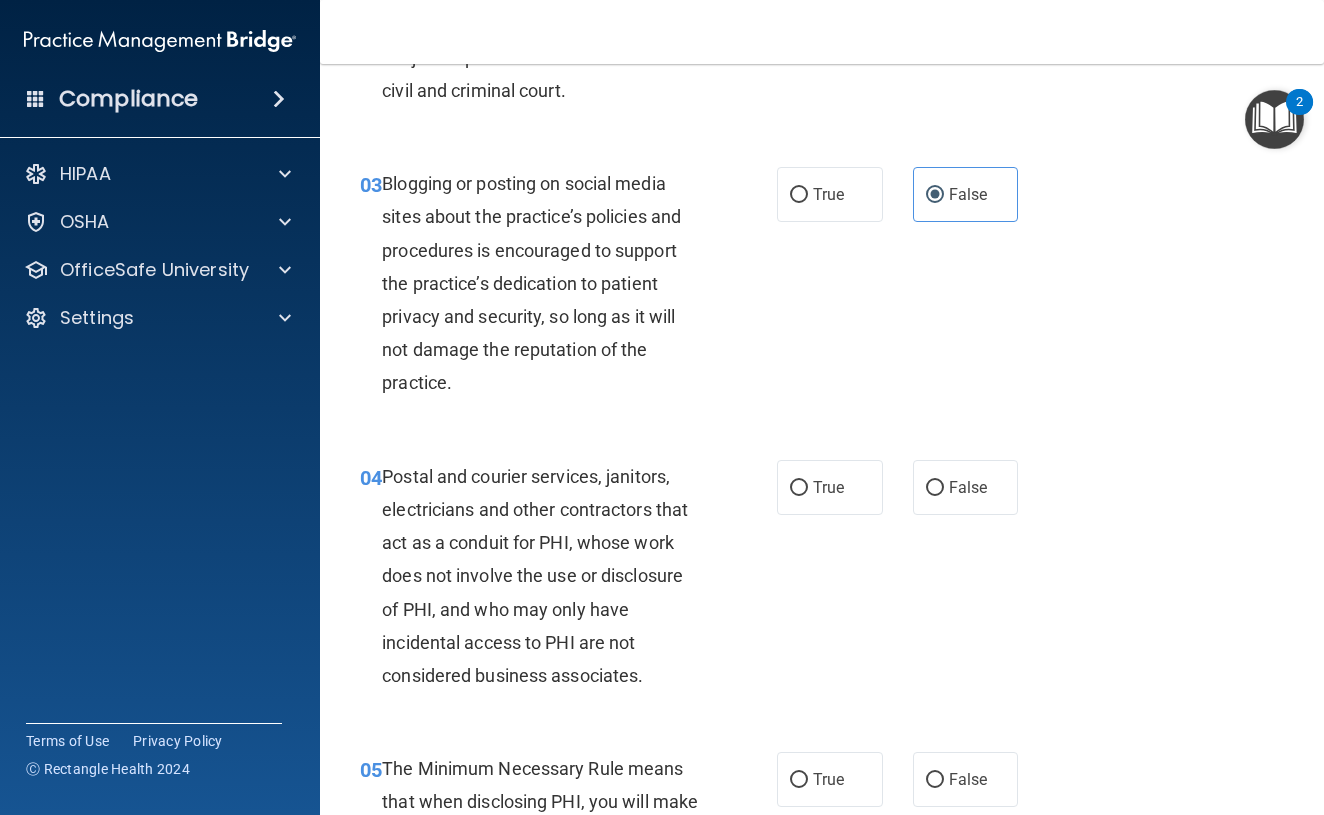 scroll, scrollTop: 383, scrollLeft: 0, axis: vertical 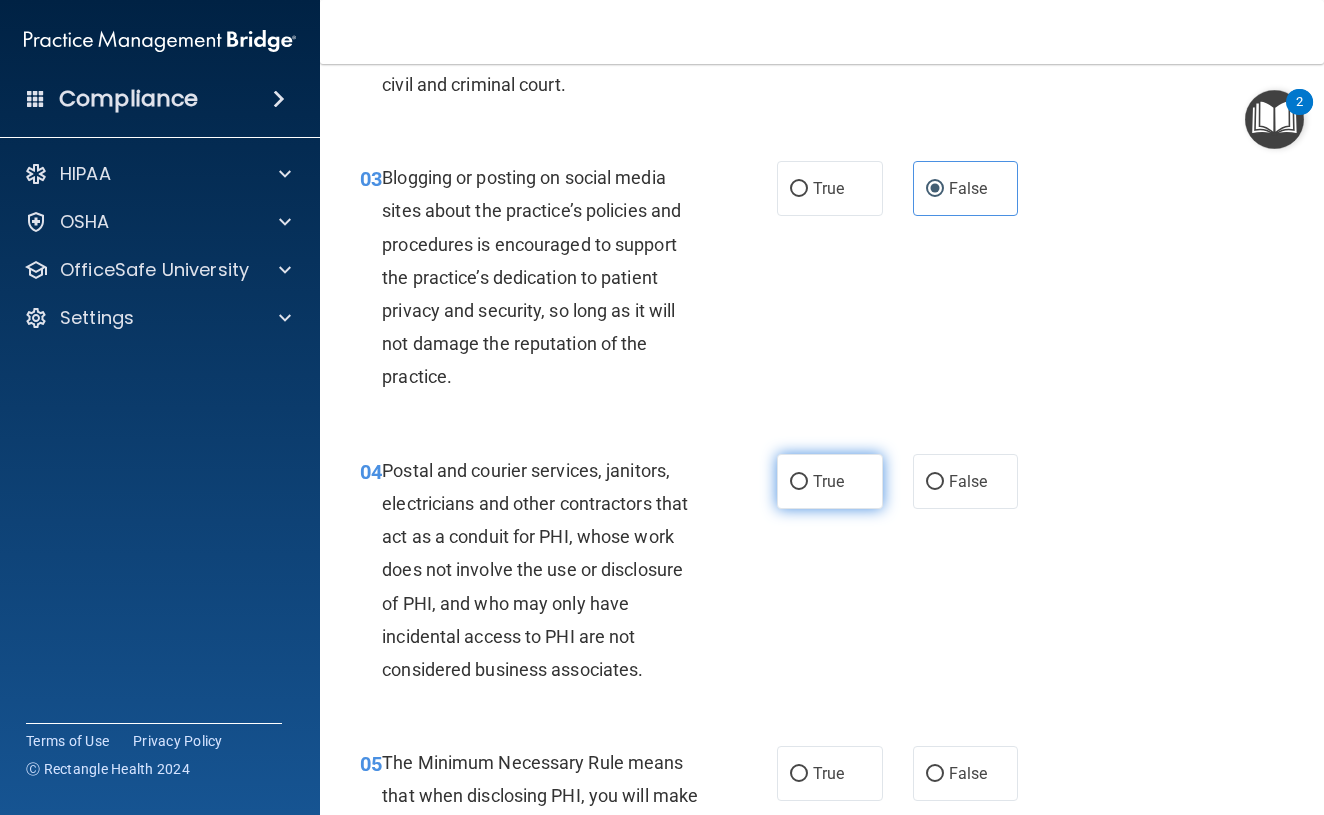 click on "True" at bounding box center [799, 482] 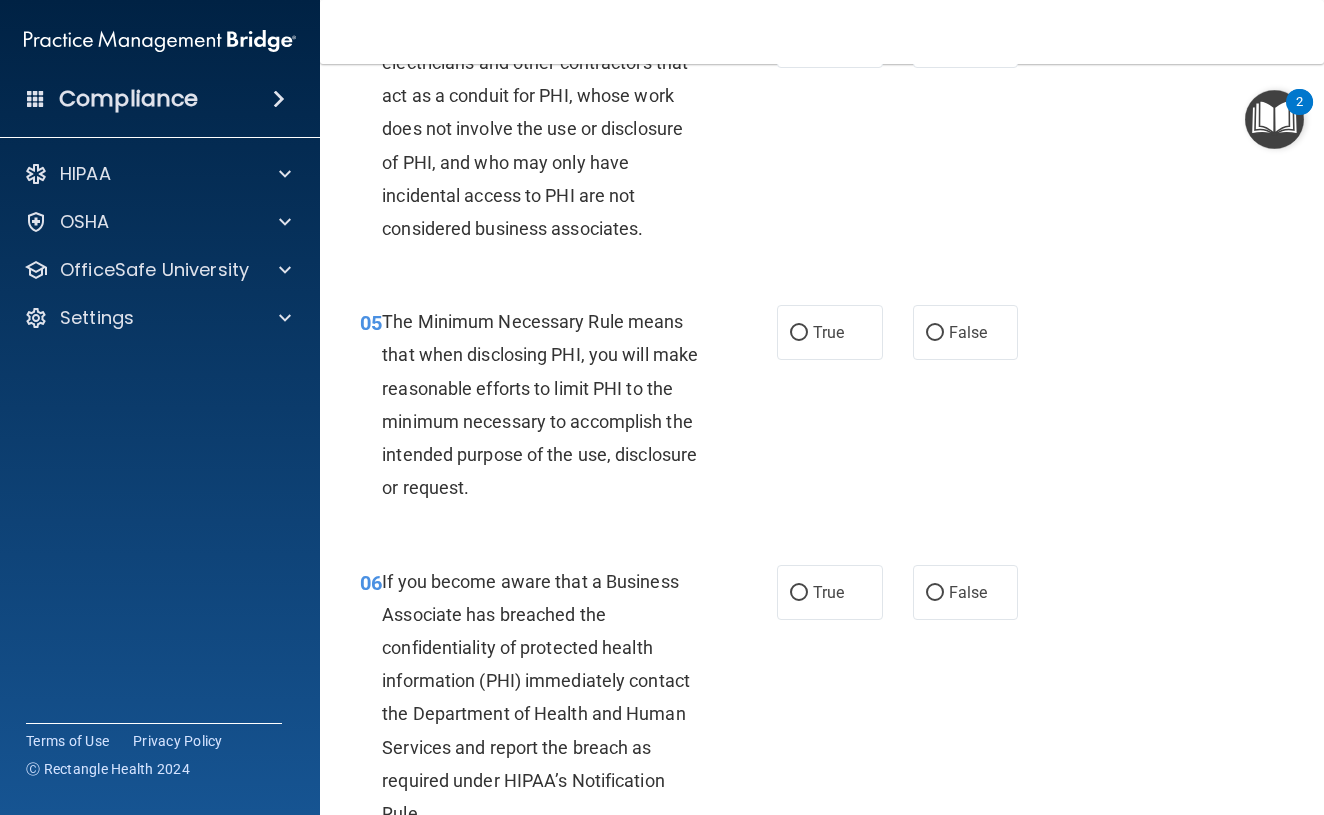 scroll, scrollTop: 837, scrollLeft: 0, axis: vertical 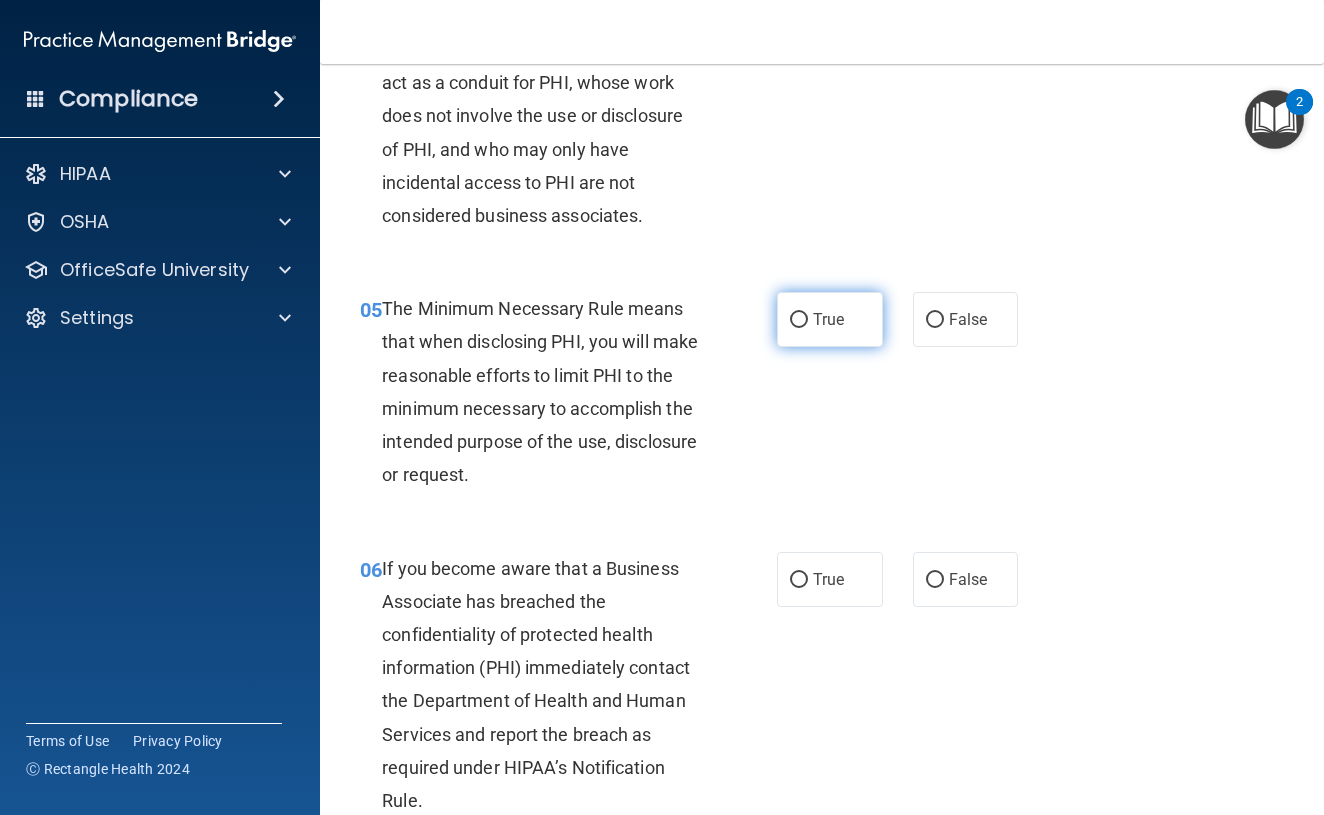 click on "True" at bounding box center (830, 319) 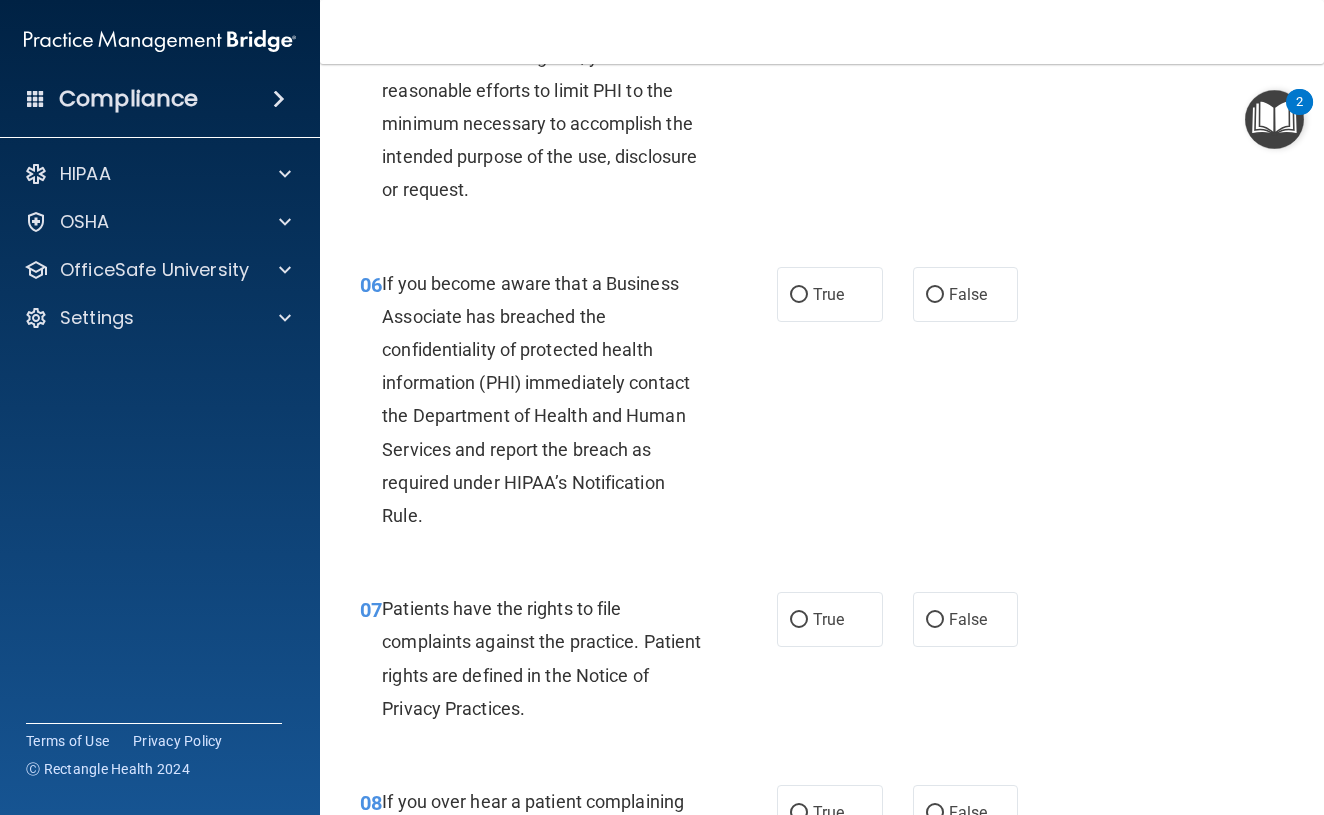 scroll, scrollTop: 1129, scrollLeft: 0, axis: vertical 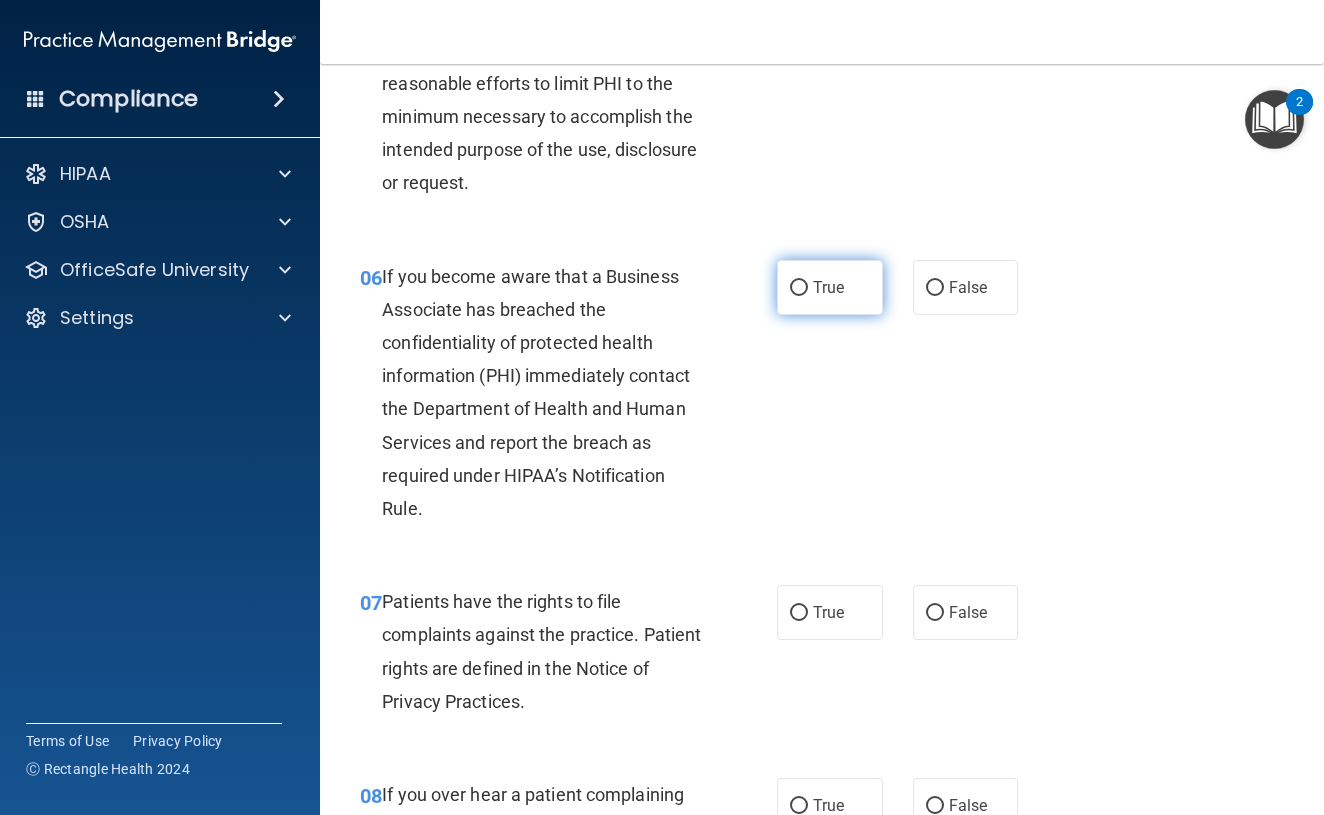 click on "True" at bounding box center [830, 287] 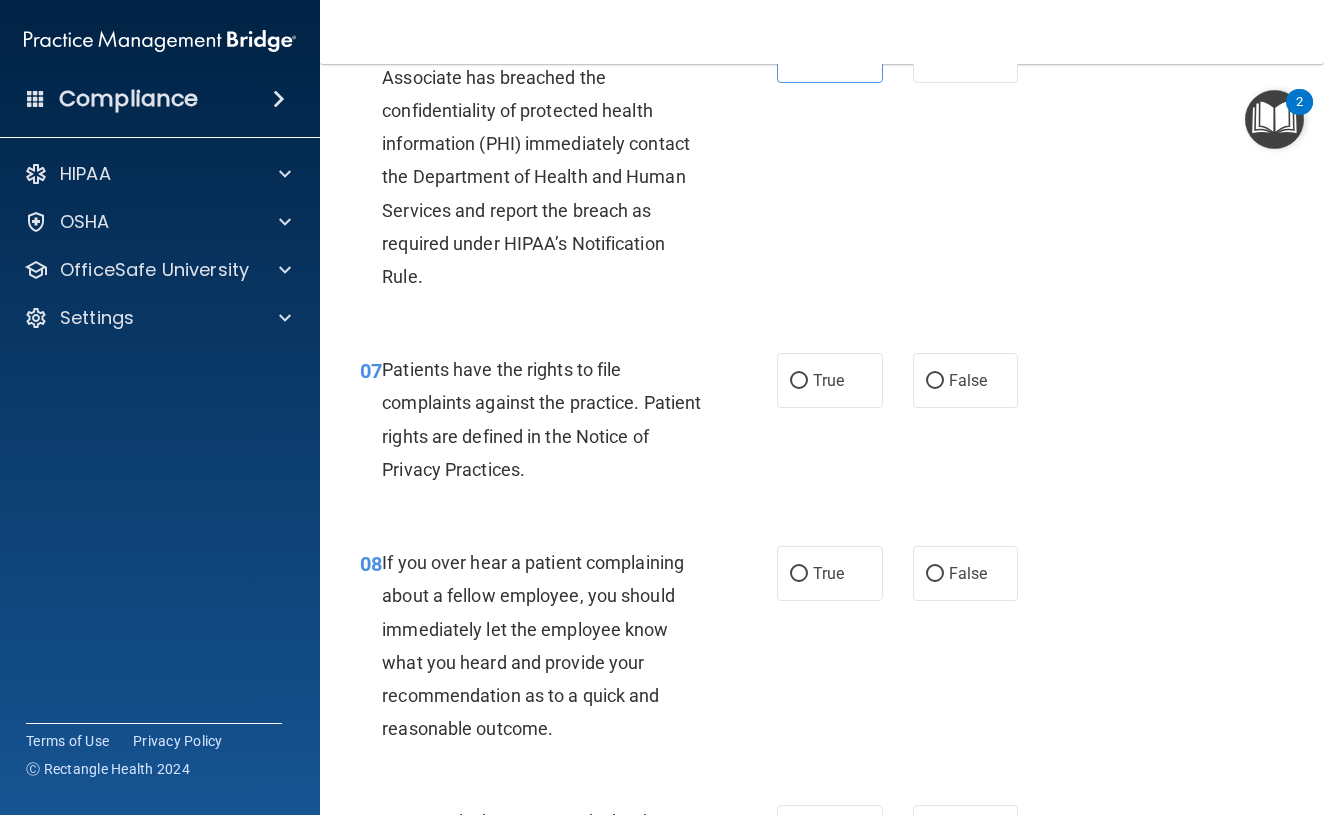 scroll, scrollTop: 1363, scrollLeft: 0, axis: vertical 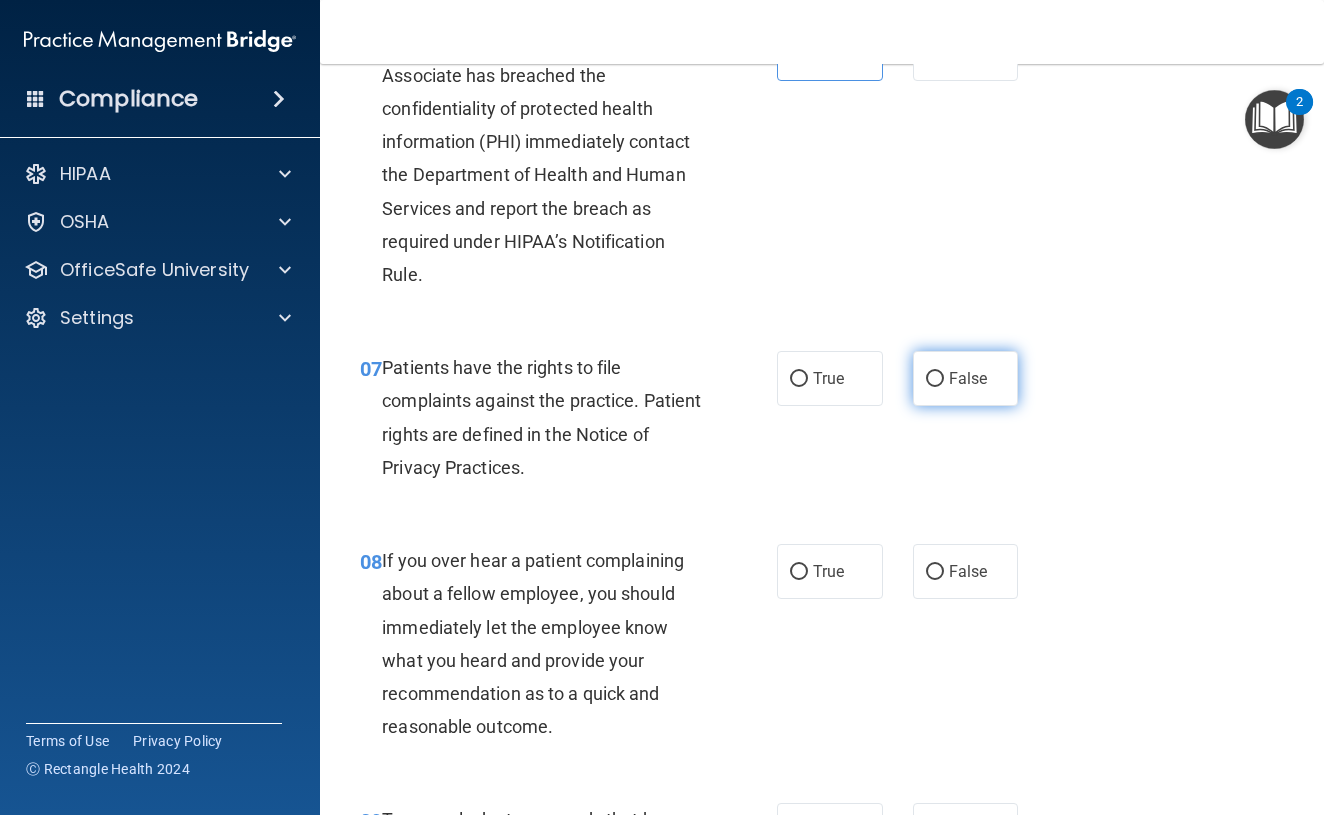 click on "False" at bounding box center [935, 379] 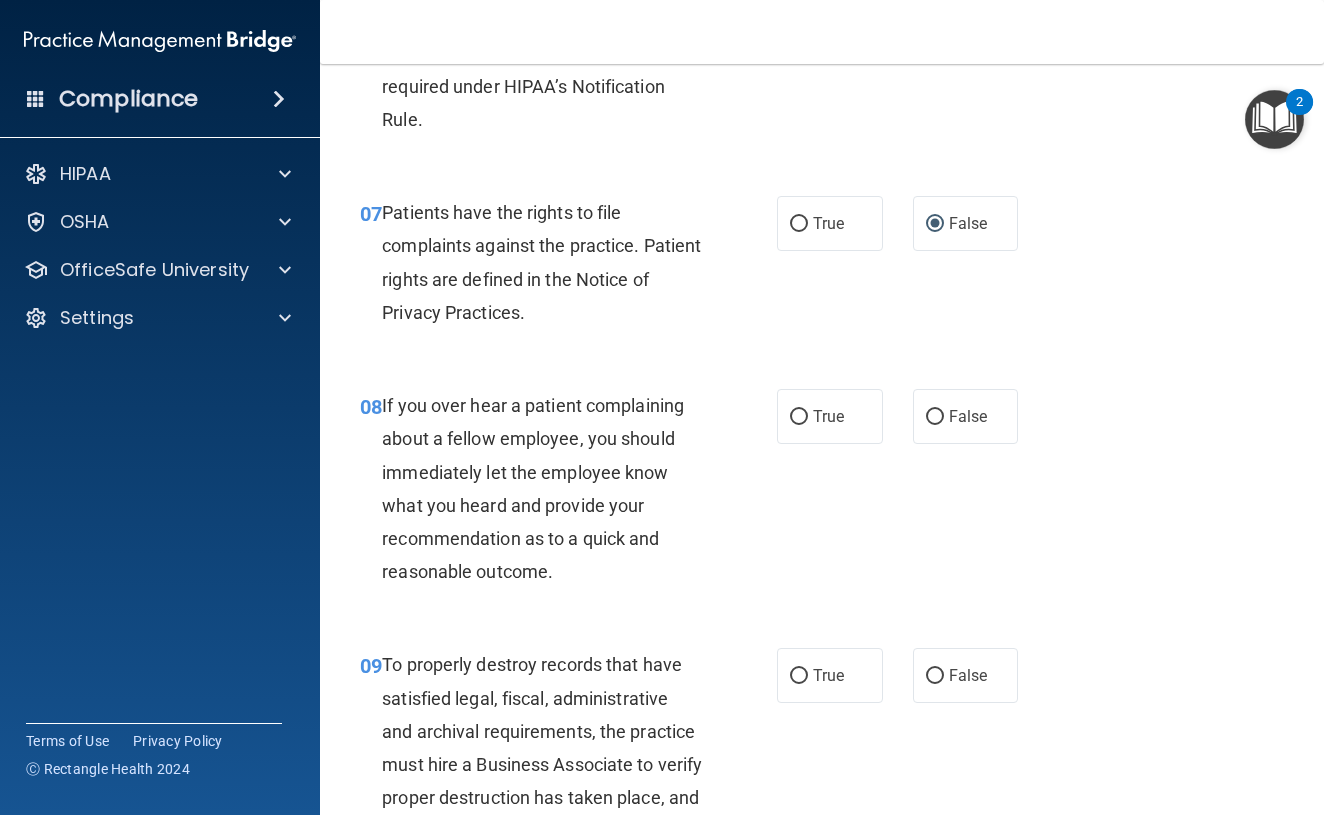 scroll, scrollTop: 1527, scrollLeft: 0, axis: vertical 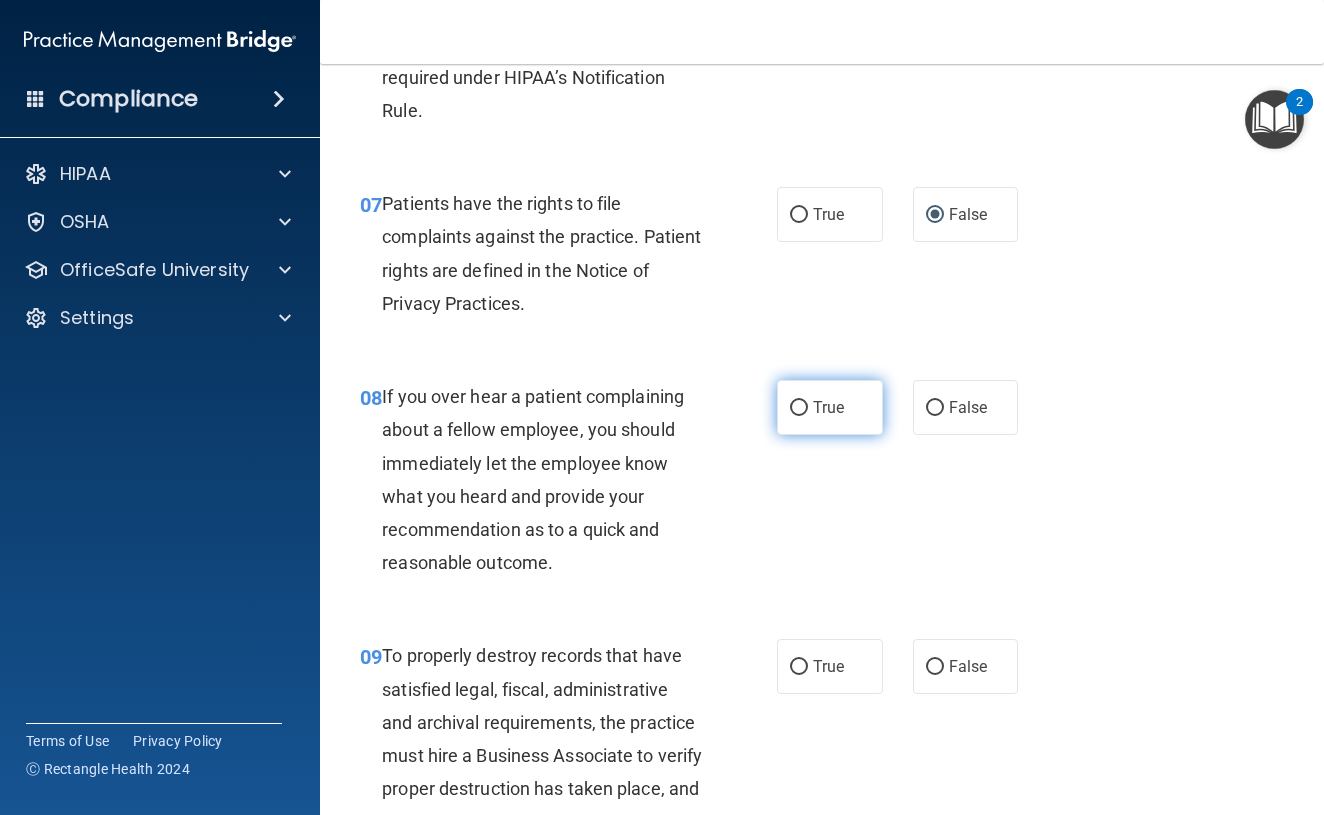 click on "True" at bounding box center [830, 407] 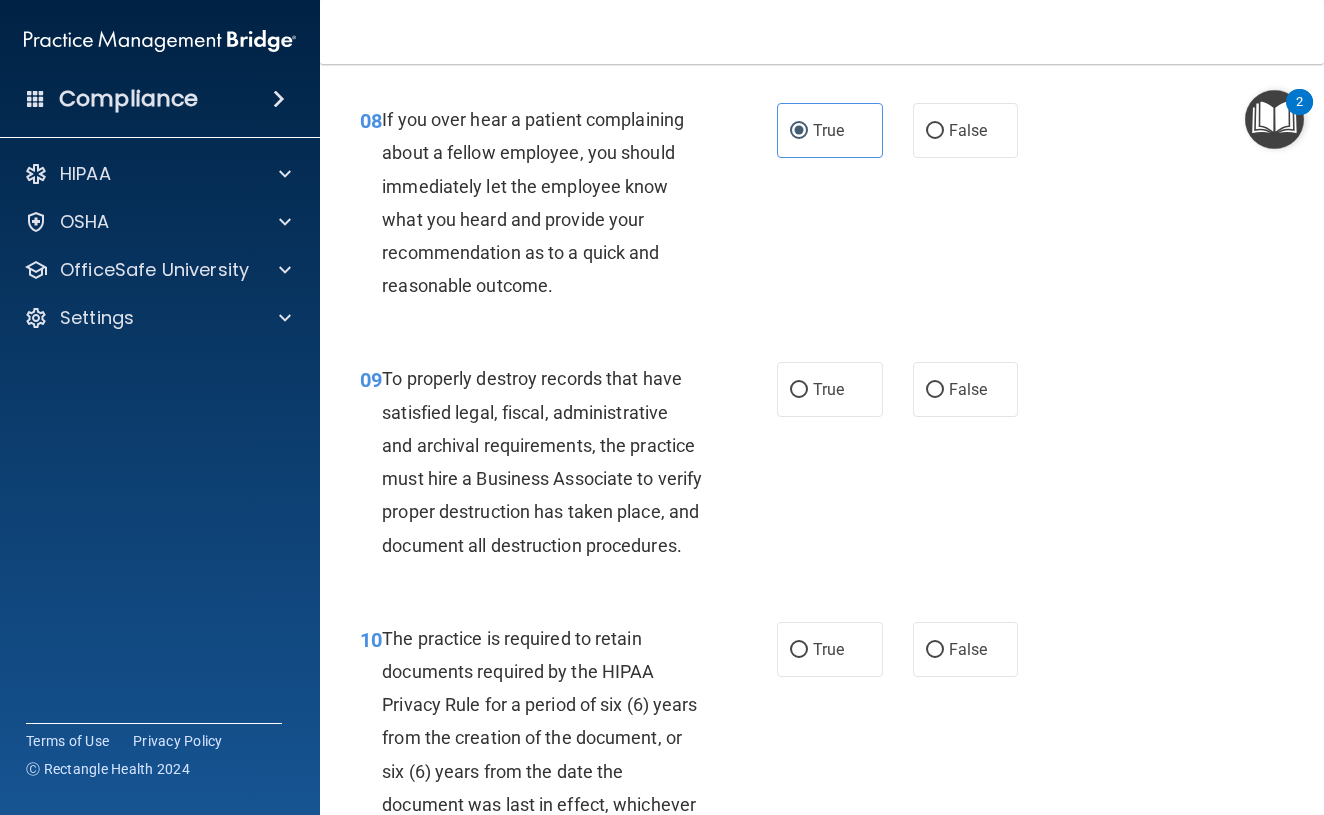scroll, scrollTop: 1817, scrollLeft: 0, axis: vertical 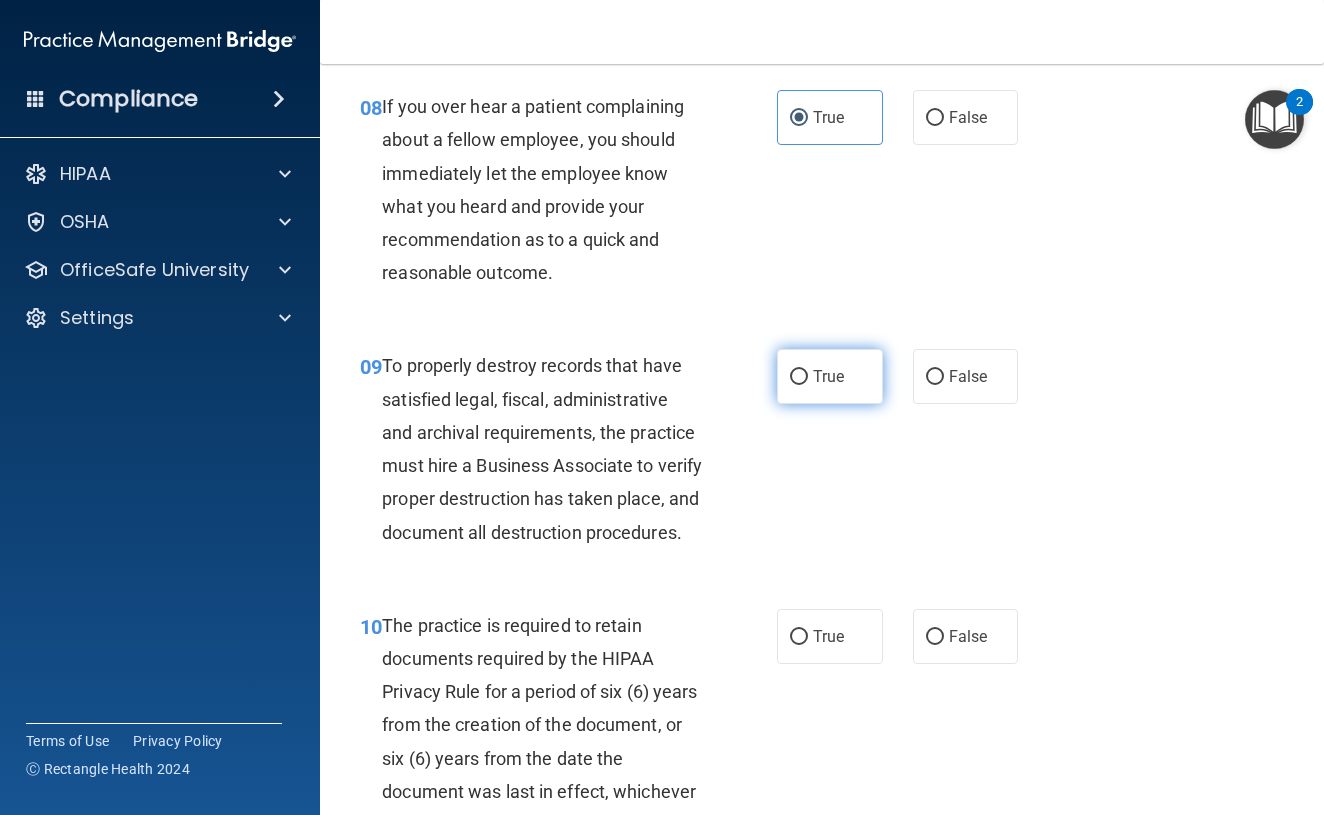 click on "True" at bounding box center [830, 376] 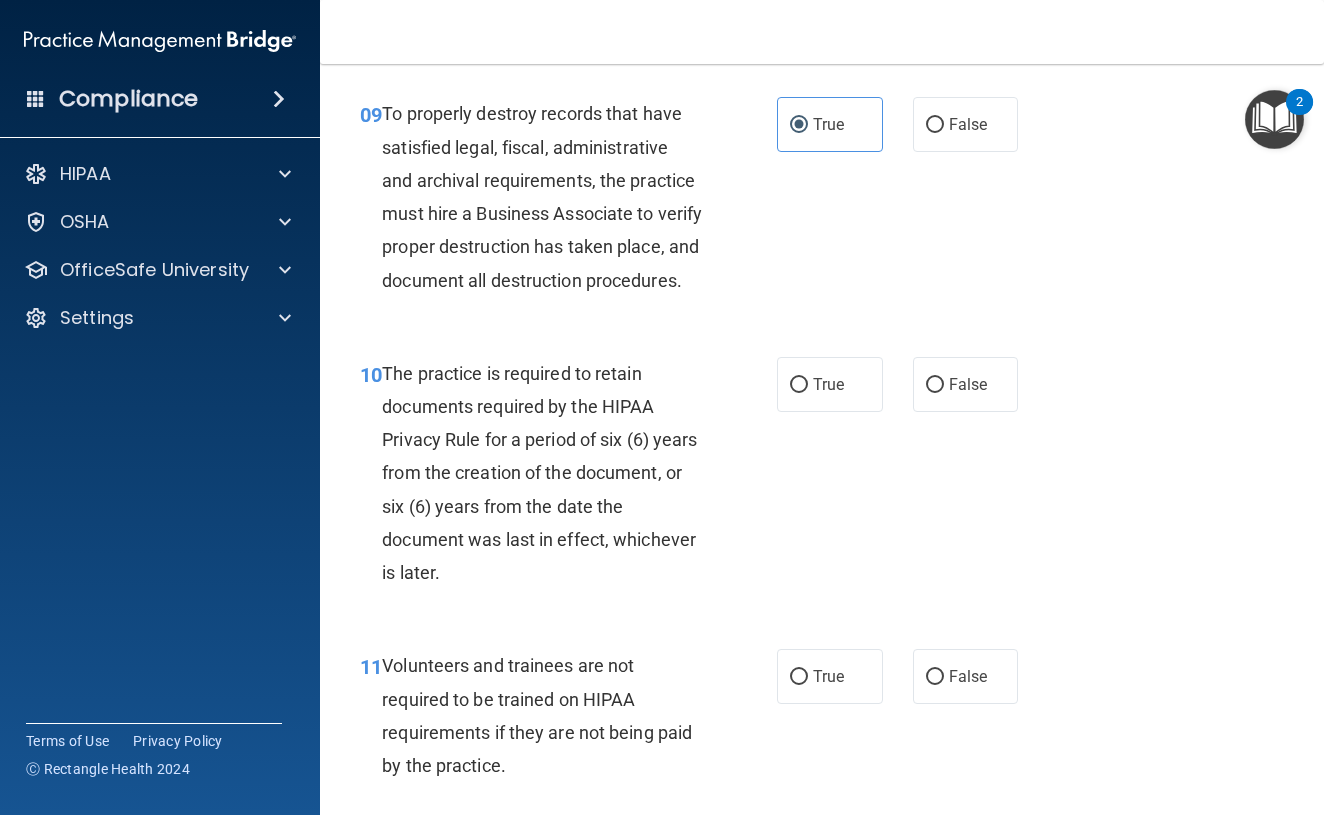 scroll, scrollTop: 2074, scrollLeft: 0, axis: vertical 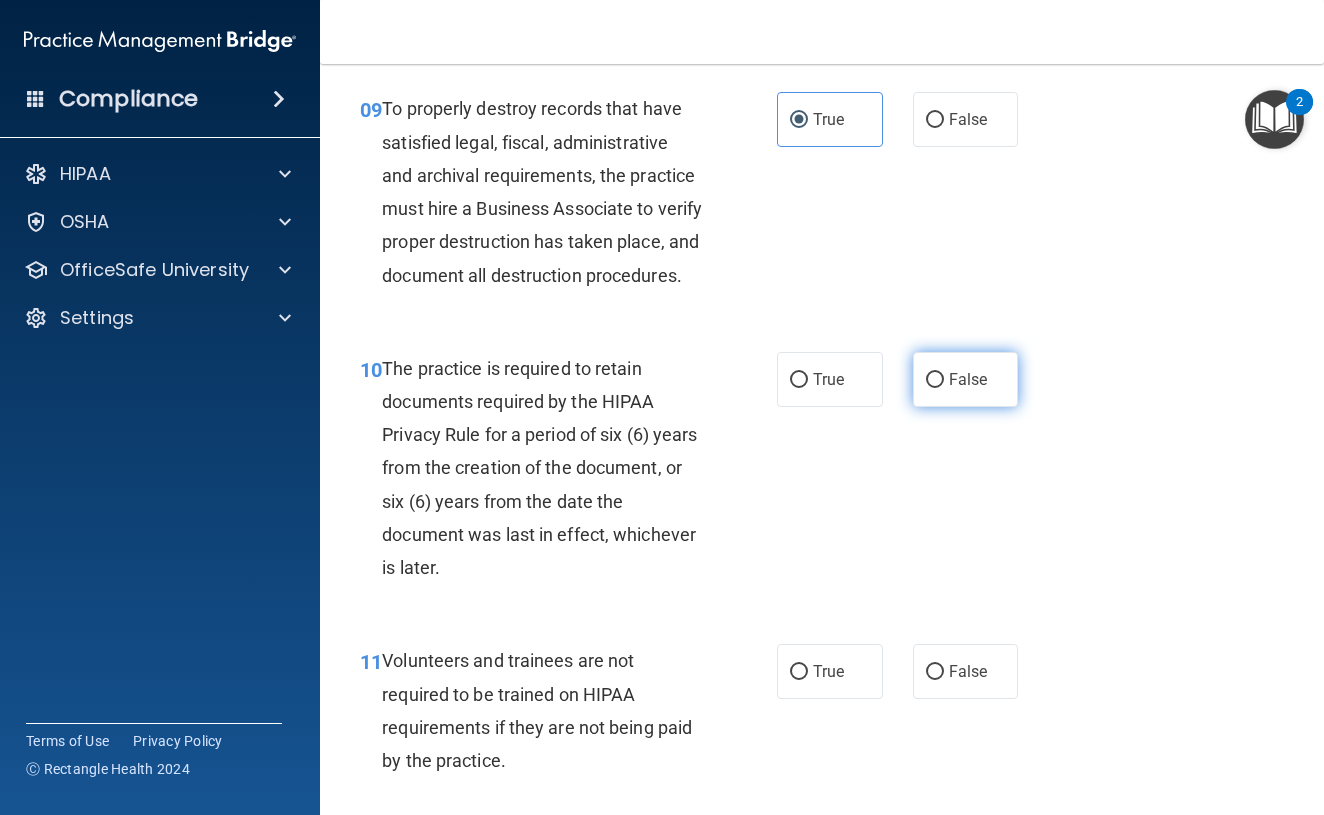click on "False" at bounding box center [968, 379] 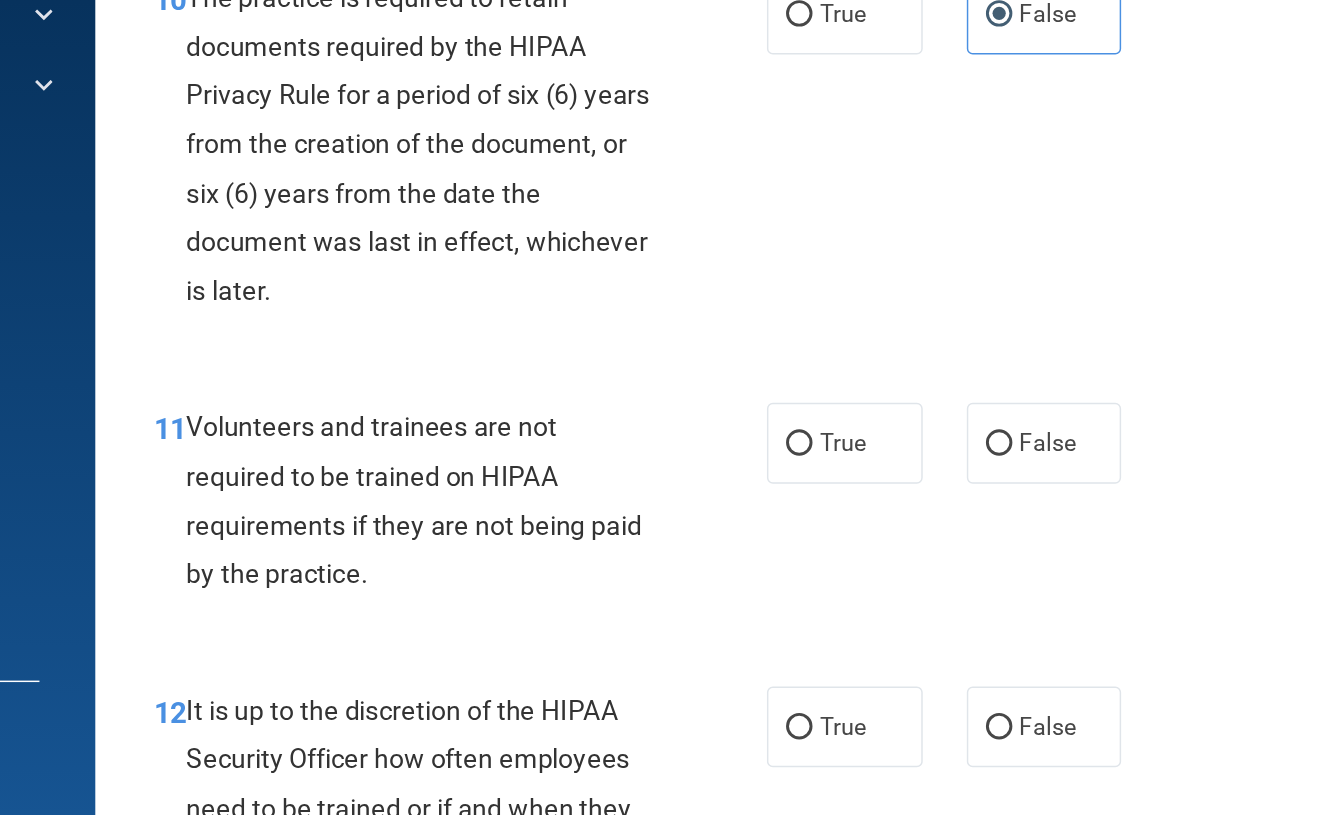 scroll, scrollTop: 2192, scrollLeft: 0, axis: vertical 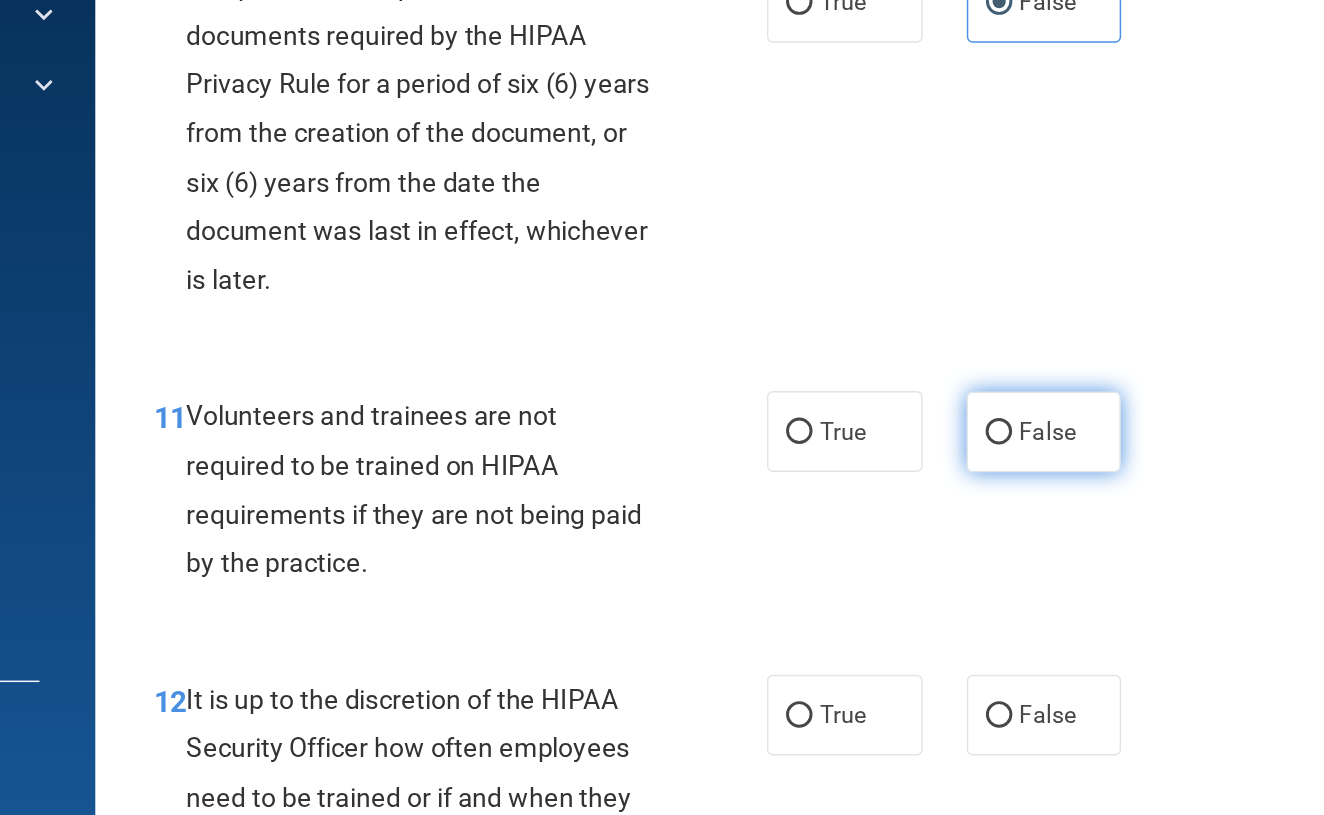 click on "False" at bounding box center (935, 554) 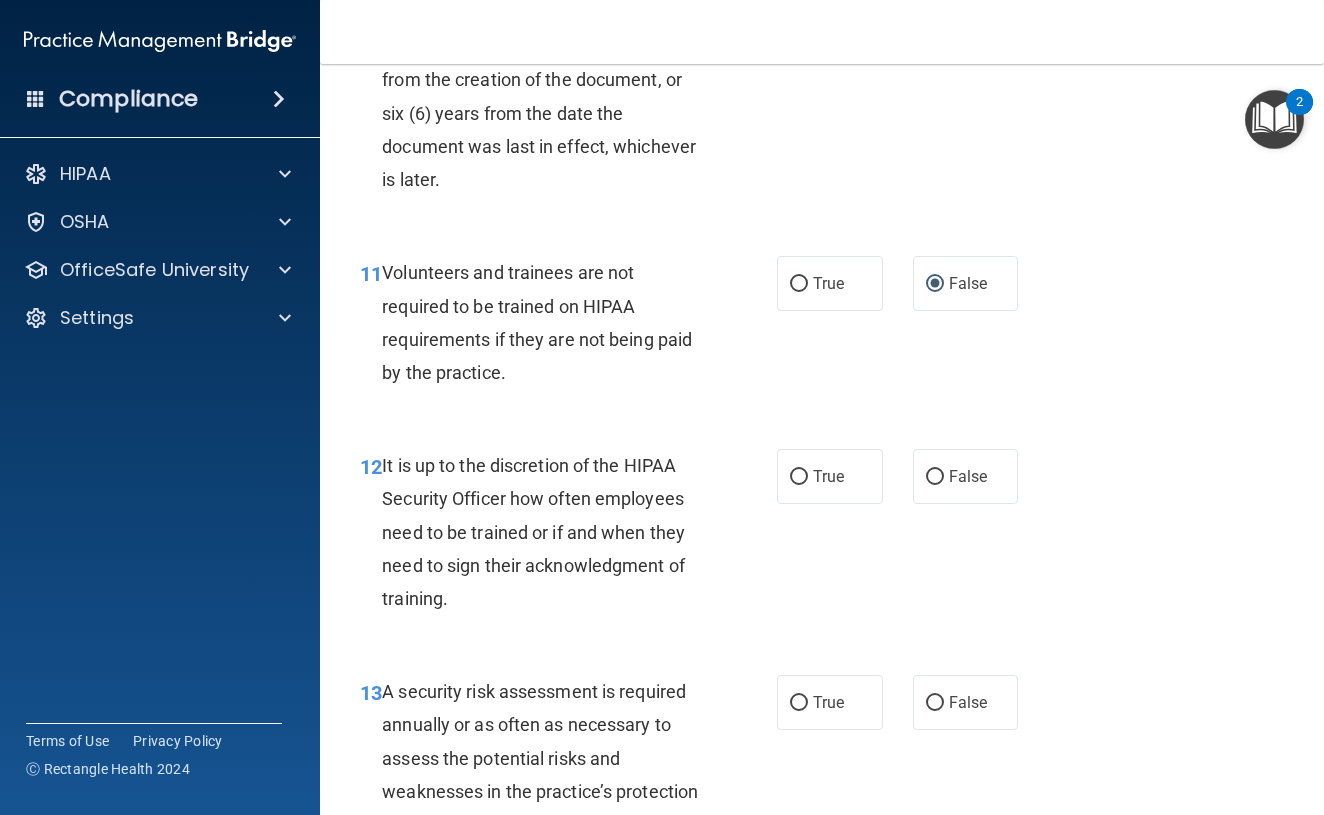 scroll, scrollTop: 2462, scrollLeft: 0, axis: vertical 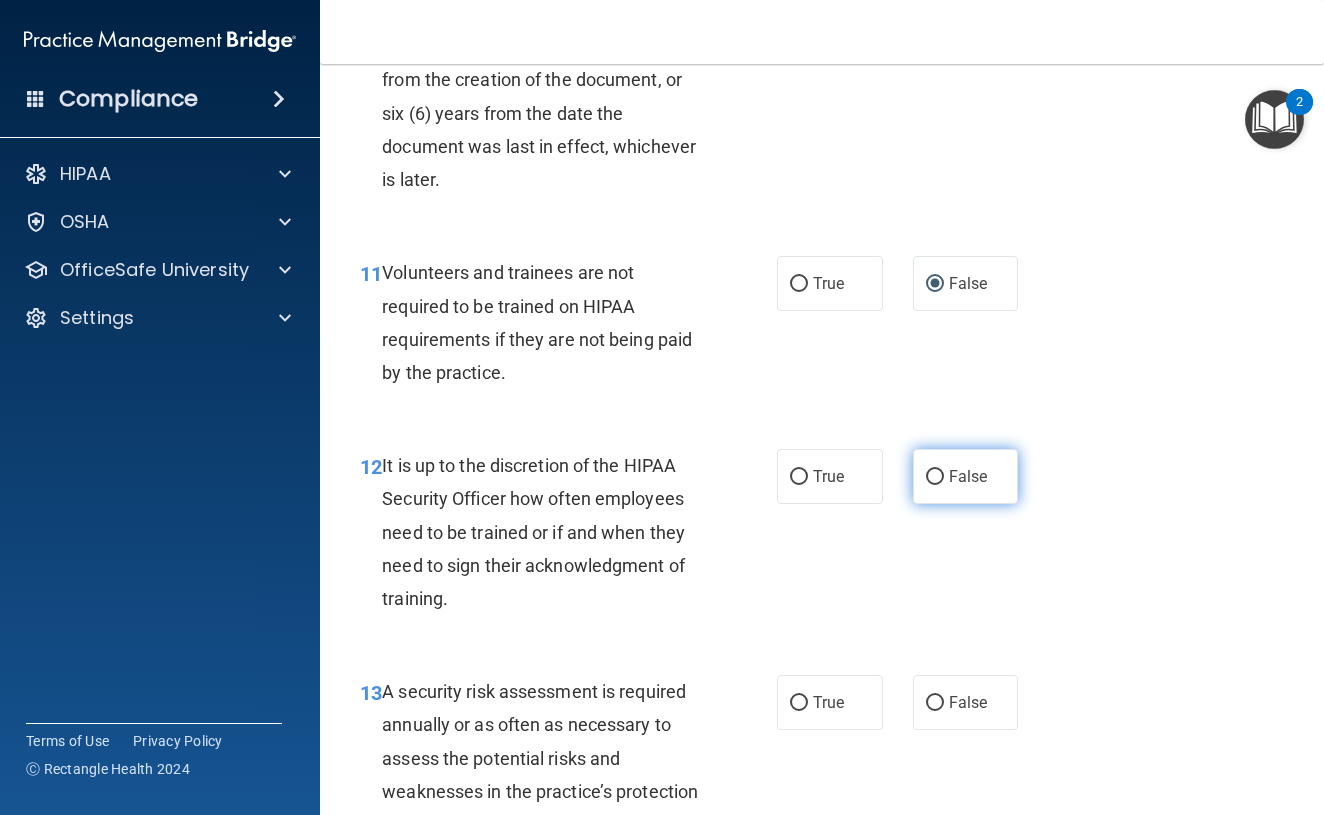click on "False" at bounding box center (966, 476) 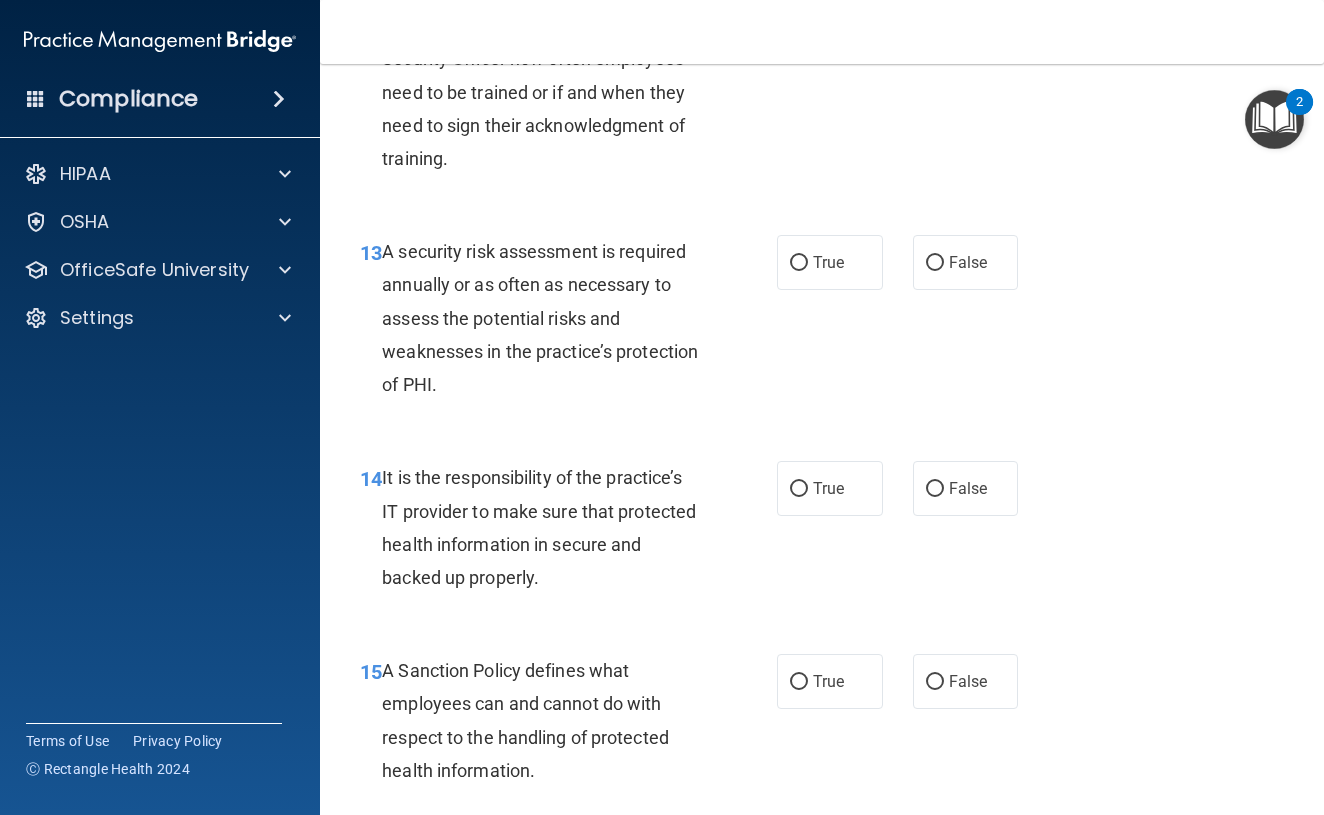 scroll, scrollTop: 2904, scrollLeft: 0, axis: vertical 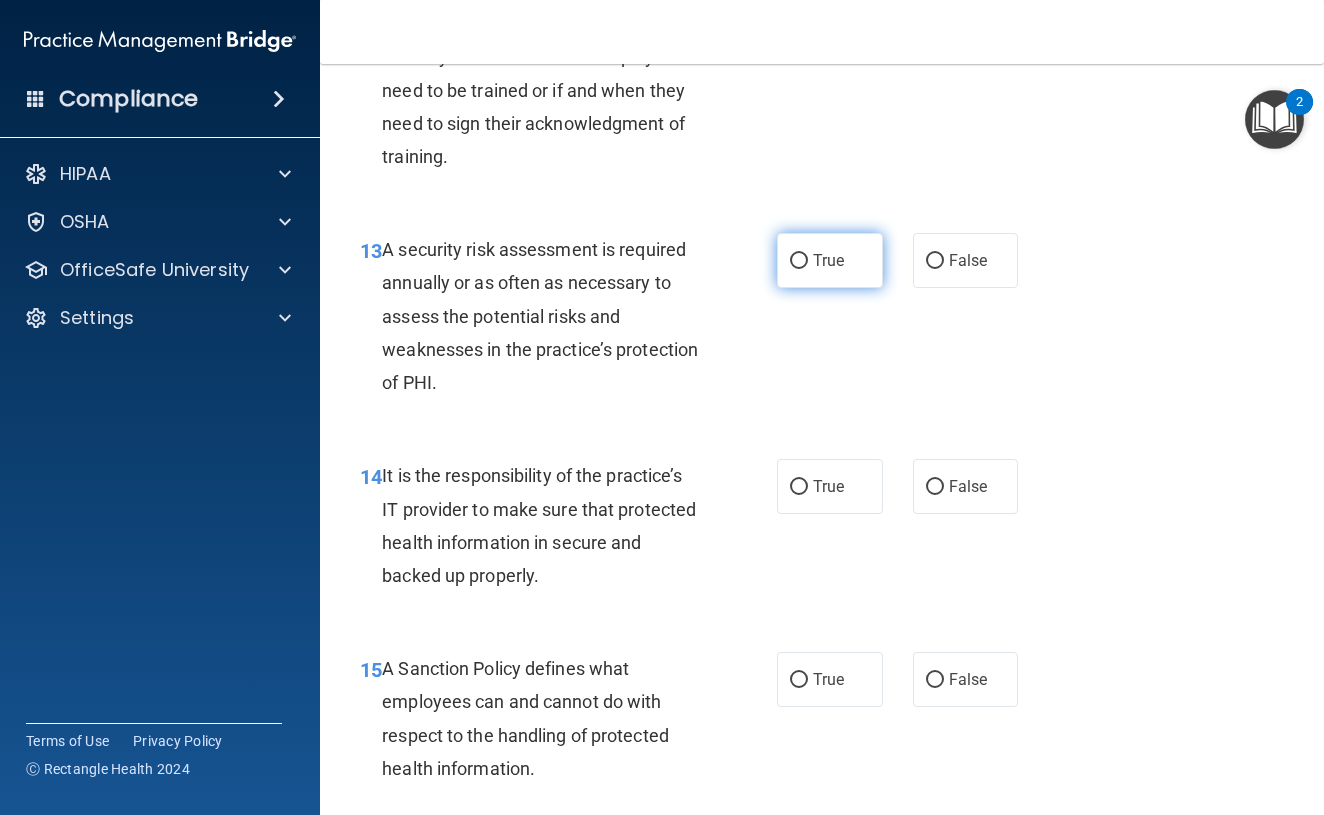 click on "True" at bounding box center (830, 260) 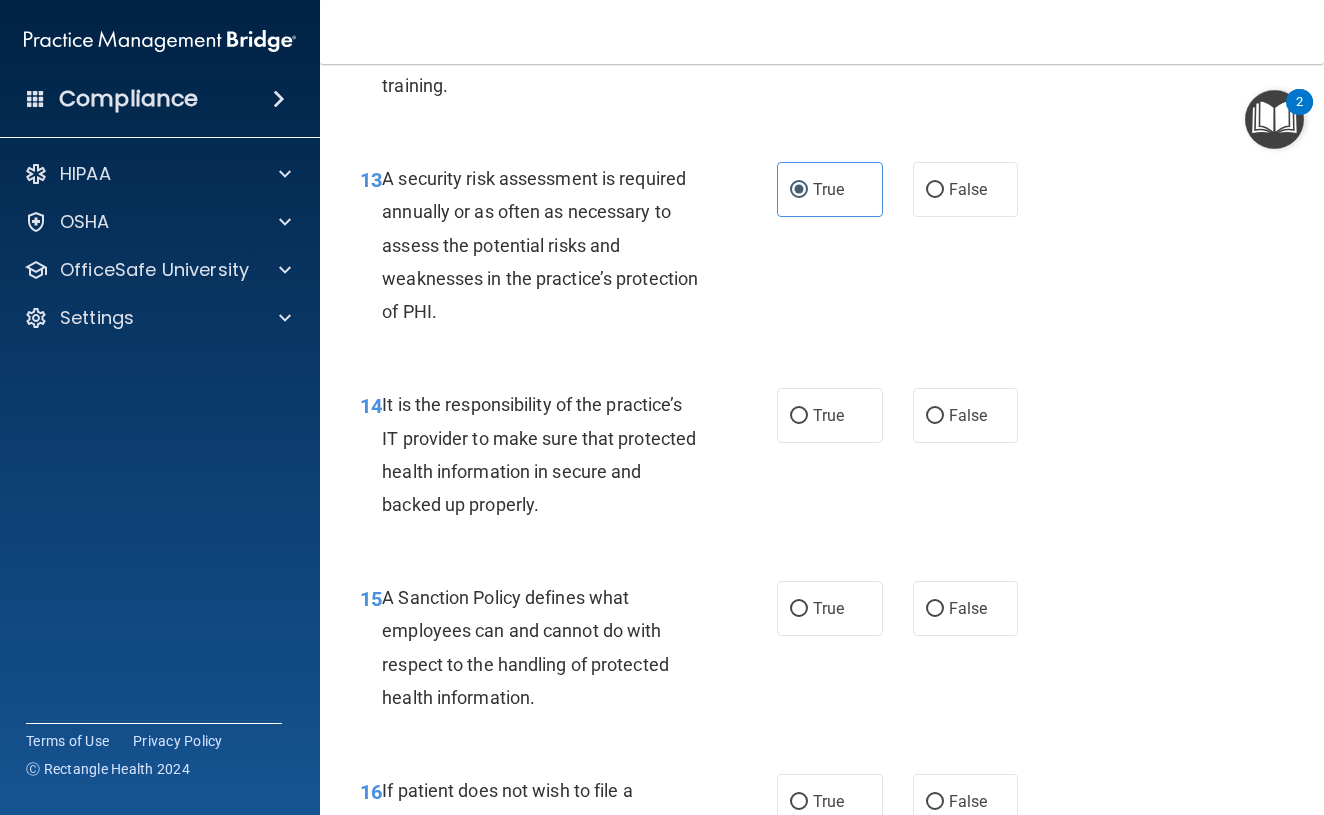 scroll, scrollTop: 2977, scrollLeft: 0, axis: vertical 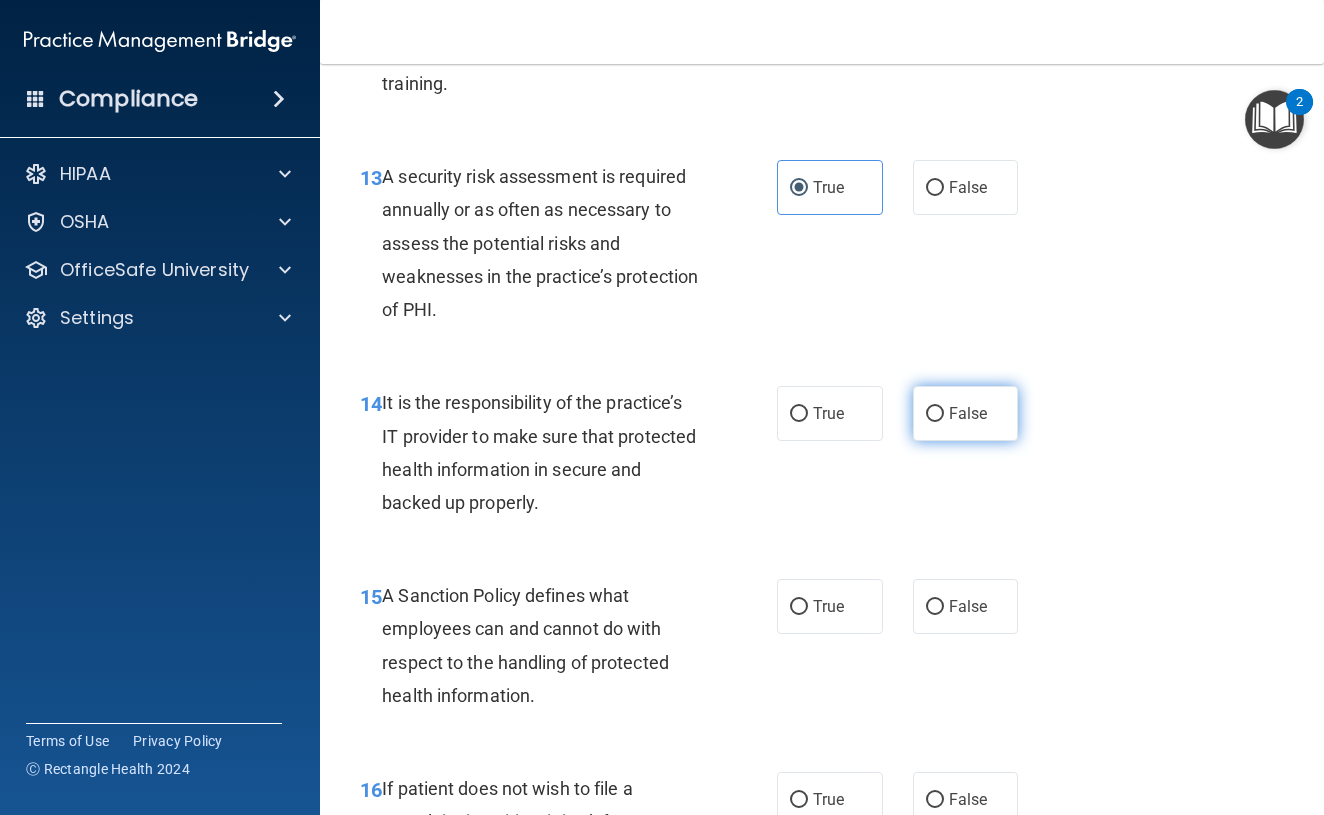 click on "False" at bounding box center (966, 413) 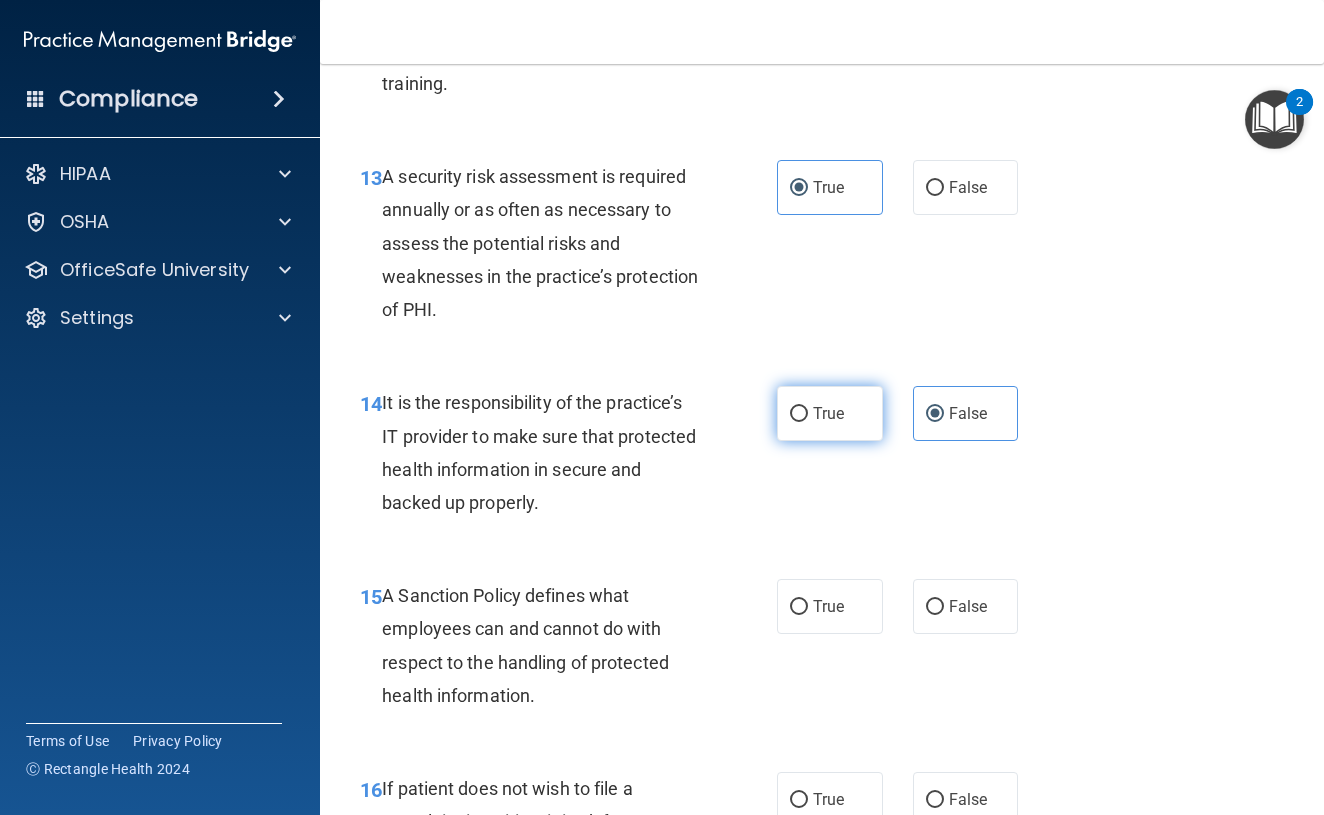 click on "True" at bounding box center [830, 413] 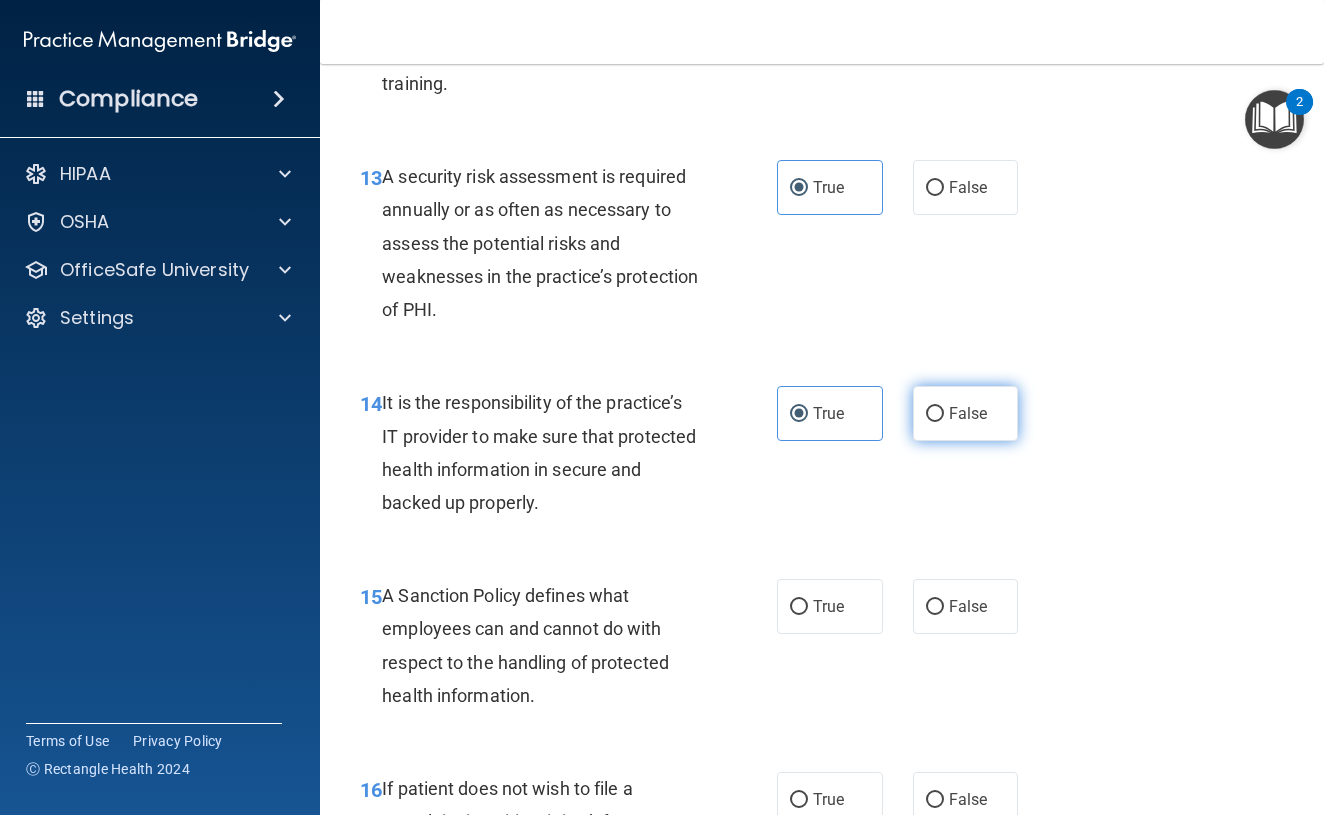 click on "False" at bounding box center (966, 413) 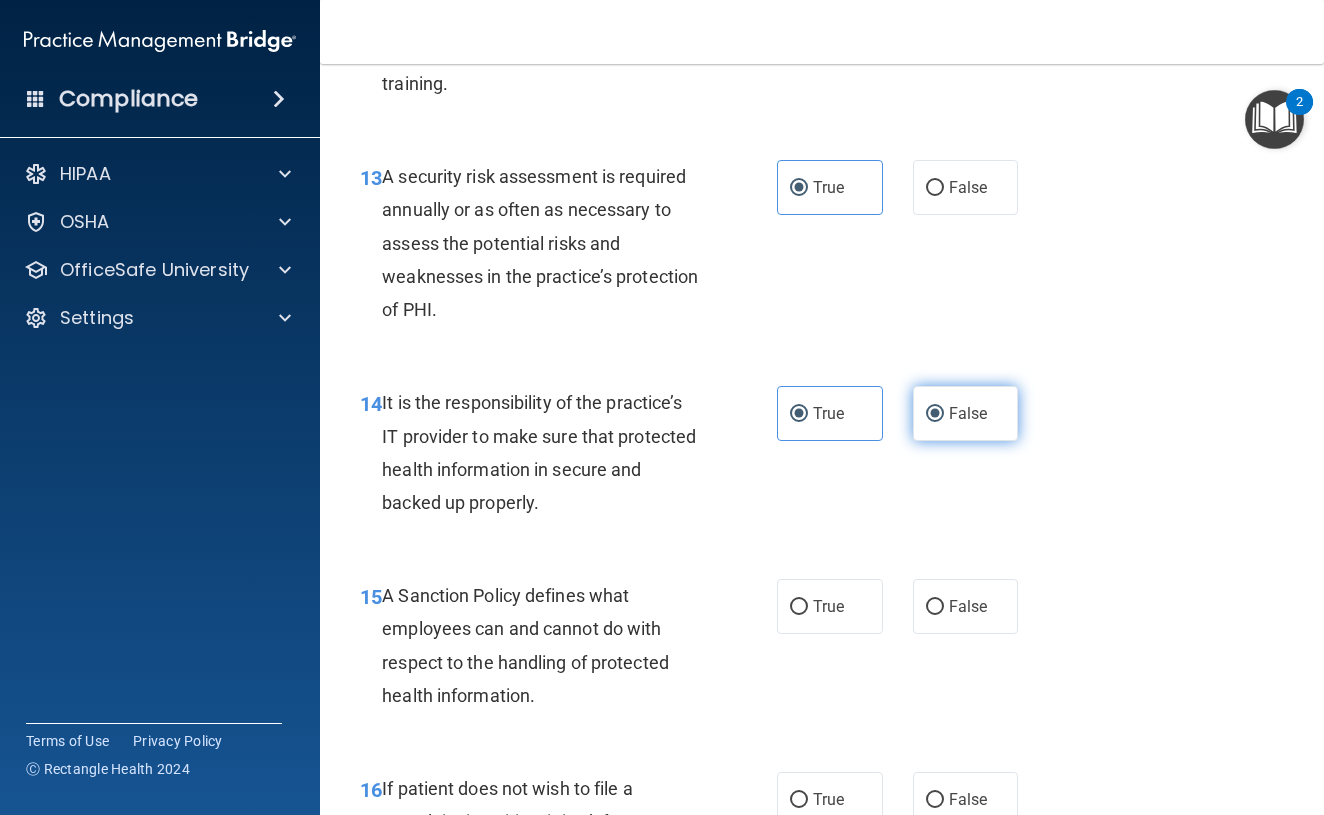 radio on "false" 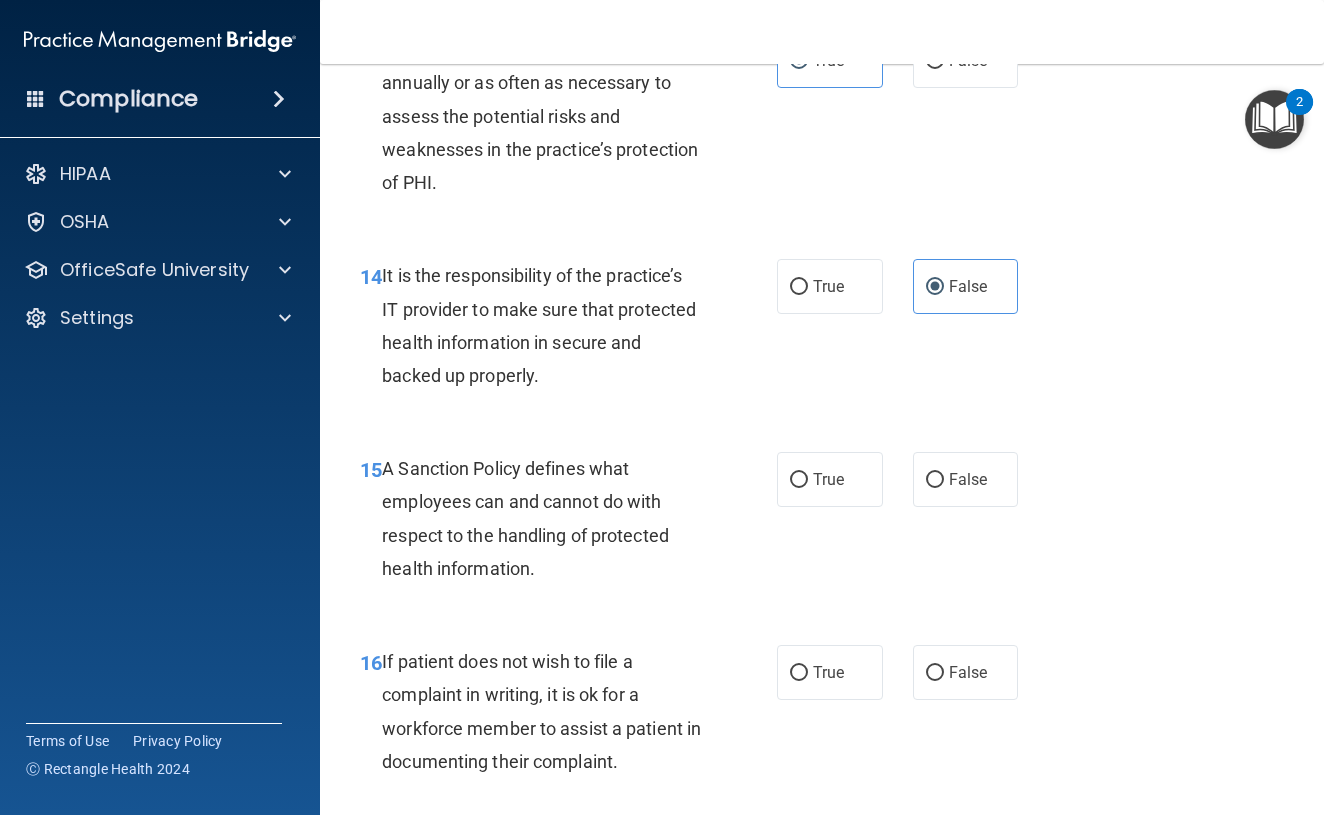scroll, scrollTop: 3107, scrollLeft: 0, axis: vertical 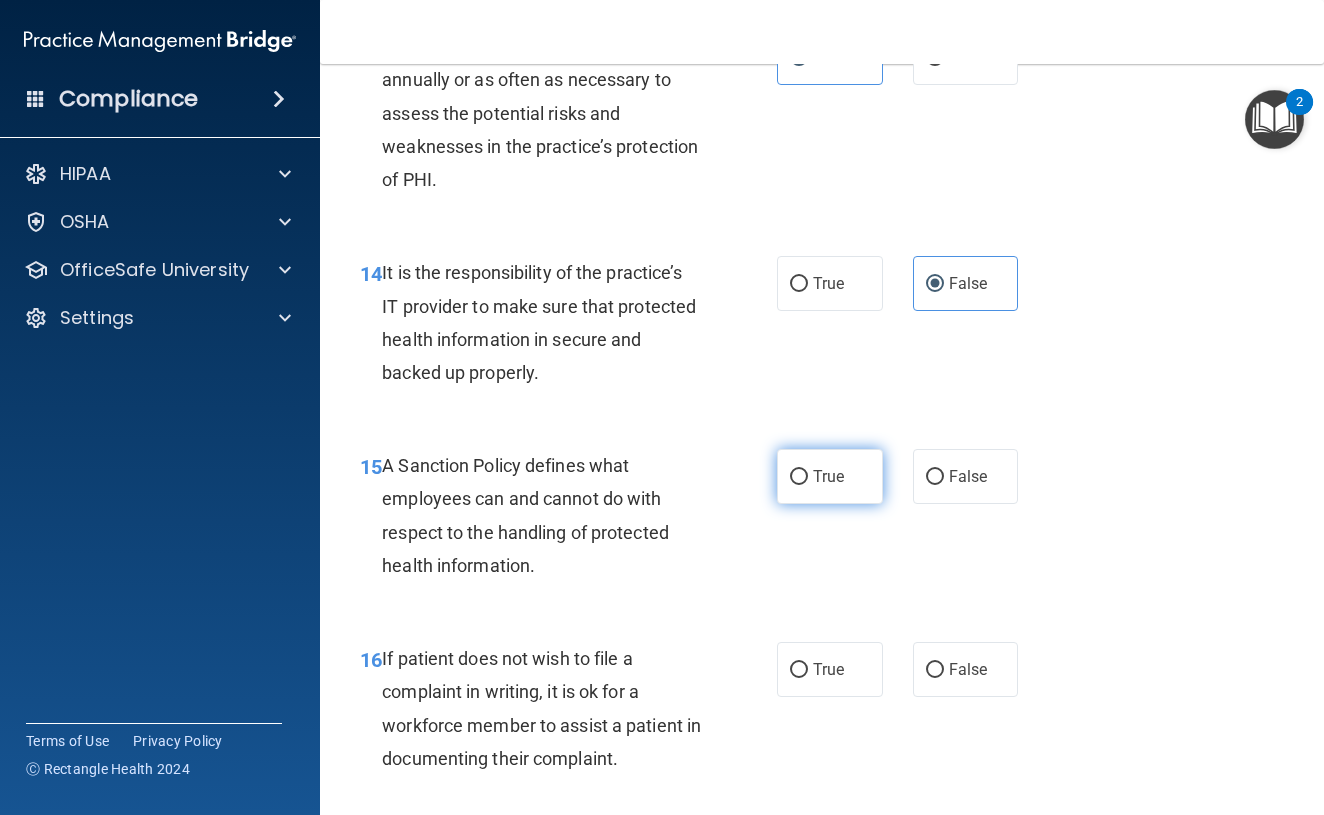 click on "True" at bounding box center [830, 476] 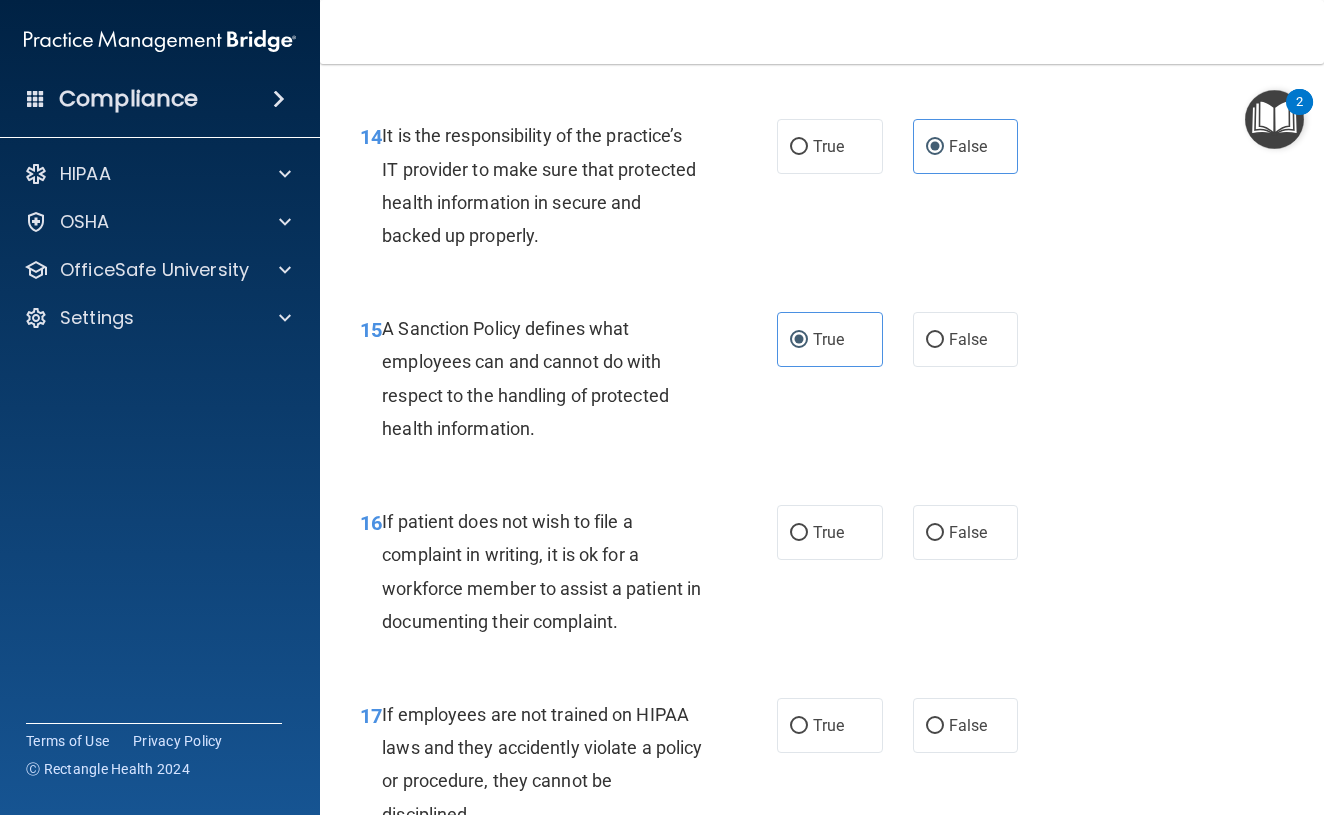 scroll, scrollTop: 3272, scrollLeft: 0, axis: vertical 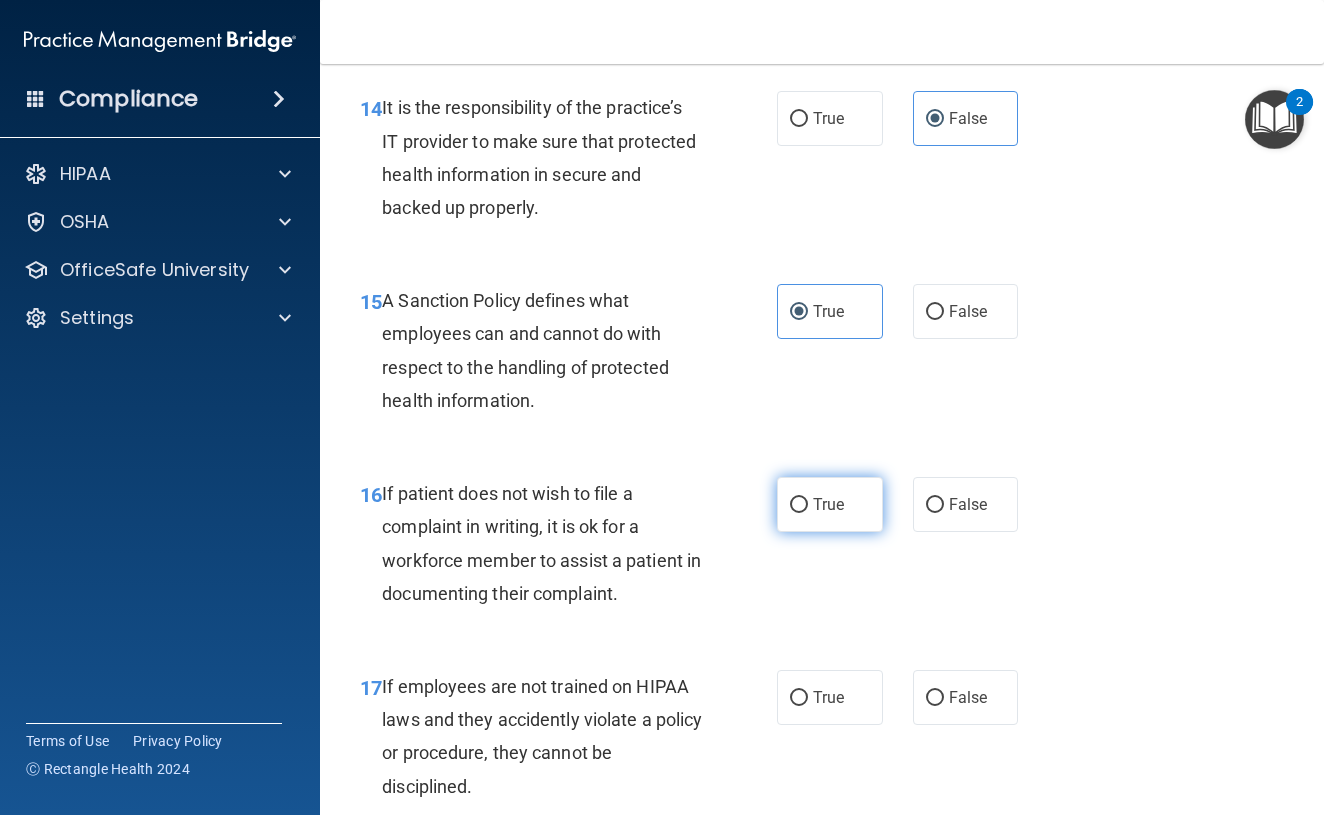 click on "True" at bounding box center (799, 505) 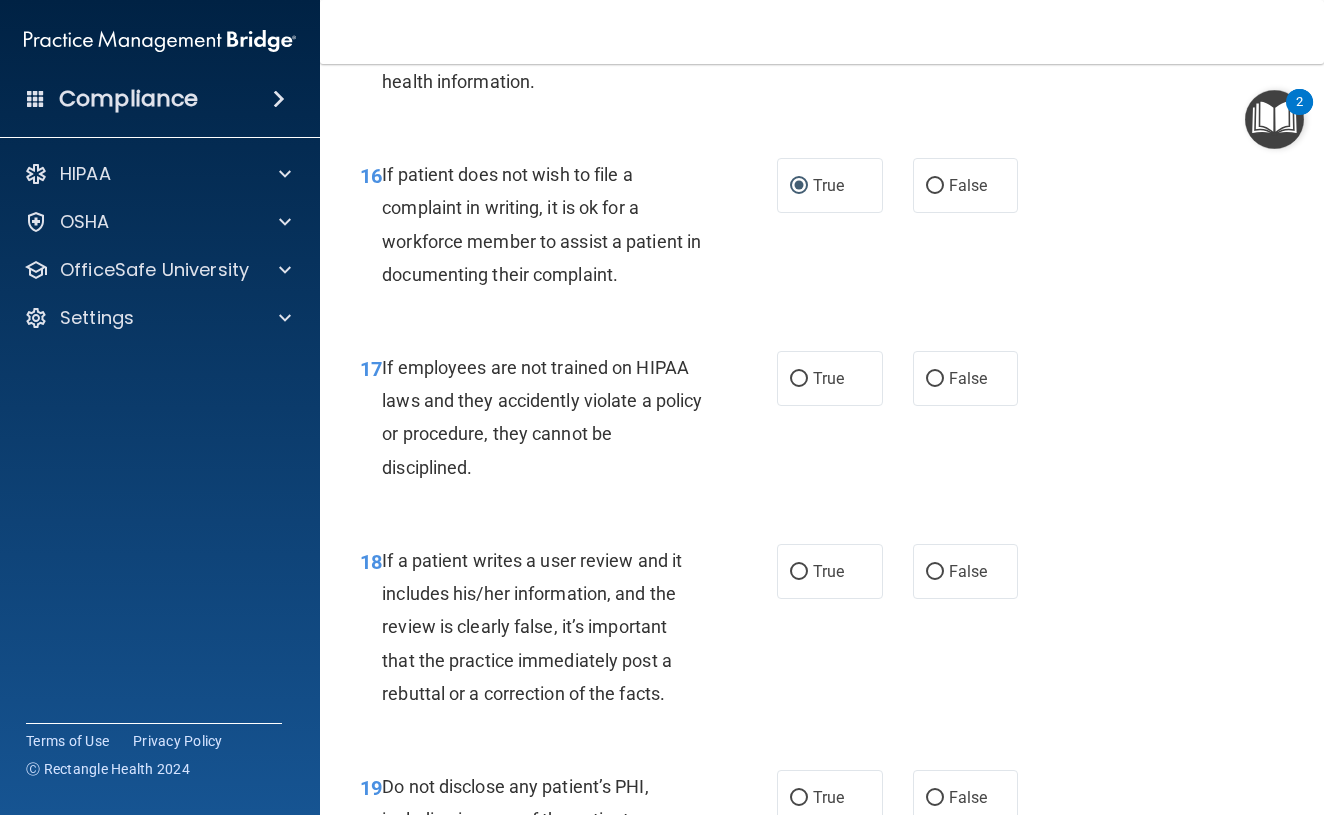 scroll, scrollTop: 3593, scrollLeft: 0, axis: vertical 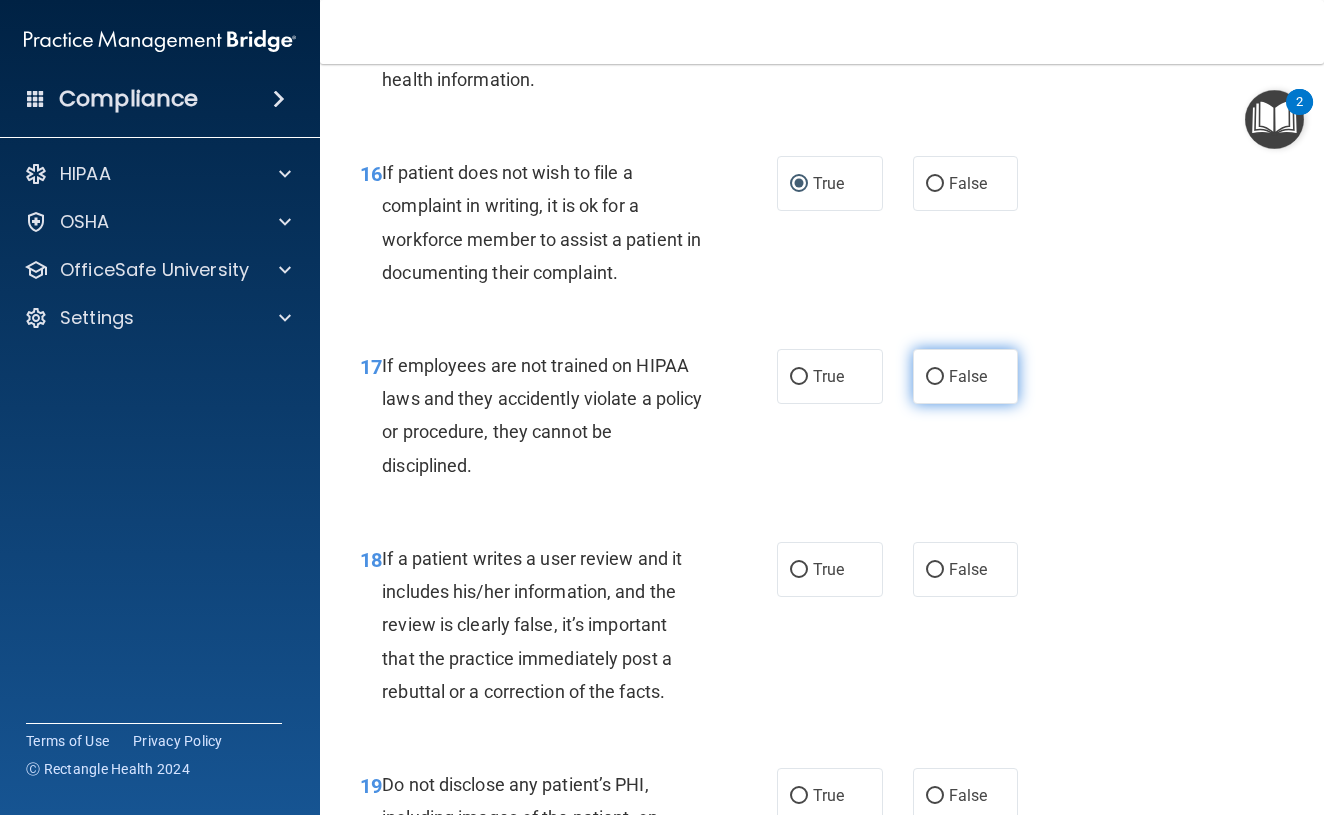 click on "False" at bounding box center (935, 377) 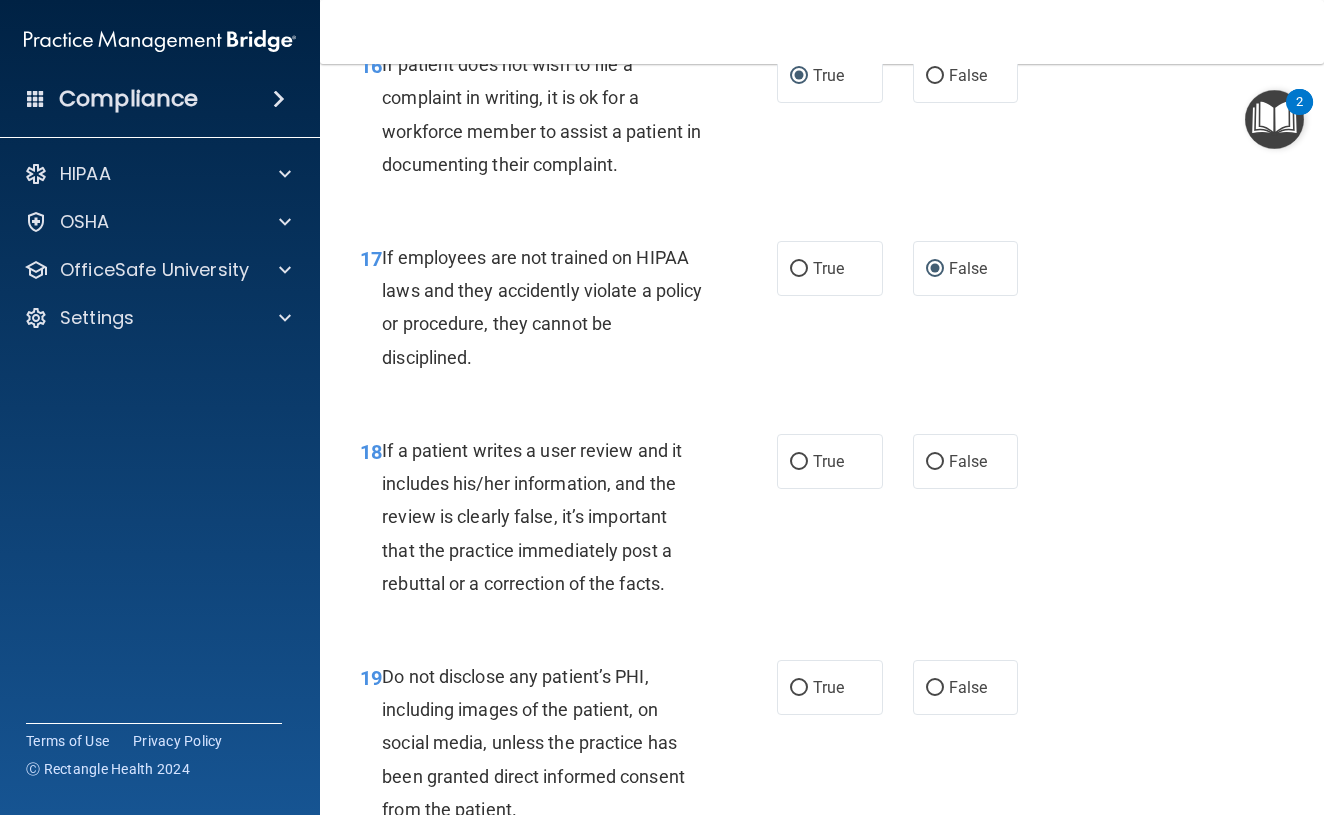 scroll, scrollTop: 3732, scrollLeft: 0, axis: vertical 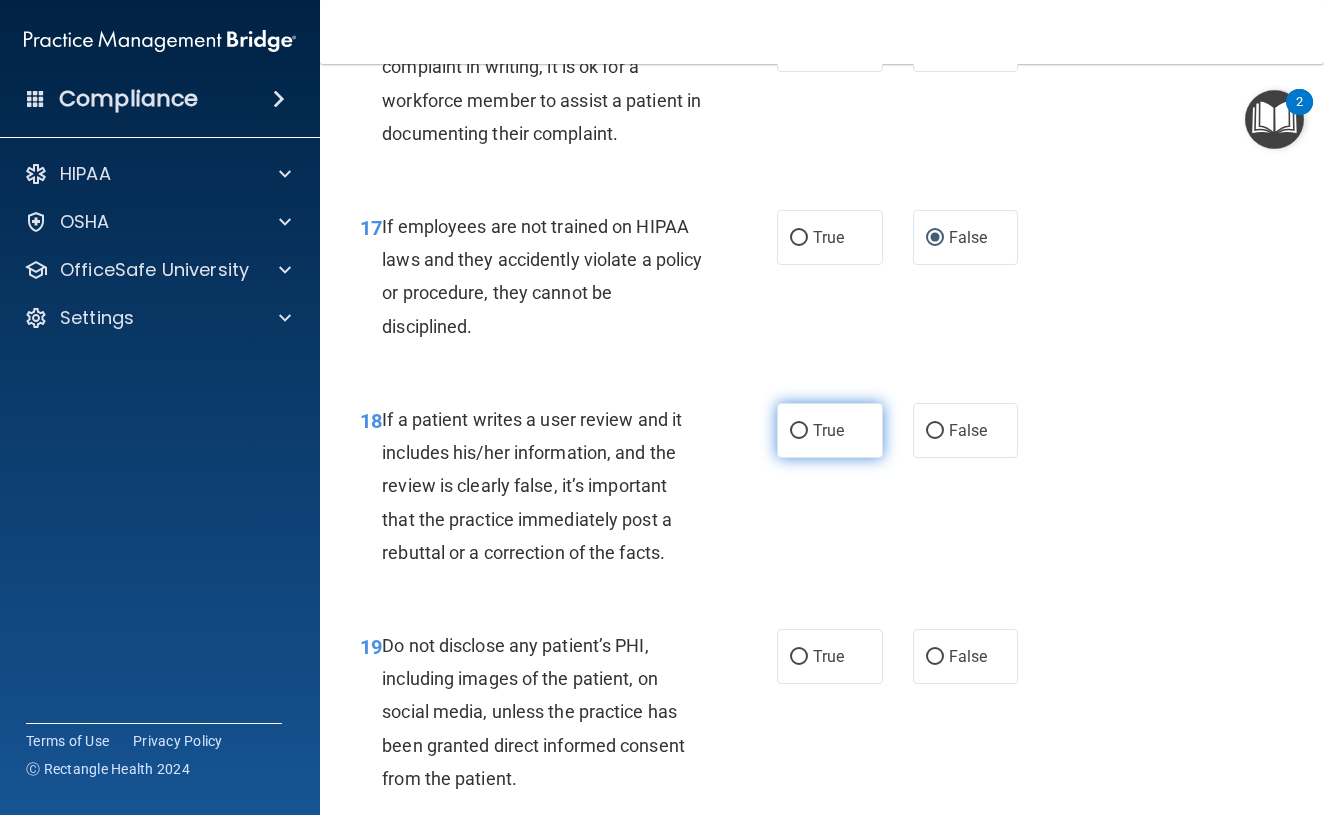 click on "True" at bounding box center [830, 430] 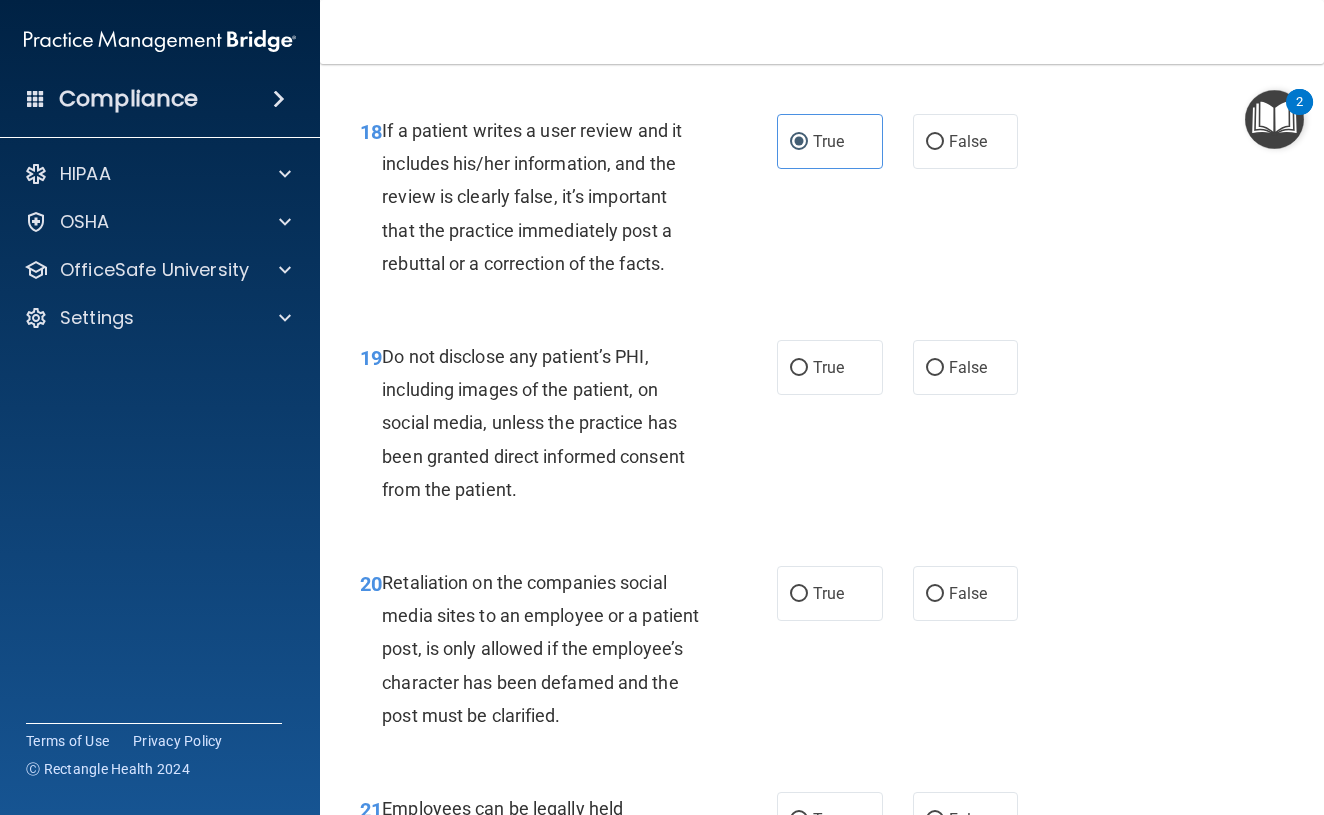 scroll, scrollTop: 4040, scrollLeft: 0, axis: vertical 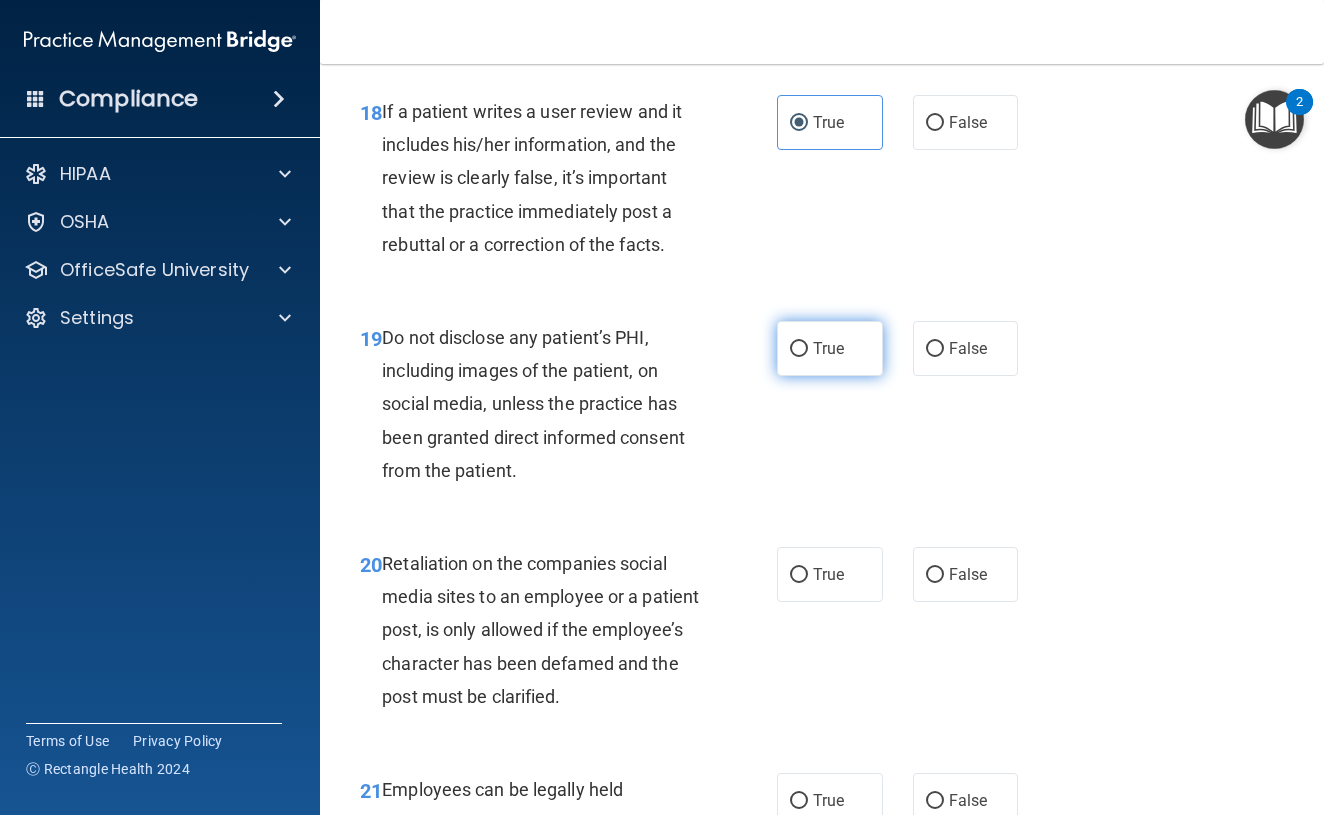 click on "True" at bounding box center [830, 348] 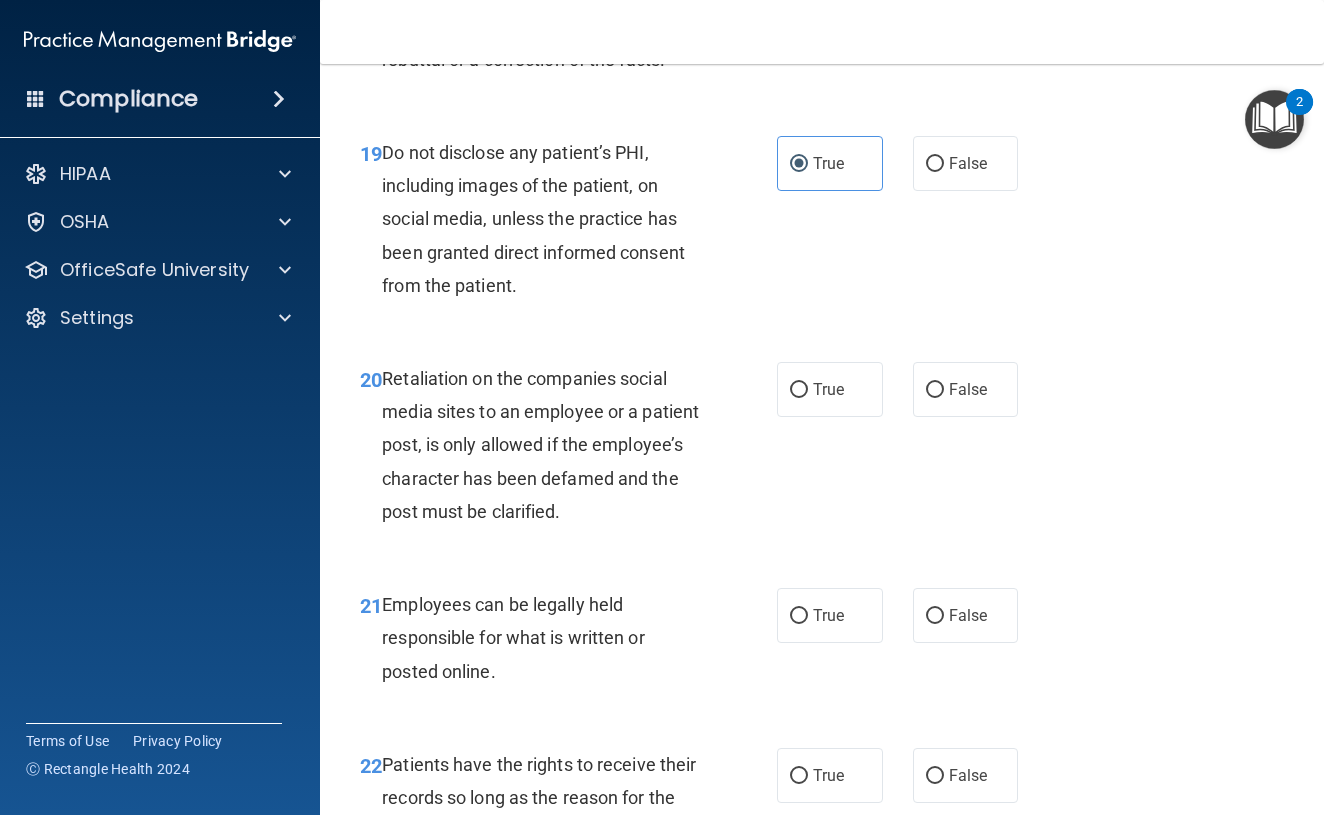 scroll, scrollTop: 4226, scrollLeft: 0, axis: vertical 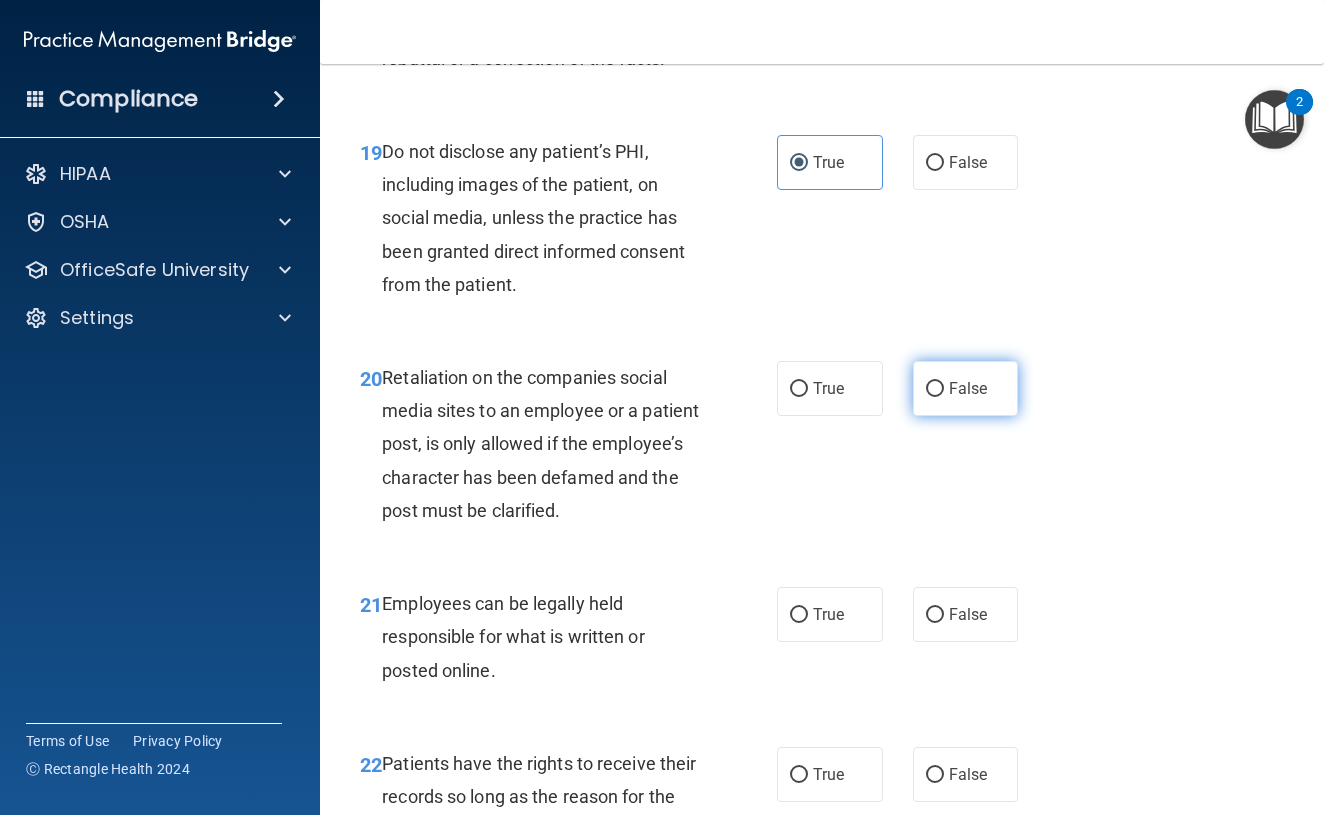 click on "False" at bounding box center (935, 389) 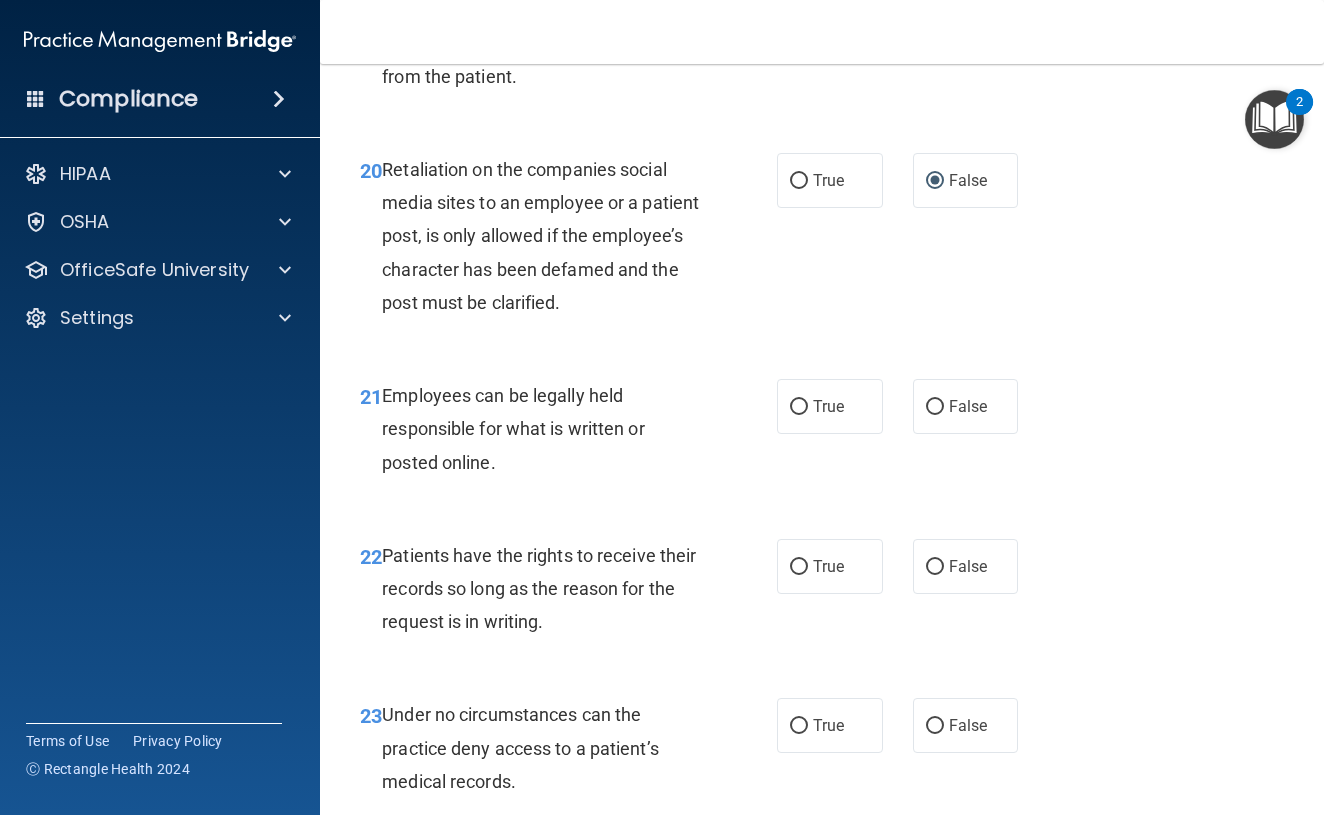 scroll, scrollTop: 4432, scrollLeft: 0, axis: vertical 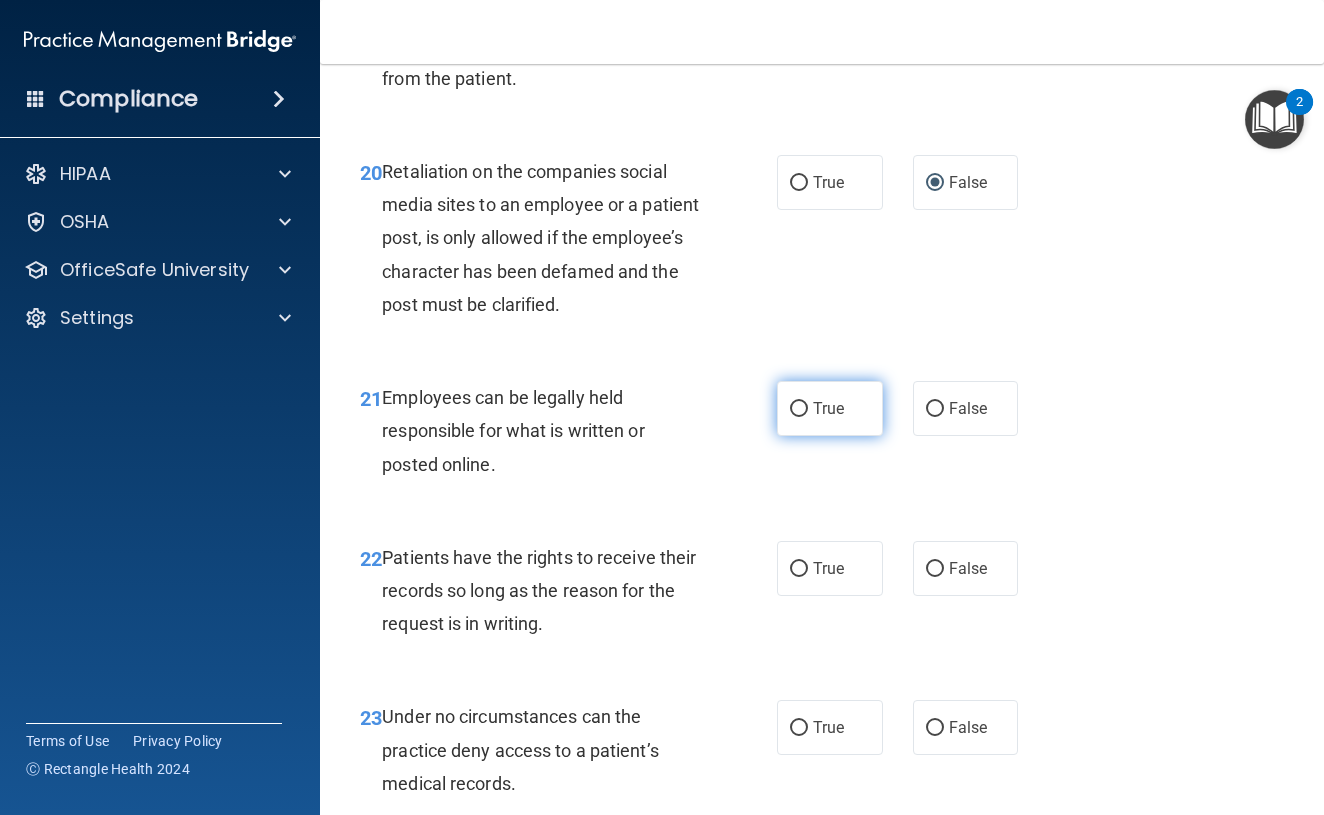 click on "True" at bounding box center (828, 408) 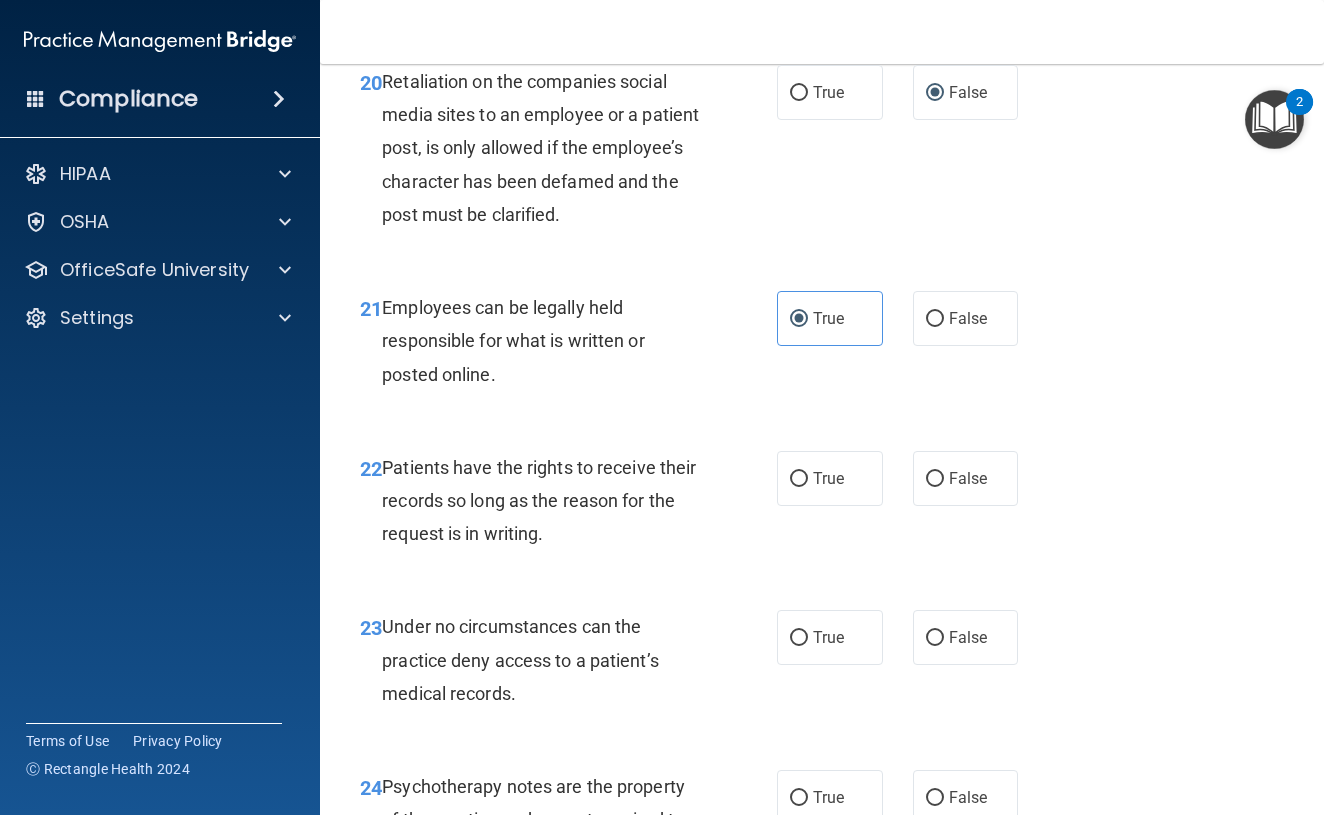 scroll, scrollTop: 4517, scrollLeft: 0, axis: vertical 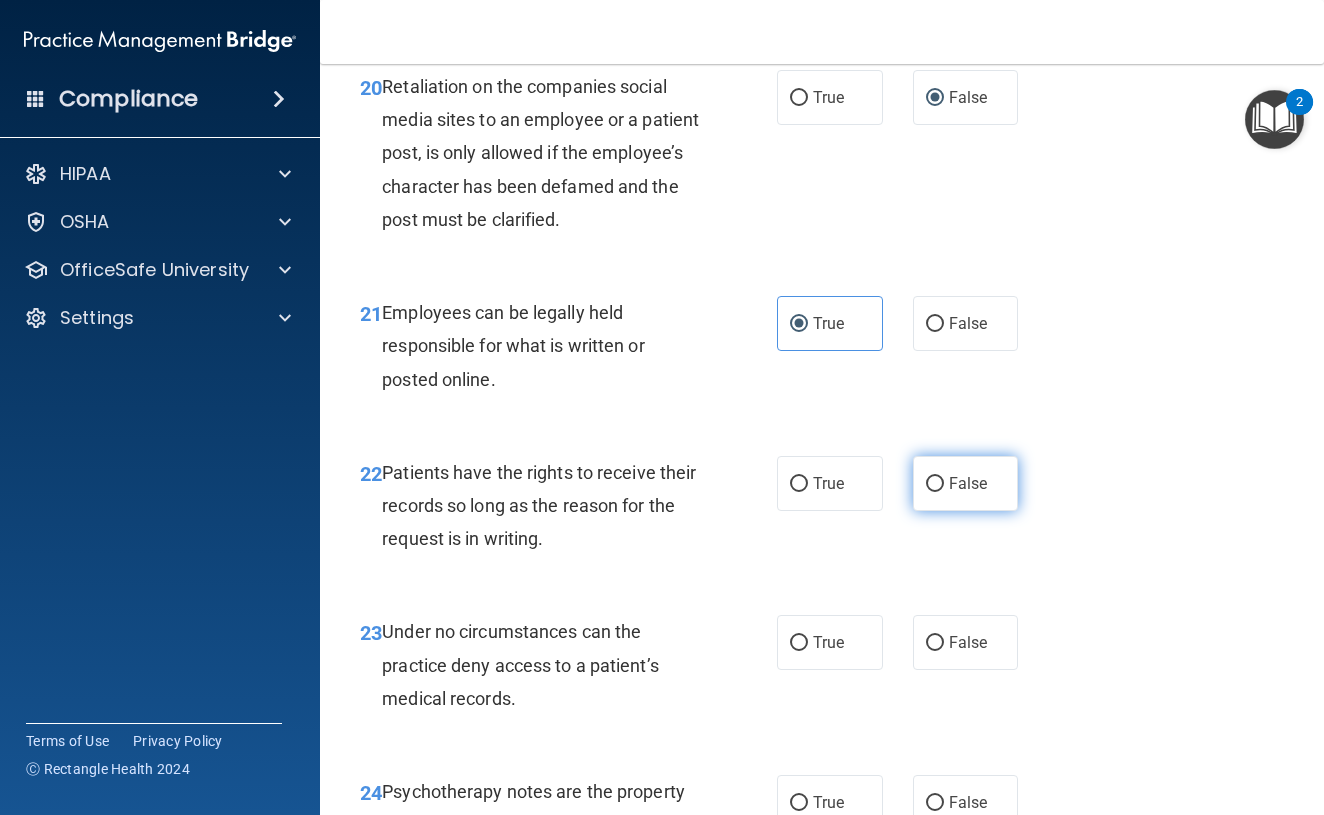 click on "False" at bounding box center [968, 483] 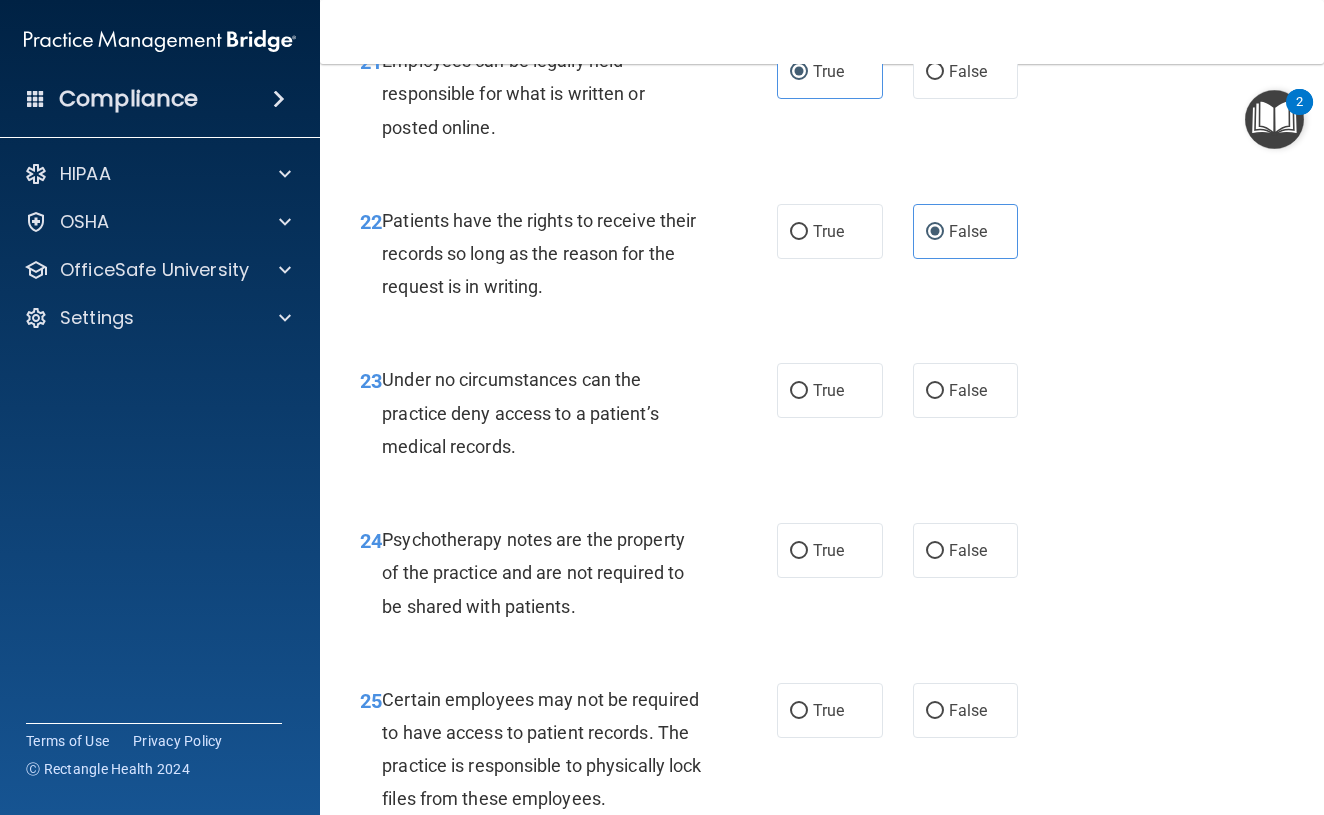 scroll, scrollTop: 4779, scrollLeft: 0, axis: vertical 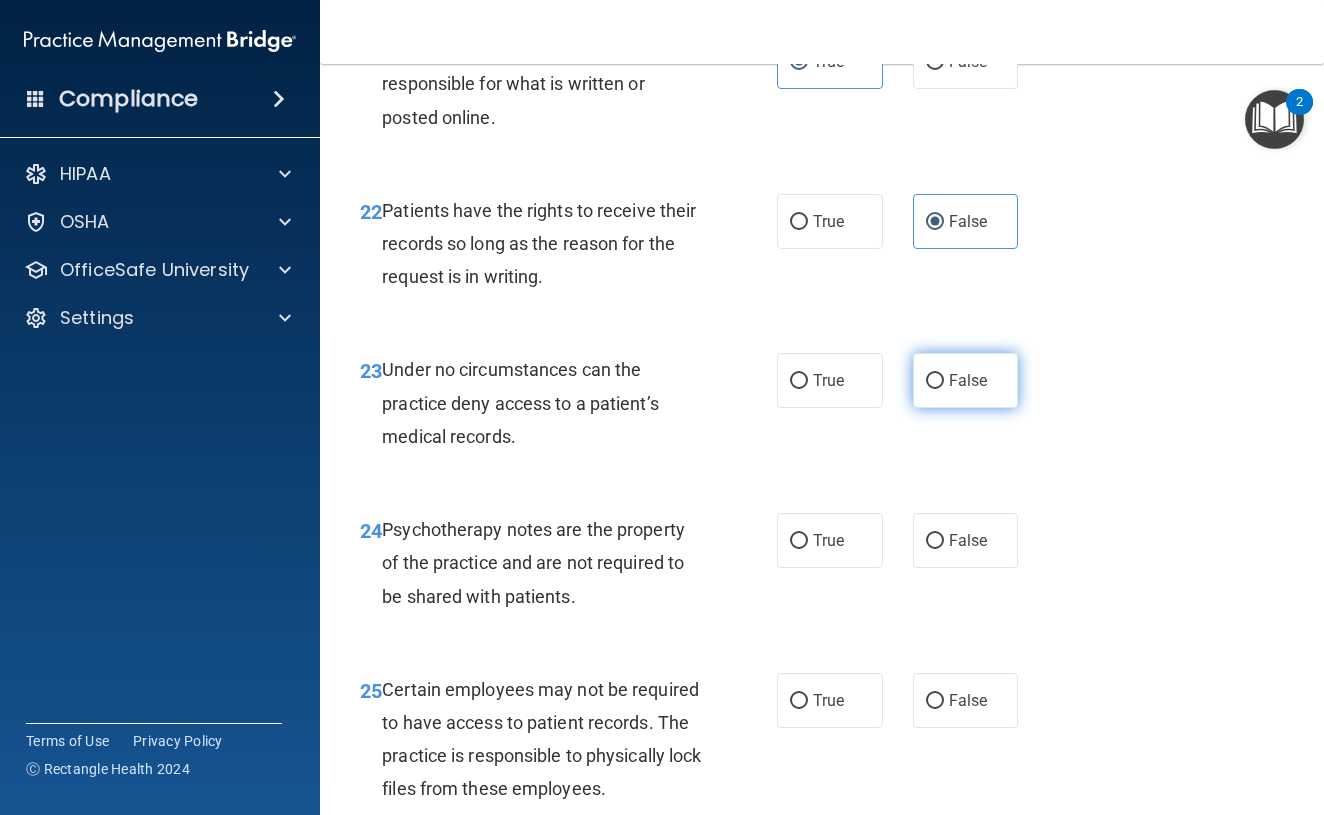 click on "False" at bounding box center (935, 381) 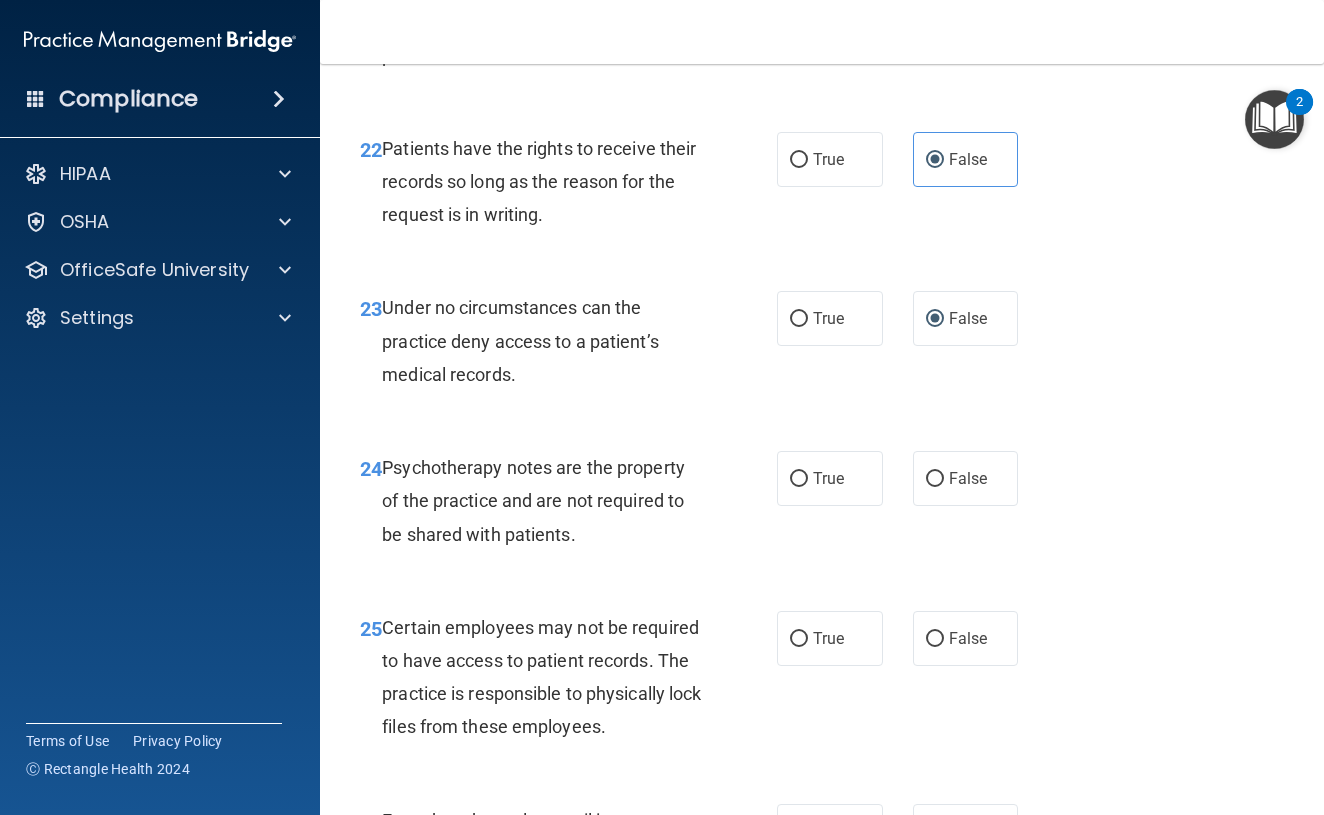 scroll, scrollTop: 4846, scrollLeft: 0, axis: vertical 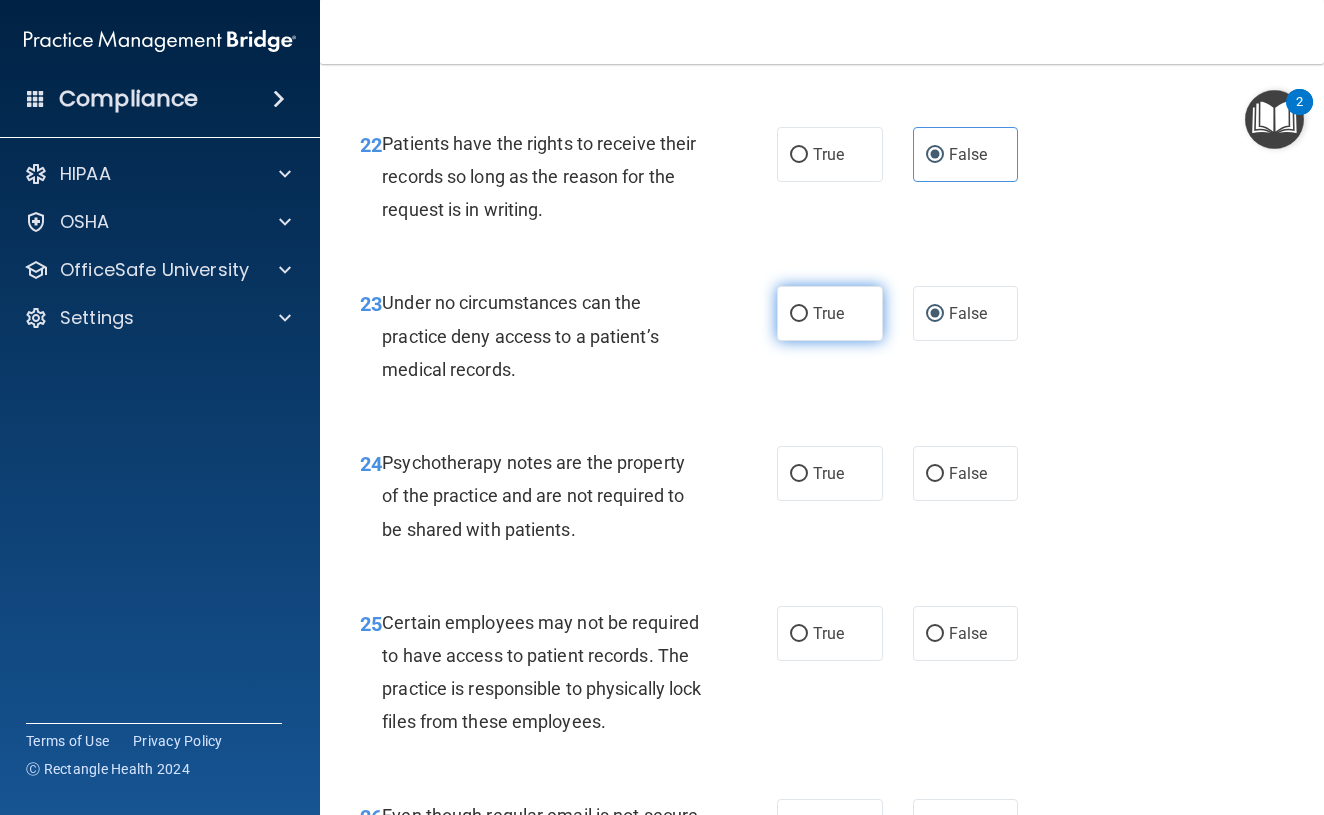 click on "True" at bounding box center [830, 313] 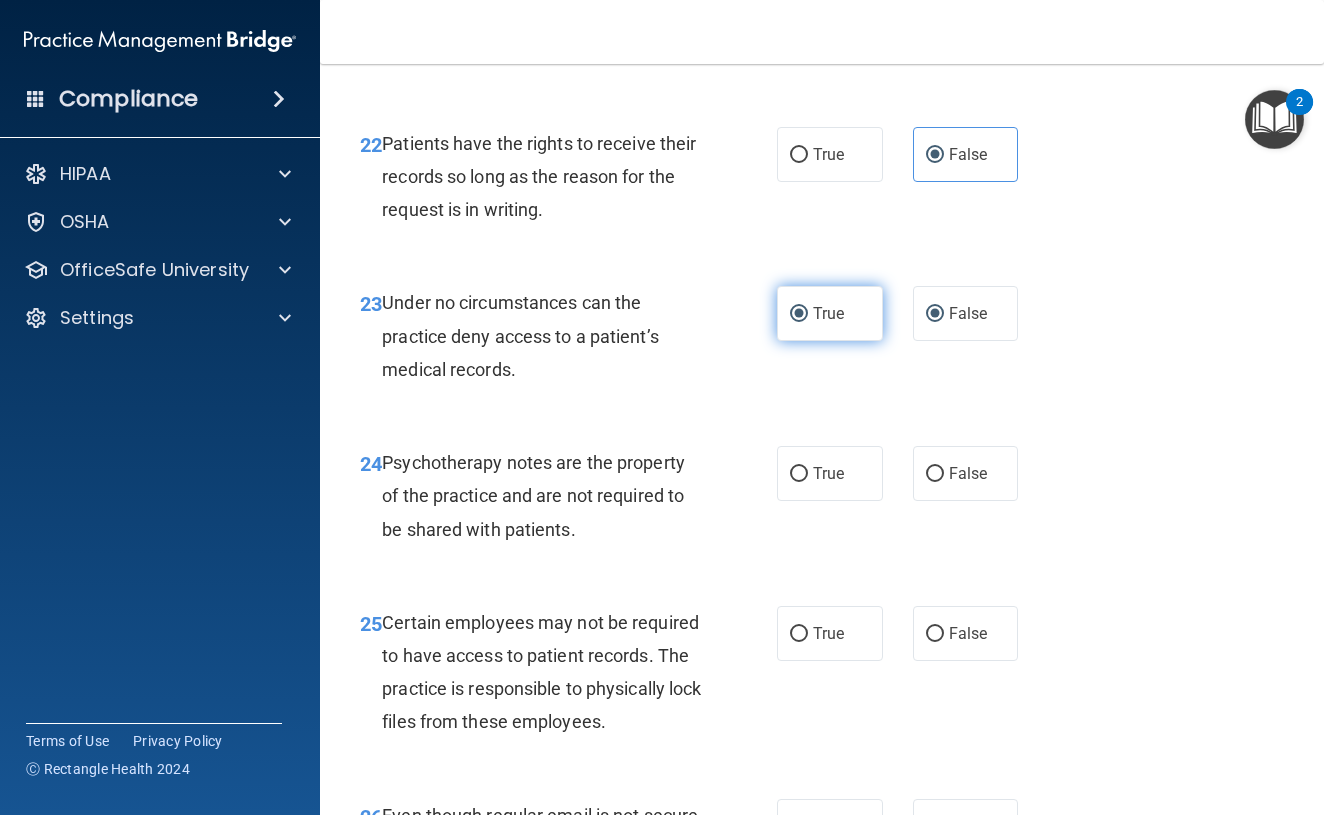 radio on "false" 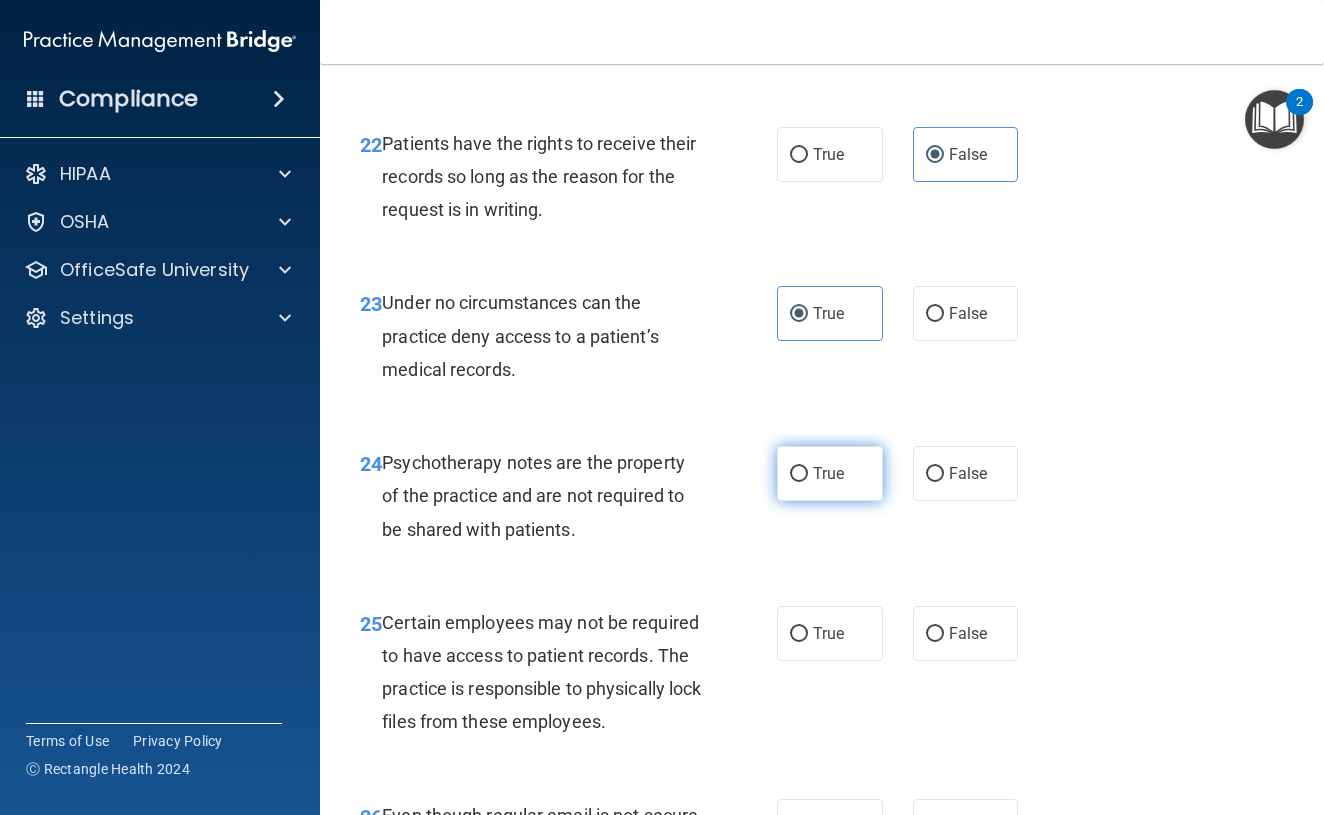 click on "True" at bounding box center (828, 473) 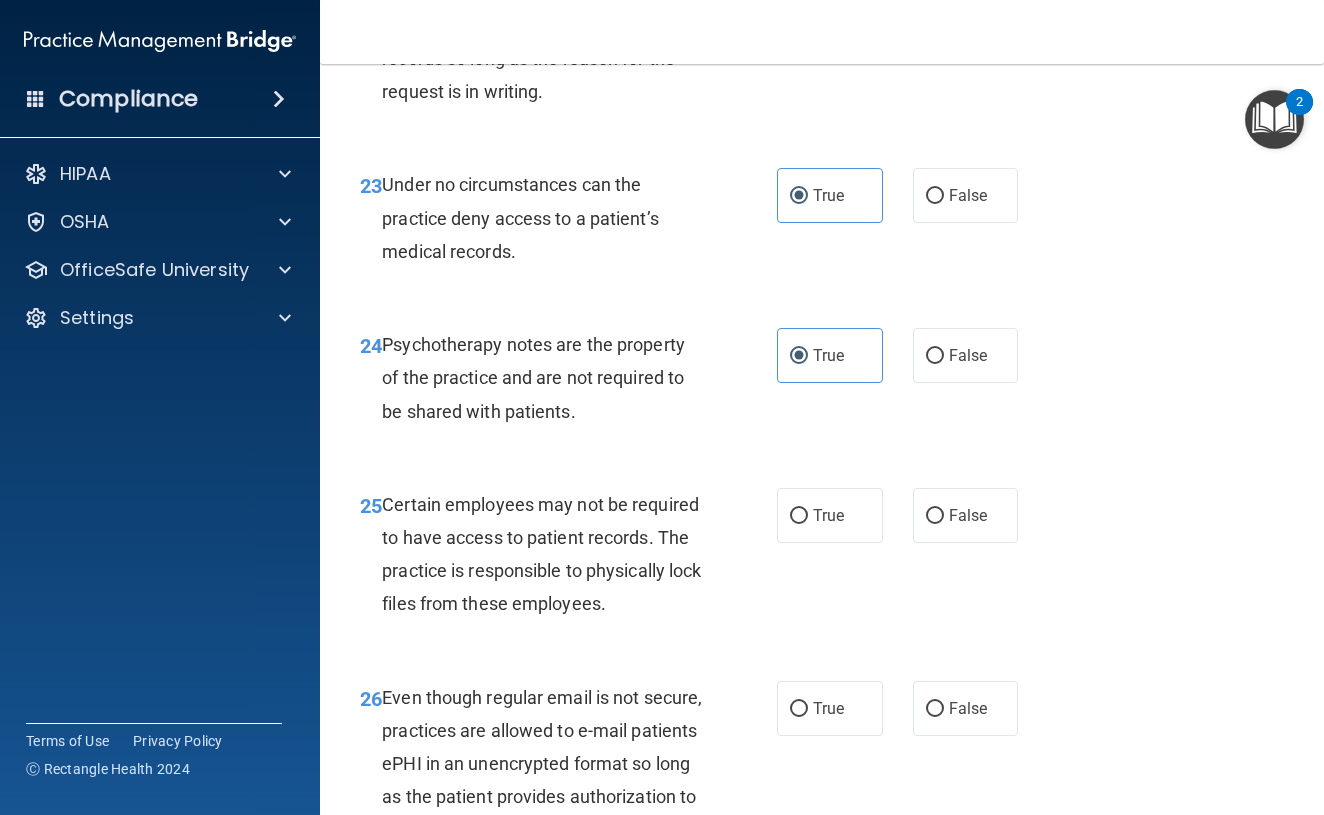 scroll, scrollTop: 4961, scrollLeft: 0, axis: vertical 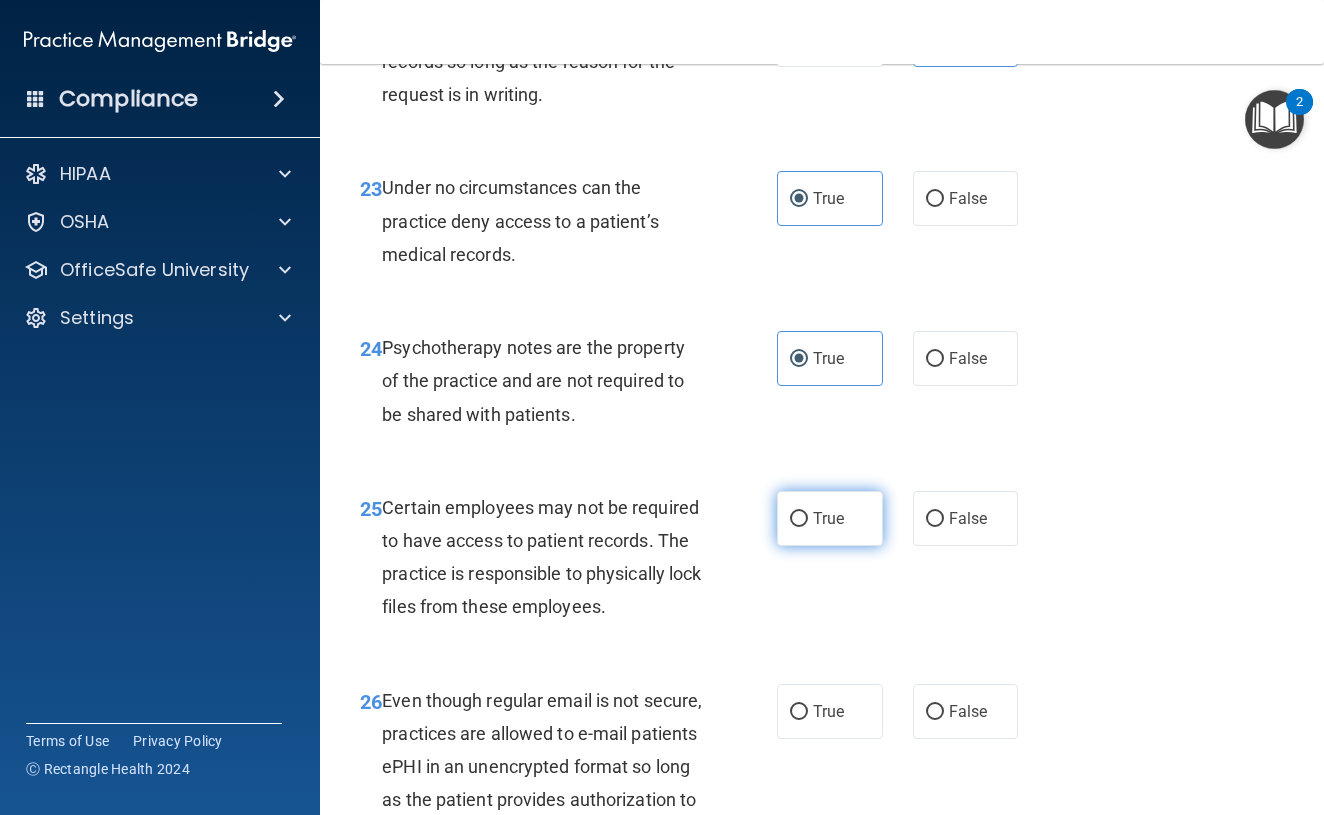click on "True" at bounding box center [799, 519] 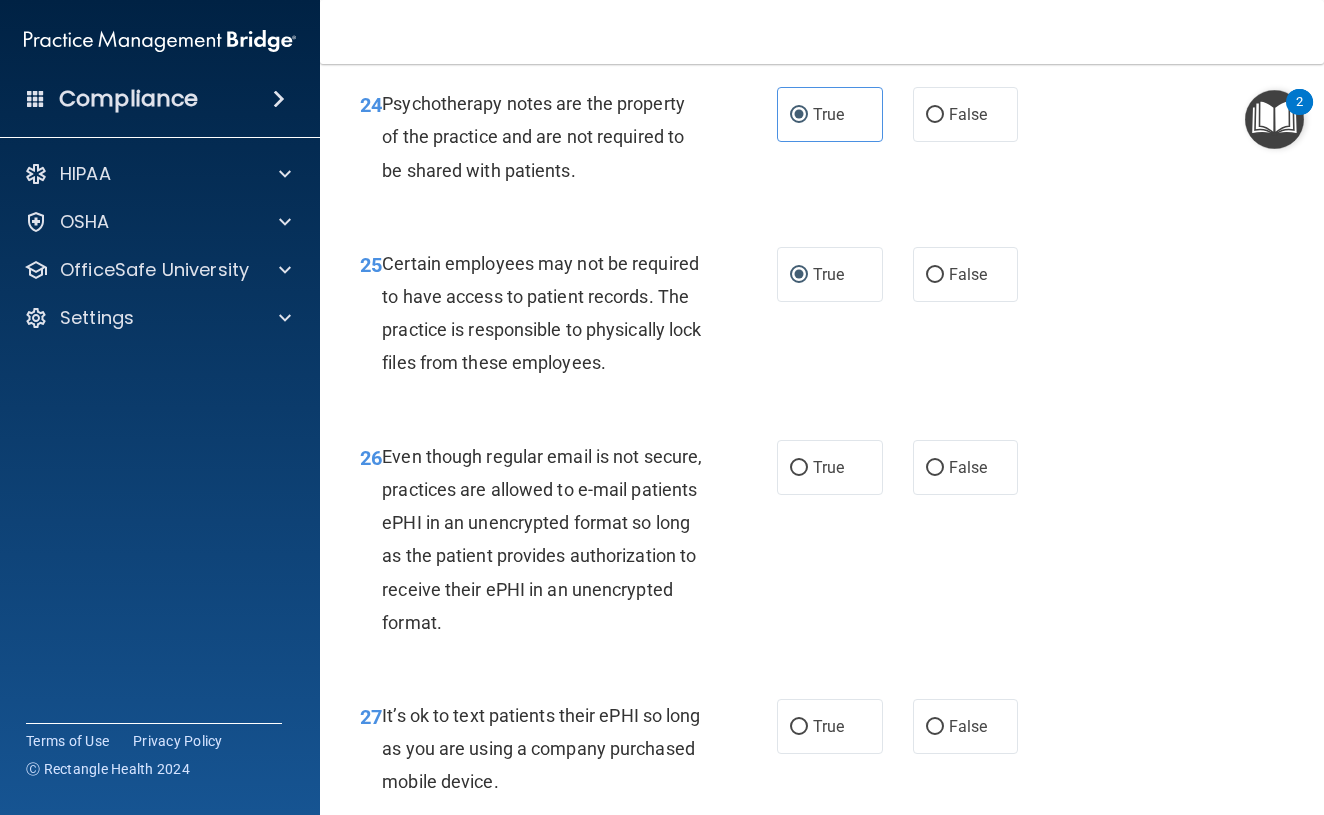 scroll, scrollTop: 5216, scrollLeft: 0, axis: vertical 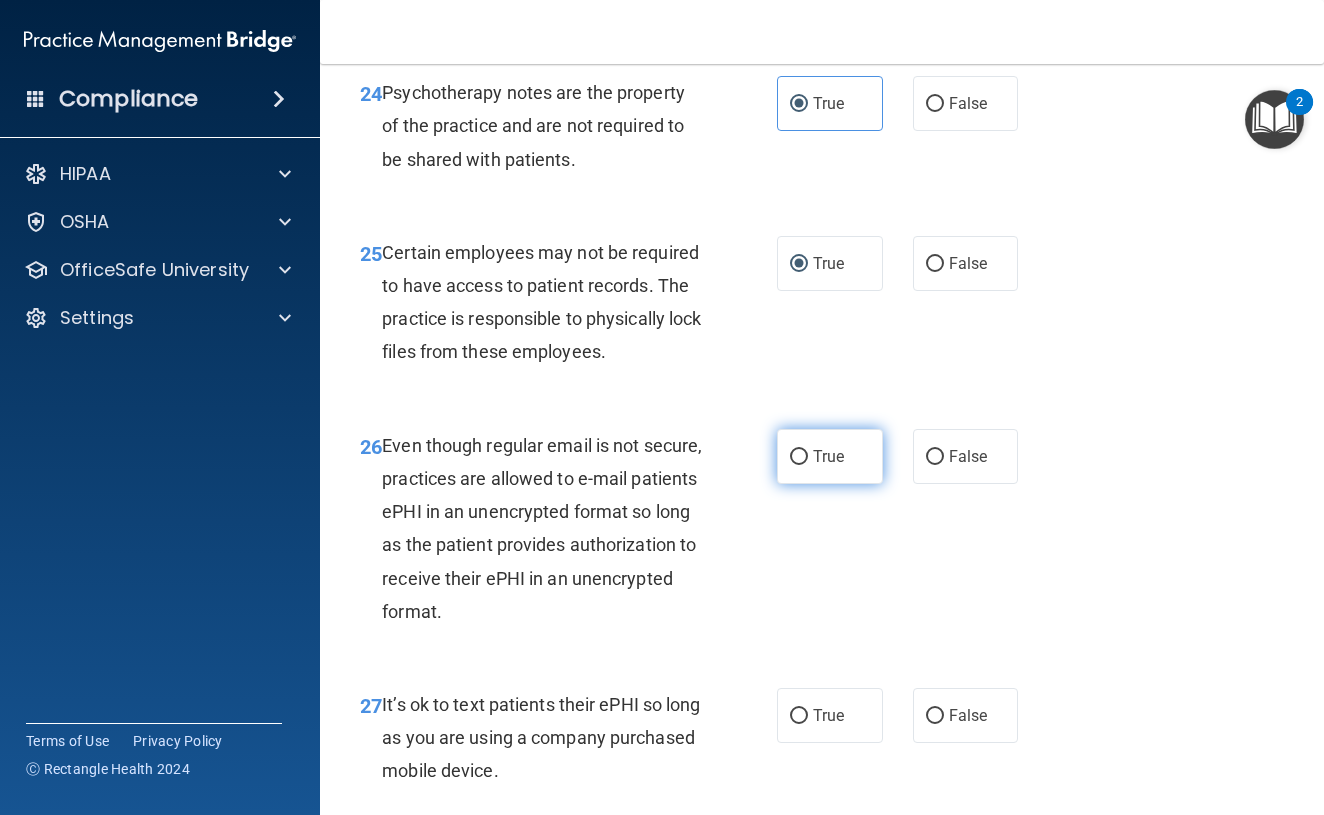 click on "True" at bounding box center [799, 457] 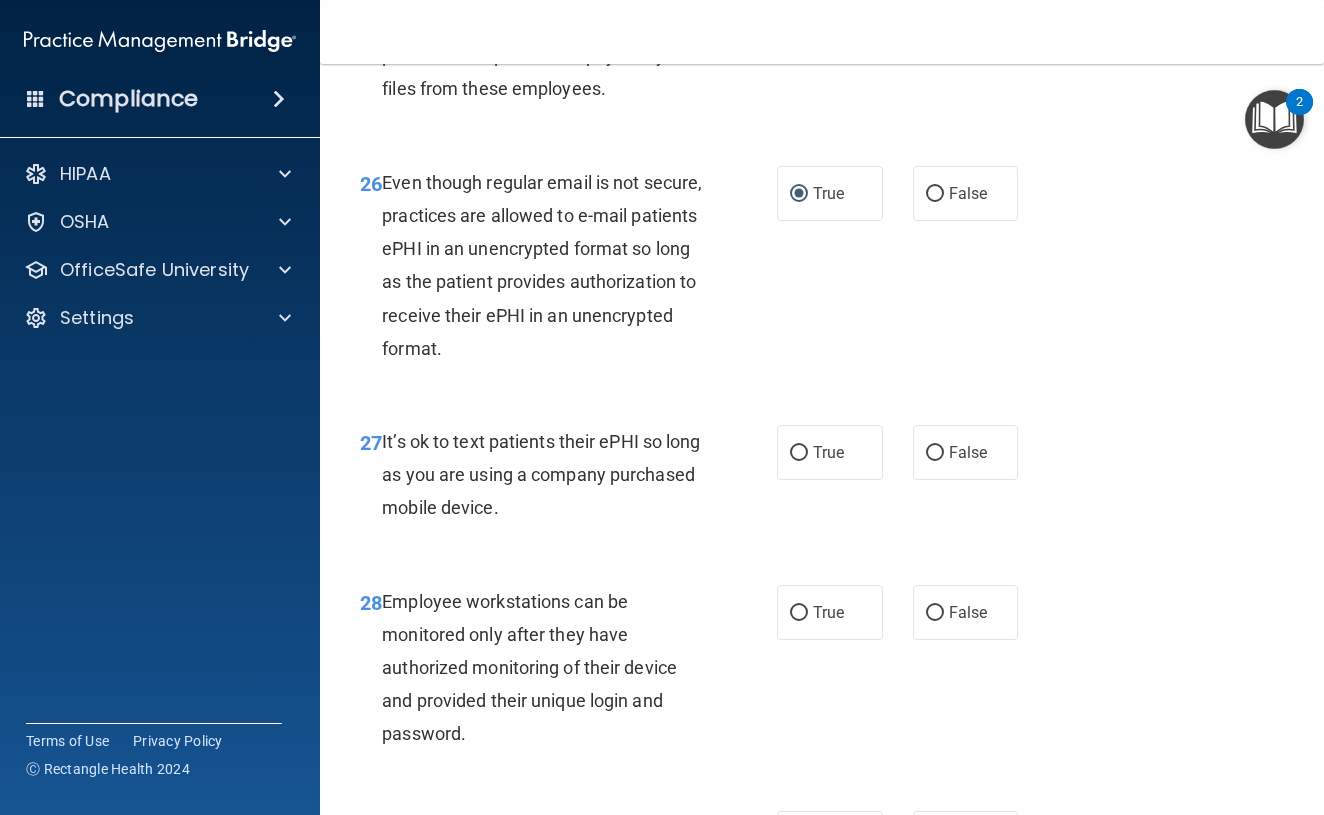 scroll, scrollTop: 5476, scrollLeft: 0, axis: vertical 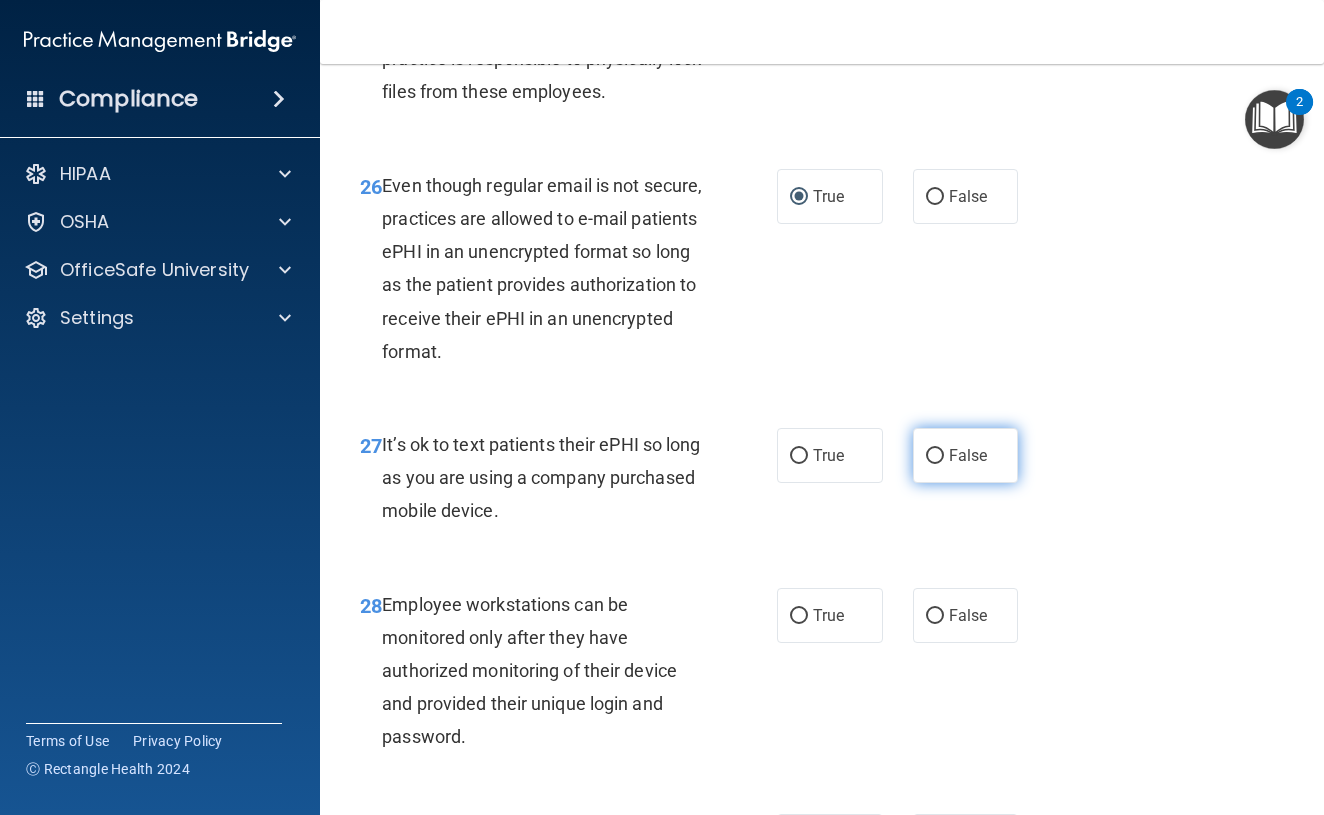 click on "False" at bounding box center [935, 456] 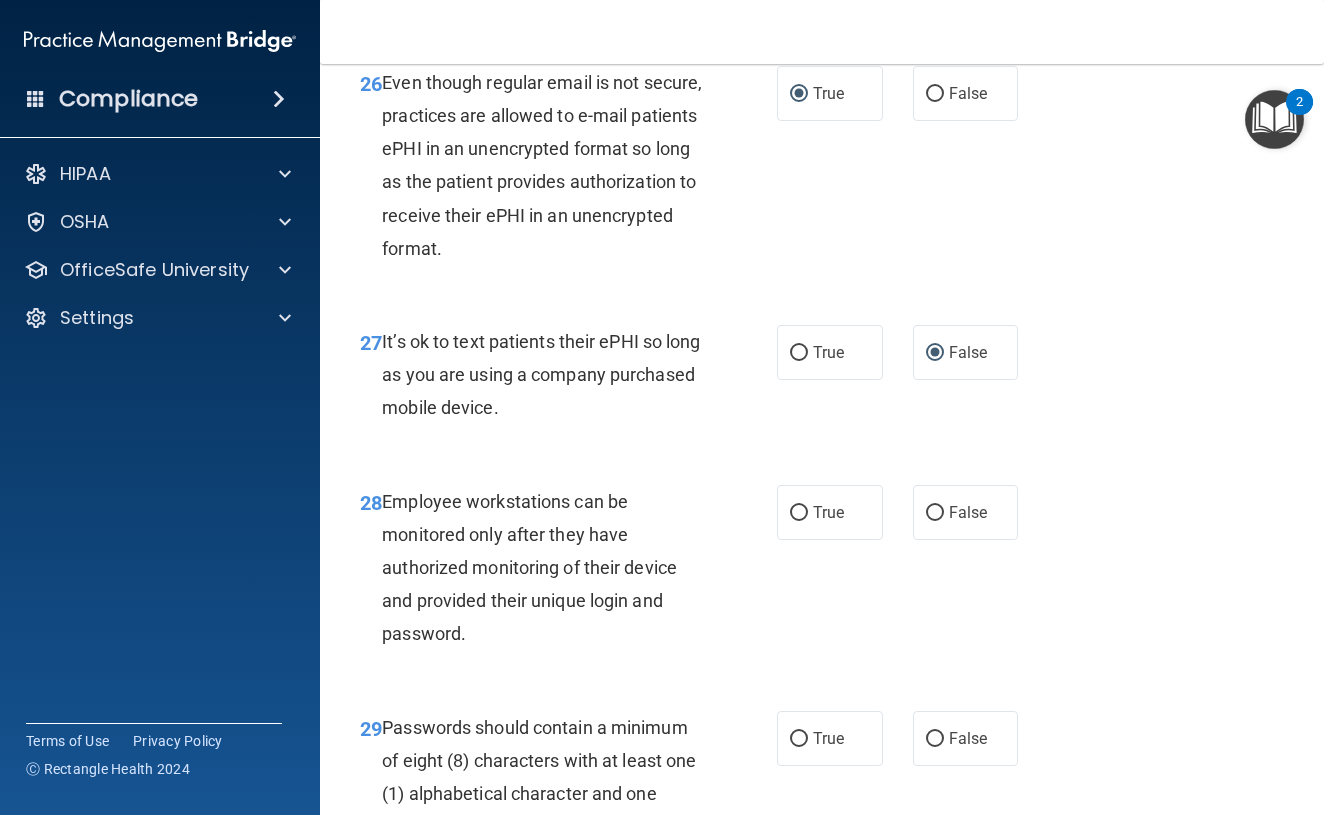 scroll, scrollTop: 5586, scrollLeft: 0, axis: vertical 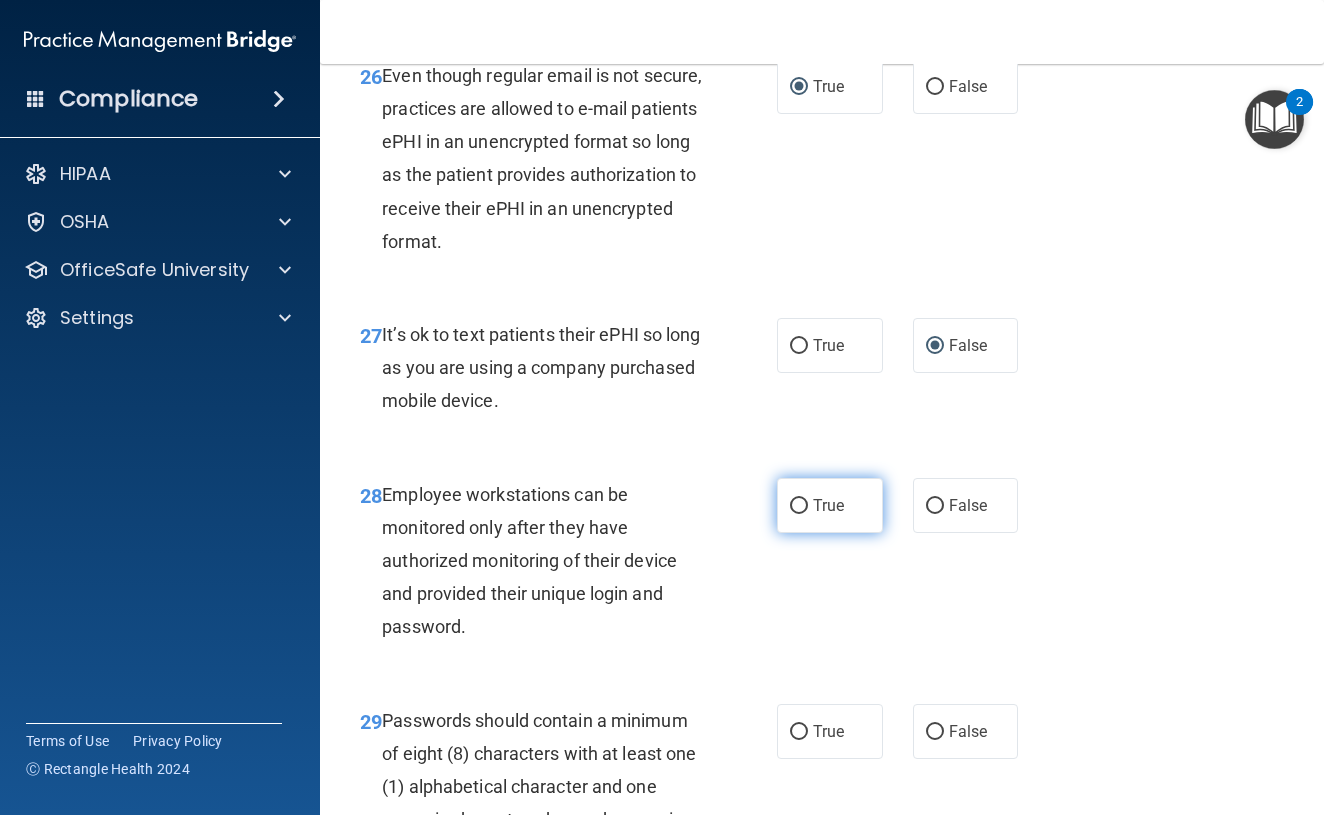 click on "True" at bounding box center [830, 505] 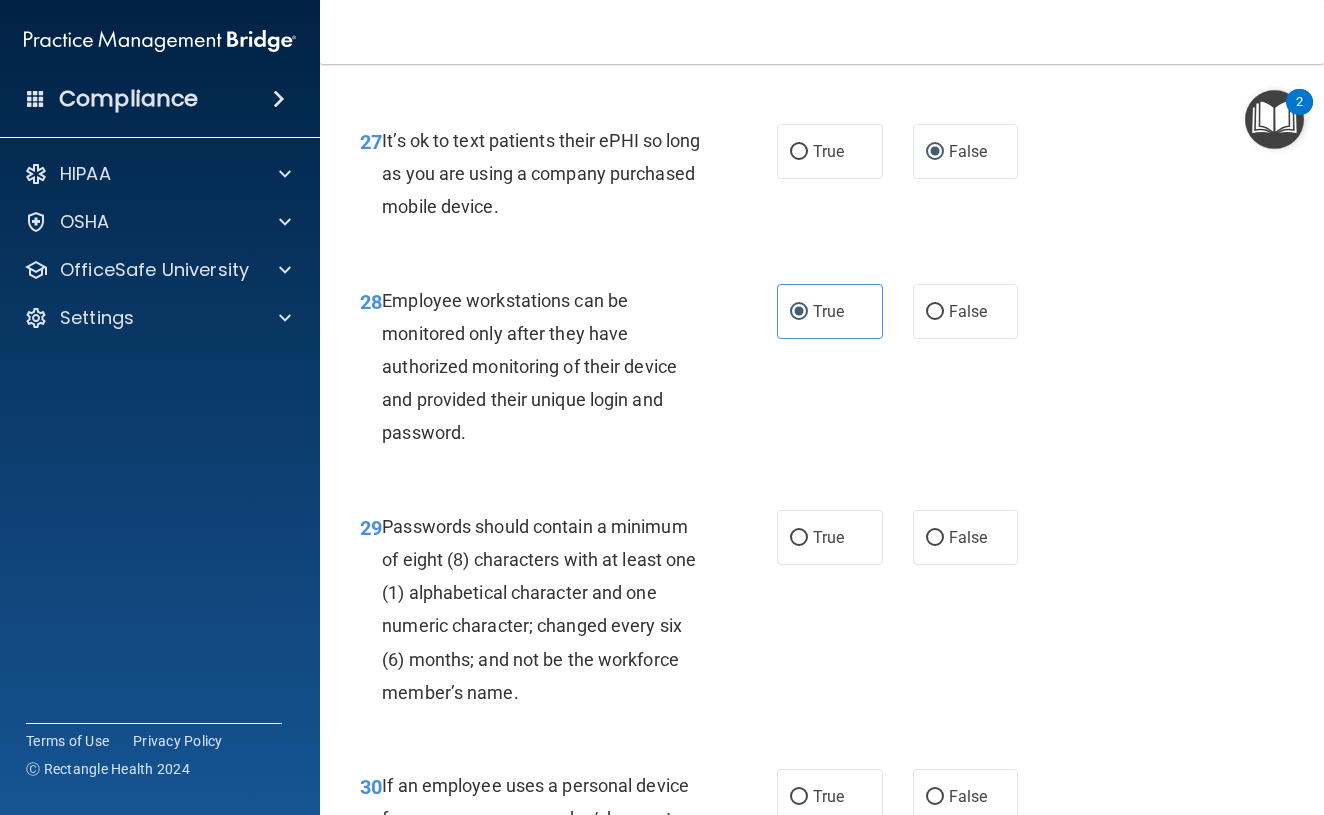 scroll, scrollTop: 5777, scrollLeft: 0, axis: vertical 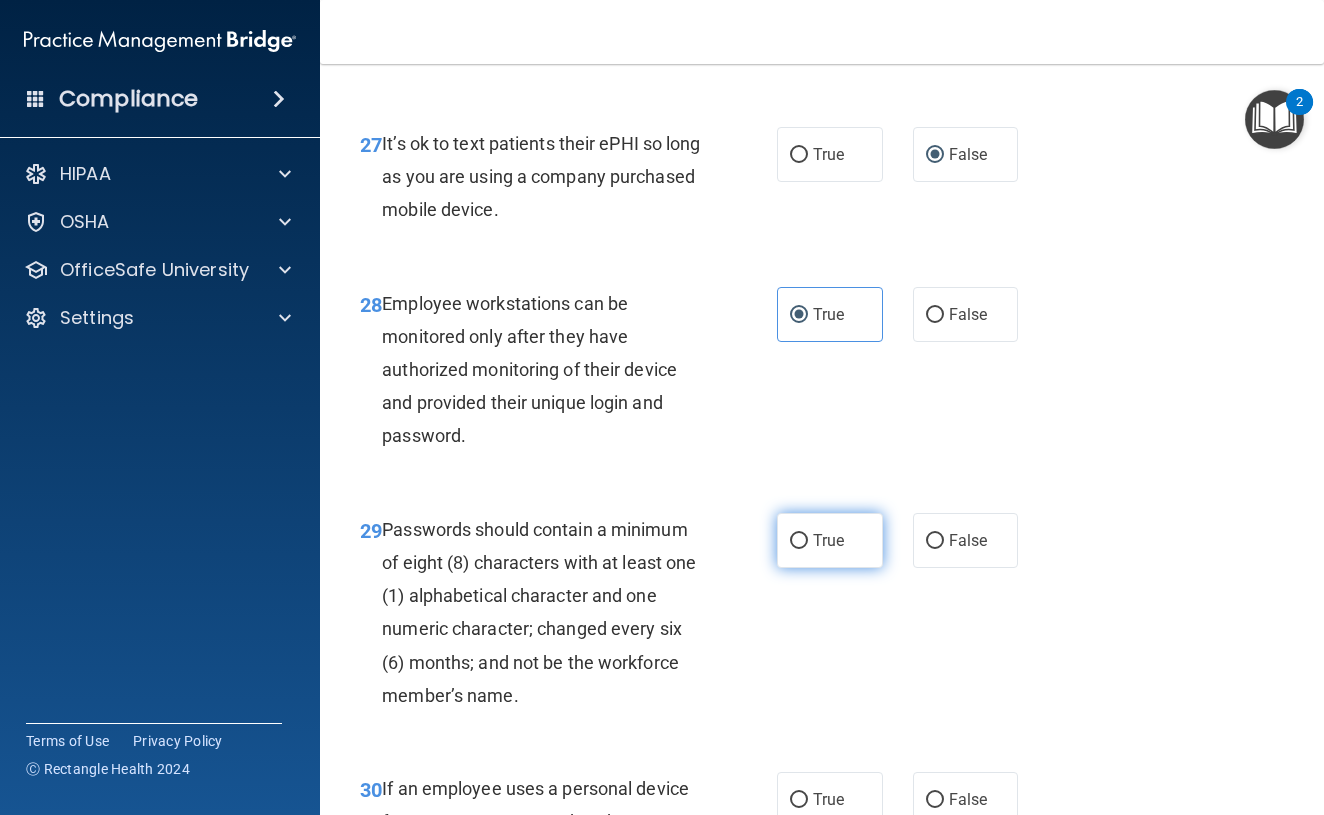 click on "True" at bounding box center (799, 541) 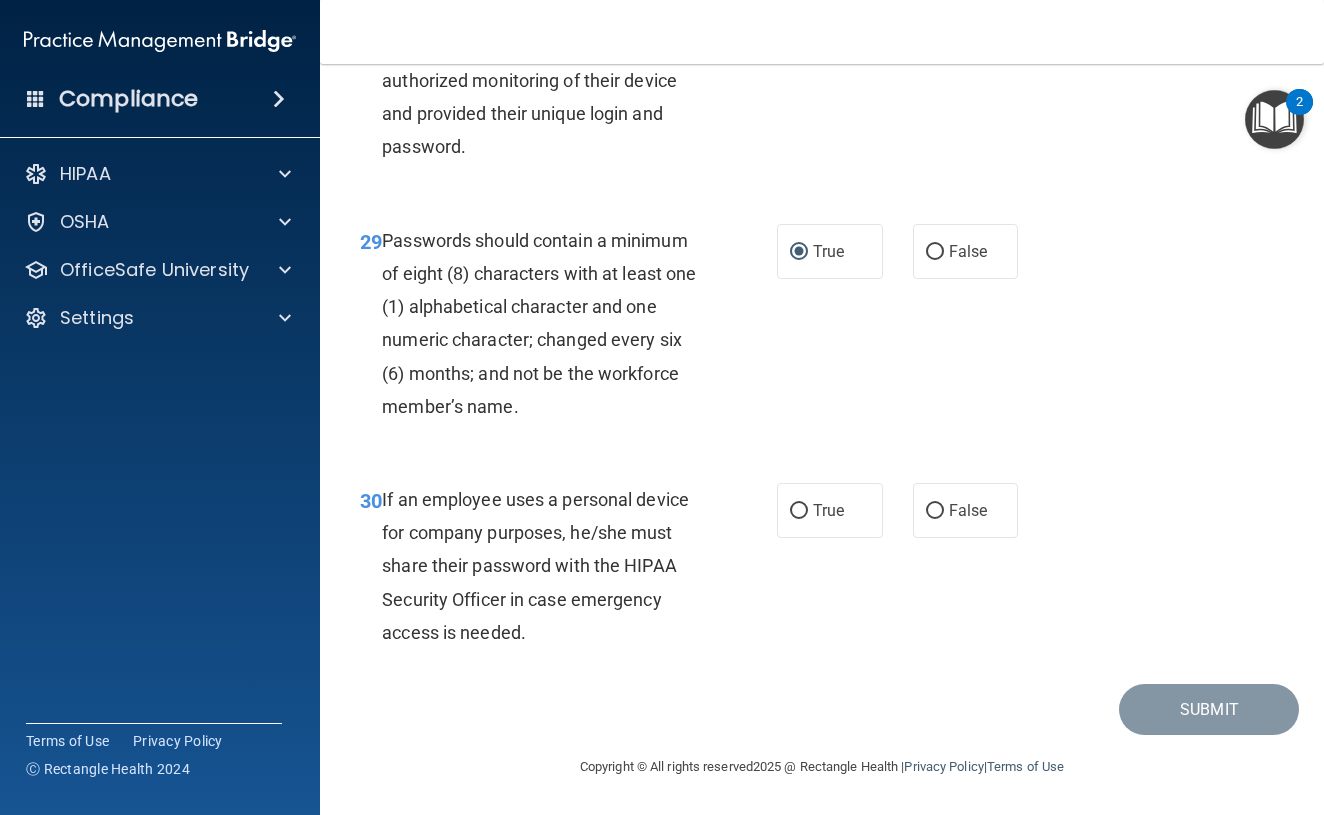 scroll, scrollTop: 6066, scrollLeft: 0, axis: vertical 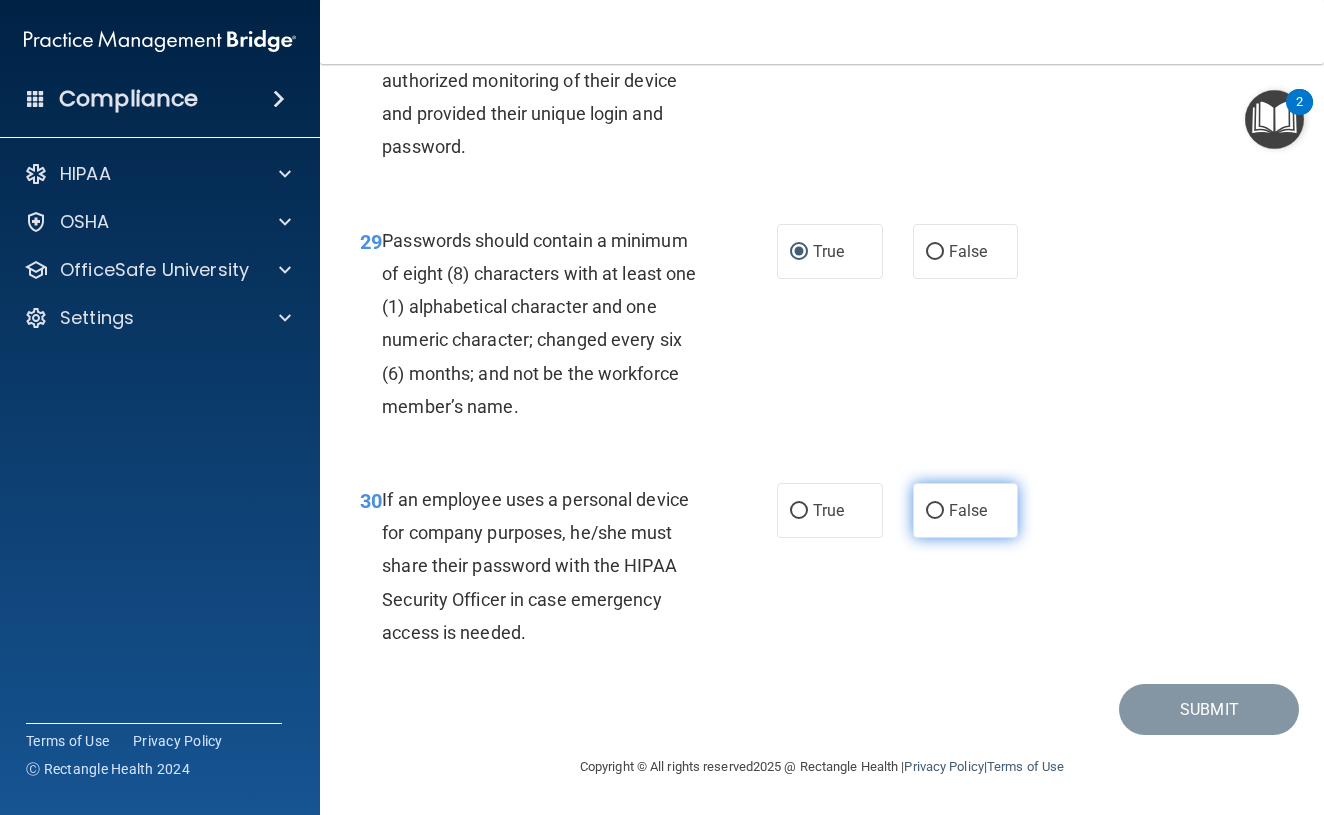click on "False" at bounding box center (968, 510) 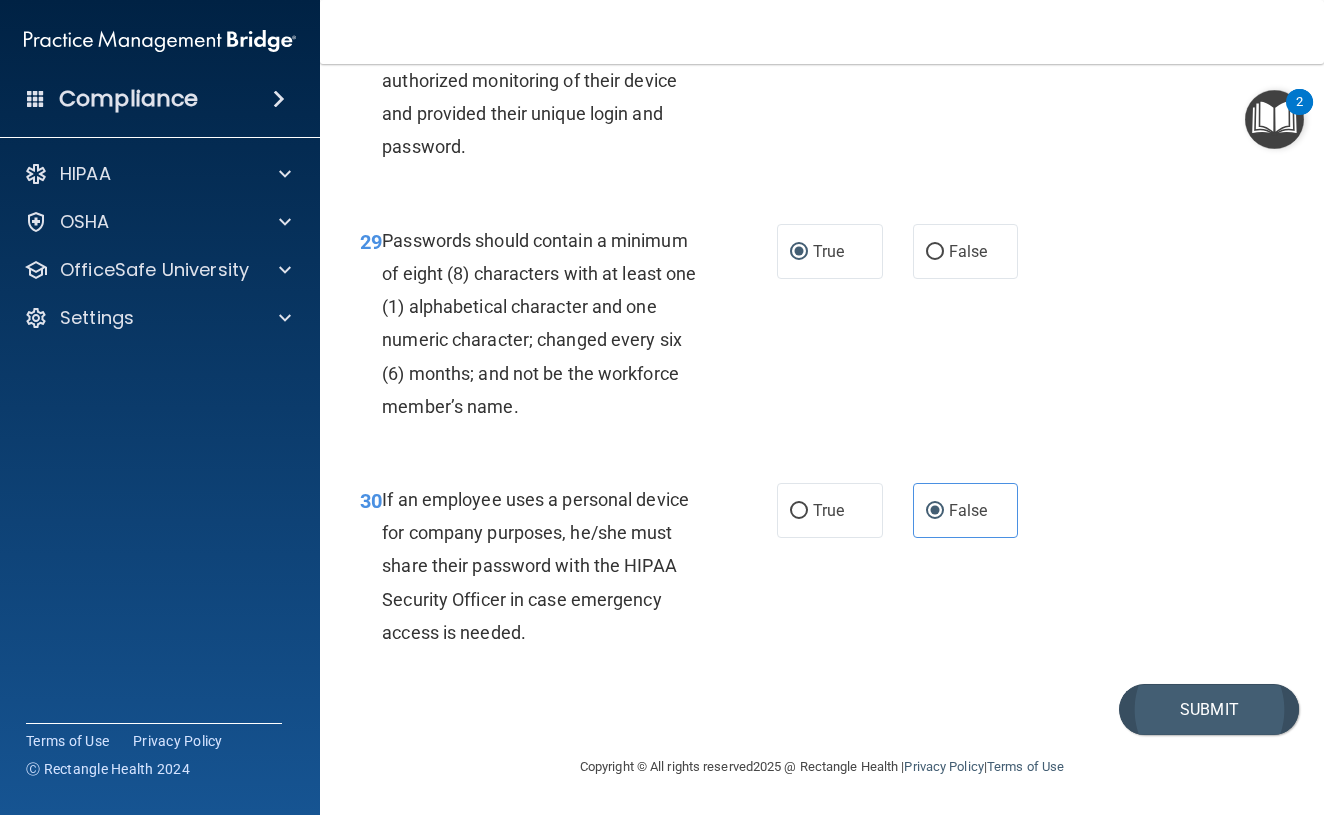click on "Submit" at bounding box center [1209, 709] 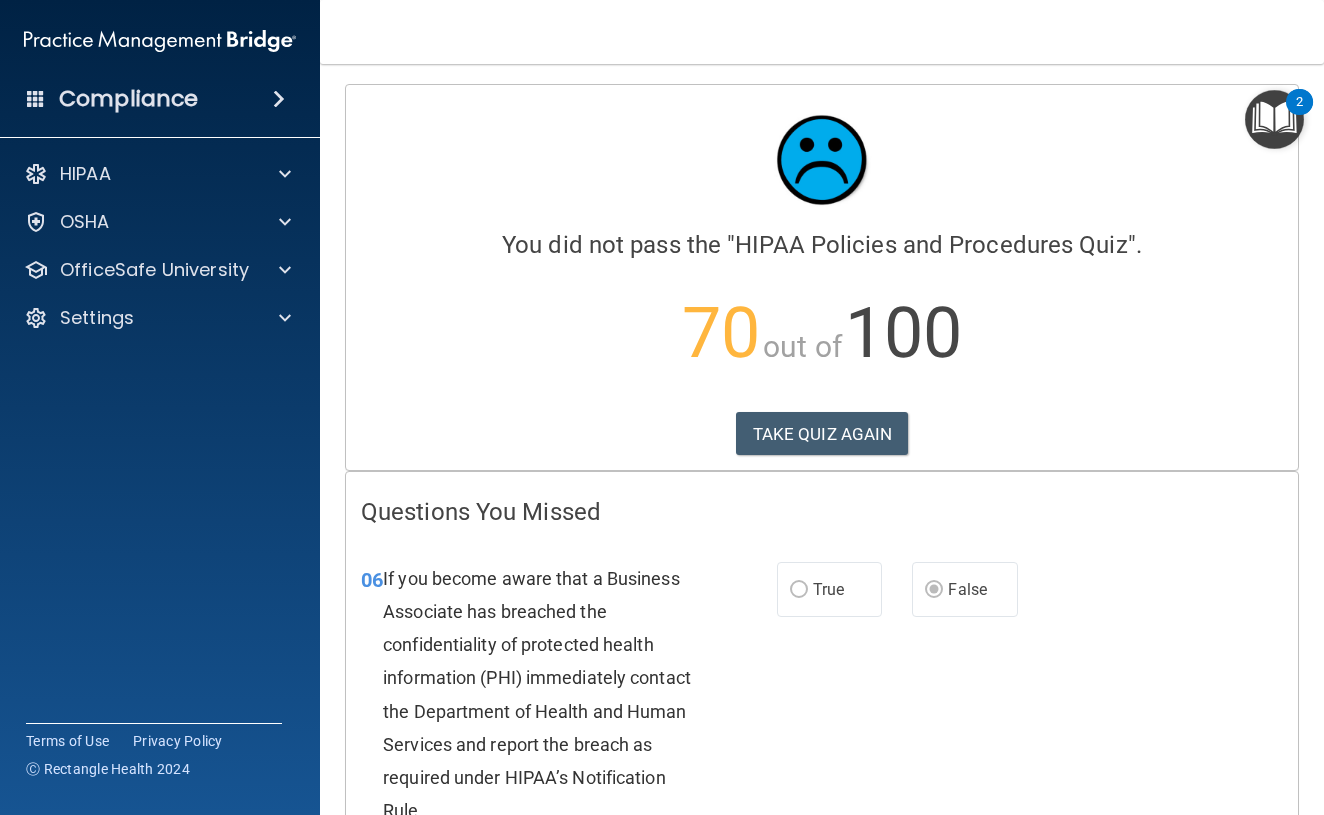 scroll, scrollTop: 0, scrollLeft: 0, axis: both 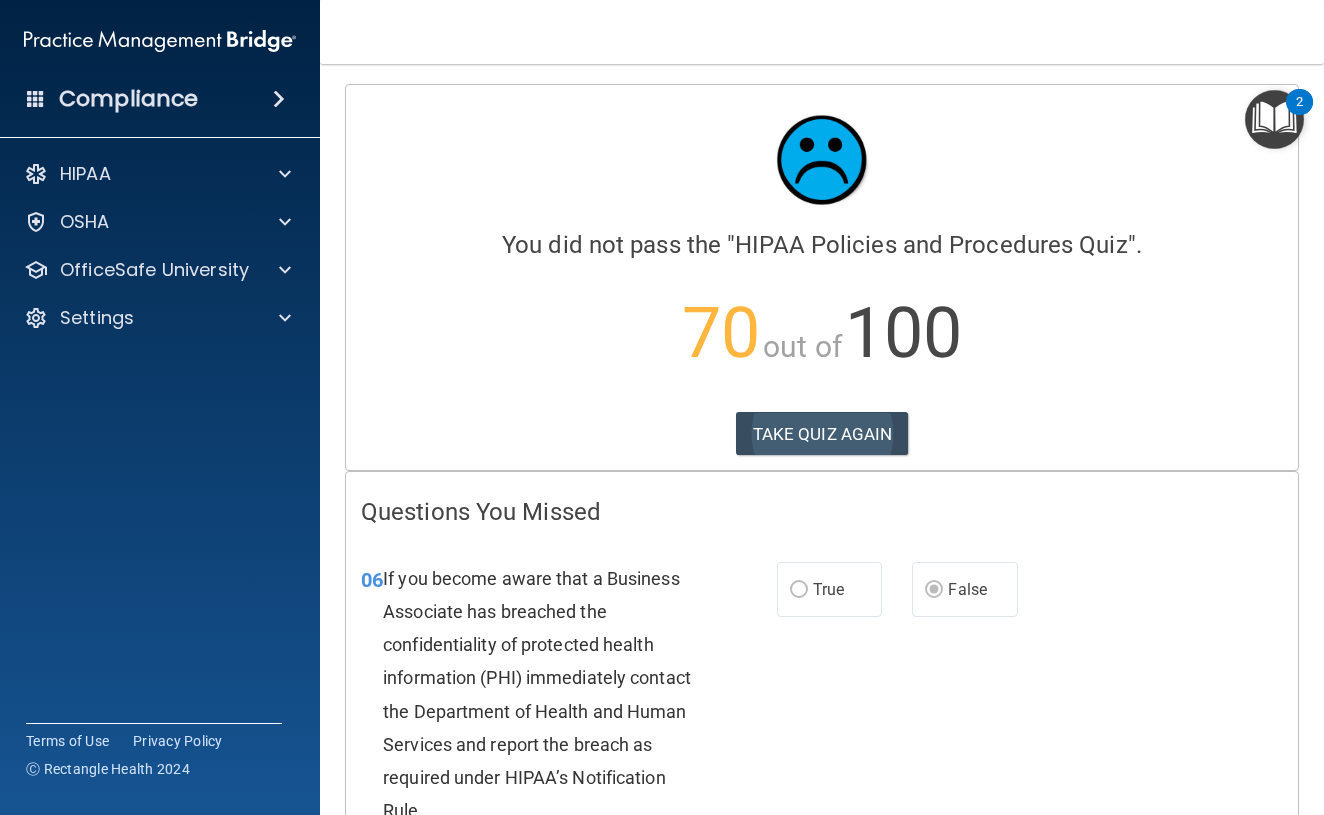 click on "TAKE QUIZ AGAIN" at bounding box center [822, 434] 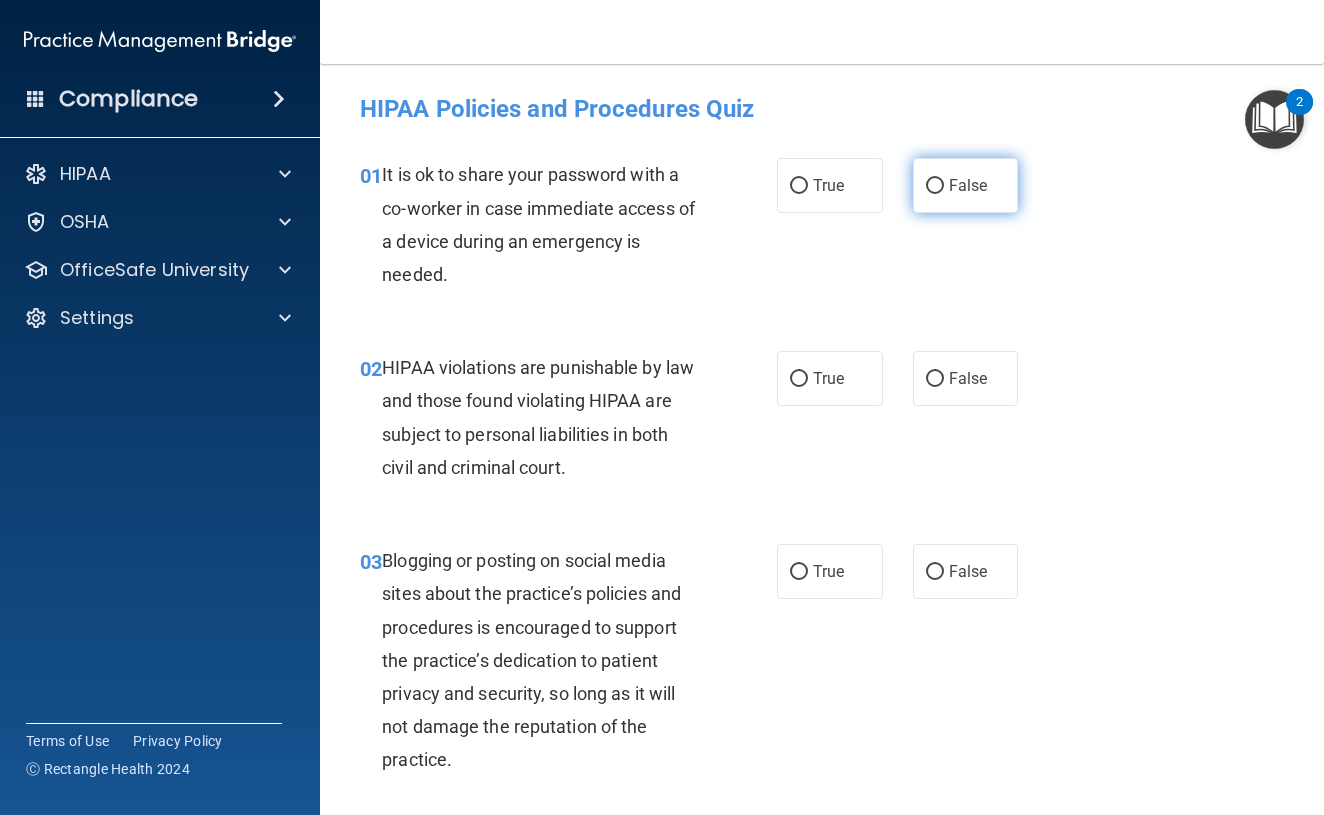 click on "False" at bounding box center (935, 186) 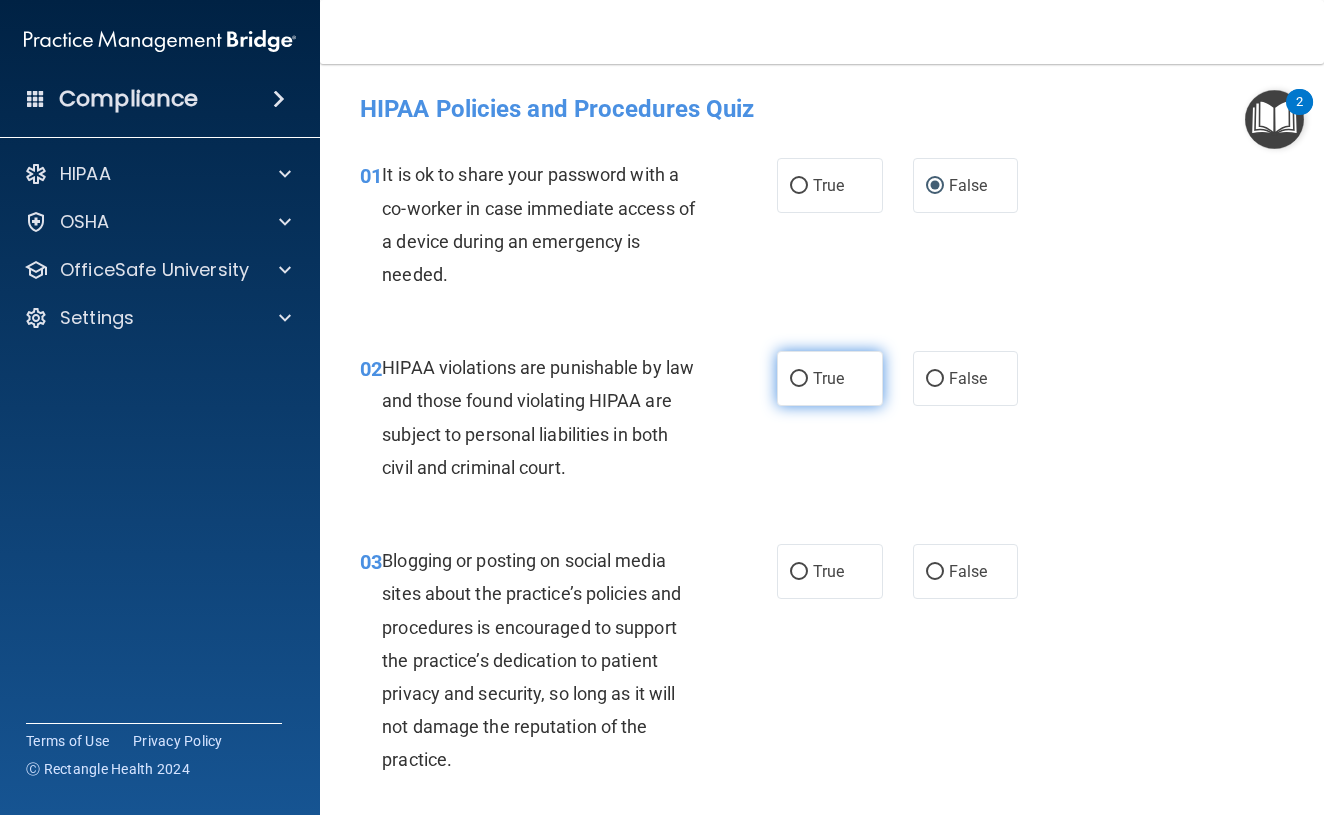 click on "True" at bounding box center (830, 378) 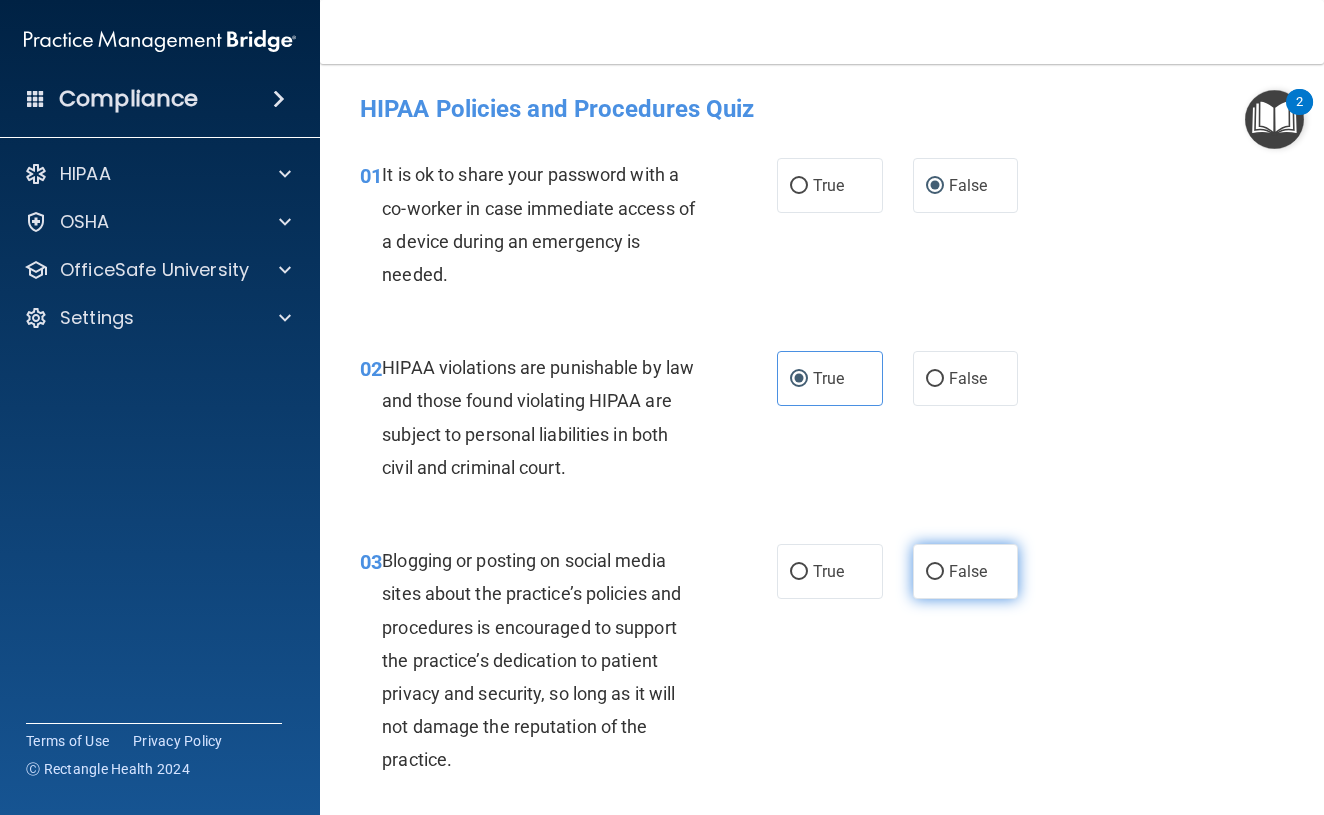 click on "False" at bounding box center (935, 572) 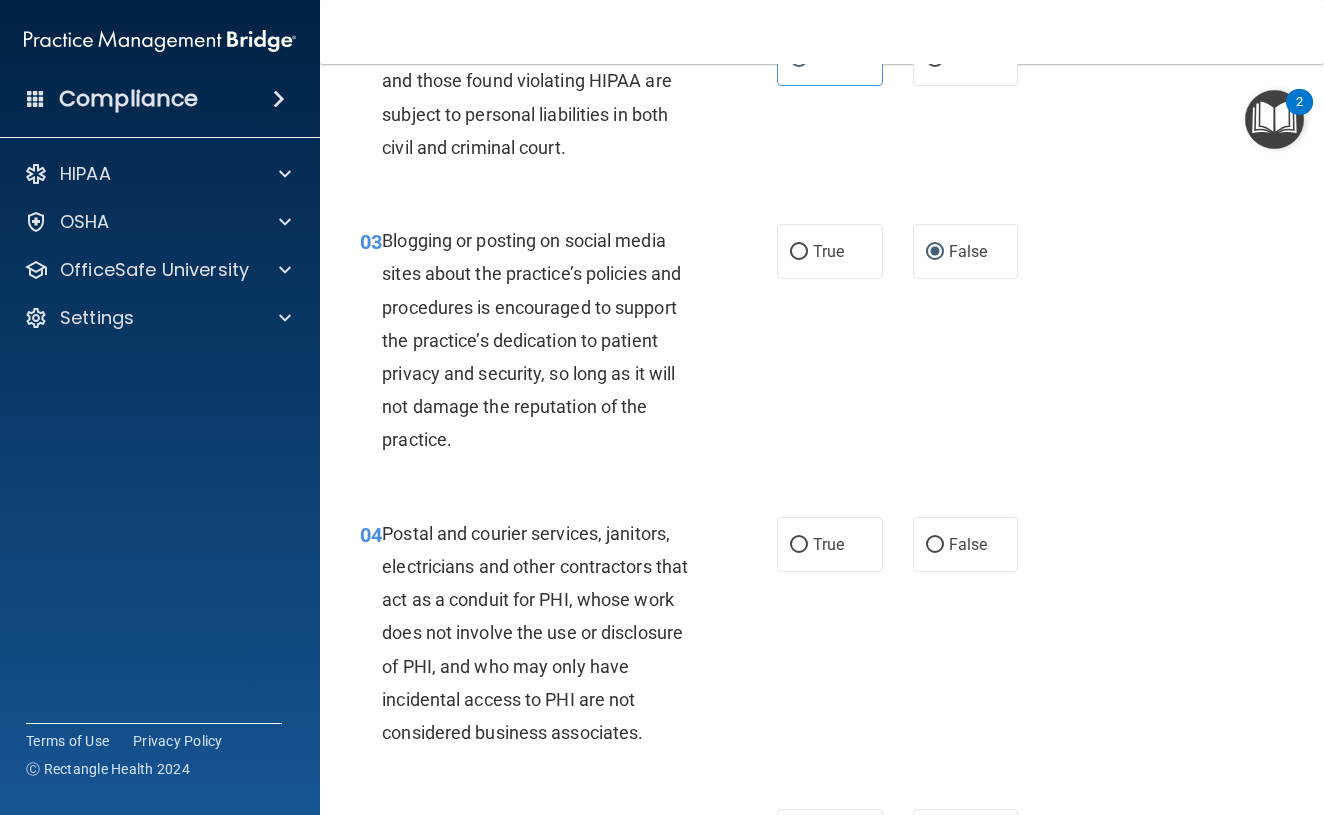 scroll, scrollTop: 361, scrollLeft: 0, axis: vertical 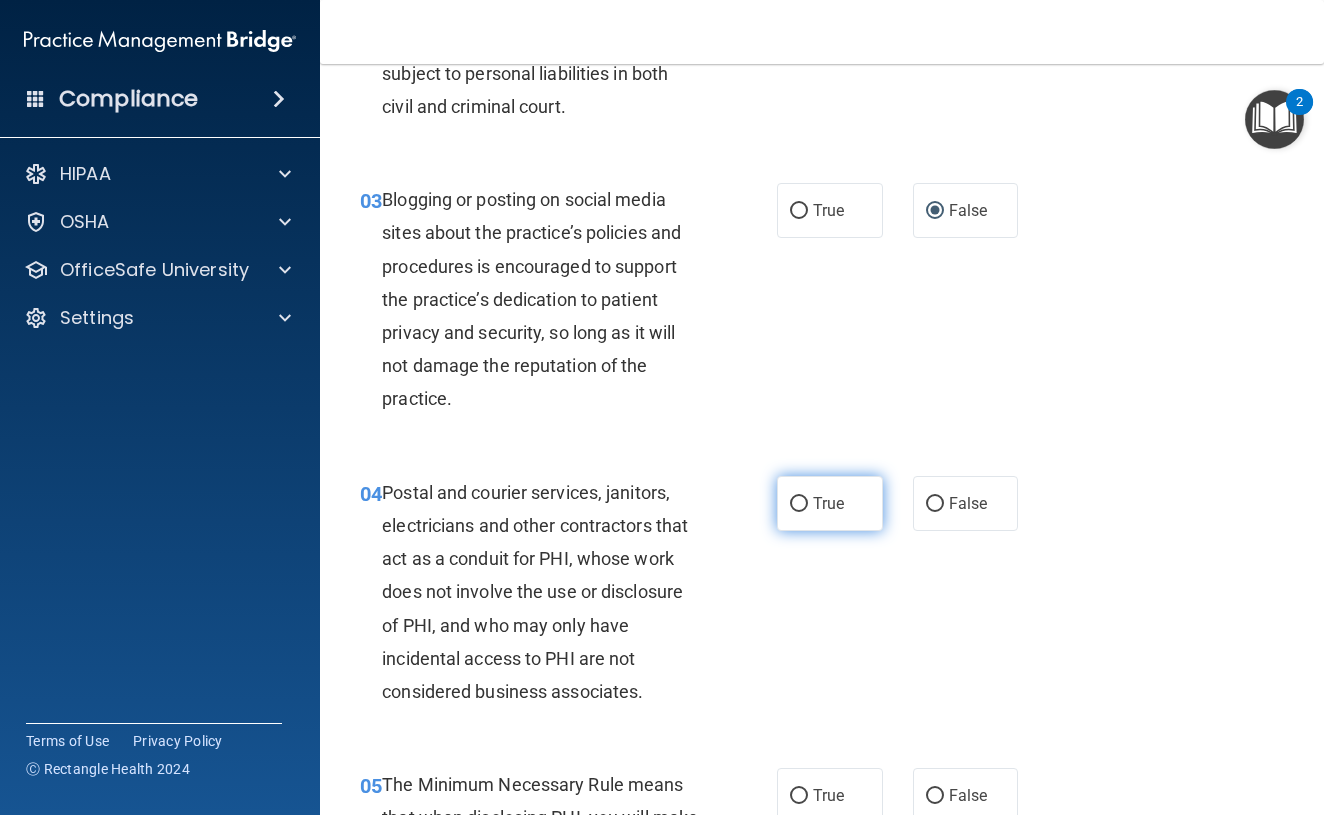 click on "True" at bounding box center [830, 503] 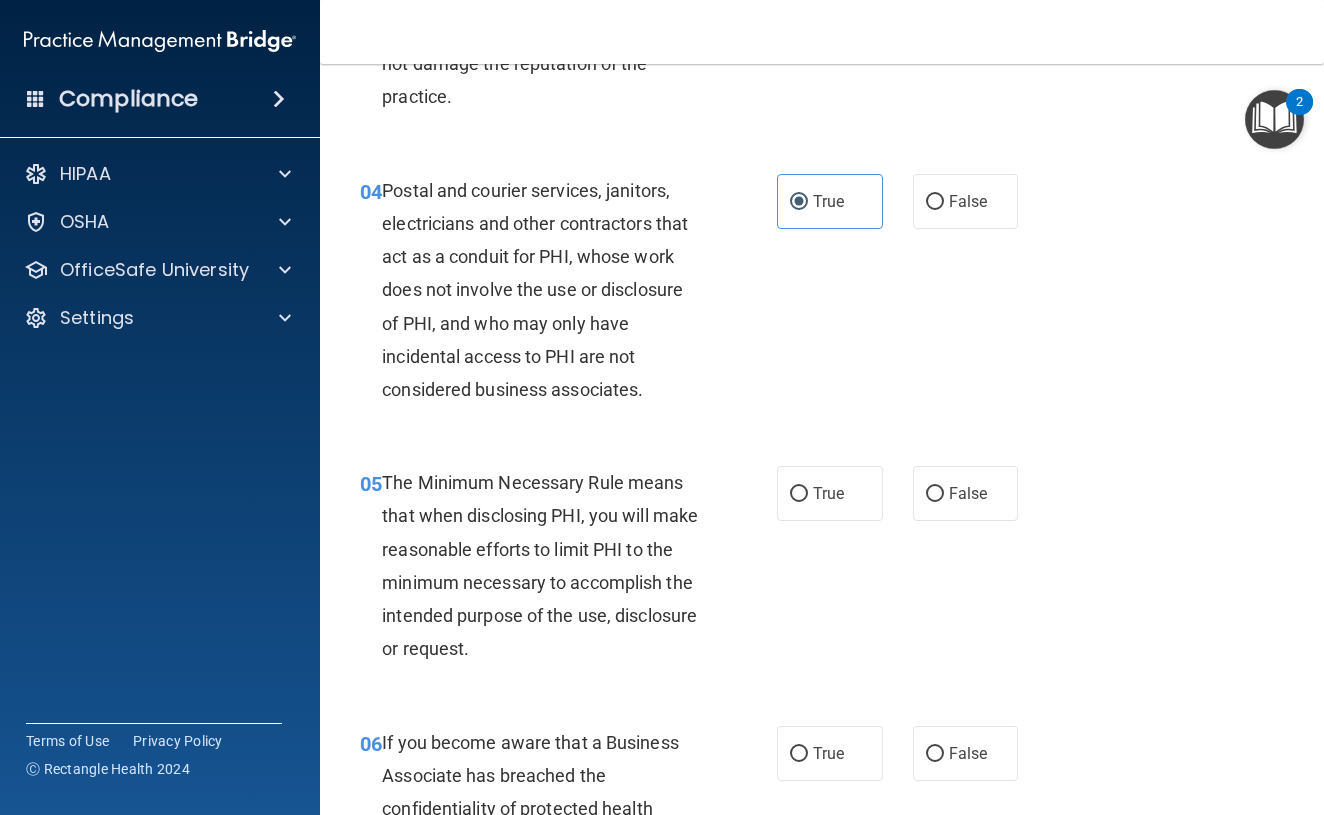 scroll, scrollTop: 676, scrollLeft: 0, axis: vertical 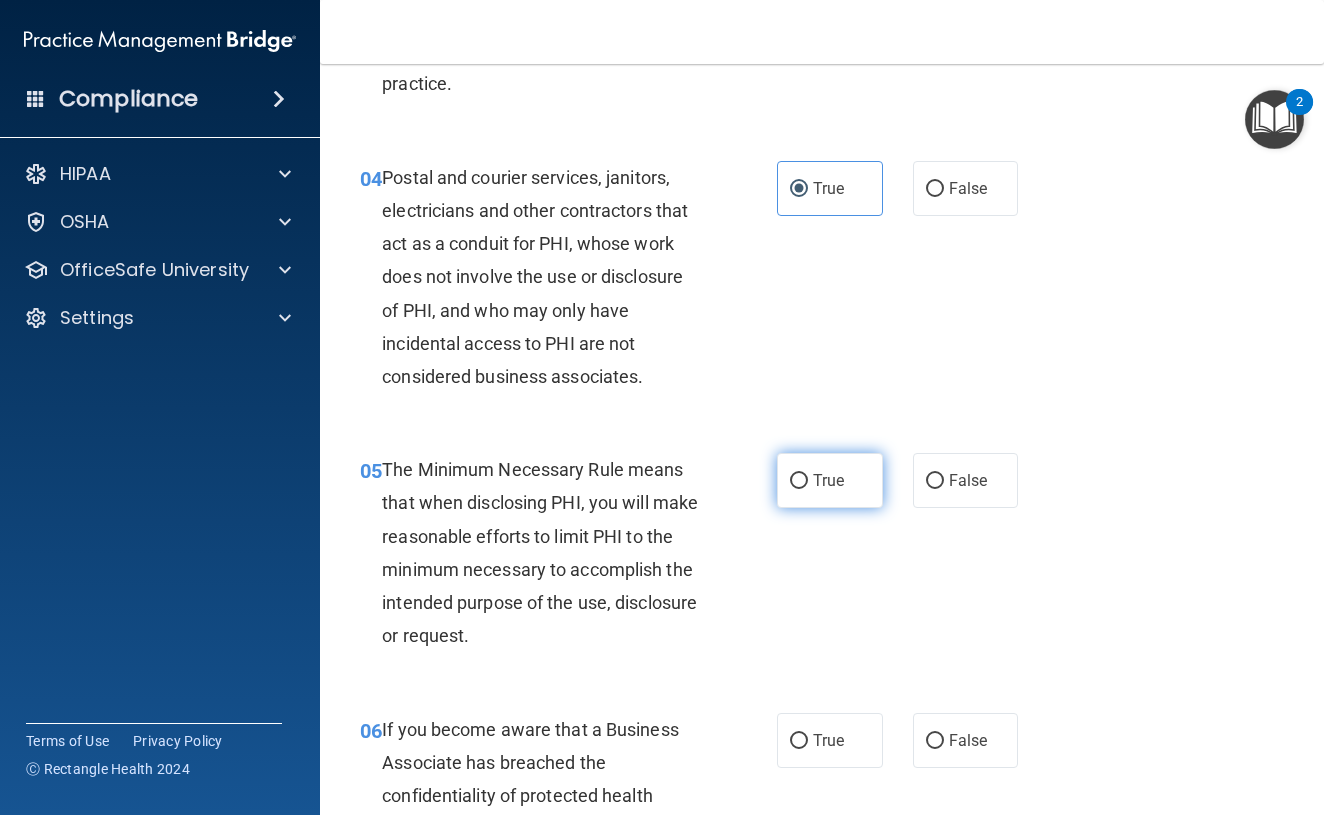 click on "True" at bounding box center (830, 480) 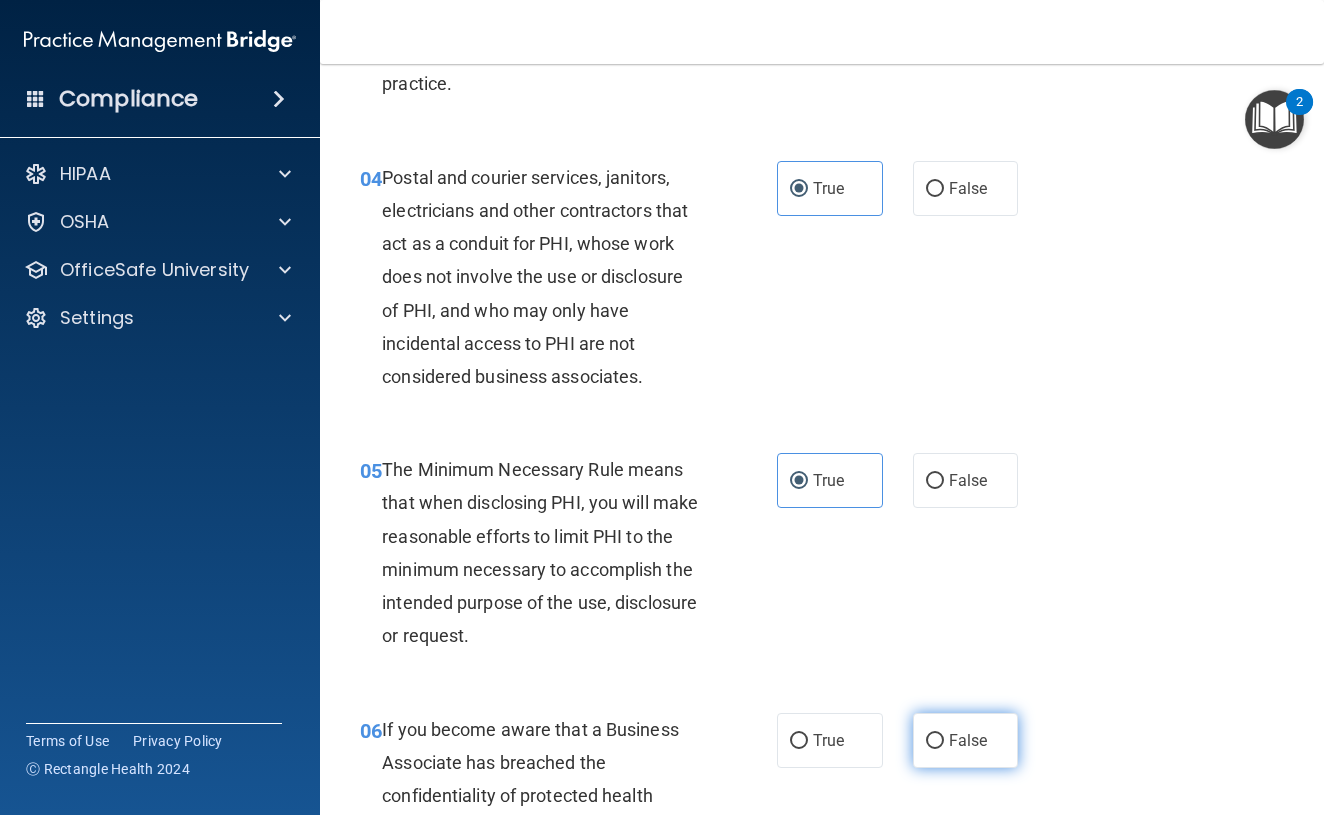 click on "False" at bounding box center [966, 740] 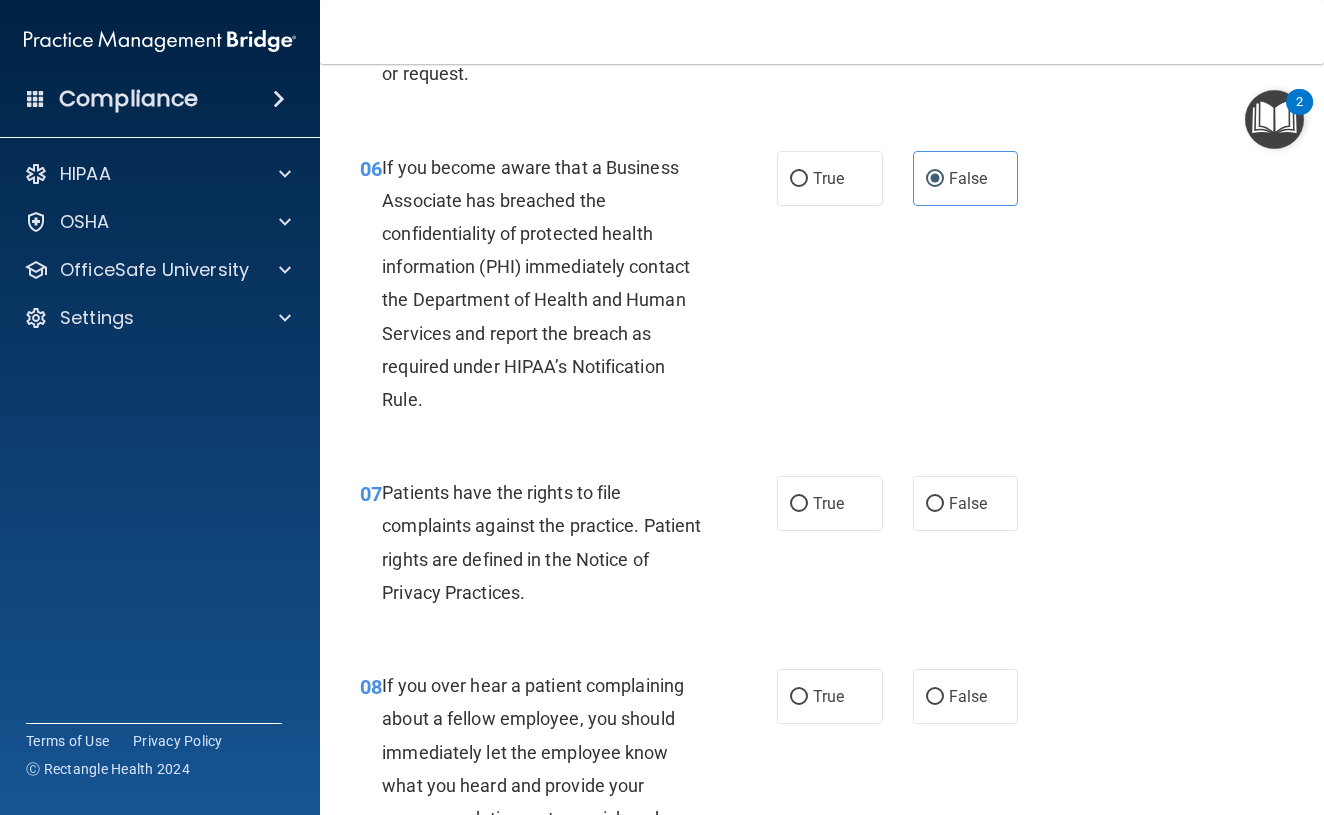 scroll, scrollTop: 1249, scrollLeft: 0, axis: vertical 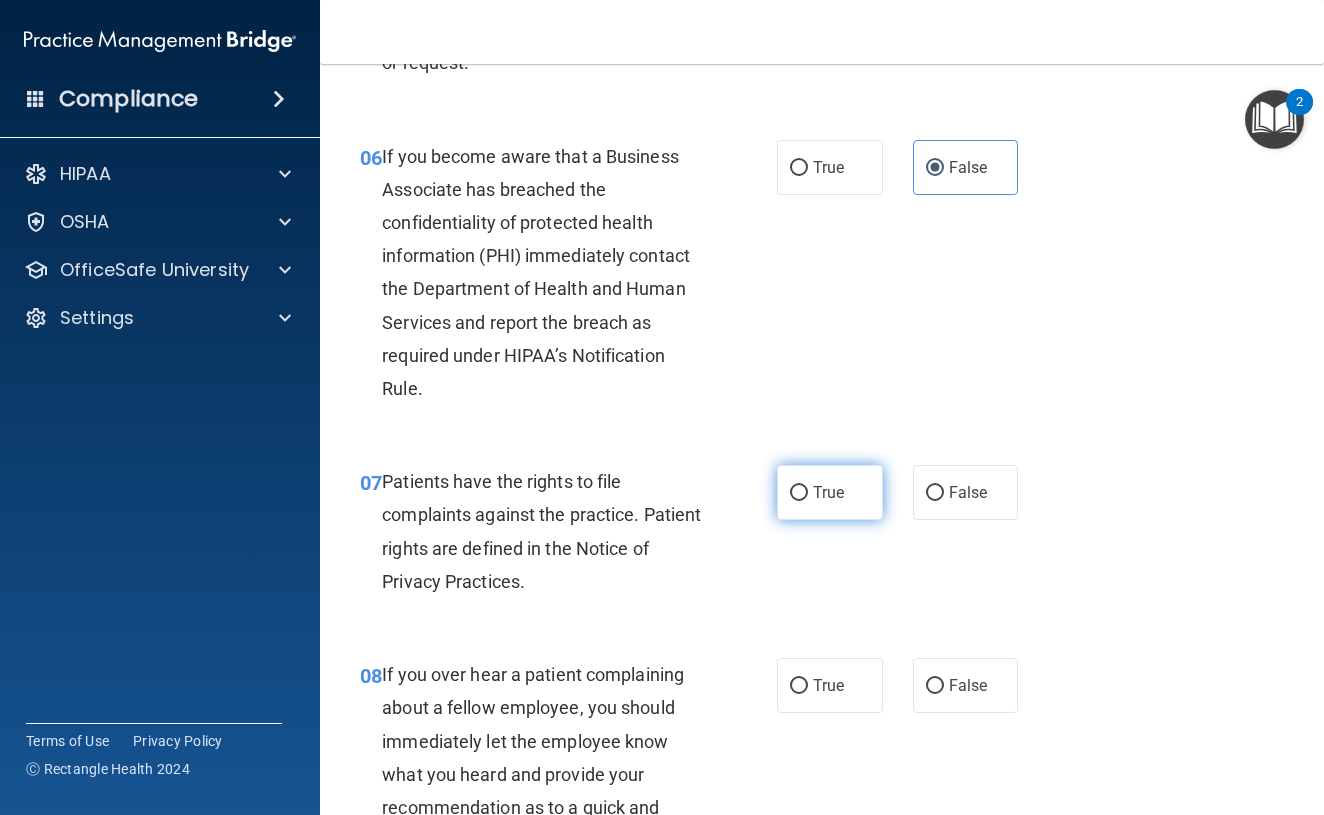 click on "True" at bounding box center (799, 493) 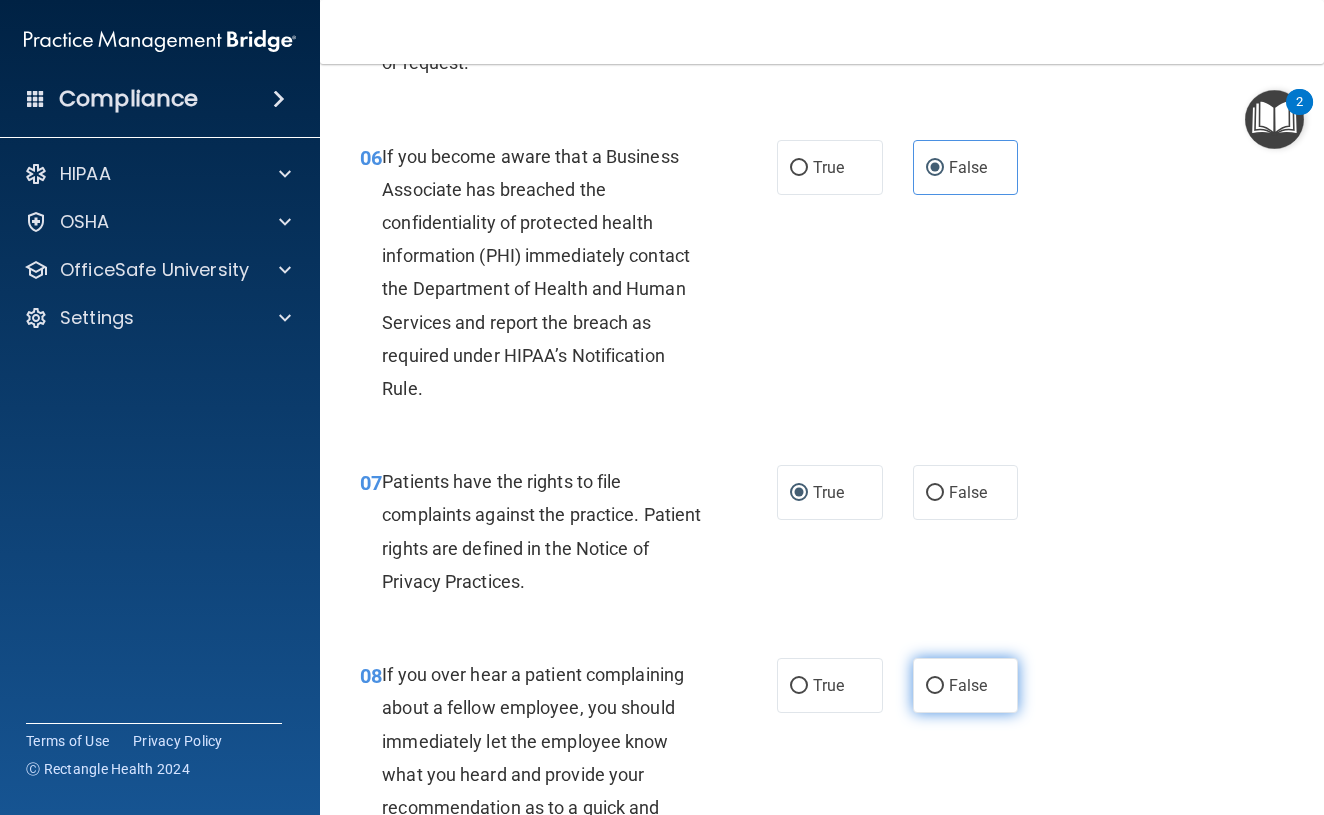 click on "False" at bounding box center [935, 686] 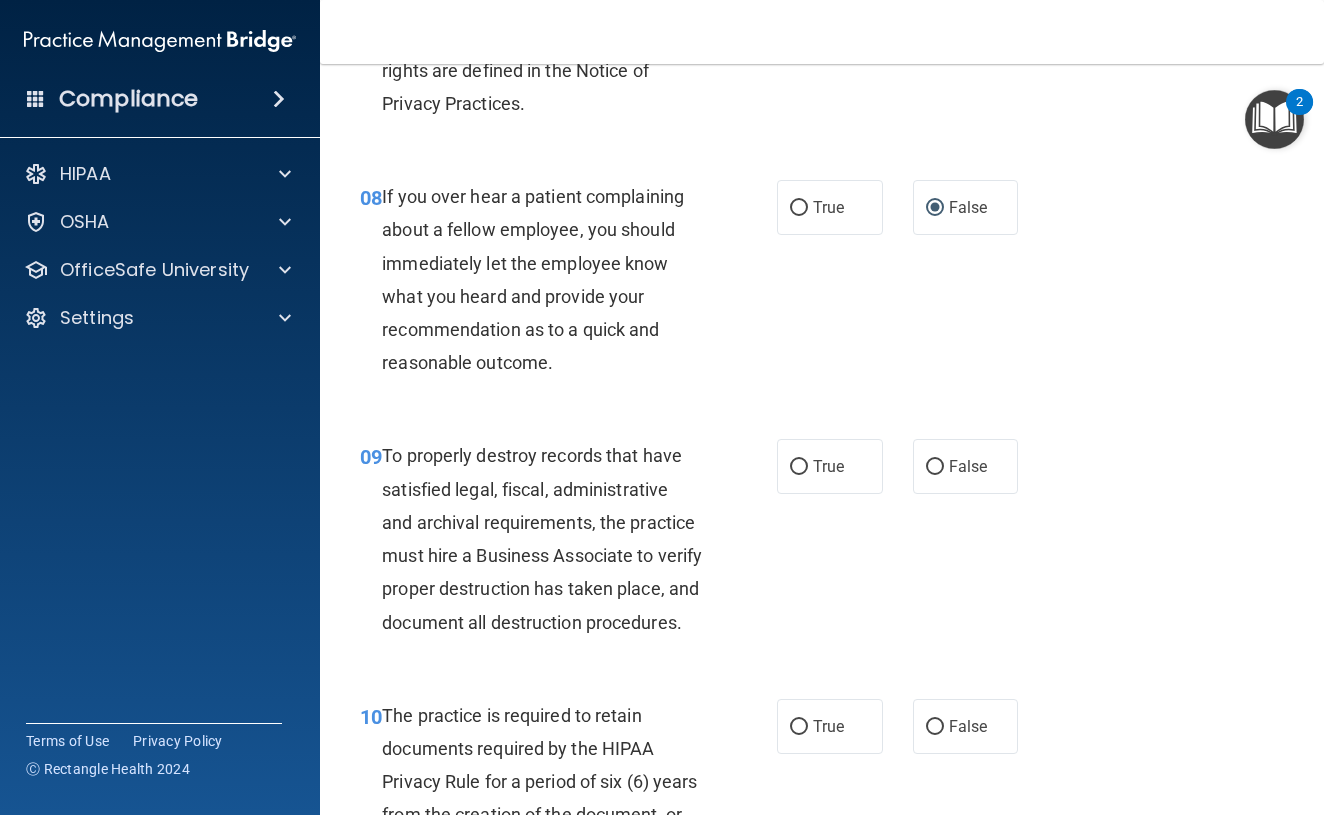 scroll, scrollTop: 1731, scrollLeft: 0, axis: vertical 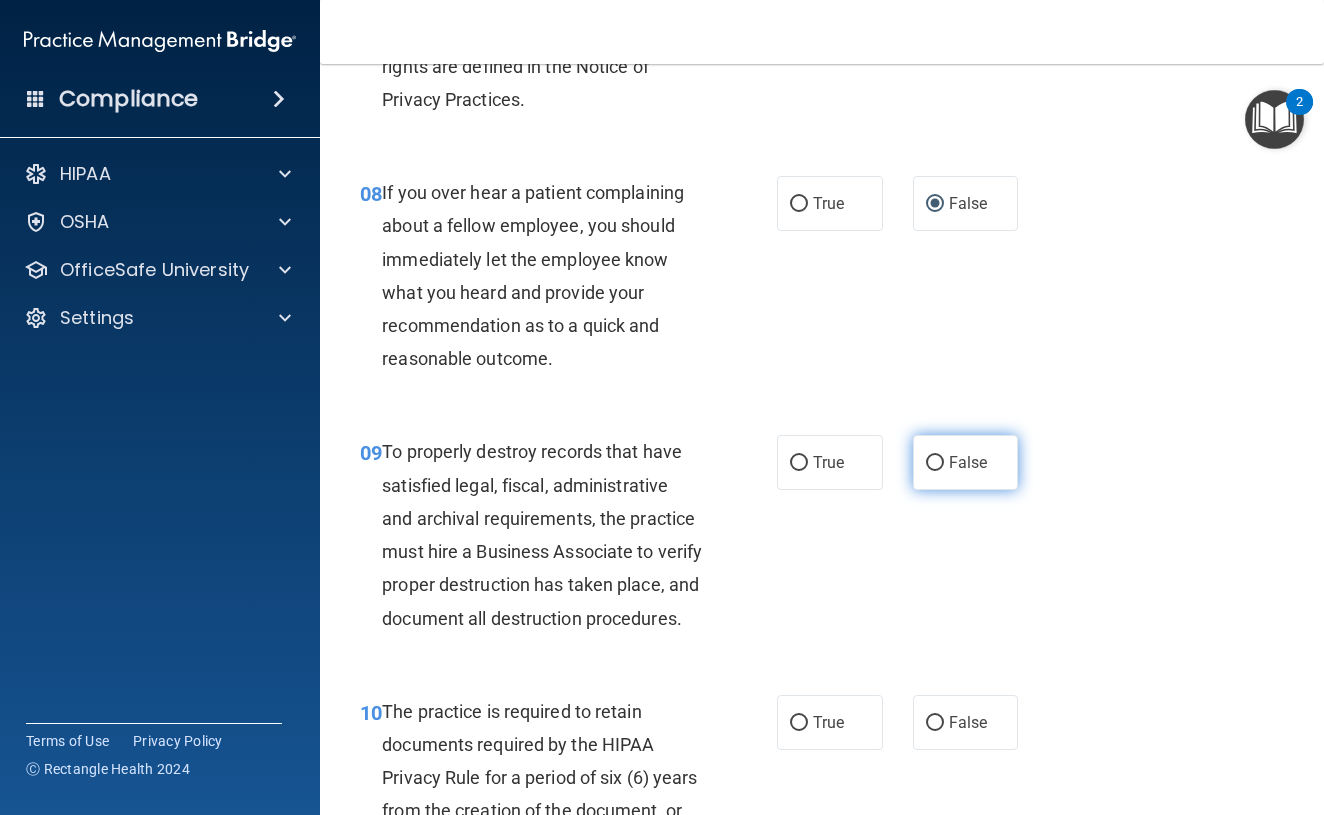 click on "False" at bounding box center (966, 462) 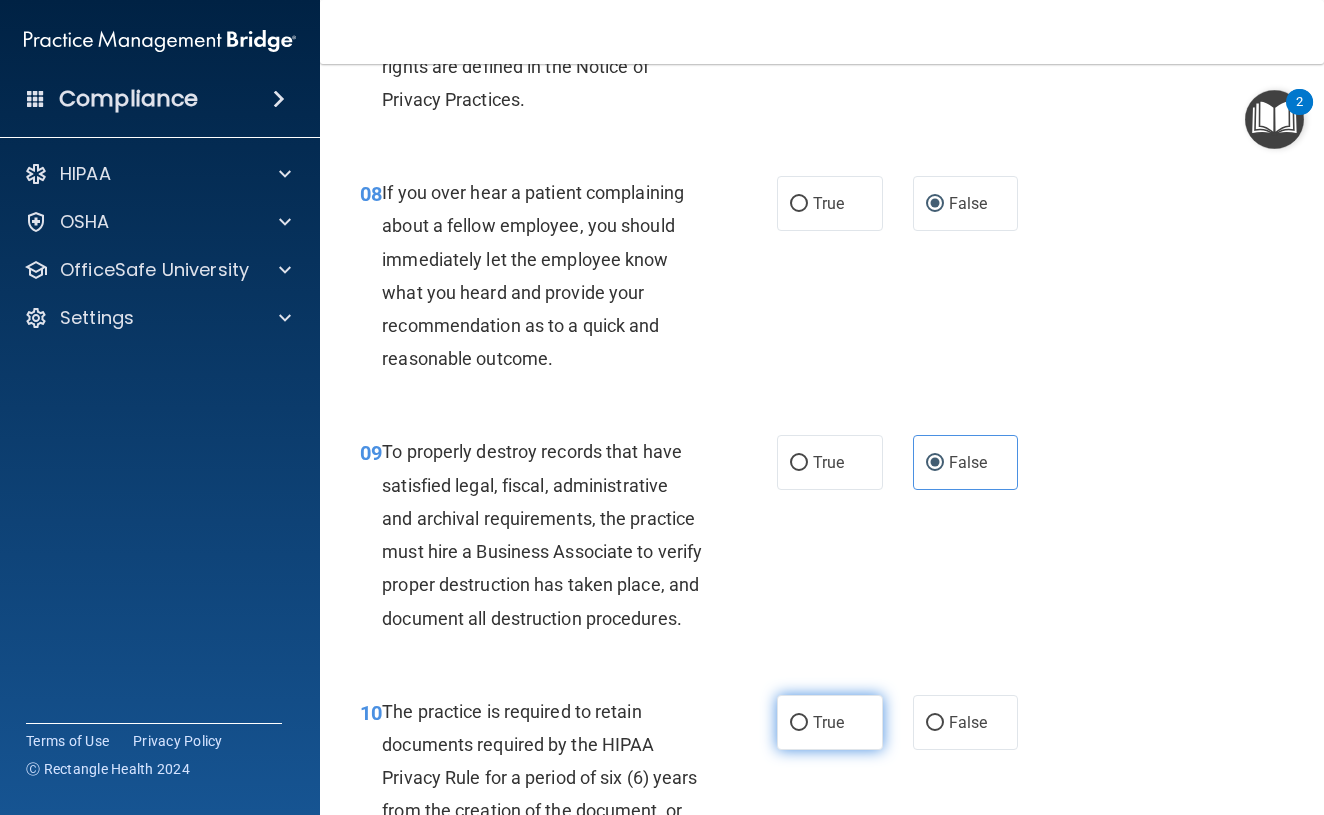 click on "True" at bounding box center [828, 722] 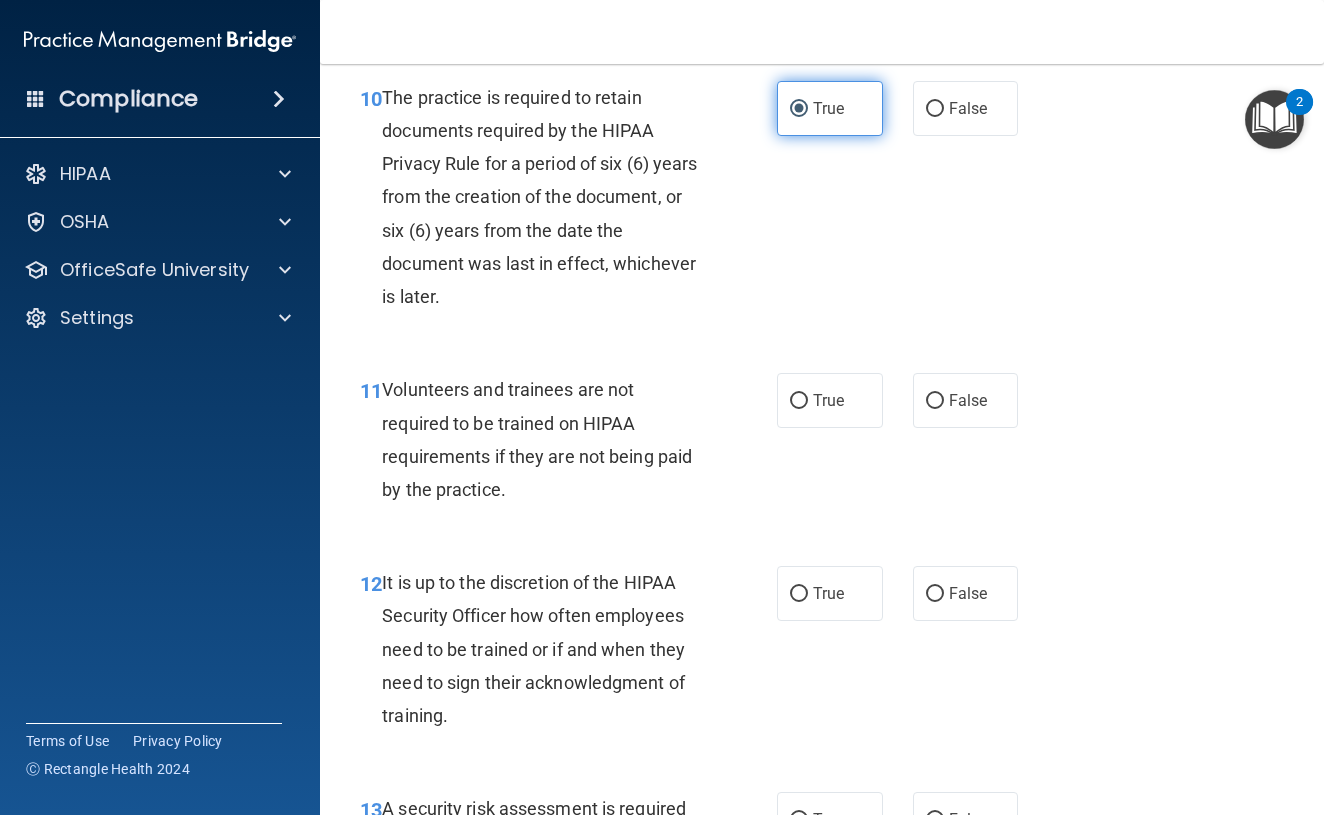 scroll, scrollTop: 2354, scrollLeft: 0, axis: vertical 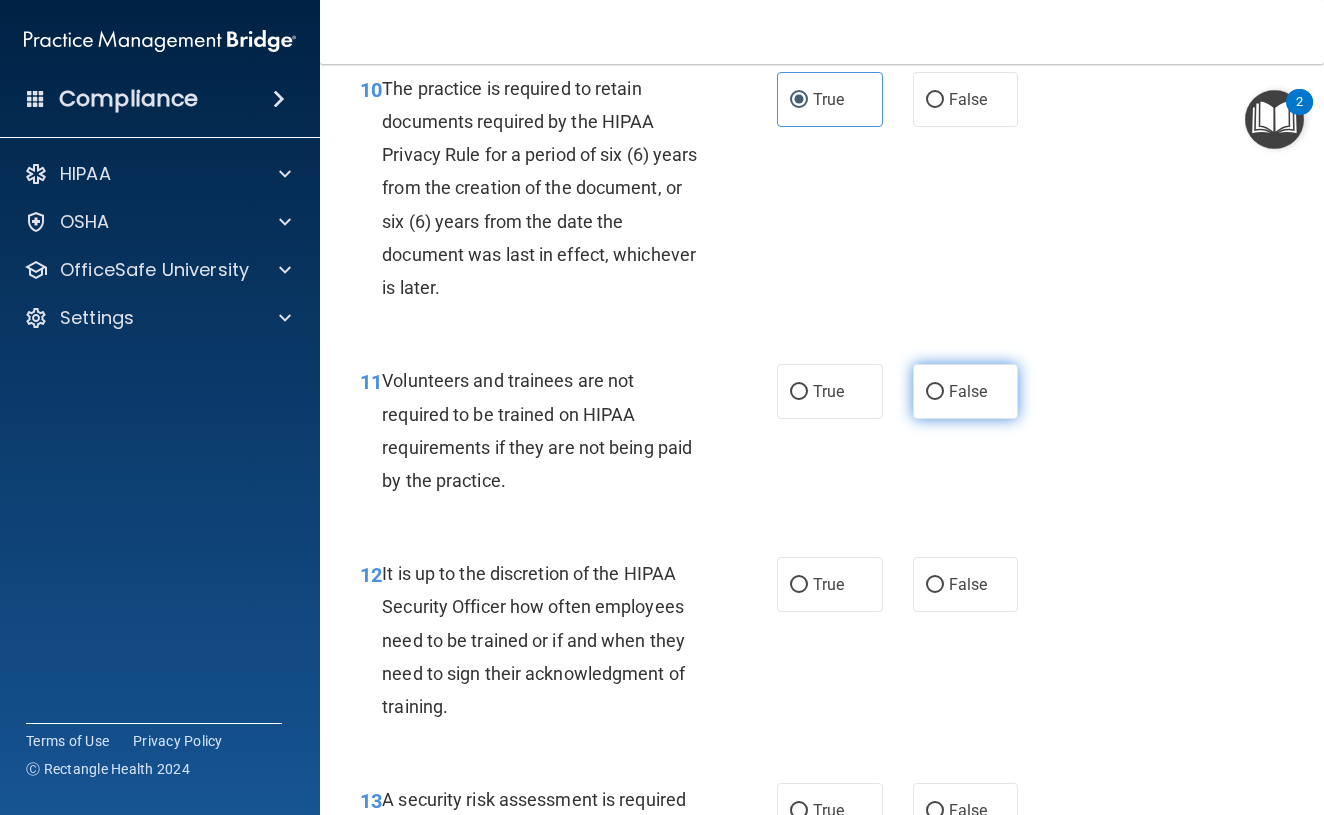 click on "False" at bounding box center [966, 391] 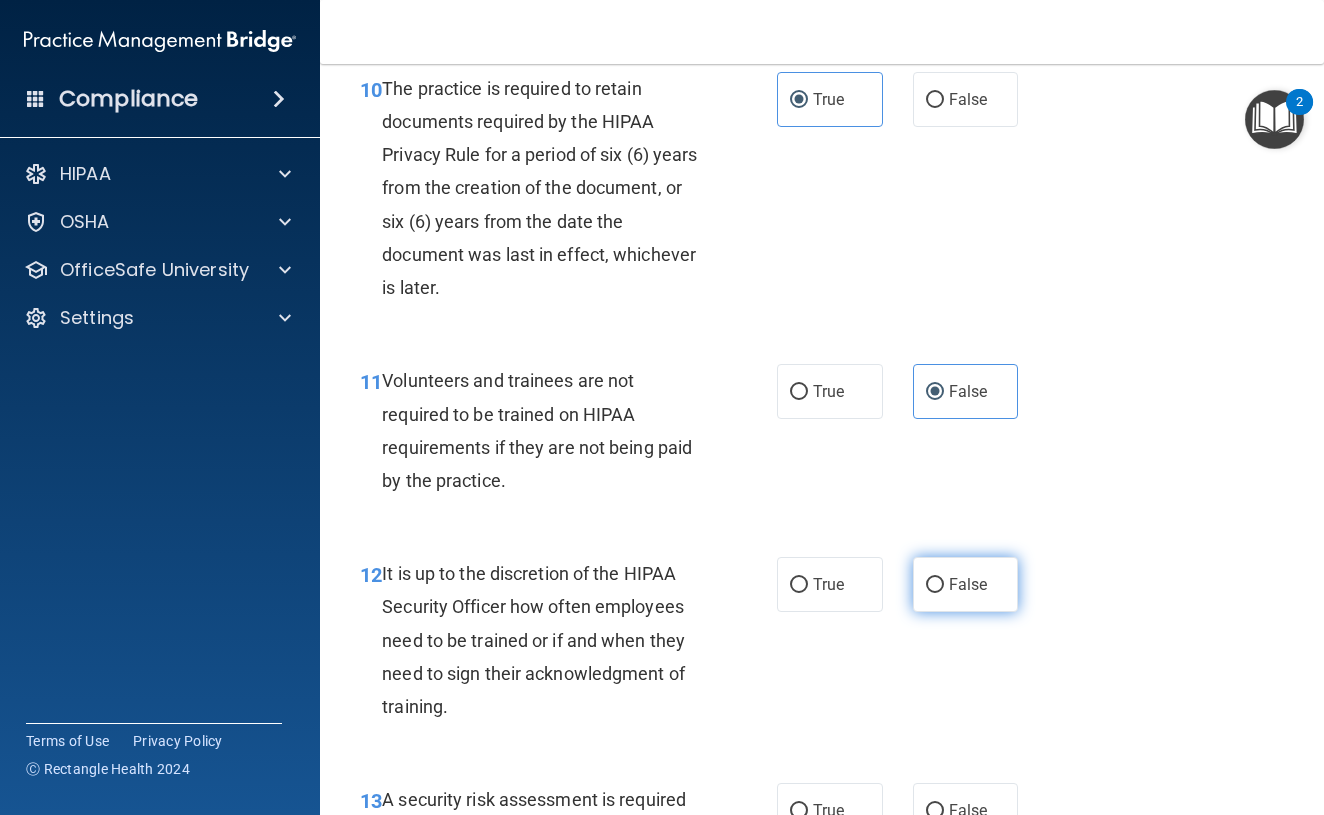 click on "False" at bounding box center [966, 584] 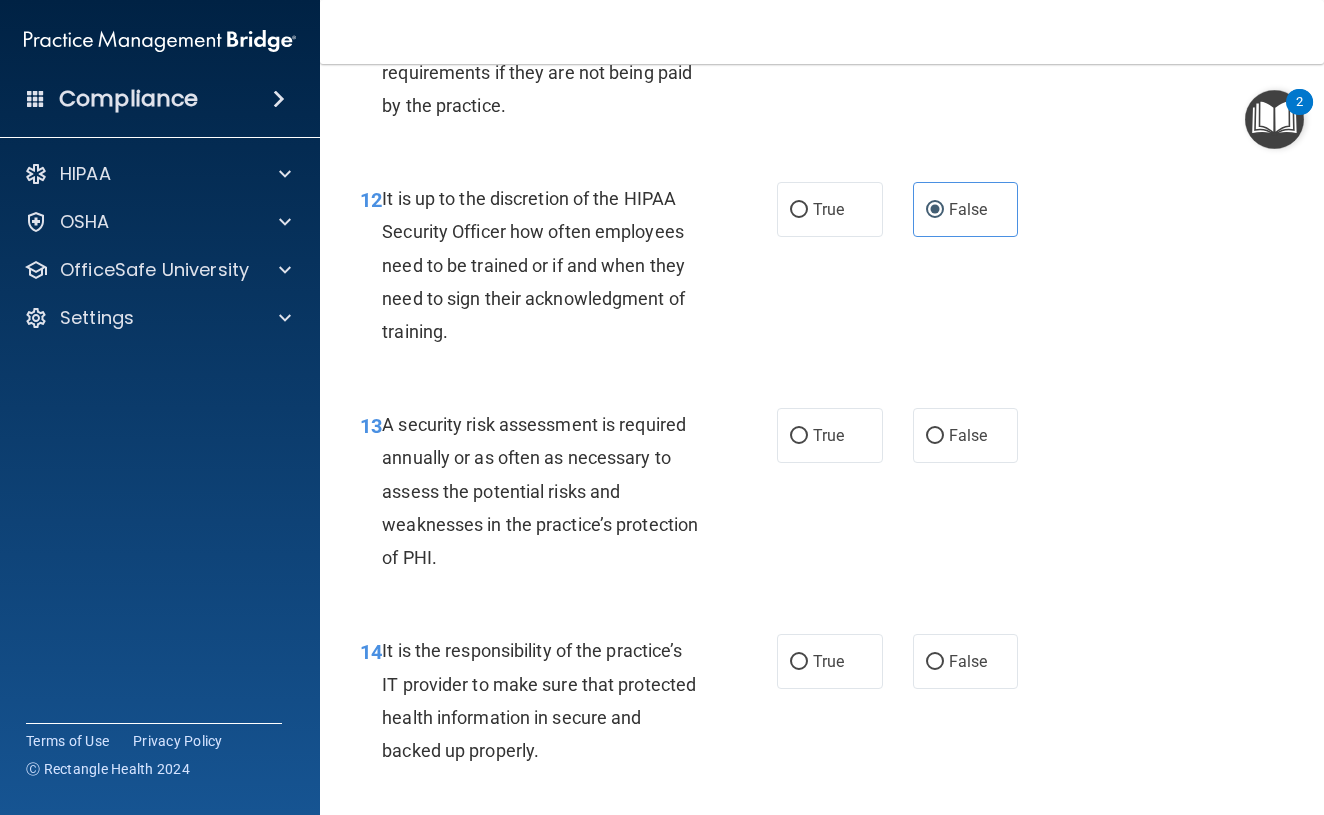 scroll, scrollTop: 2733, scrollLeft: 0, axis: vertical 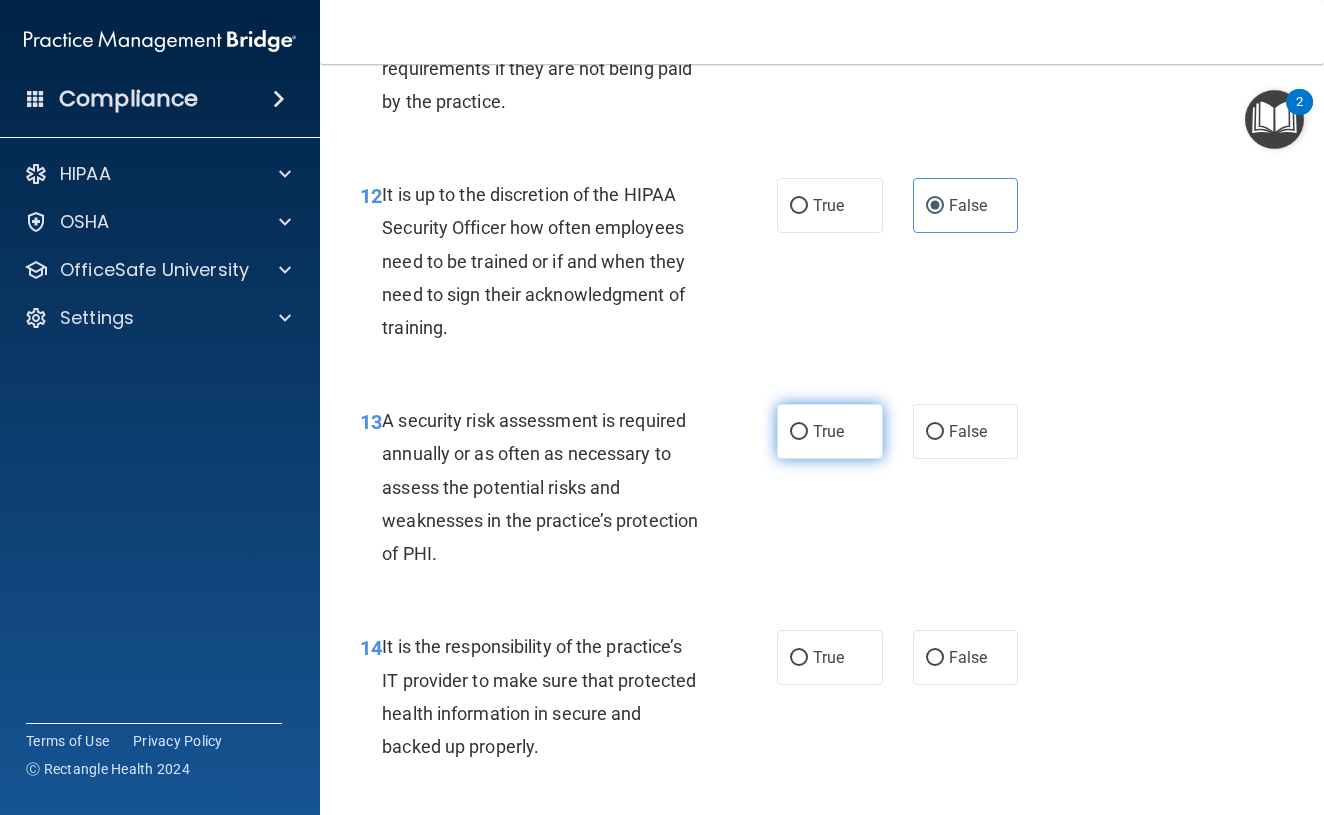 click on "True" at bounding box center [830, 431] 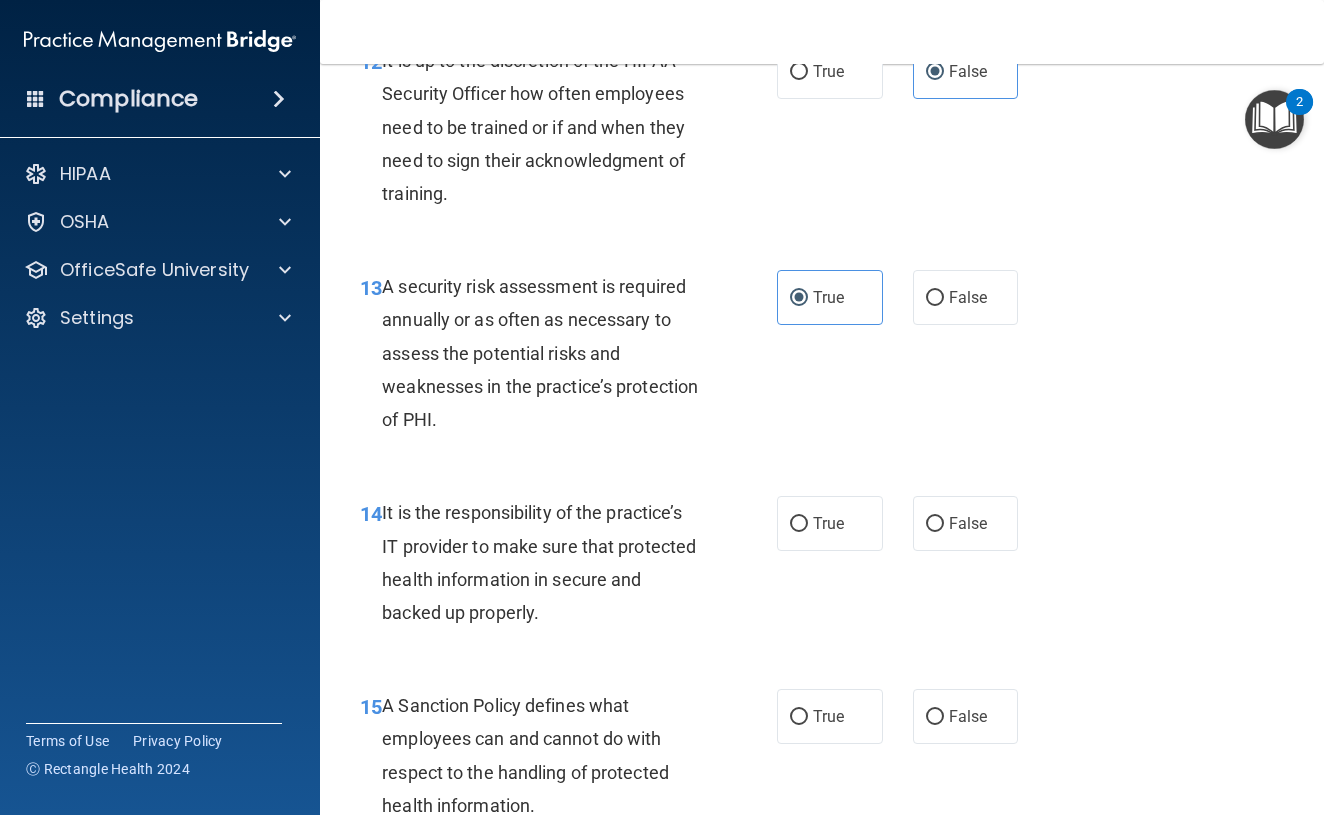 scroll, scrollTop: 2864, scrollLeft: 0, axis: vertical 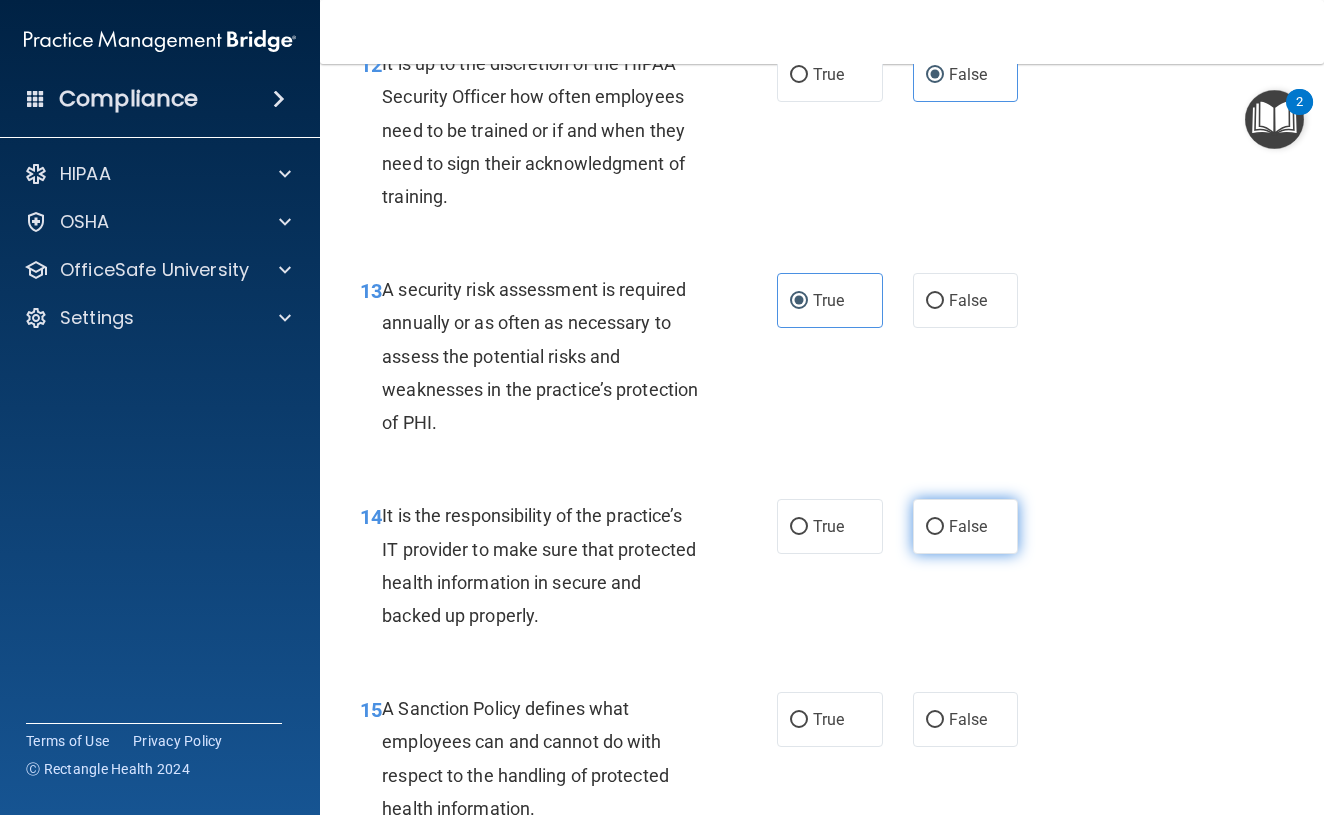 click on "False" at bounding box center [935, 527] 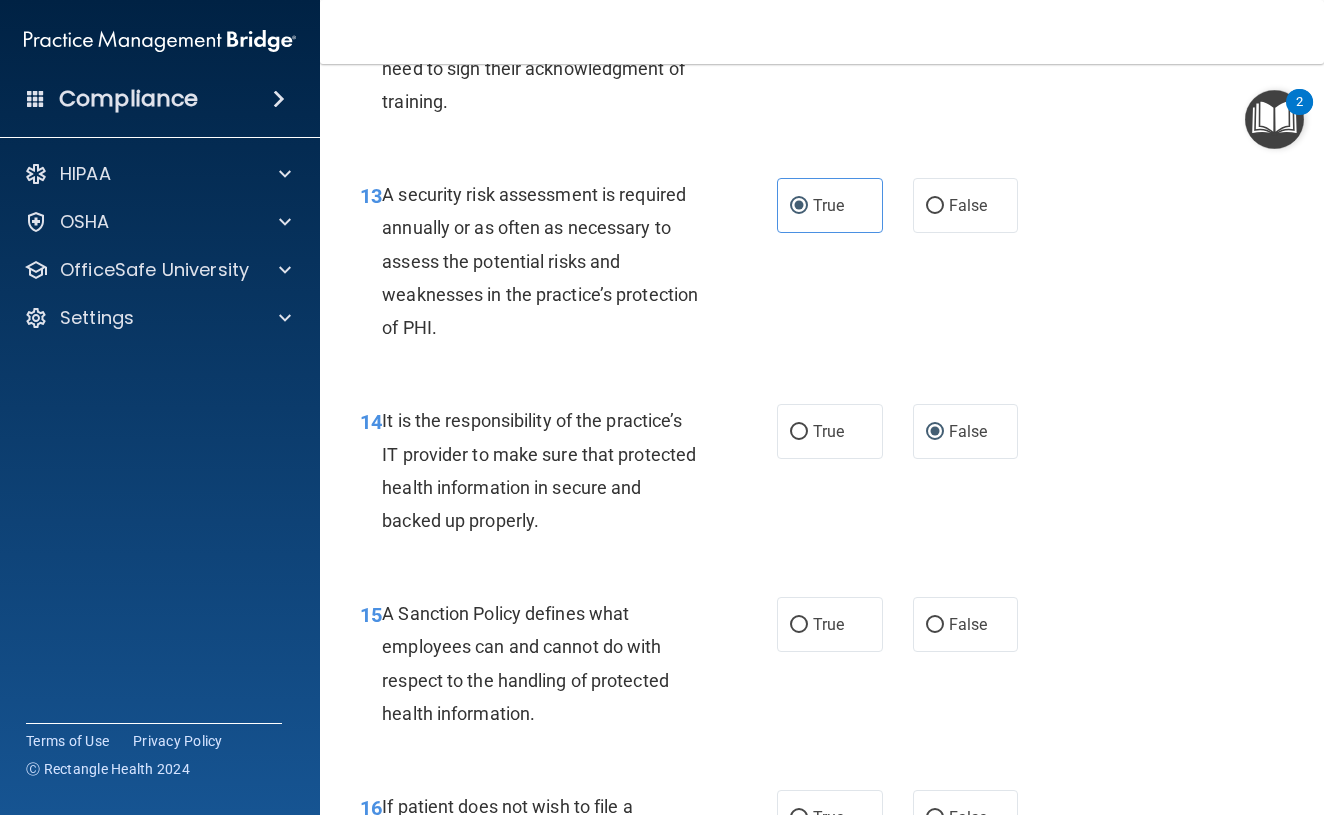 scroll, scrollTop: 2960, scrollLeft: 0, axis: vertical 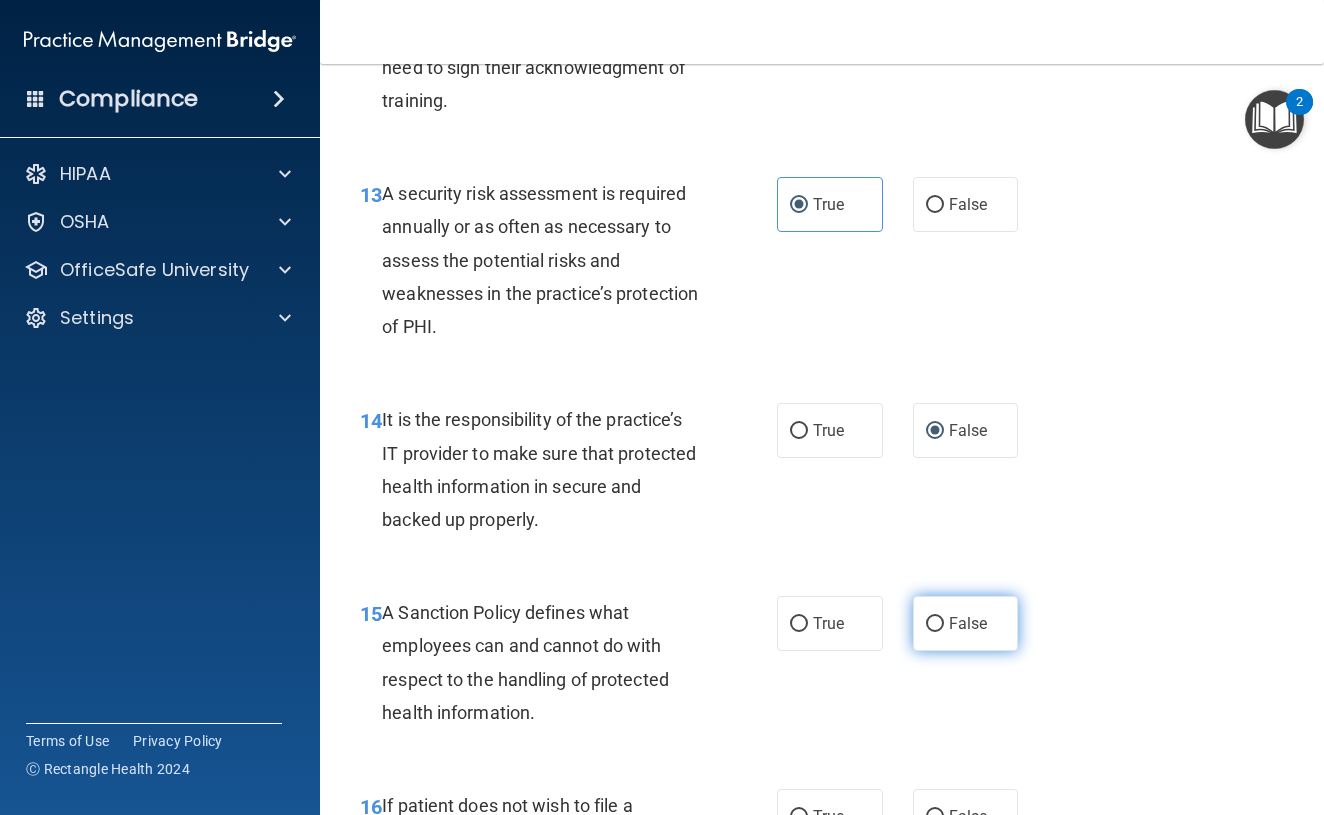 click on "False" at bounding box center [935, 624] 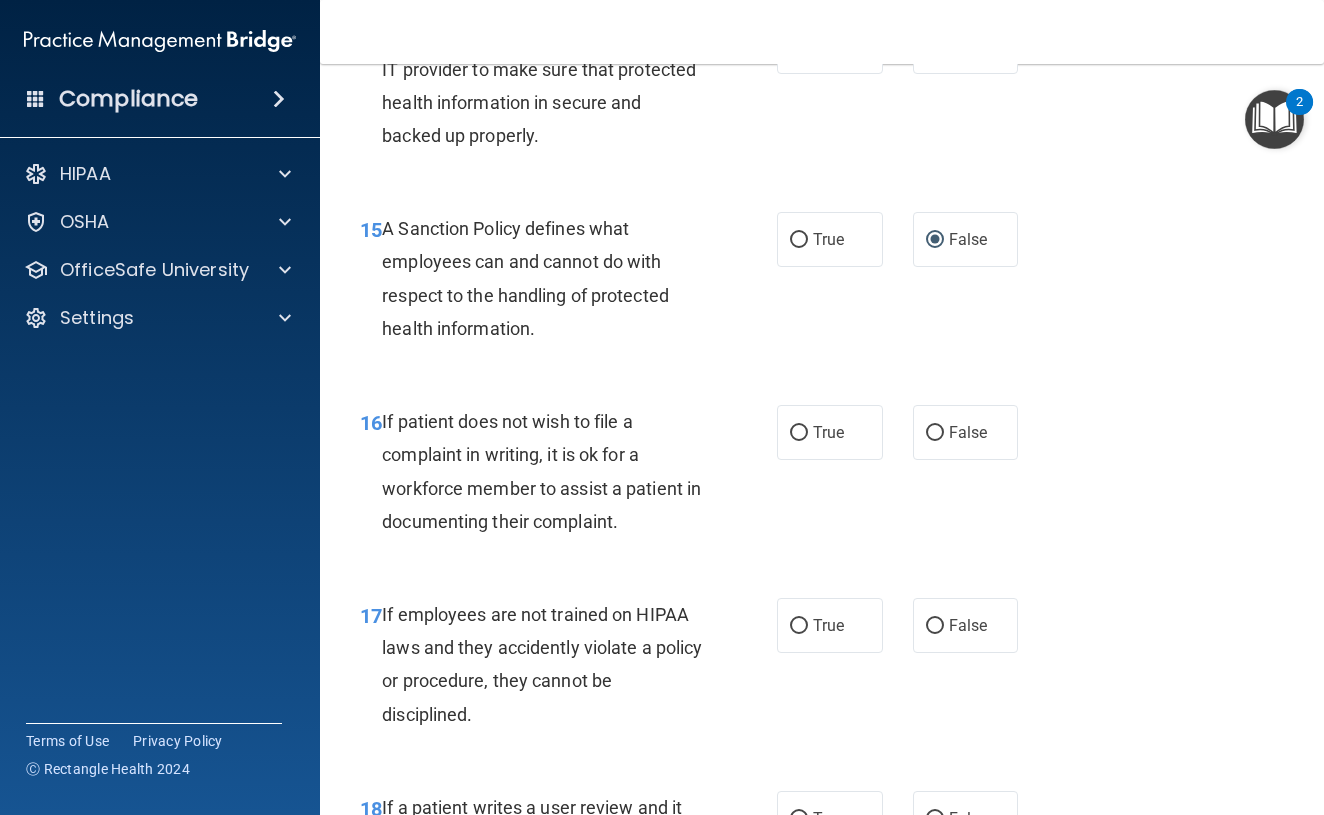 scroll, scrollTop: 3346, scrollLeft: 0, axis: vertical 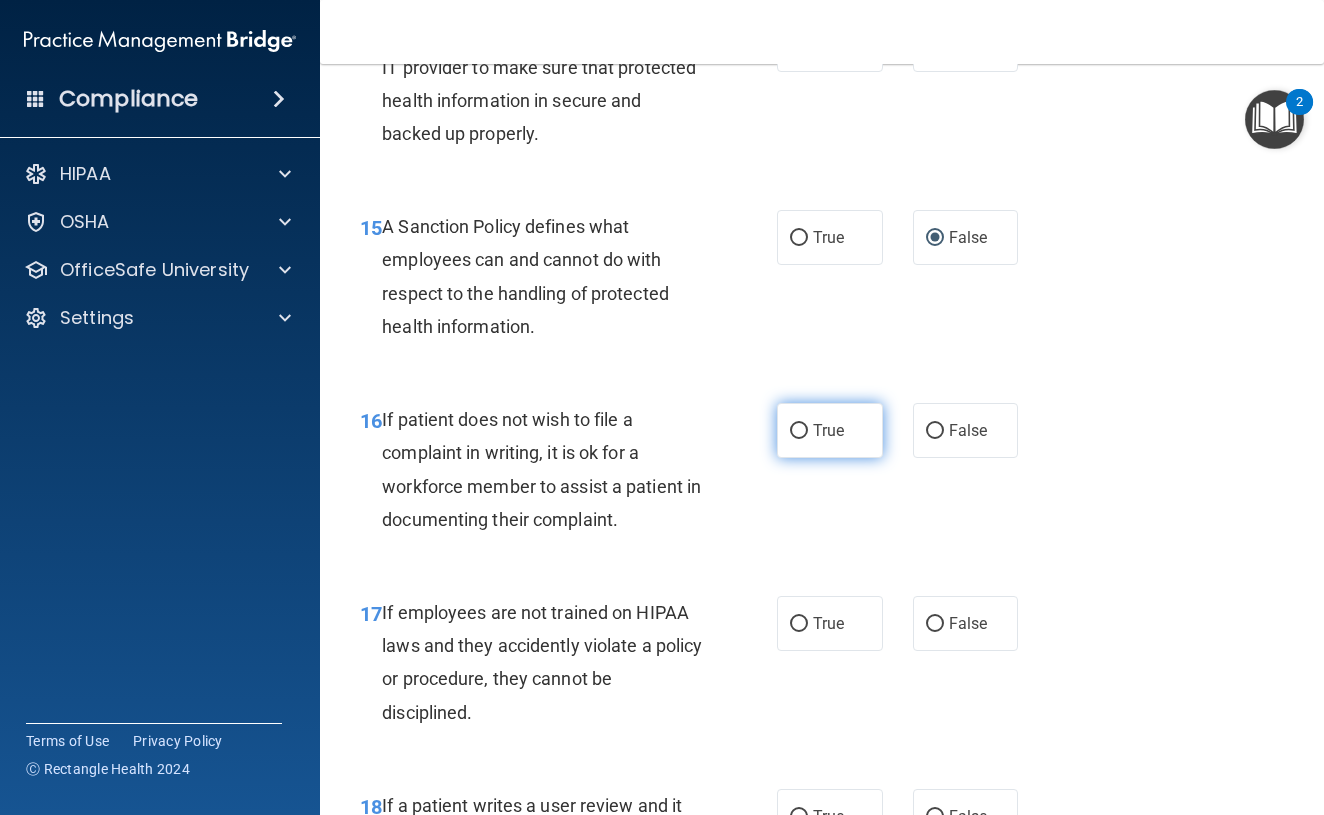 click on "True" at bounding box center [799, 431] 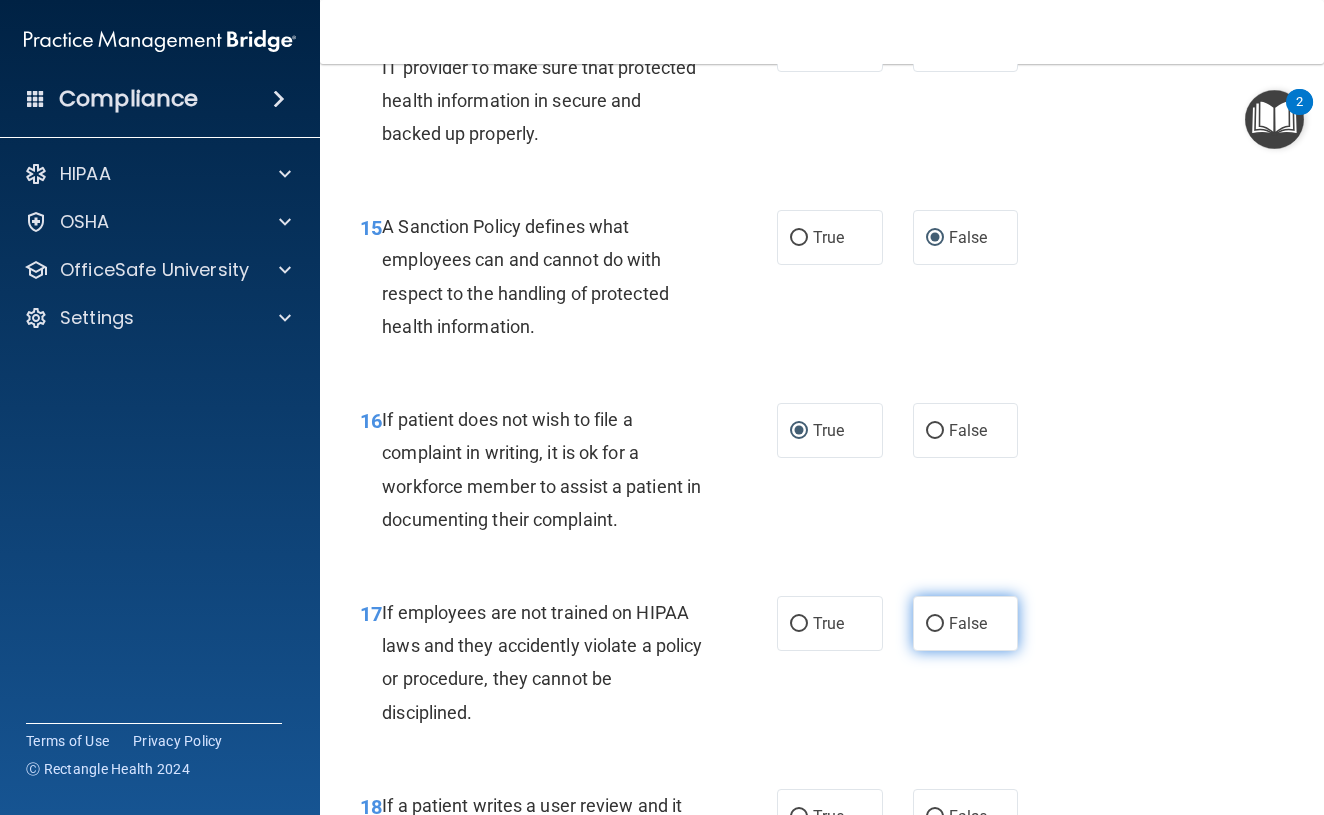 click on "False" at bounding box center (968, 623) 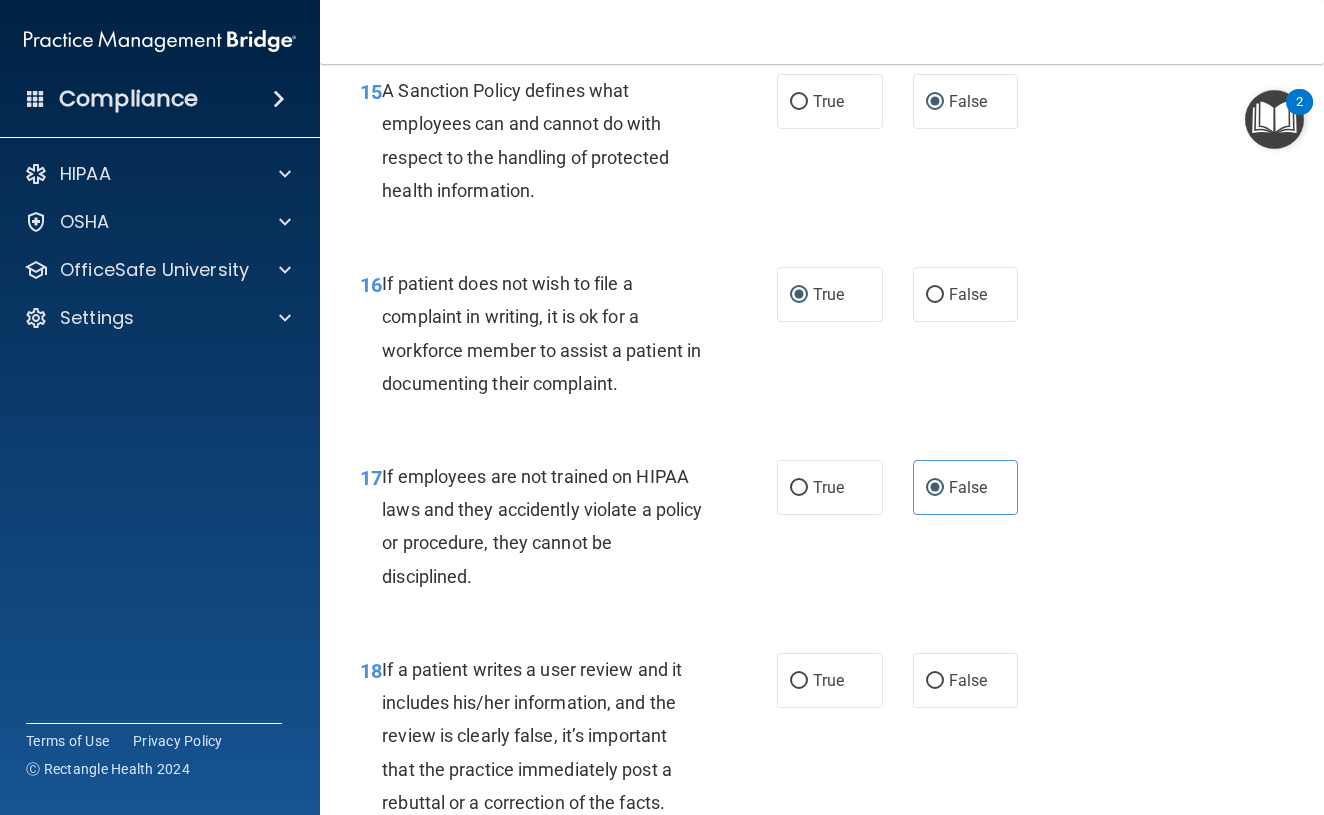 scroll, scrollTop: 3484, scrollLeft: 0, axis: vertical 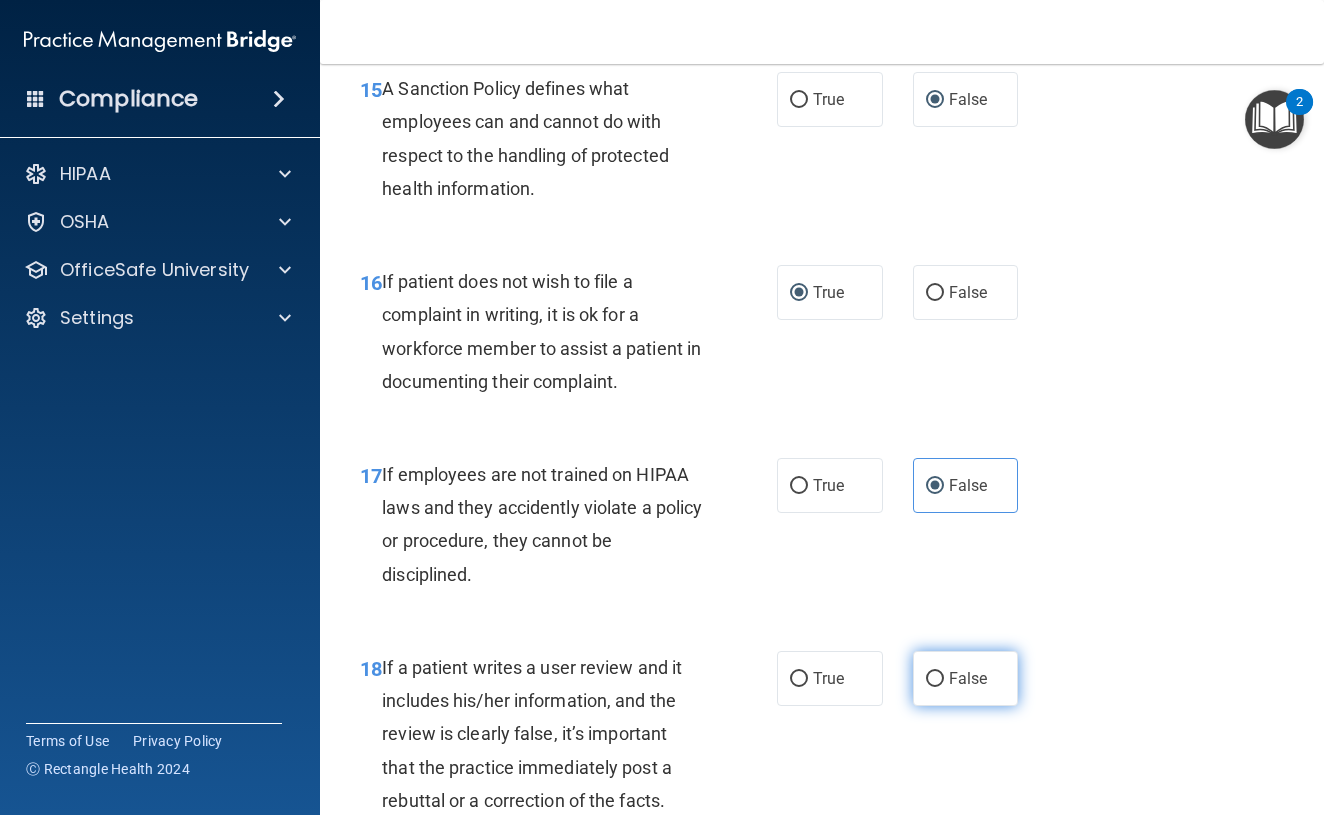 click on "False" at bounding box center [935, 679] 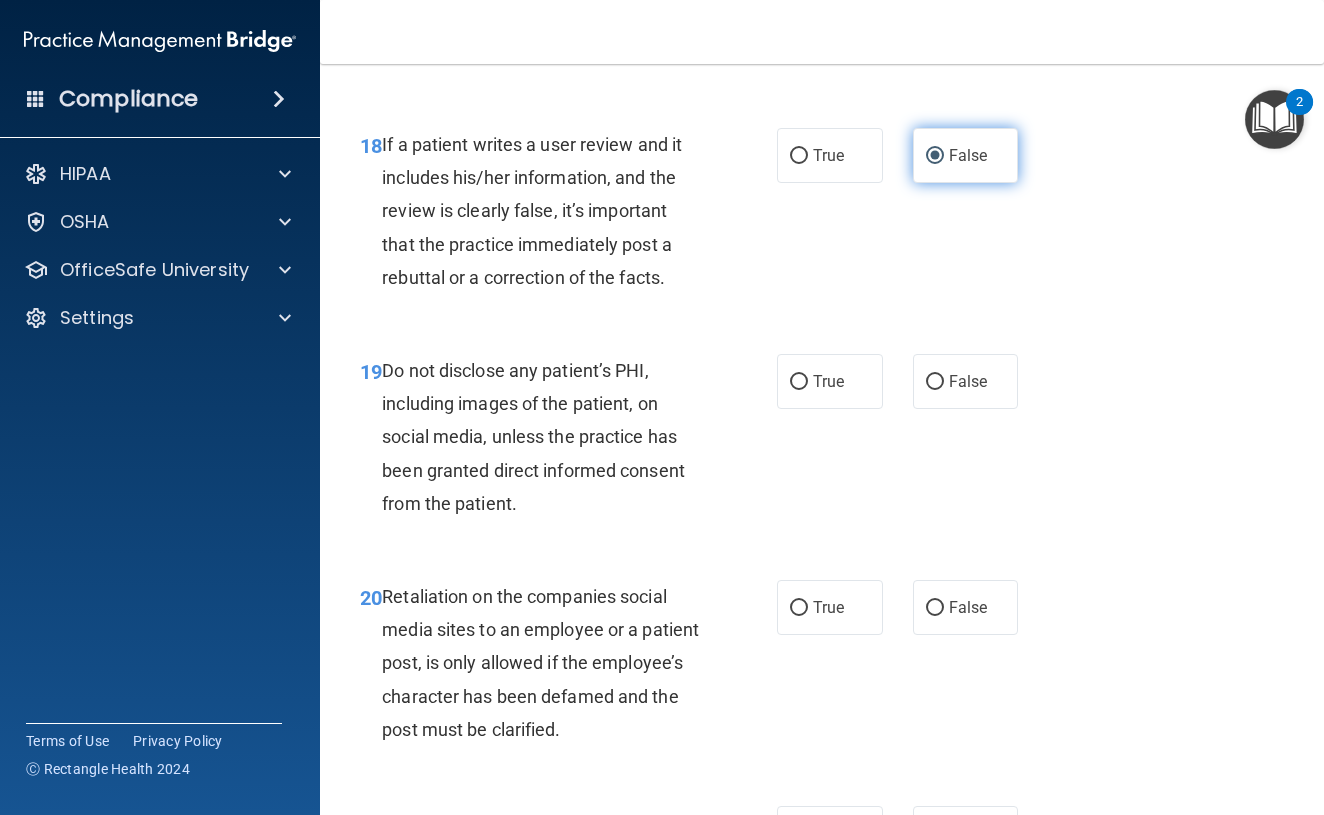 scroll, scrollTop: 4008, scrollLeft: 0, axis: vertical 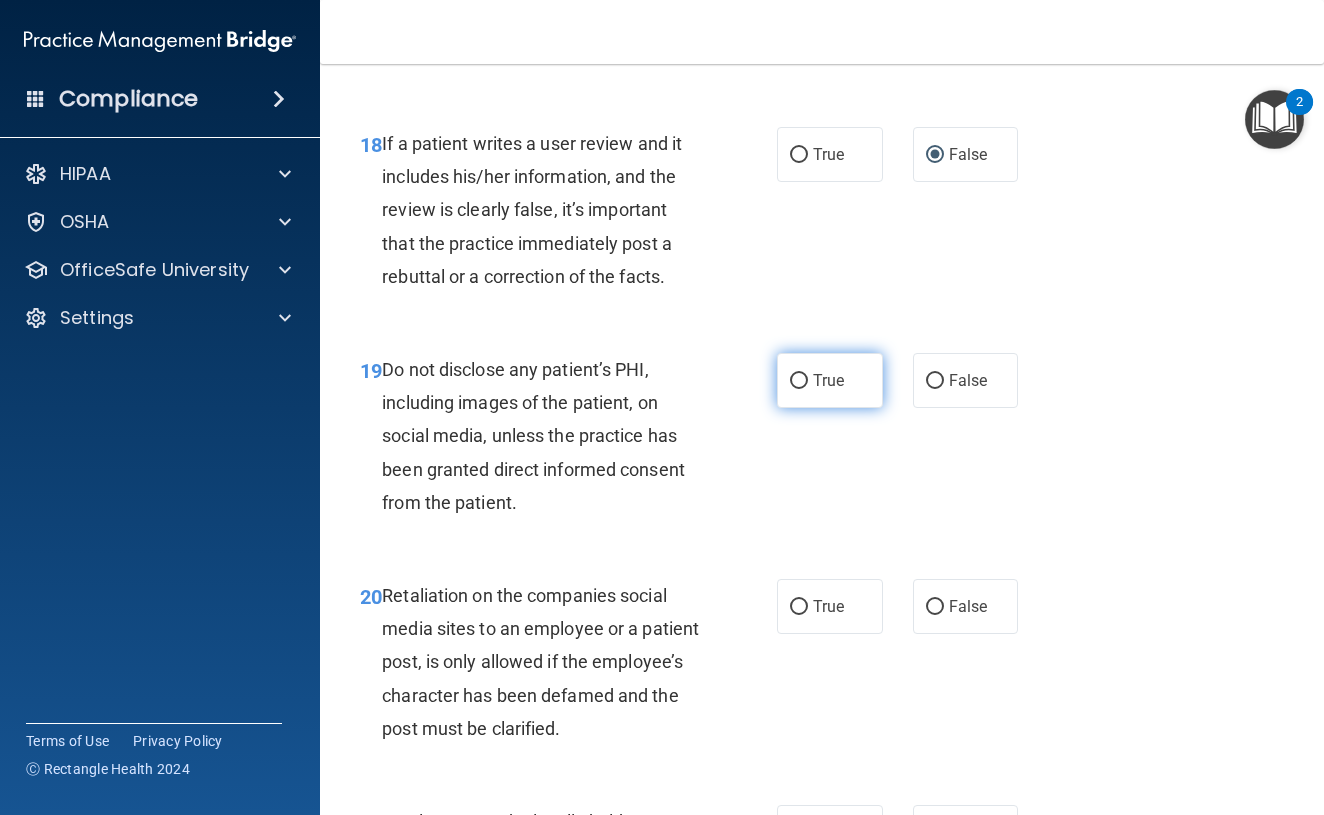click on "True" at bounding box center (828, 380) 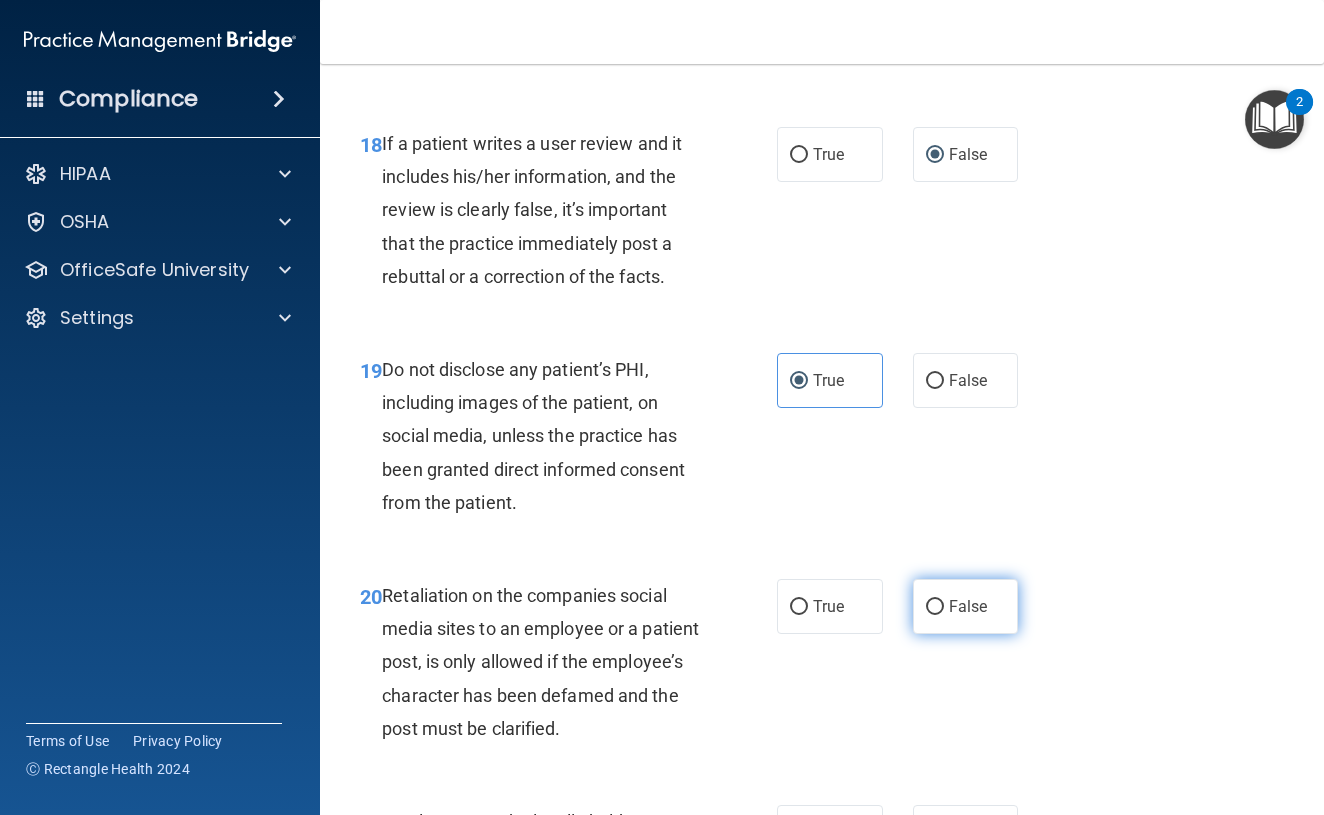 click on "False" at bounding box center (935, 607) 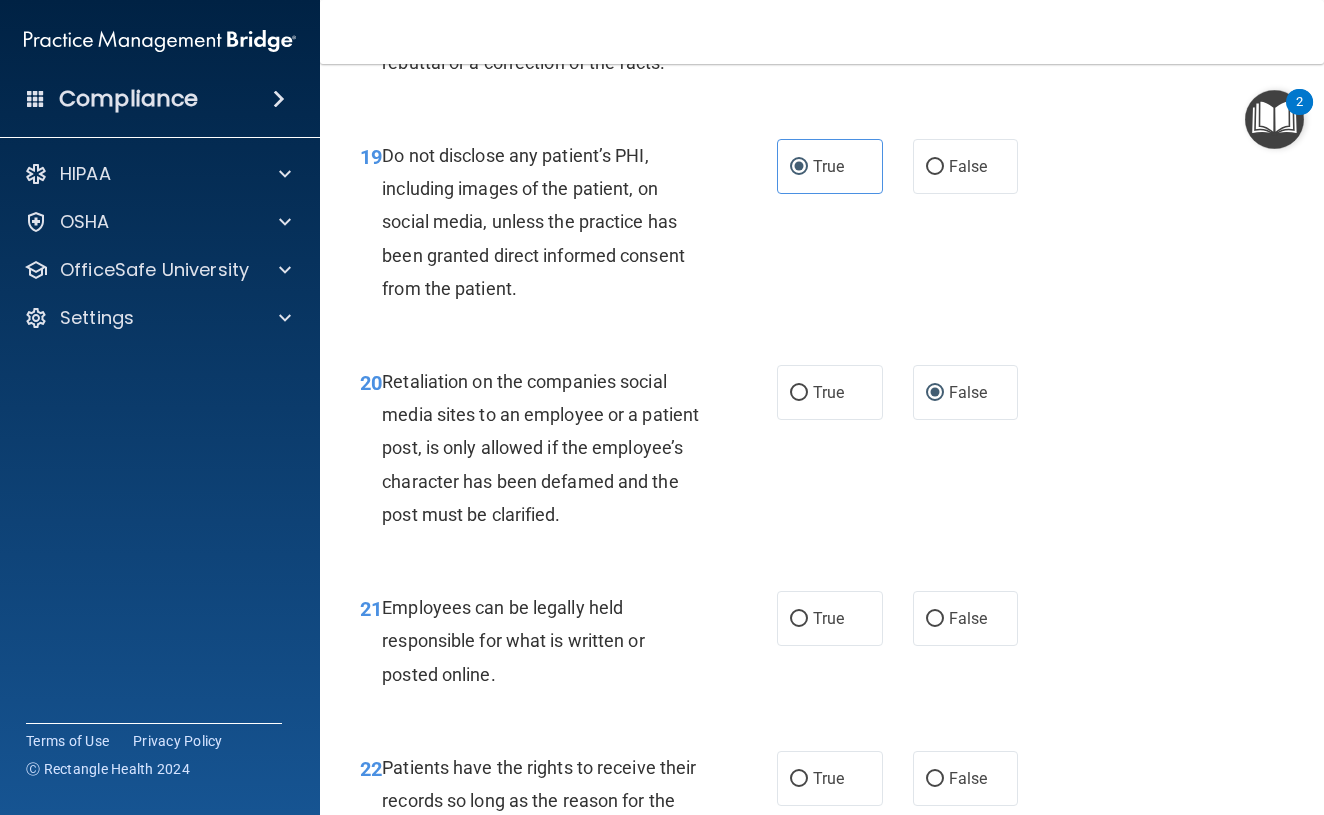 scroll, scrollTop: 4224, scrollLeft: 0, axis: vertical 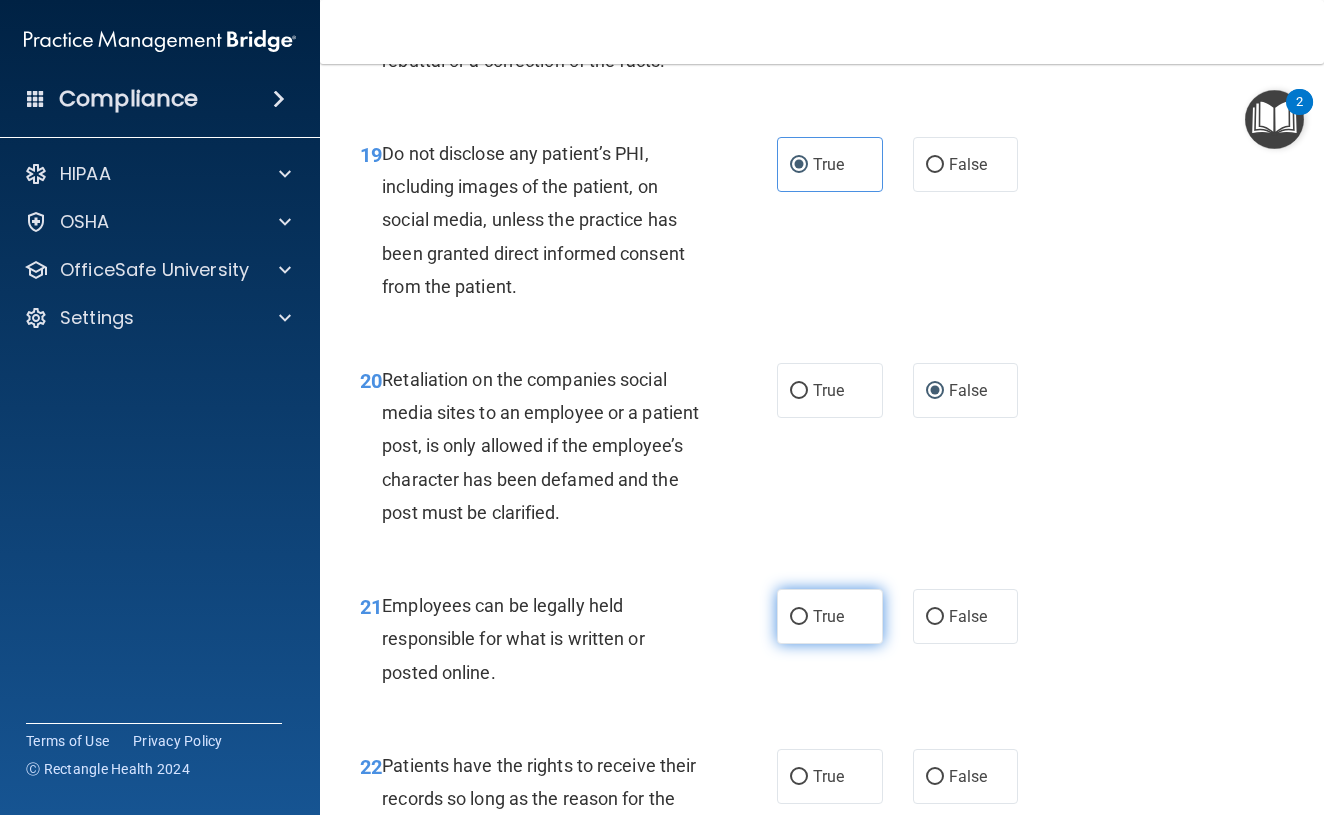 click on "True" at bounding box center (830, 616) 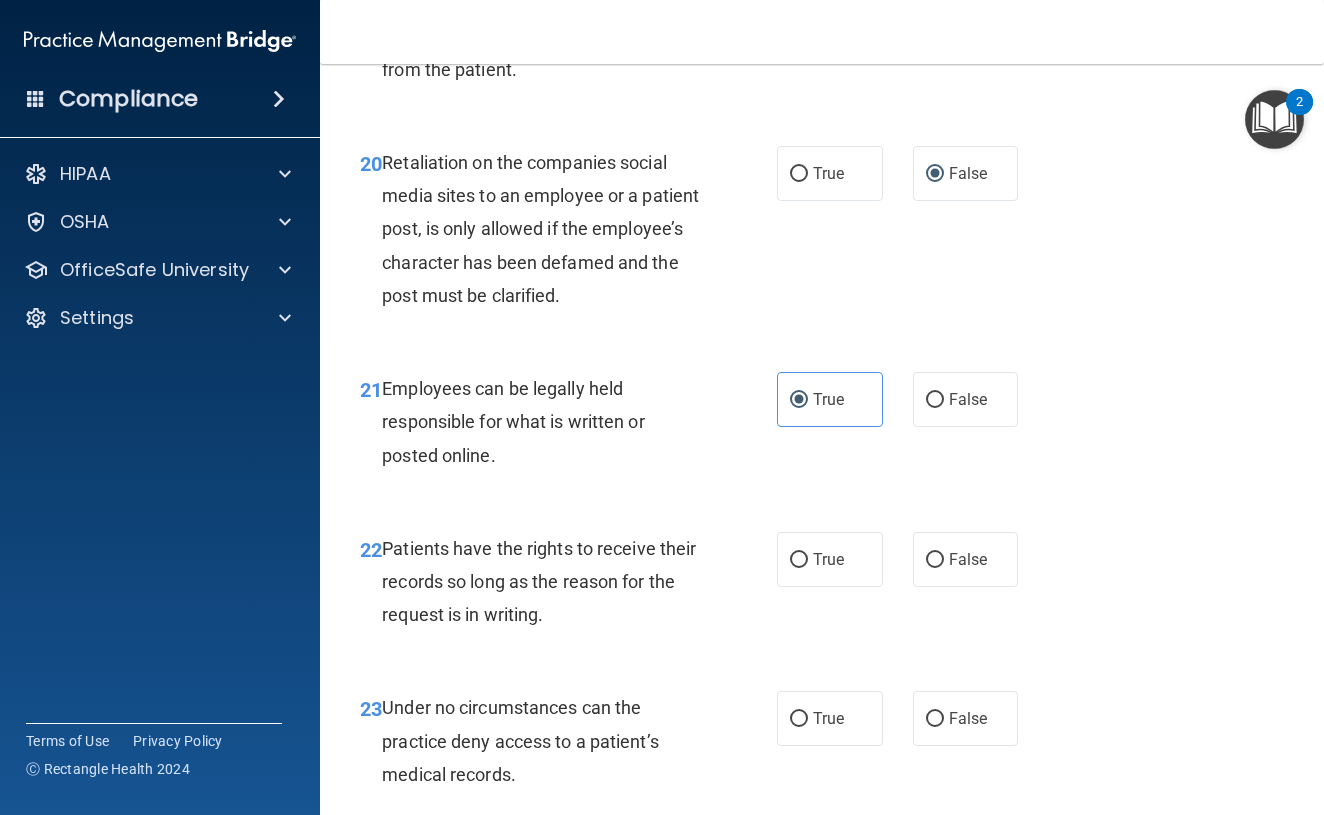 scroll, scrollTop: 4439, scrollLeft: 0, axis: vertical 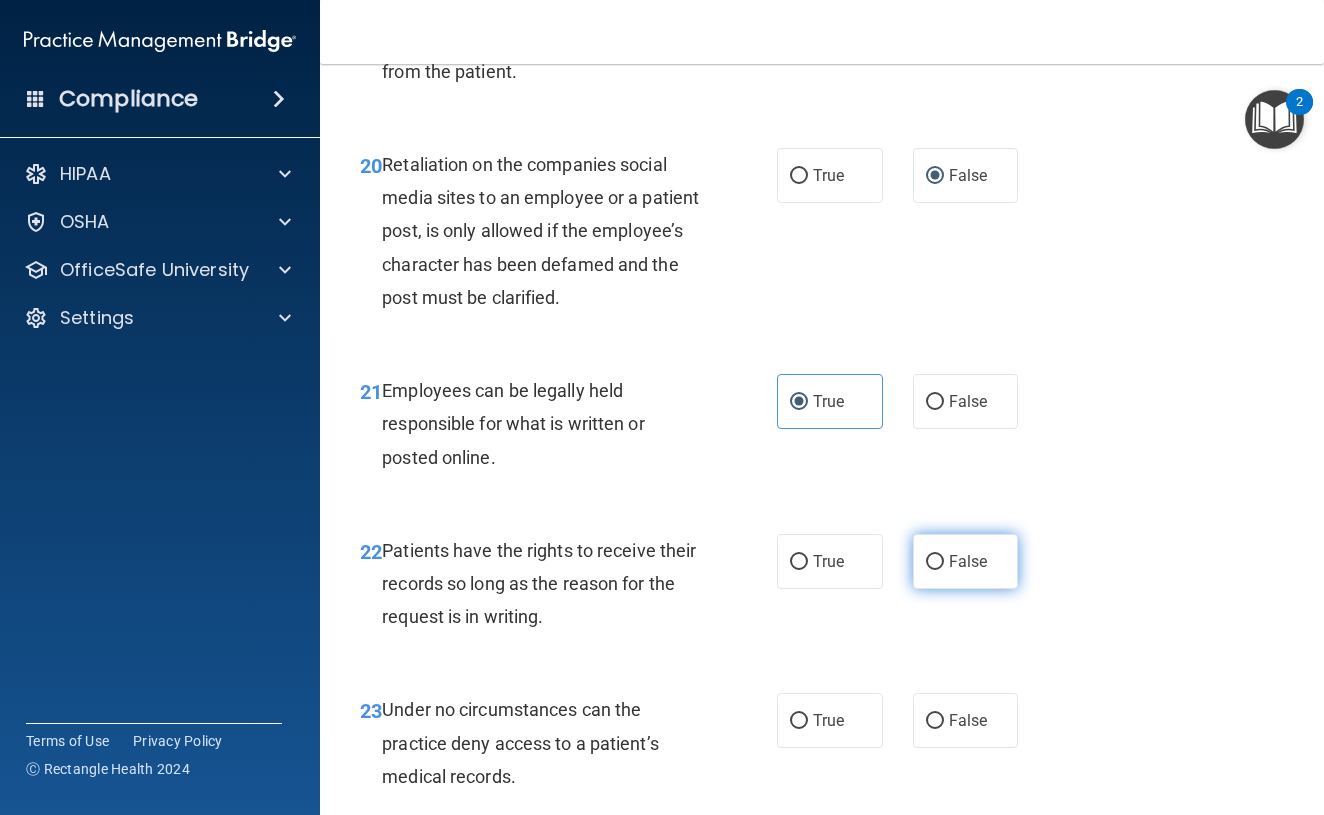 click on "False" at bounding box center (968, 561) 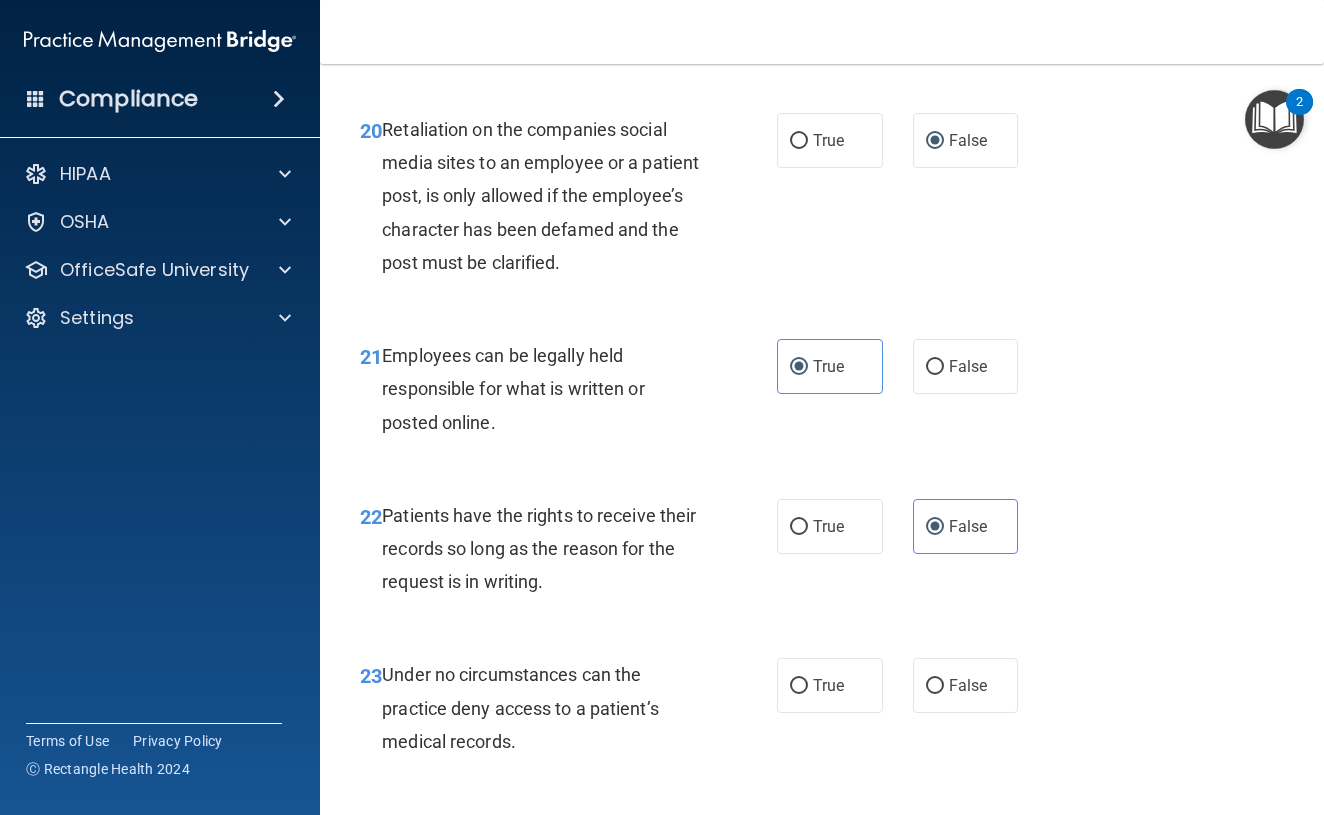 scroll, scrollTop: 4485, scrollLeft: 0, axis: vertical 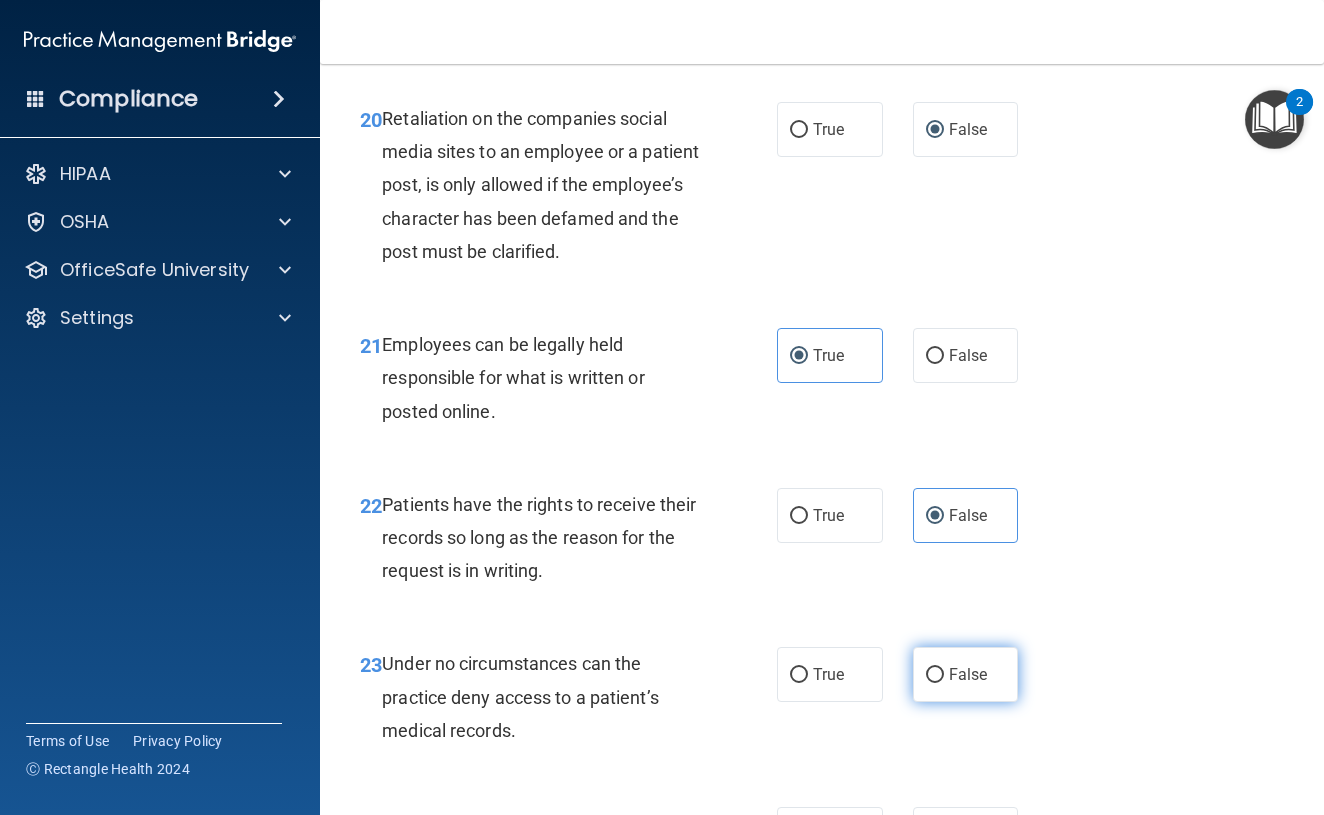 click on "False" at bounding box center [966, 674] 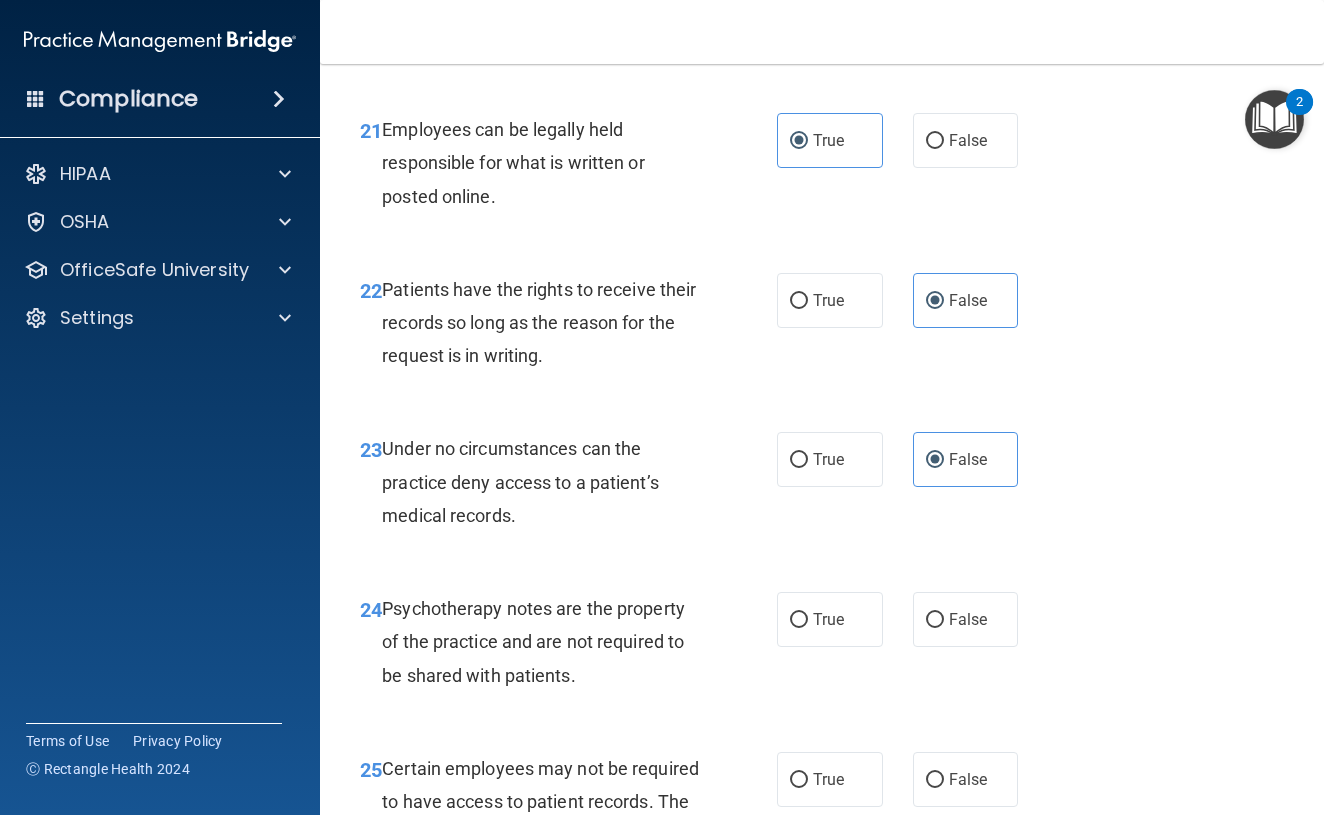 scroll, scrollTop: 4702, scrollLeft: 0, axis: vertical 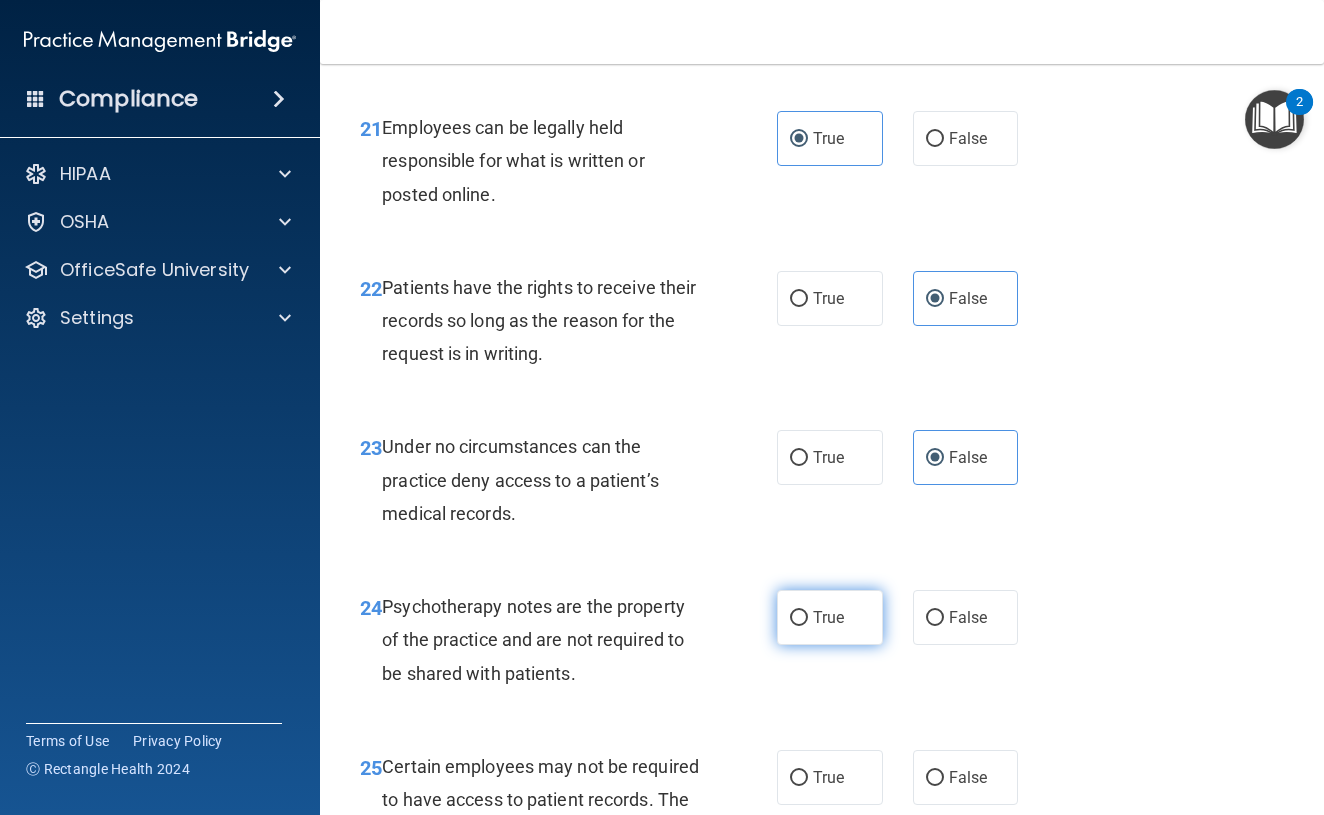 click on "True" at bounding box center [799, 618] 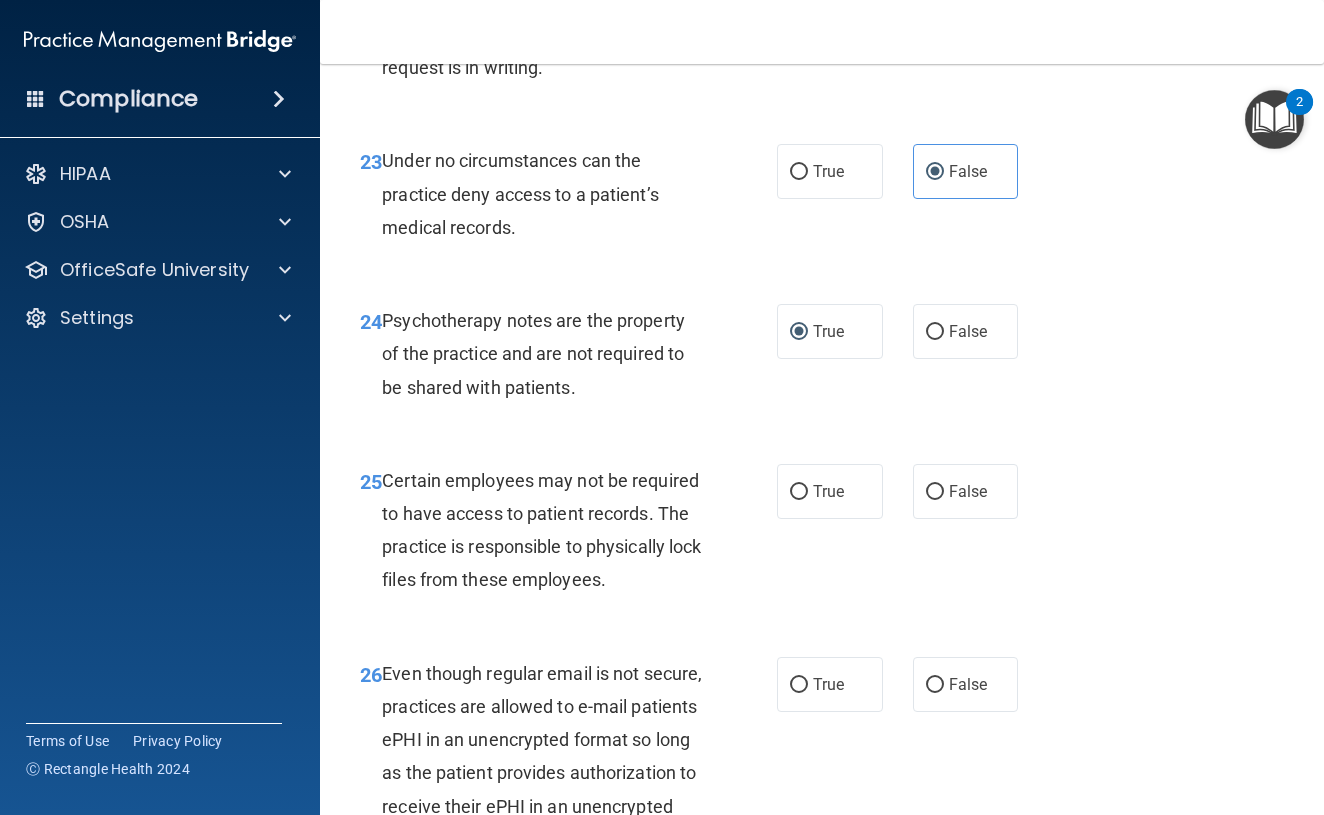 scroll, scrollTop: 5014, scrollLeft: 0, axis: vertical 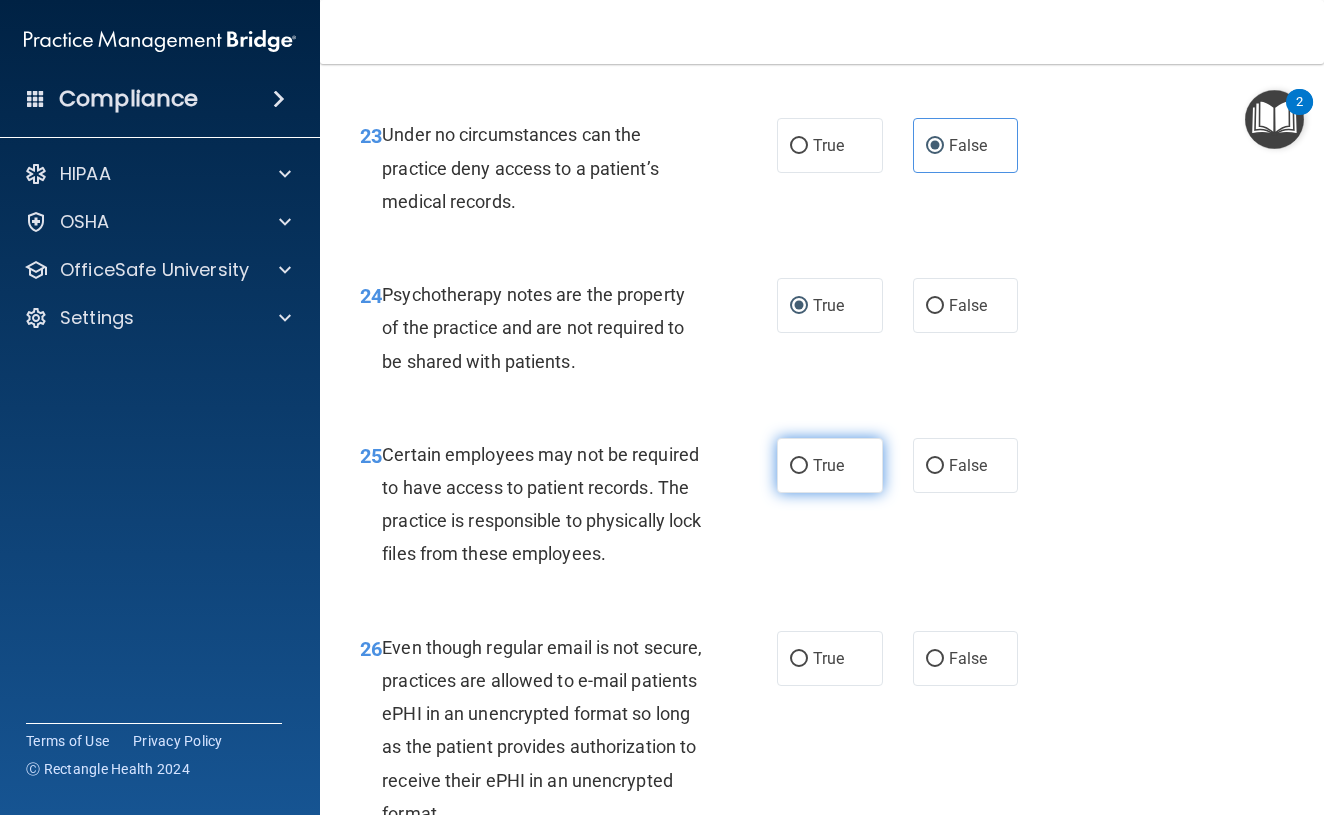 click on "True" at bounding box center (830, 465) 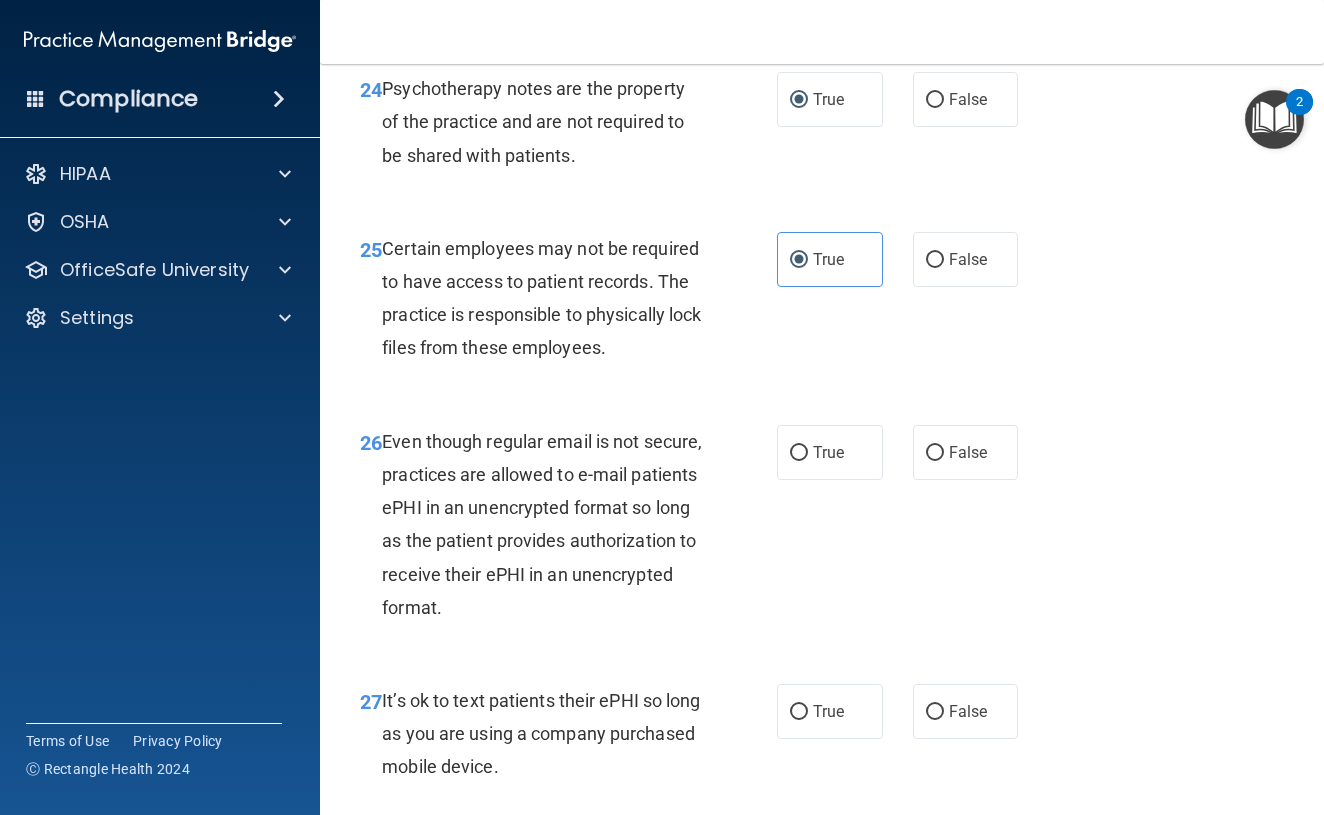 scroll, scrollTop: 5227, scrollLeft: 0, axis: vertical 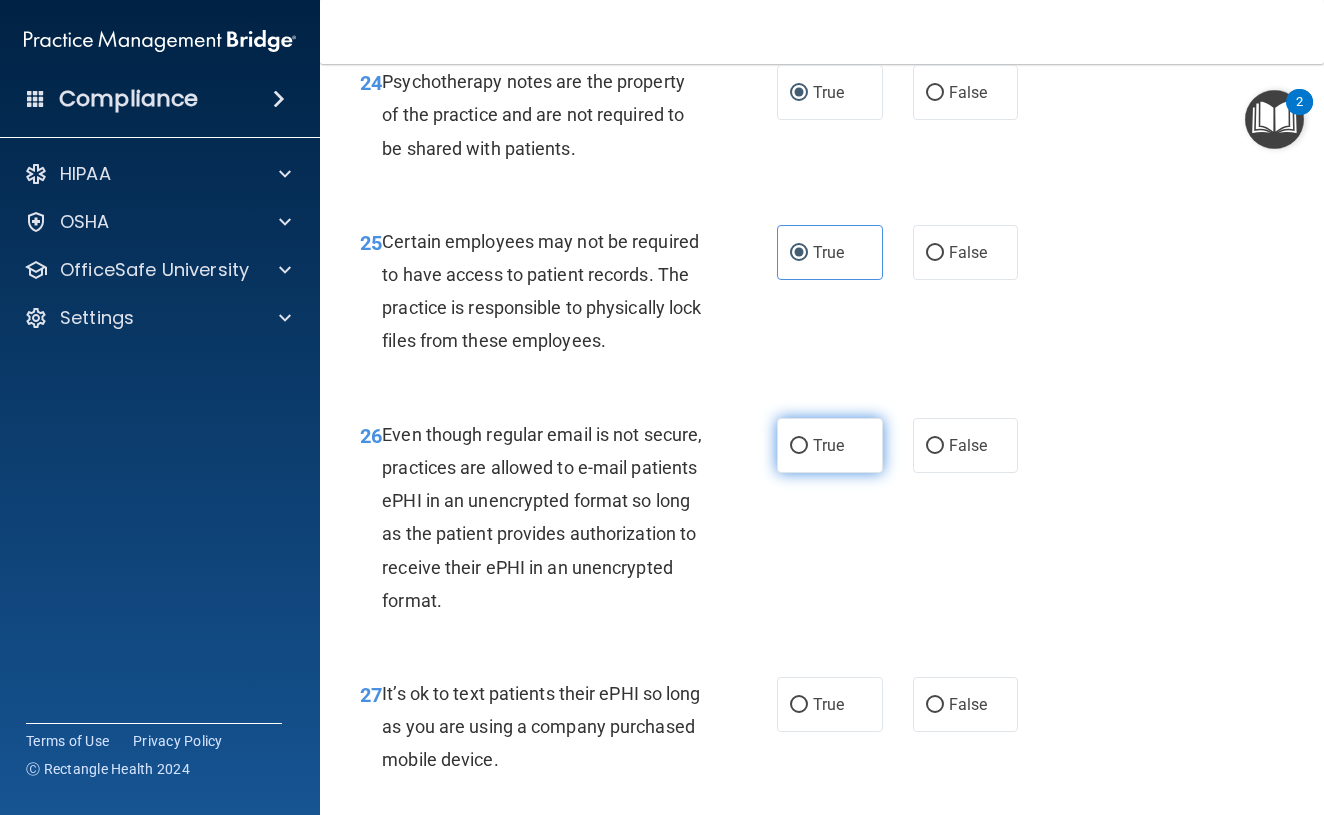 click on "True" at bounding box center (830, 445) 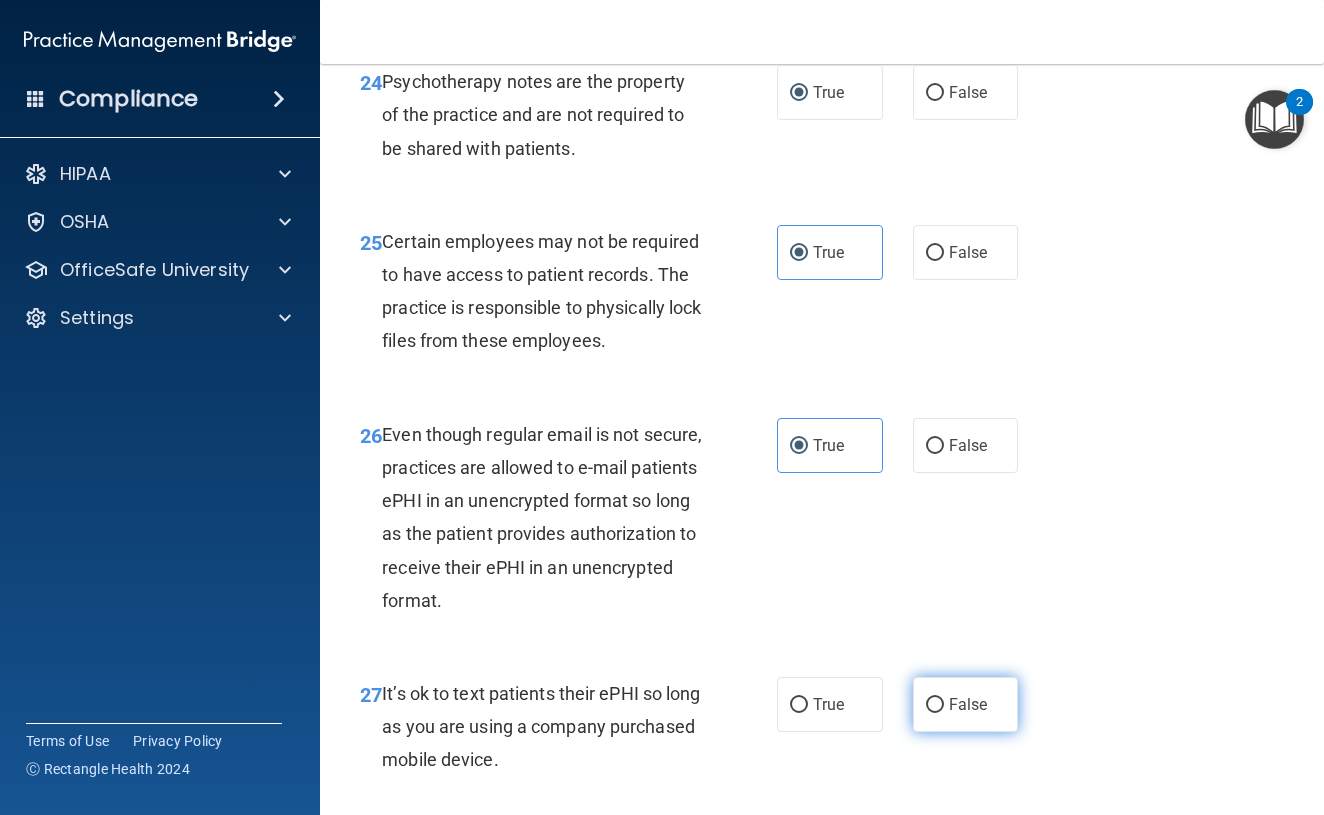 click on "False" at bounding box center [968, 704] 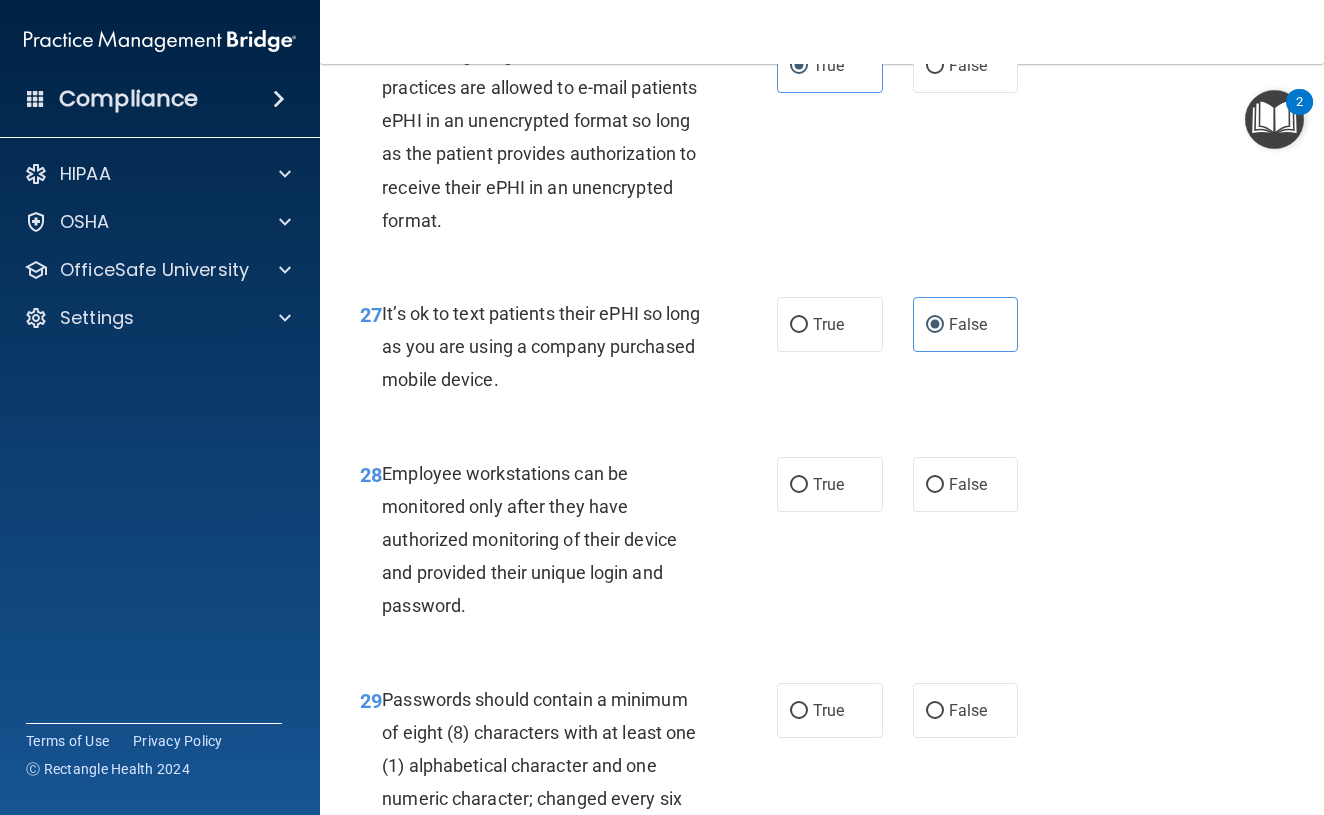 scroll, scrollTop: 5625, scrollLeft: 0, axis: vertical 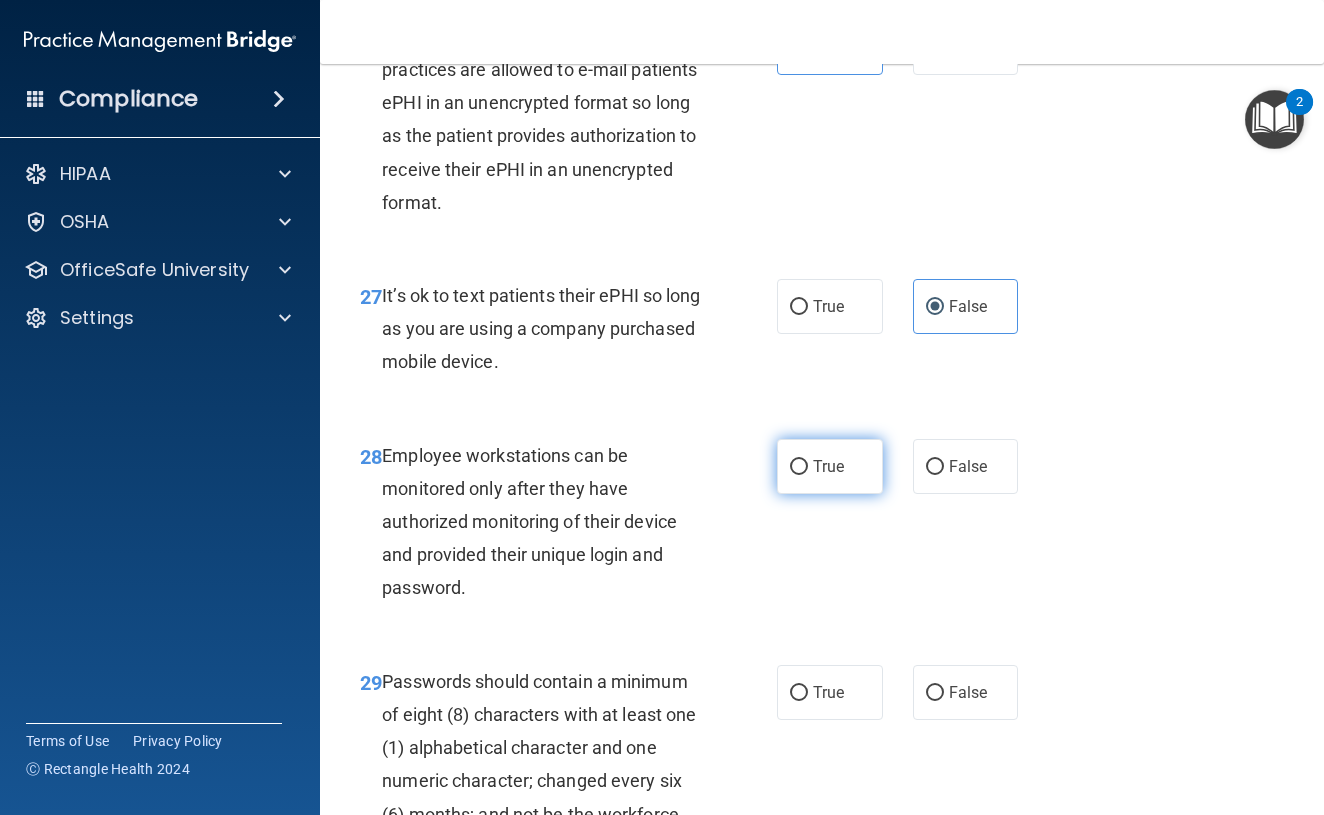 click on "True" at bounding box center [799, 467] 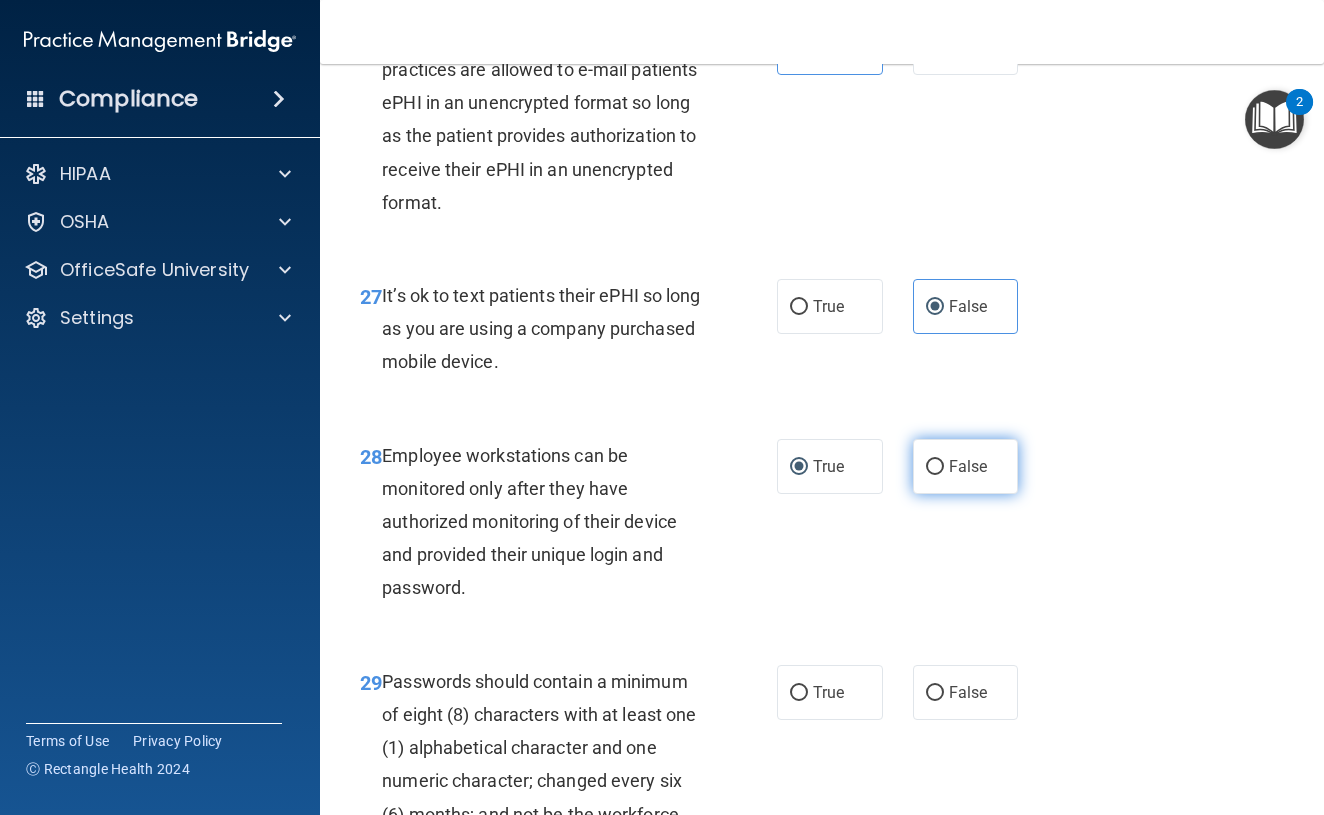 click on "False" at bounding box center (935, 467) 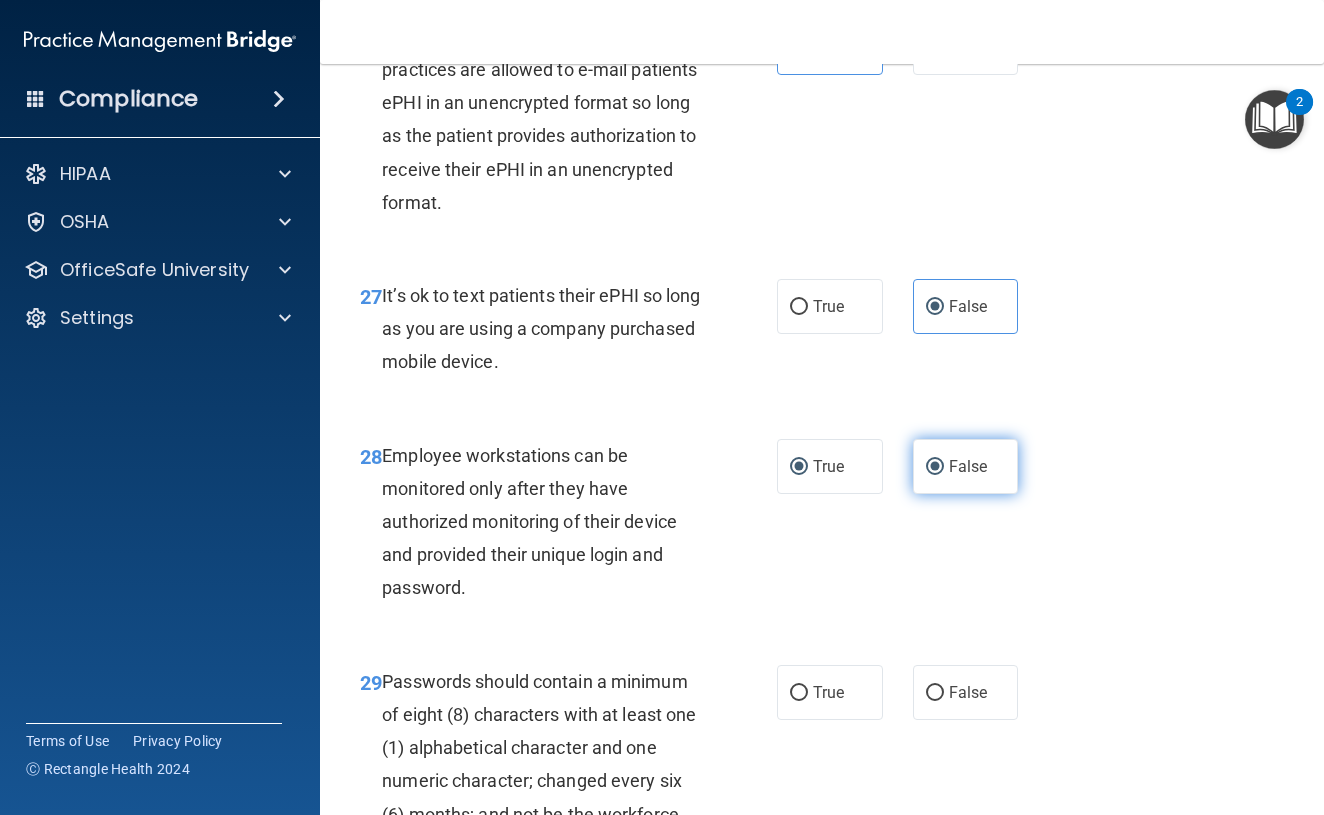radio on "false" 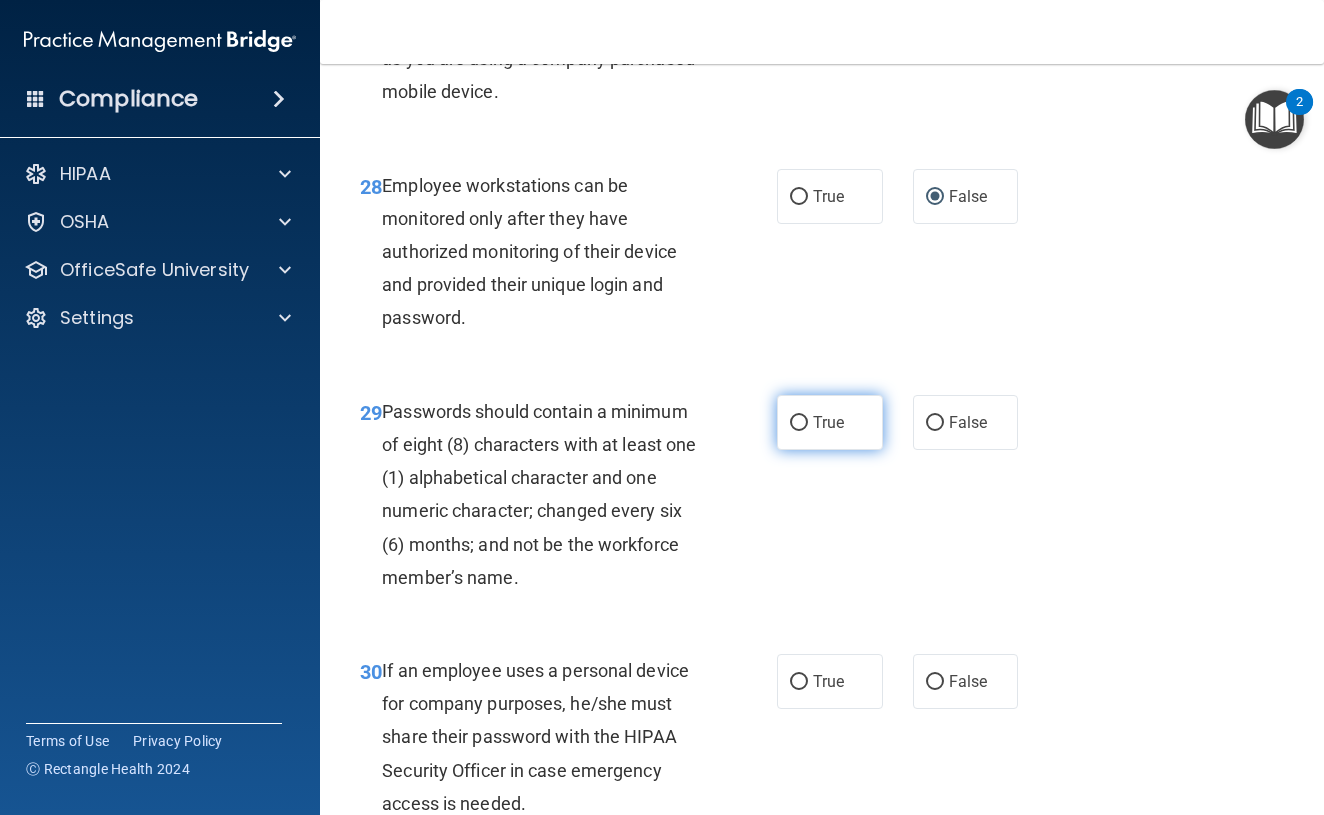 scroll, scrollTop: 5898, scrollLeft: 0, axis: vertical 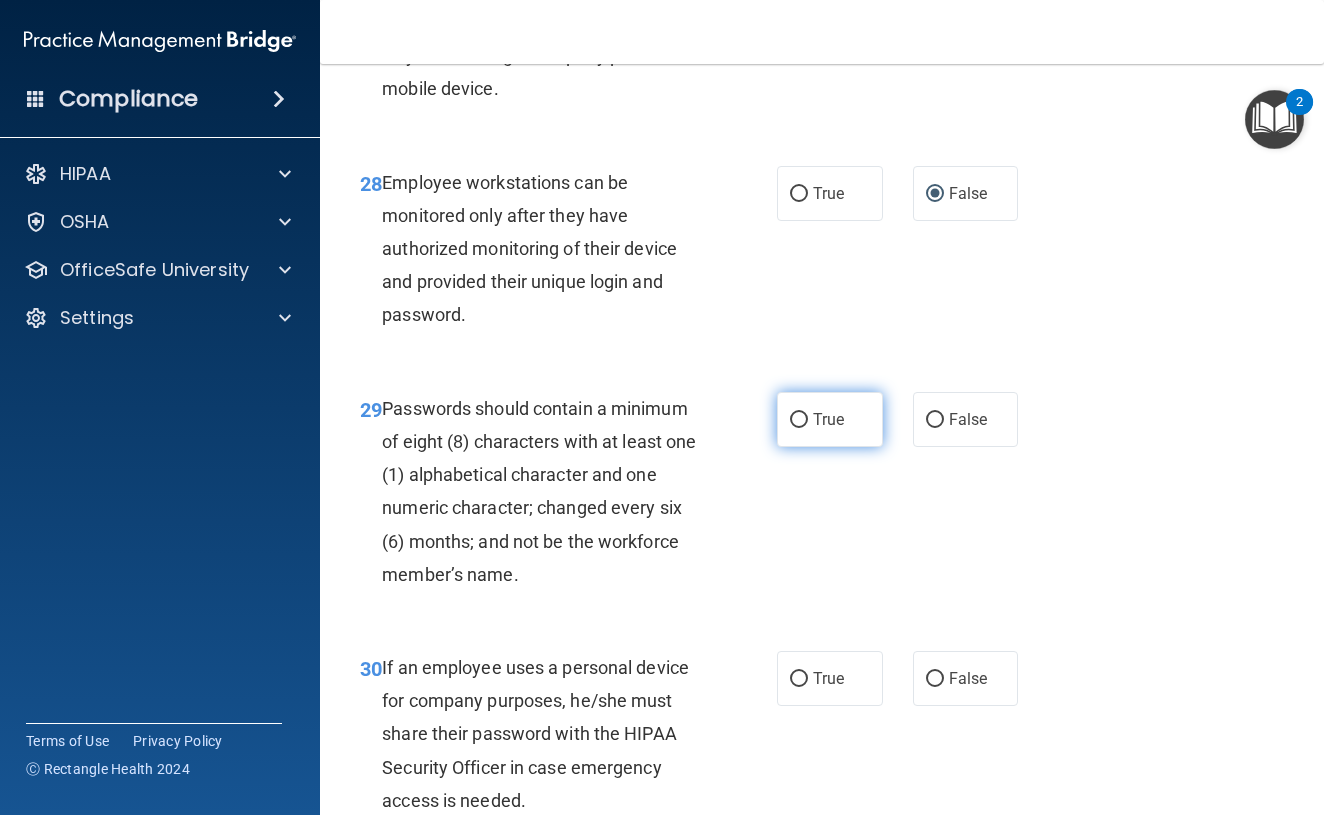 click on "True" at bounding box center [799, 420] 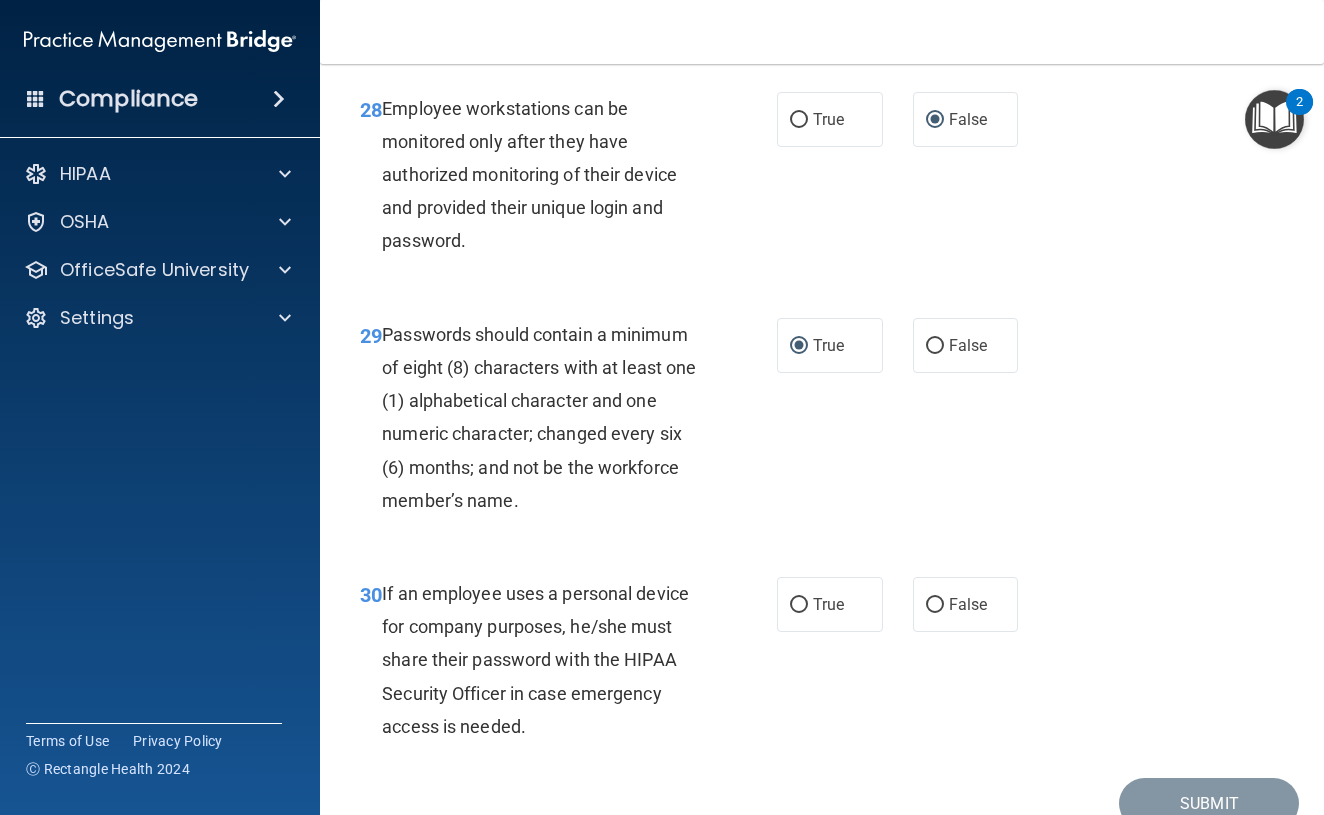 scroll, scrollTop: 5995, scrollLeft: 0, axis: vertical 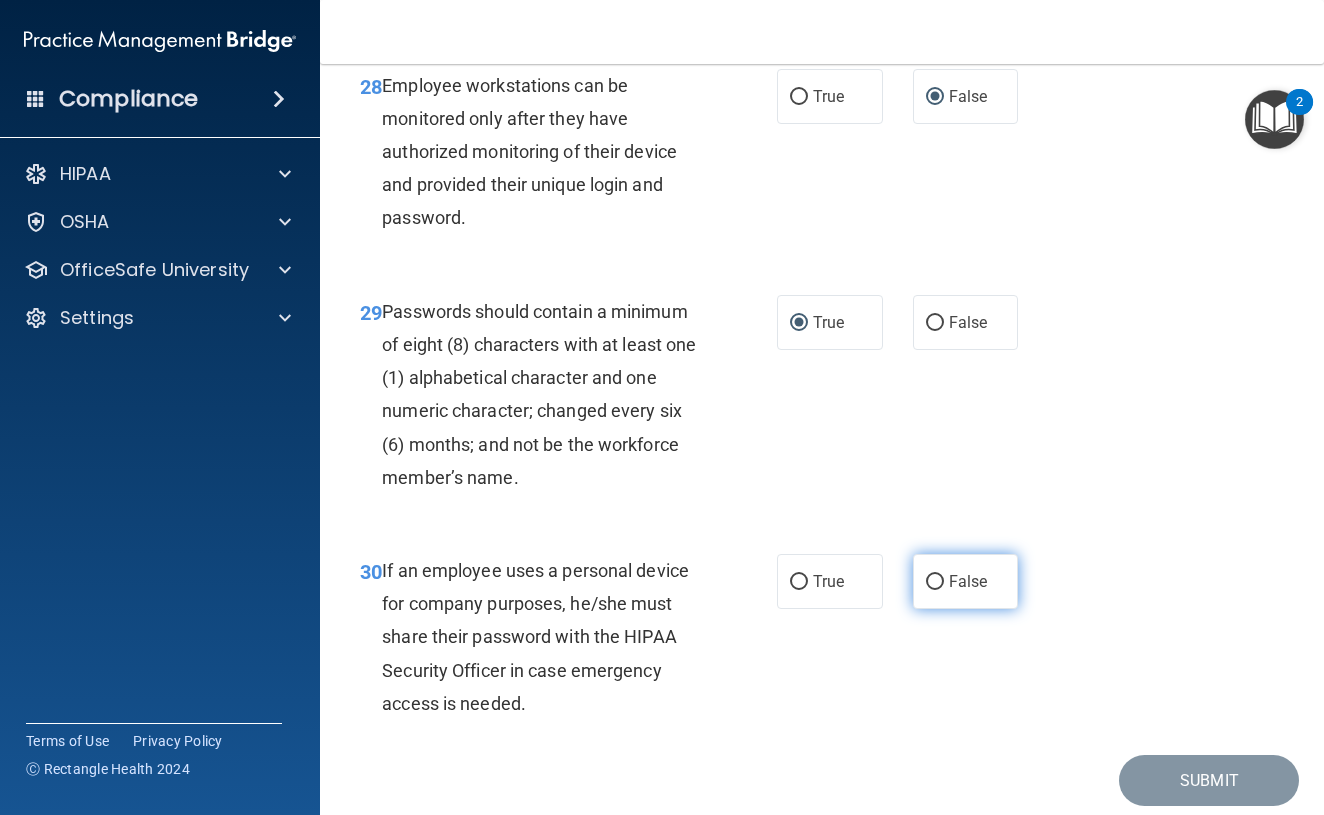 click on "False" at bounding box center [968, 581] 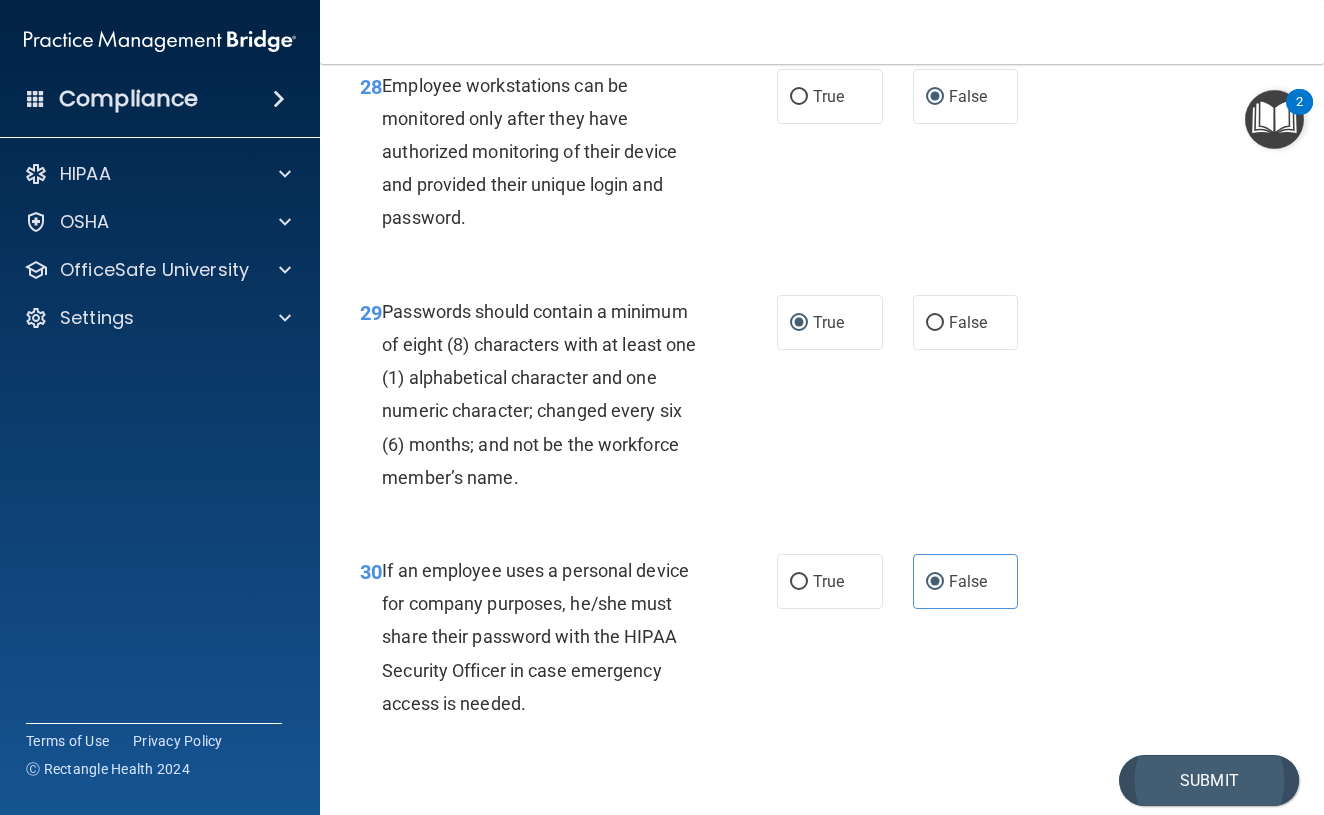 click on "Submit" at bounding box center (1209, 780) 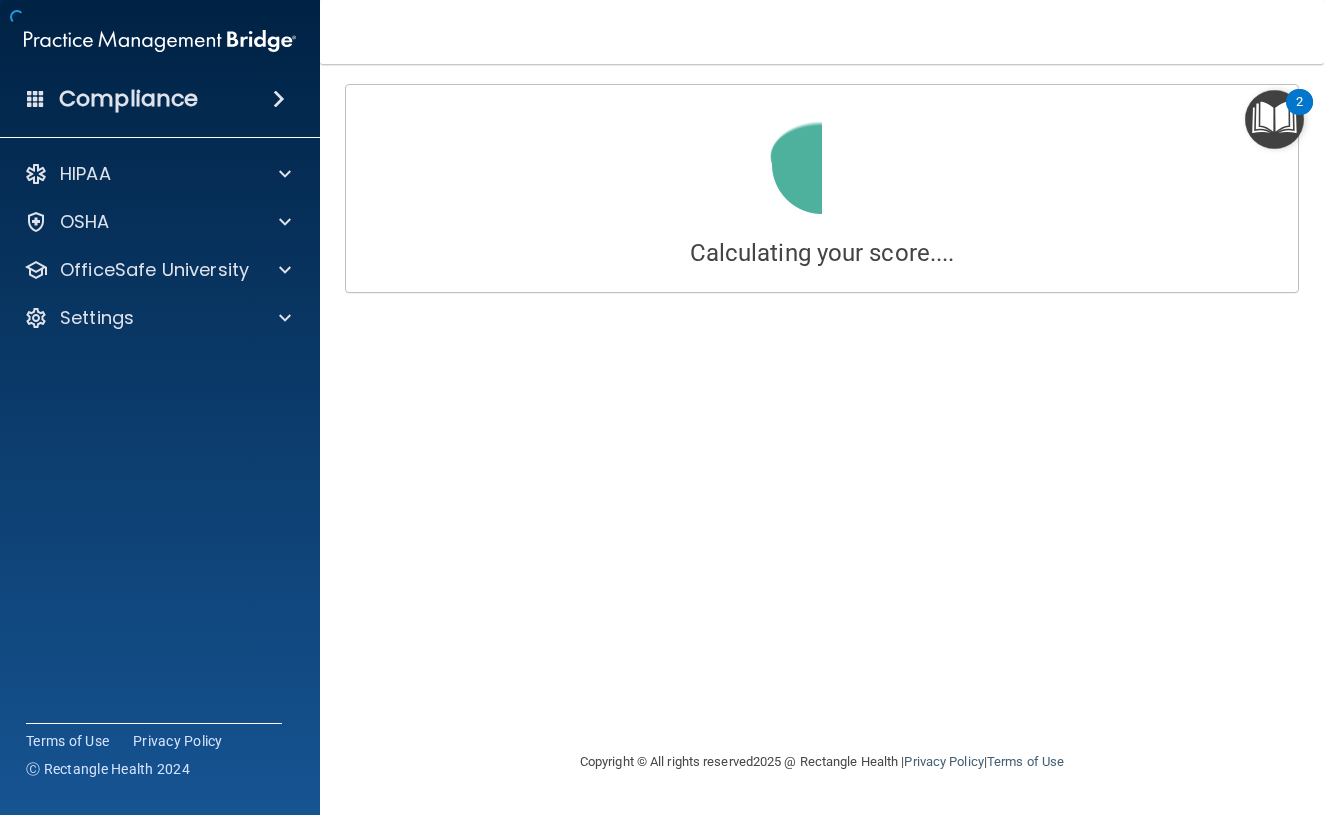 scroll, scrollTop: 0, scrollLeft: 0, axis: both 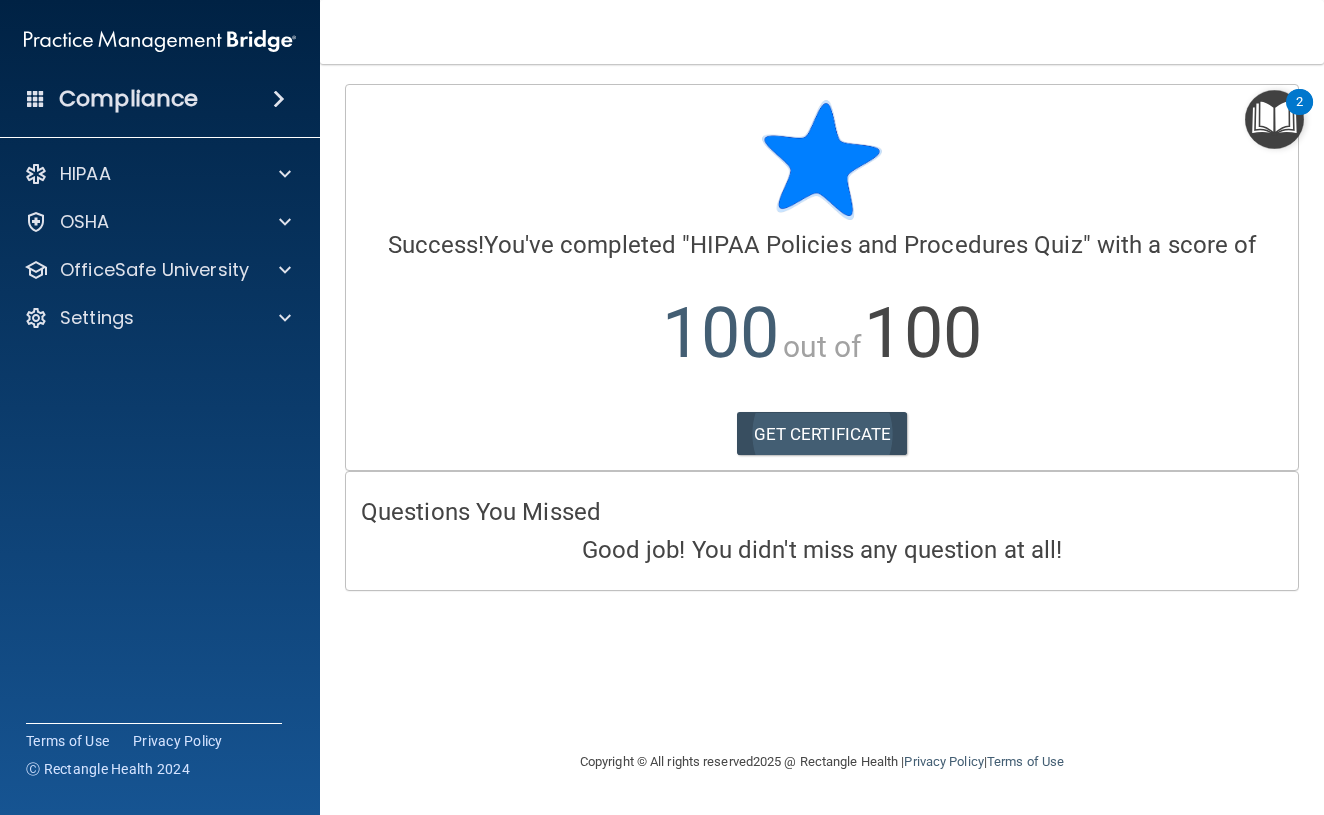 click on "GET CERTIFICATE" at bounding box center (822, 434) 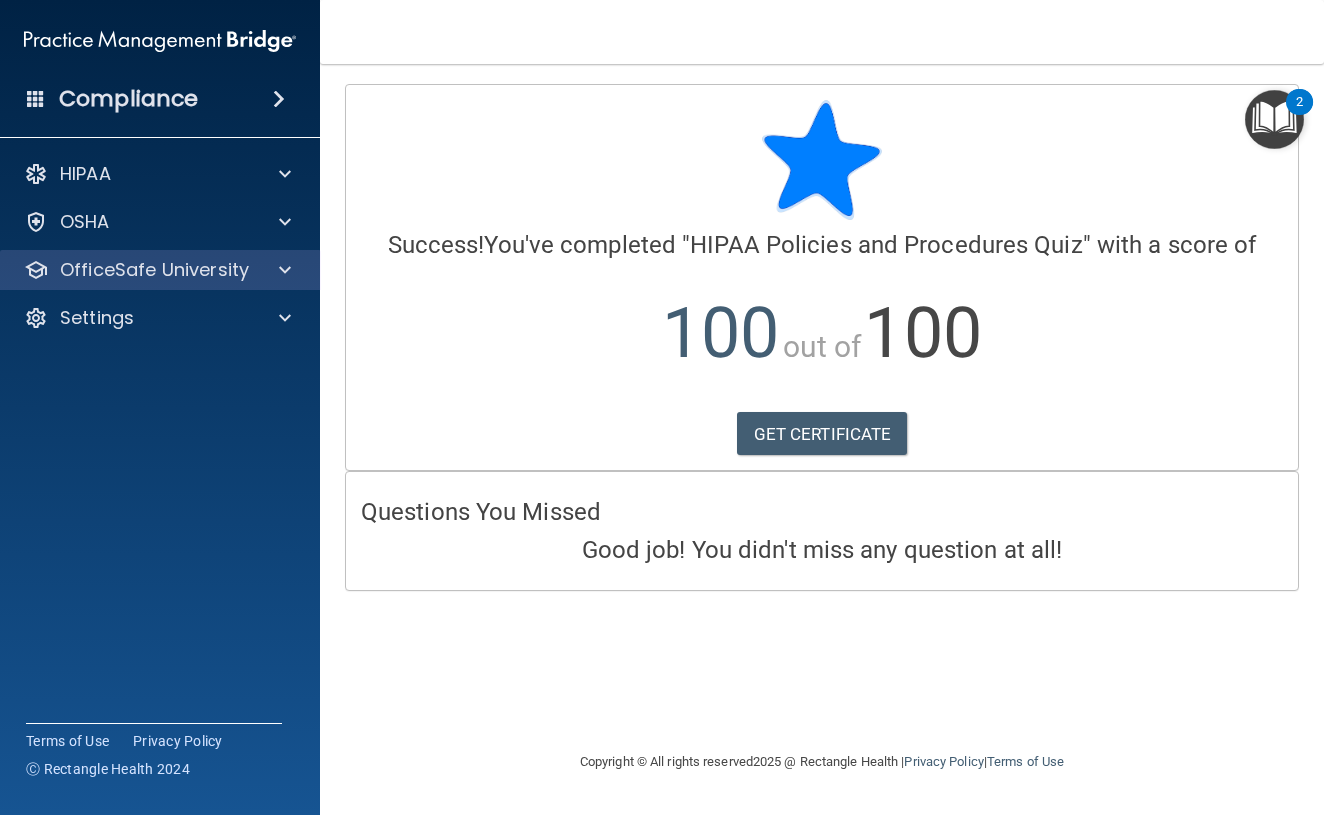 click on "OfficeSafe University" at bounding box center [154, 270] 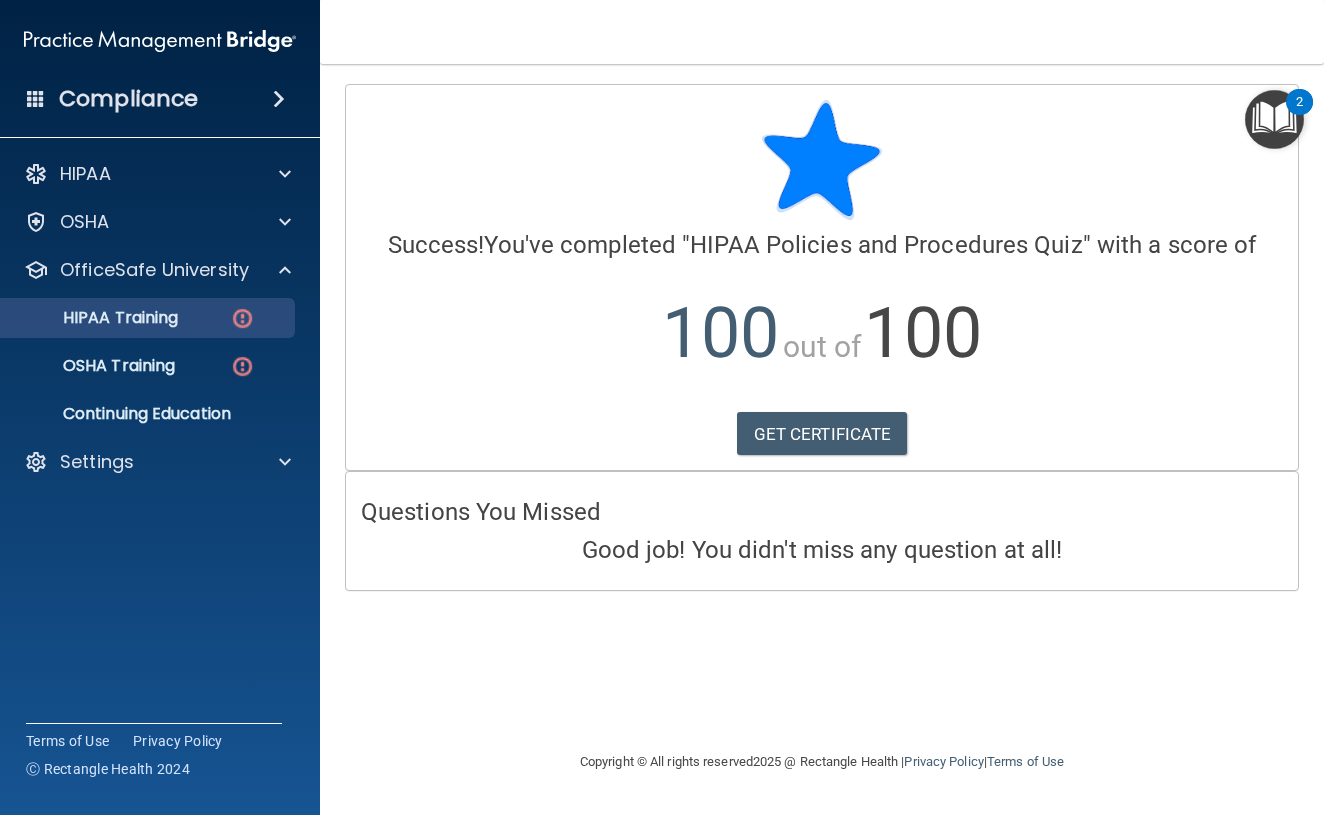 click on "HIPAA Training" at bounding box center (95, 318) 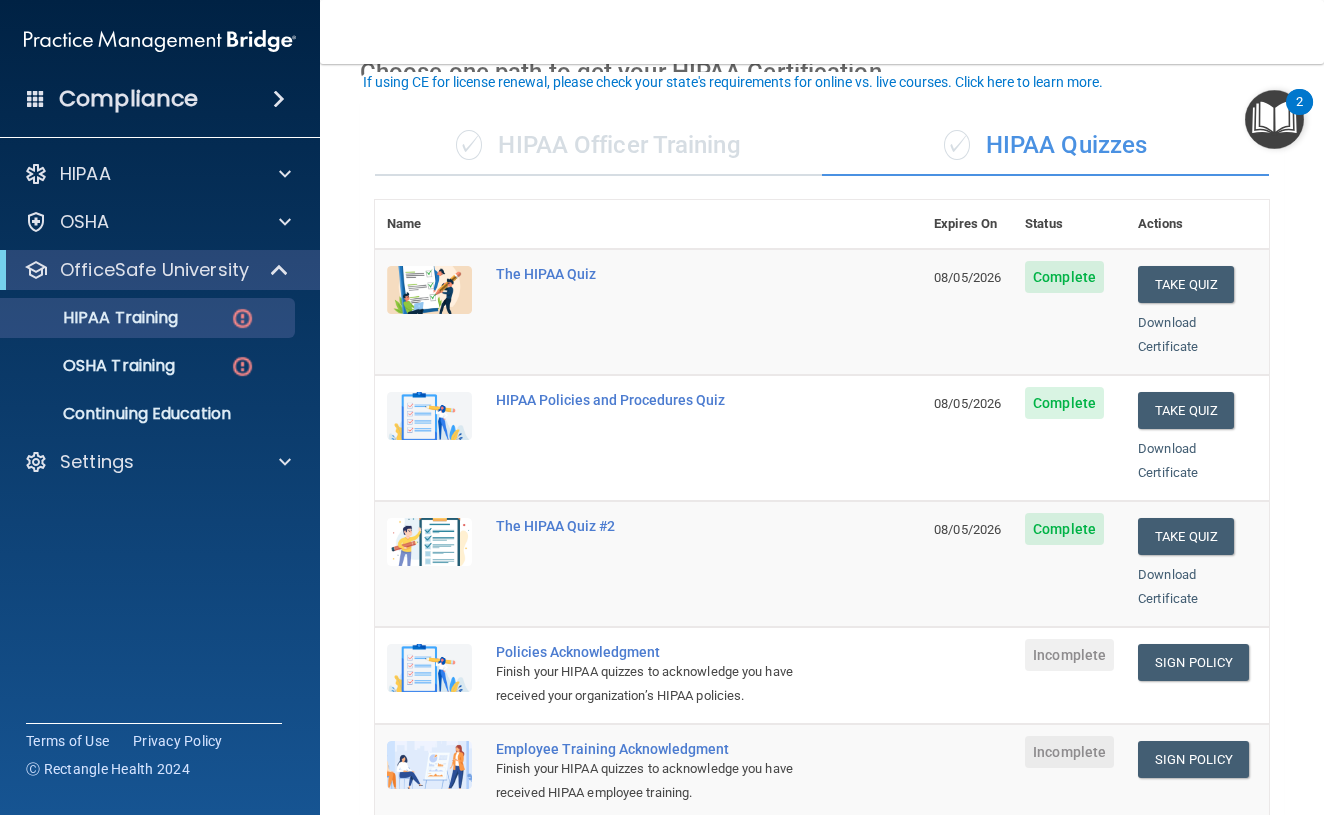 scroll, scrollTop: 145, scrollLeft: 0, axis: vertical 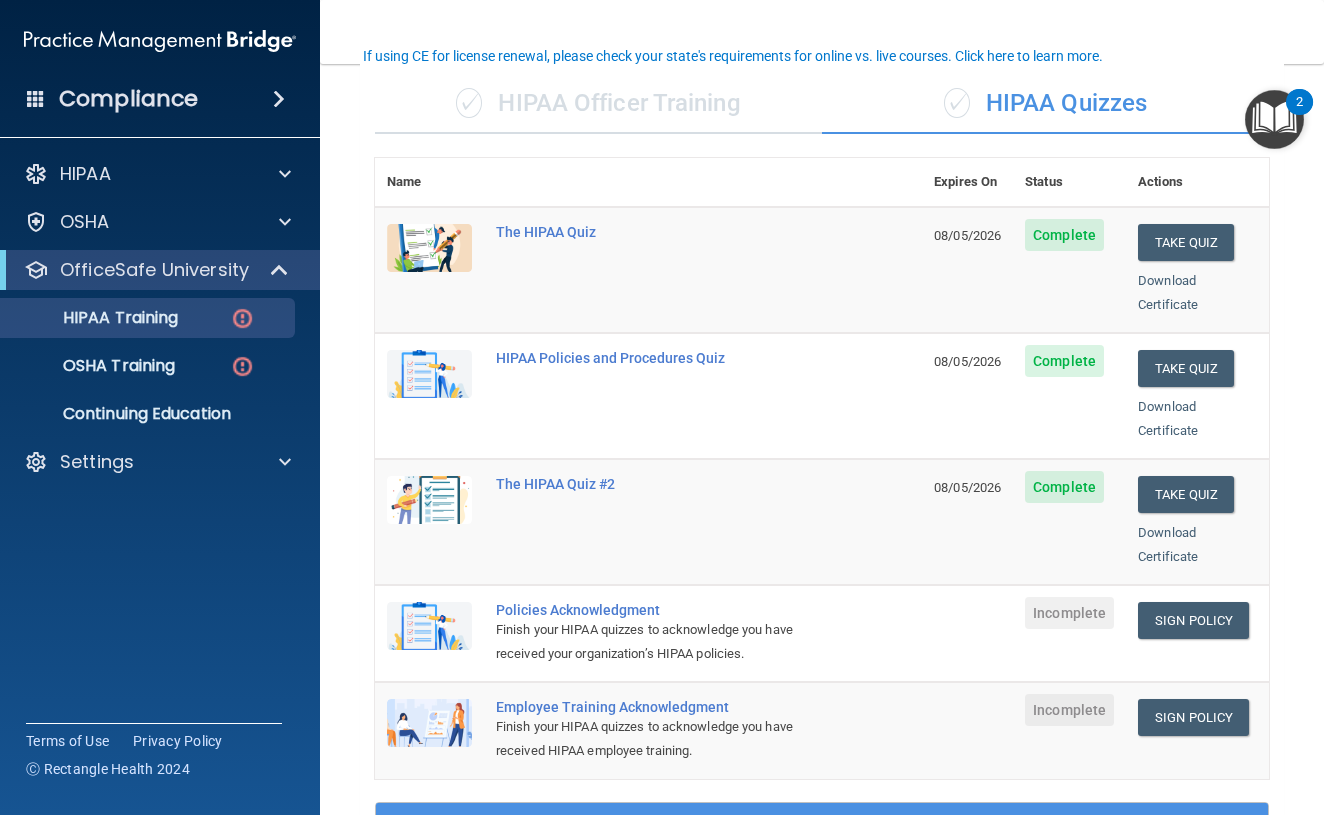 click on "Compliance" at bounding box center (128, 99) 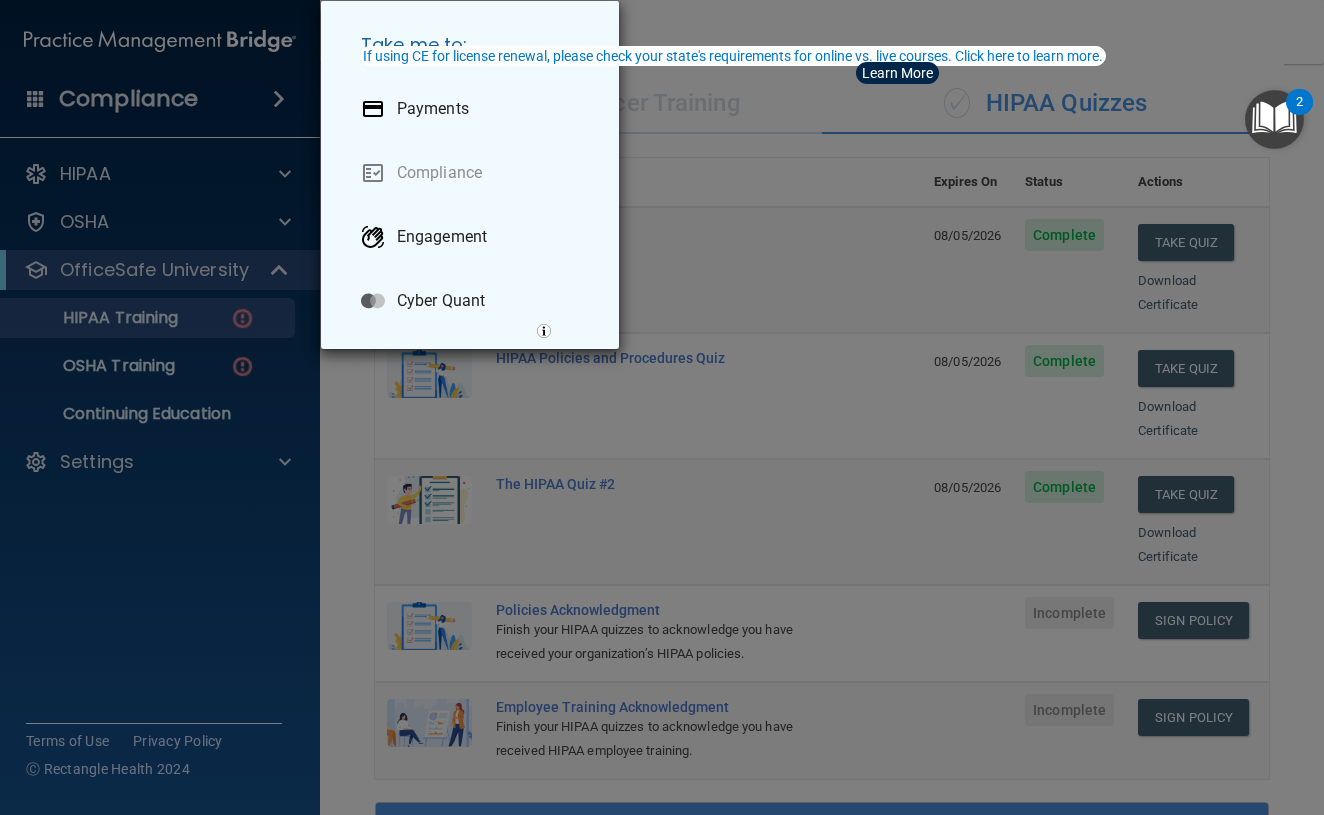 click on "Take me to:             Payments                   Compliance                     Engagement                     Cyber Quant" at bounding box center (662, 407) 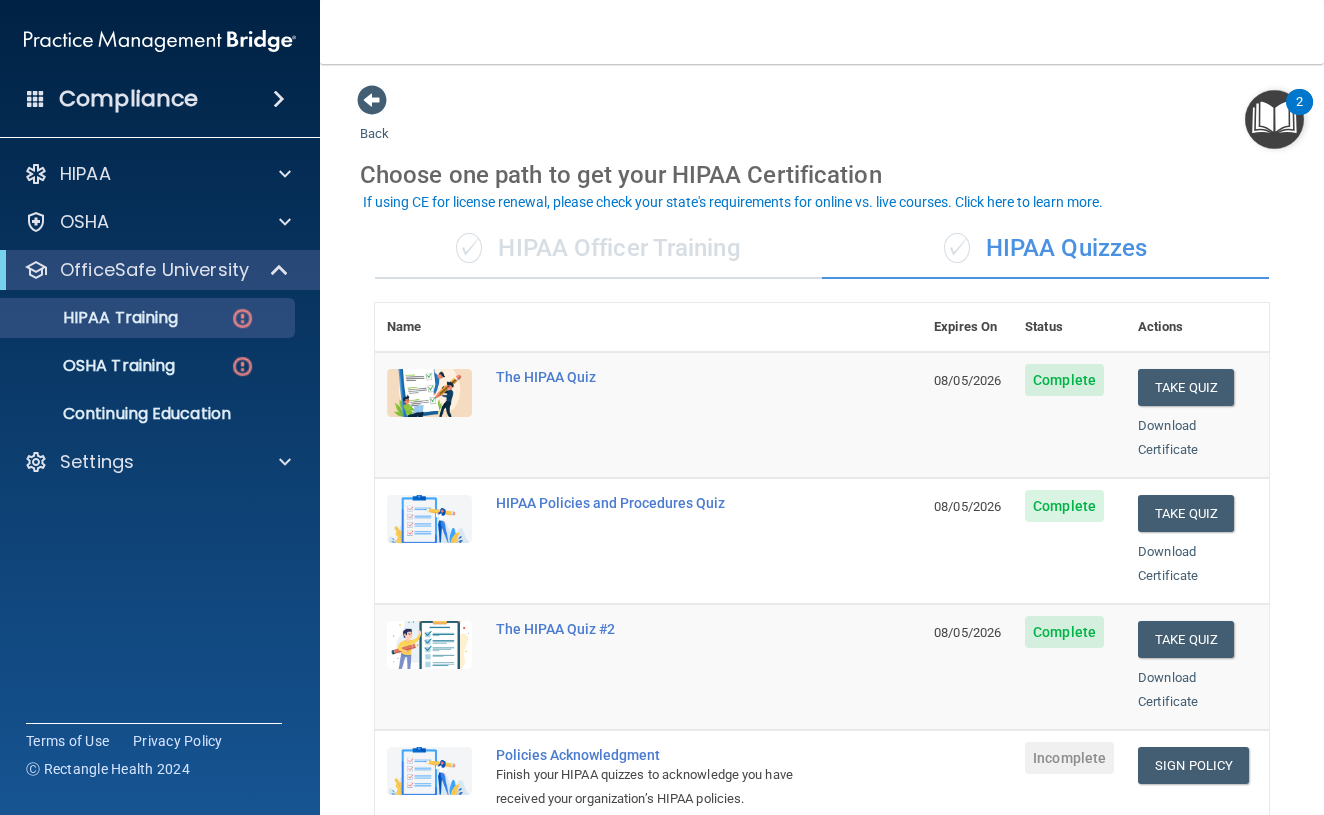 scroll, scrollTop: 0, scrollLeft: 0, axis: both 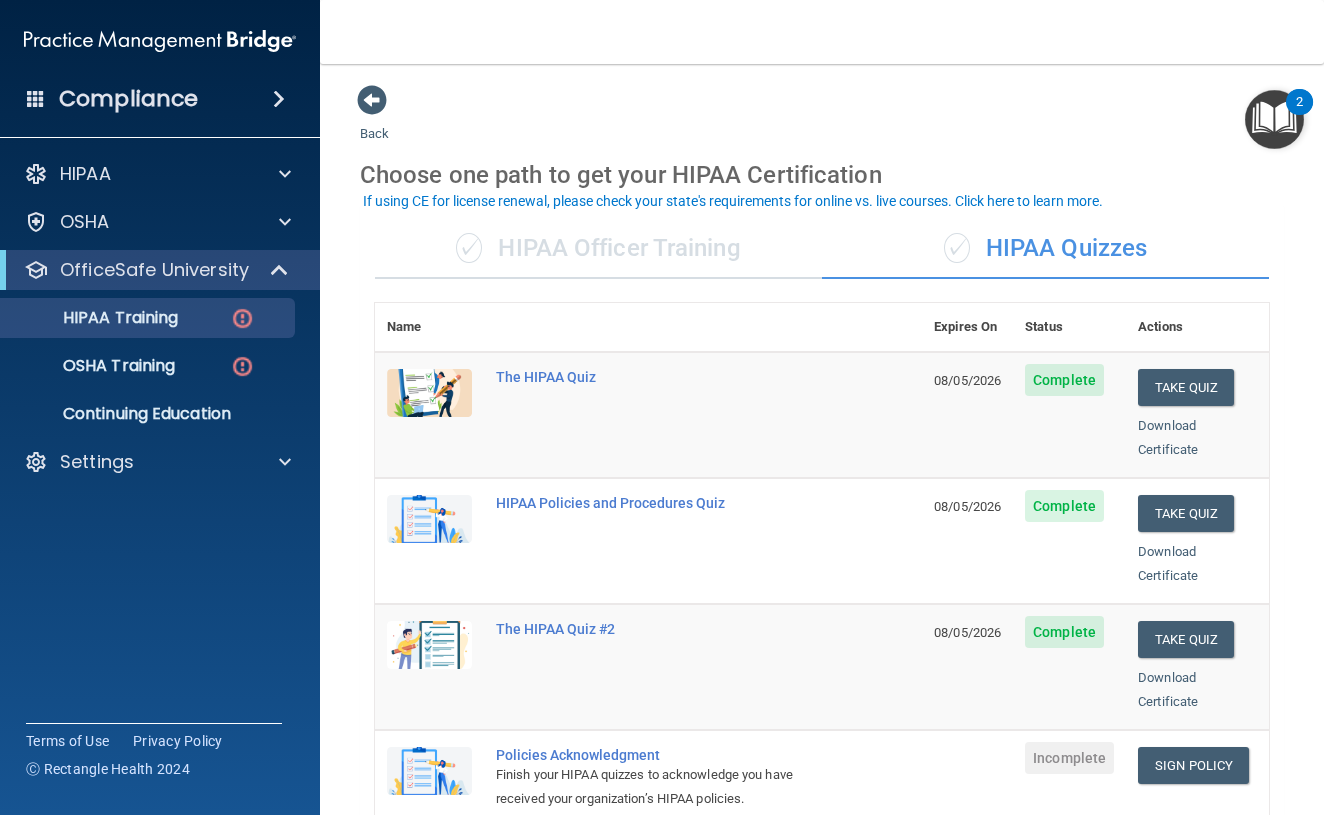 click at bounding box center [1274, 119] 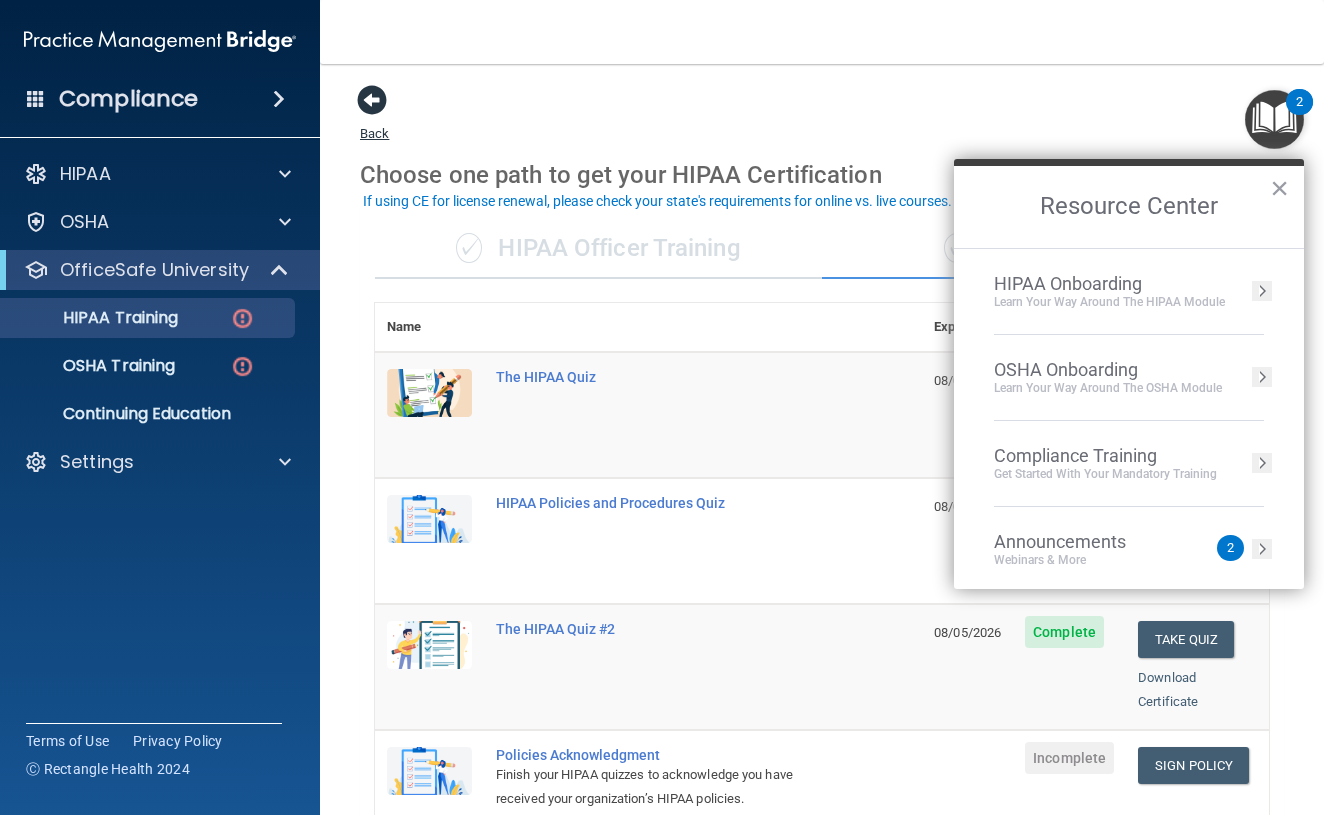 click at bounding box center [372, 100] 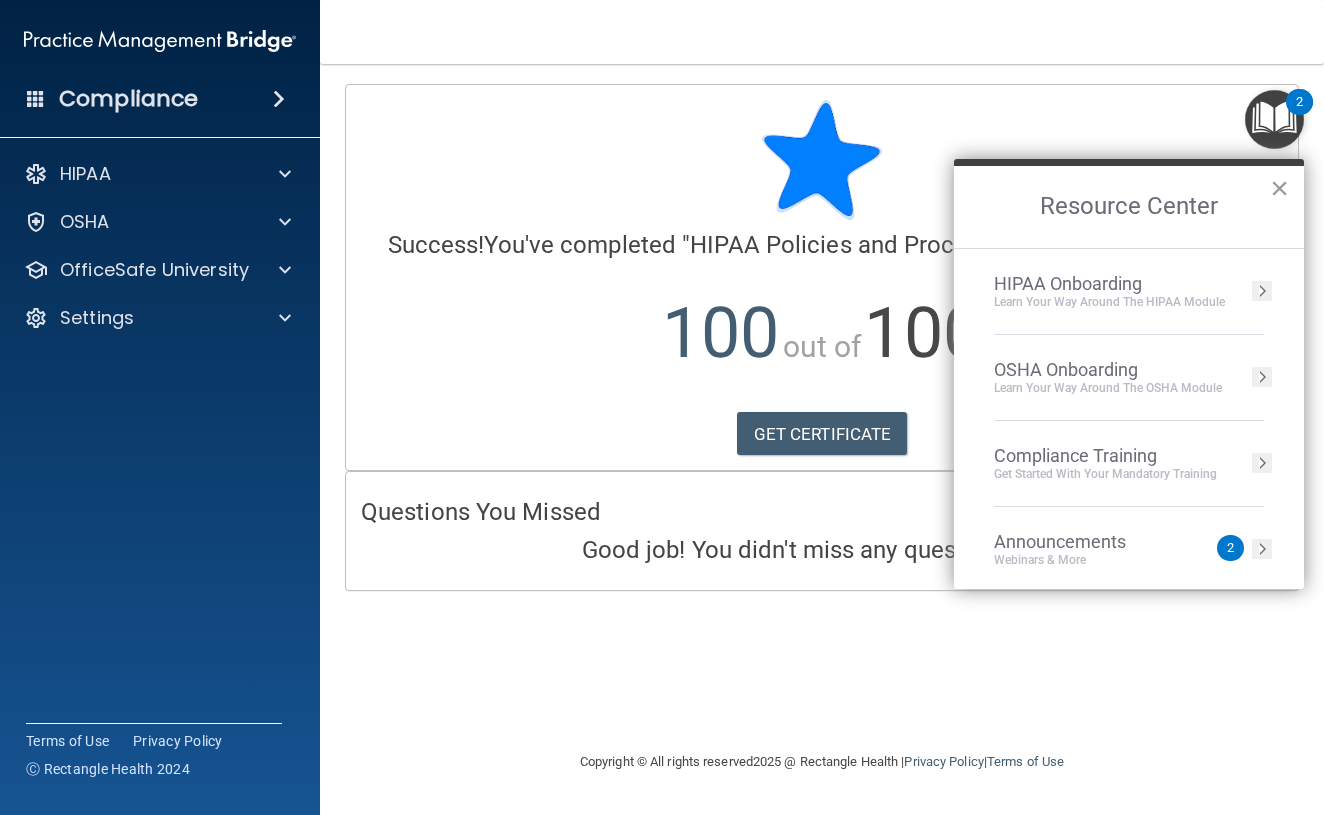 click on "×" at bounding box center (1279, 188) 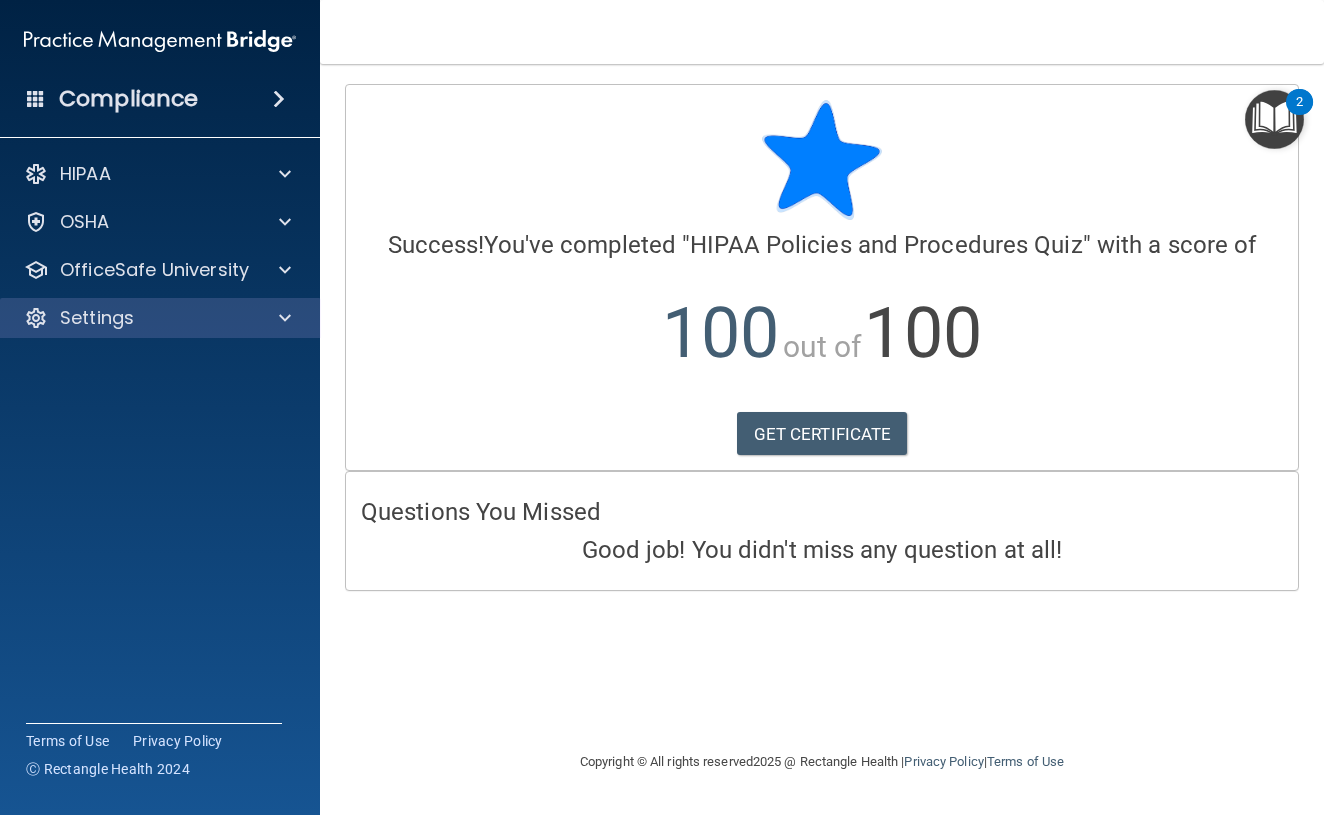 click on "Settings" at bounding box center [97, 318] 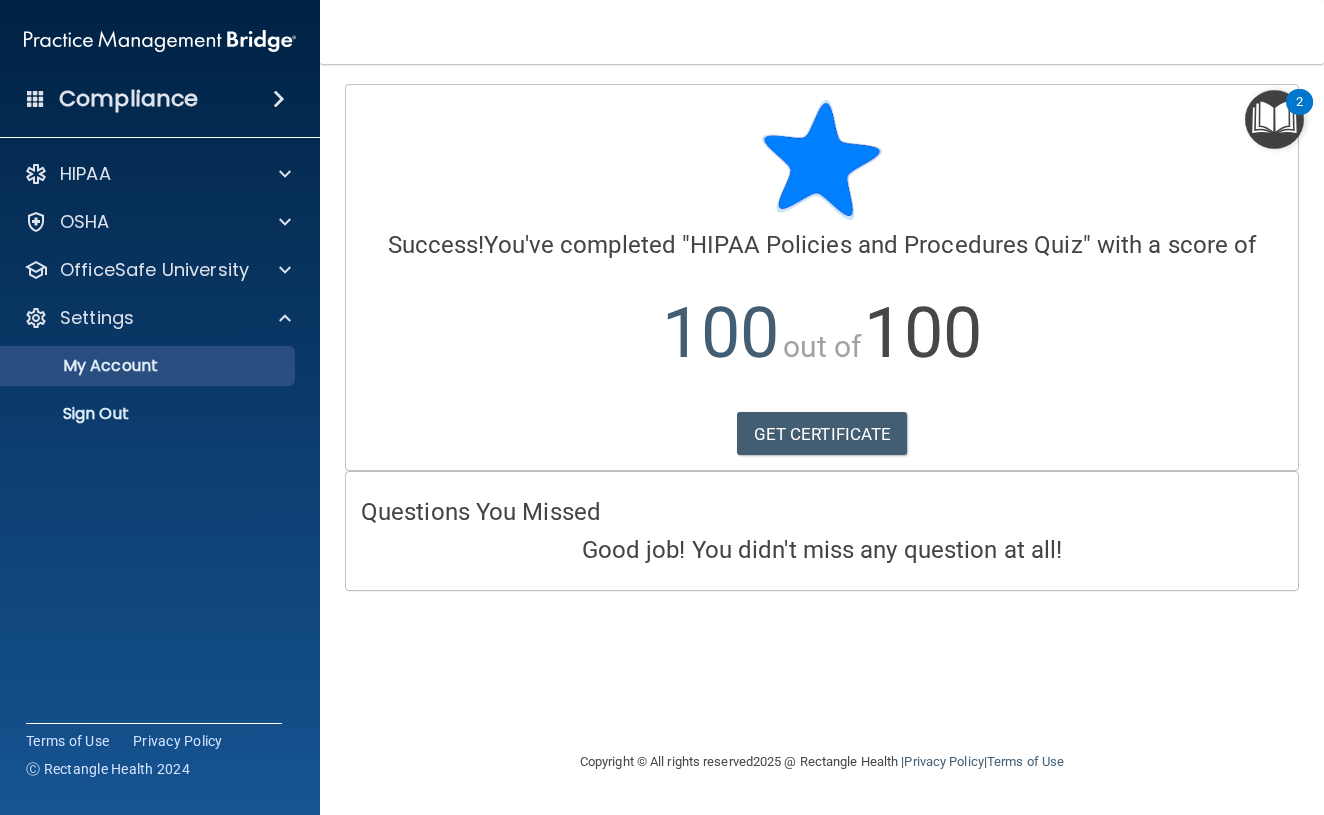 click on "My Account" at bounding box center (149, 366) 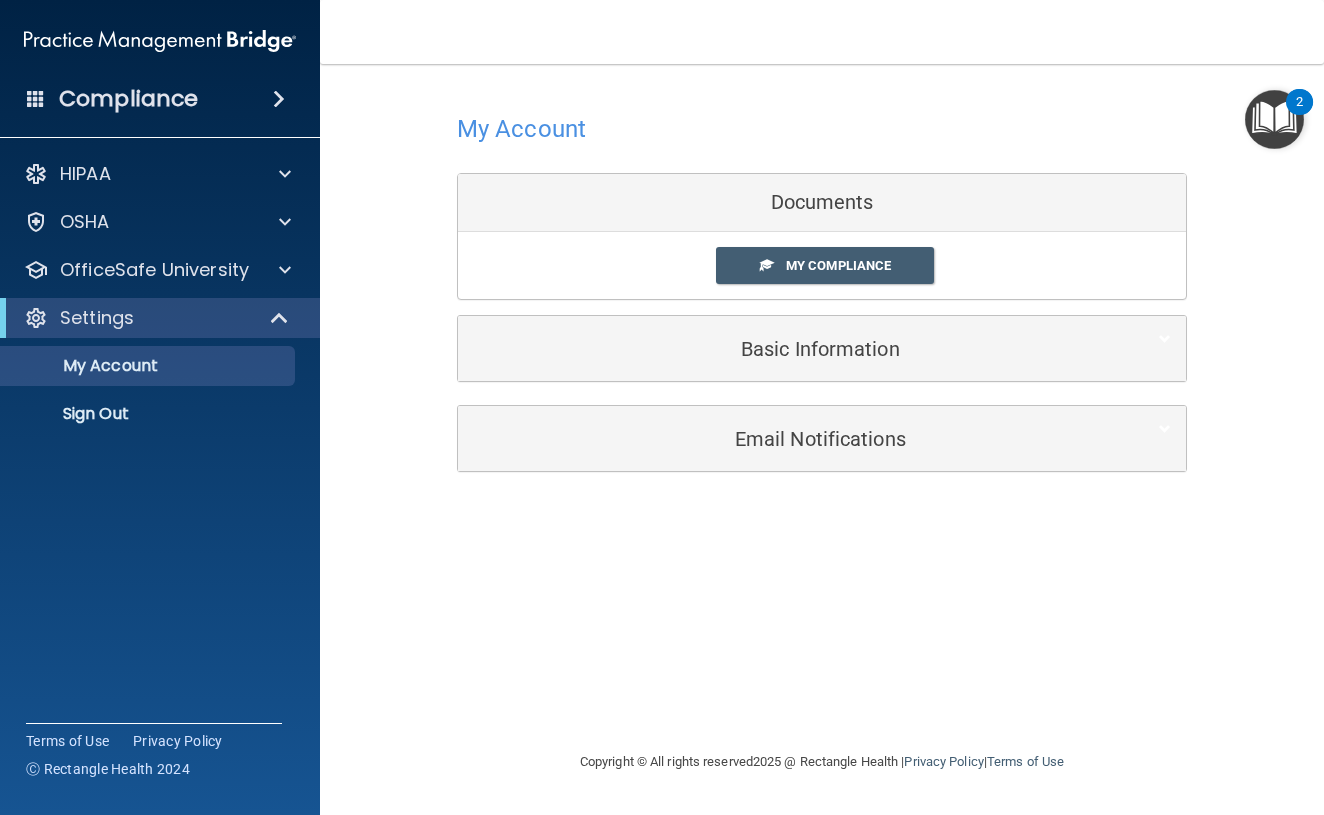 click on "Basic Information" at bounding box center (791, 349) 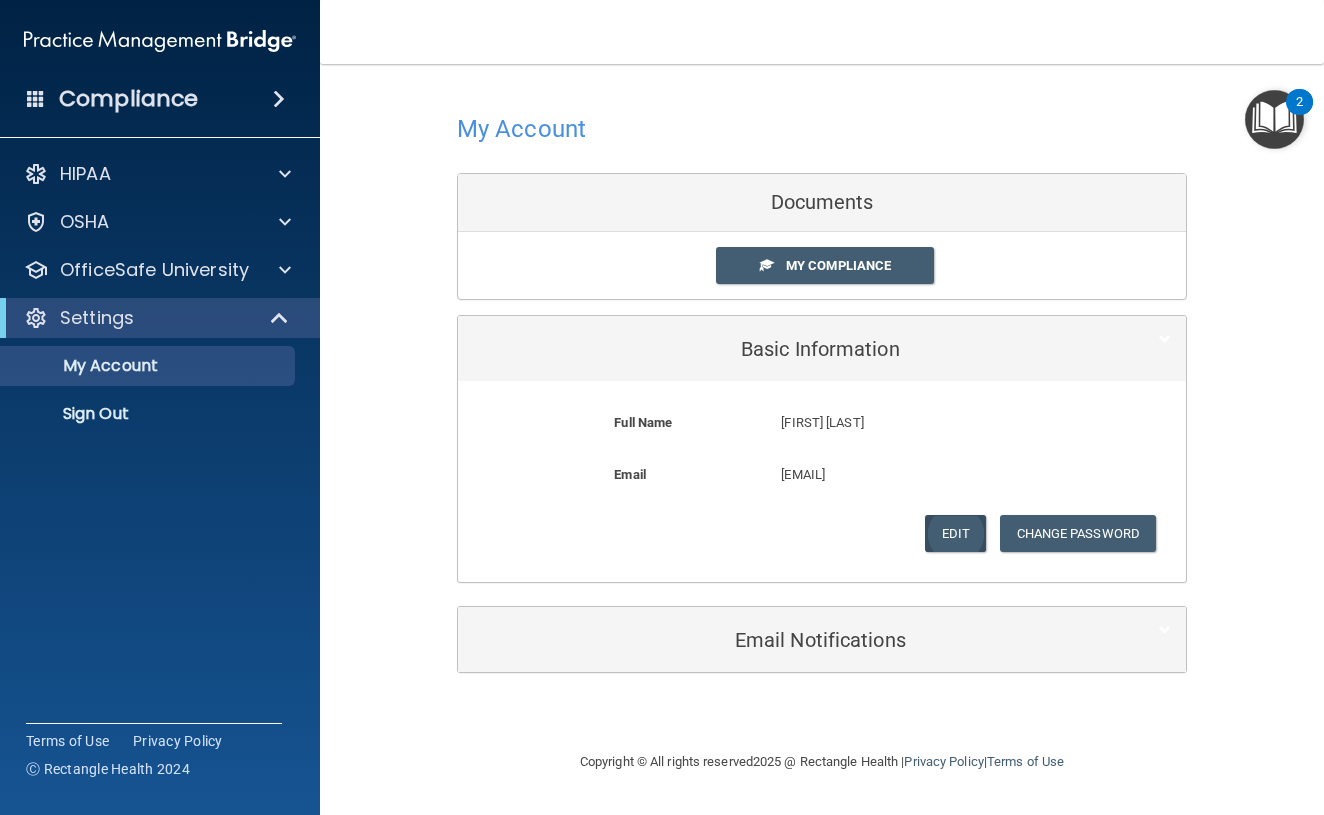 click on "Edit" at bounding box center (955, 533) 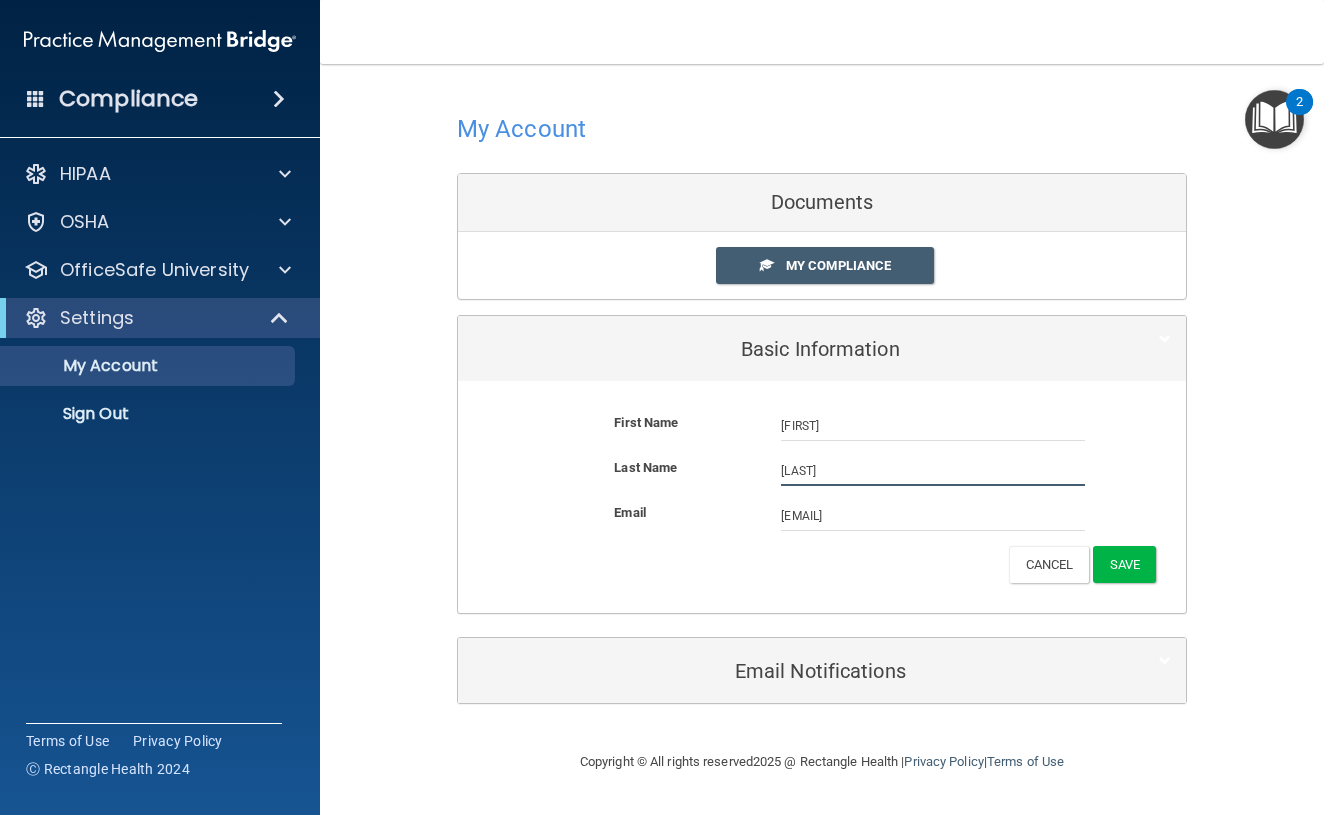 click on "Fry-Whallon" at bounding box center [933, 471] 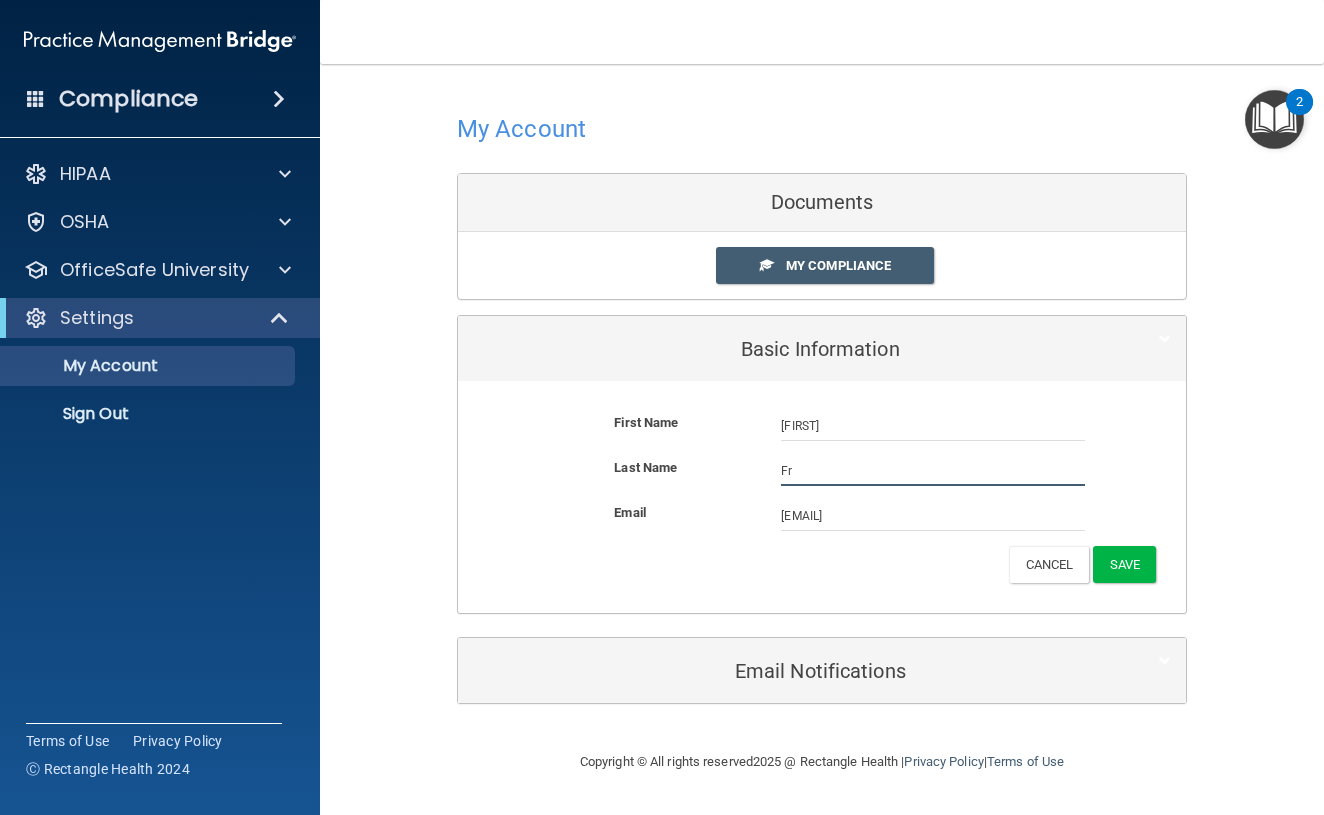 type on "F" 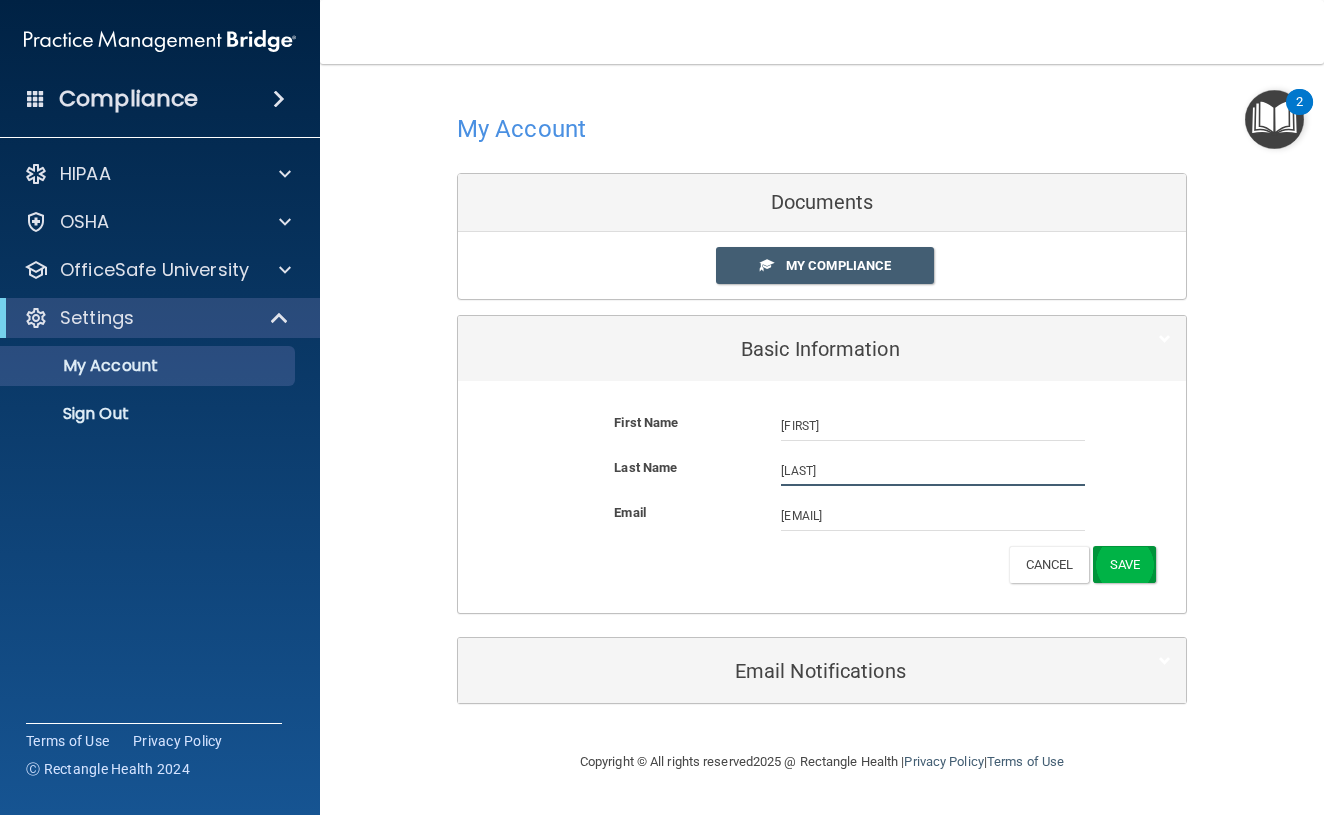type on "Carter" 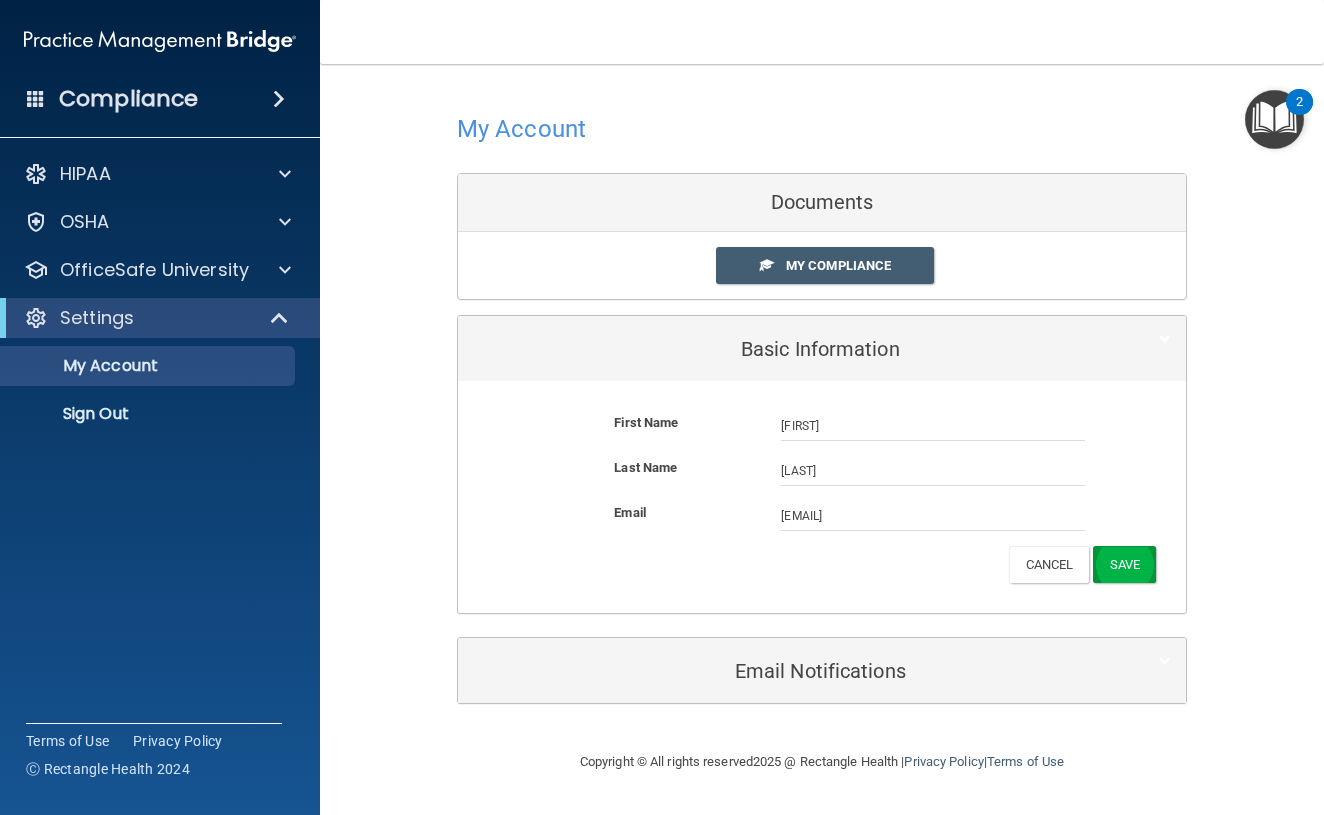 click on "Save" at bounding box center (1124, 564) 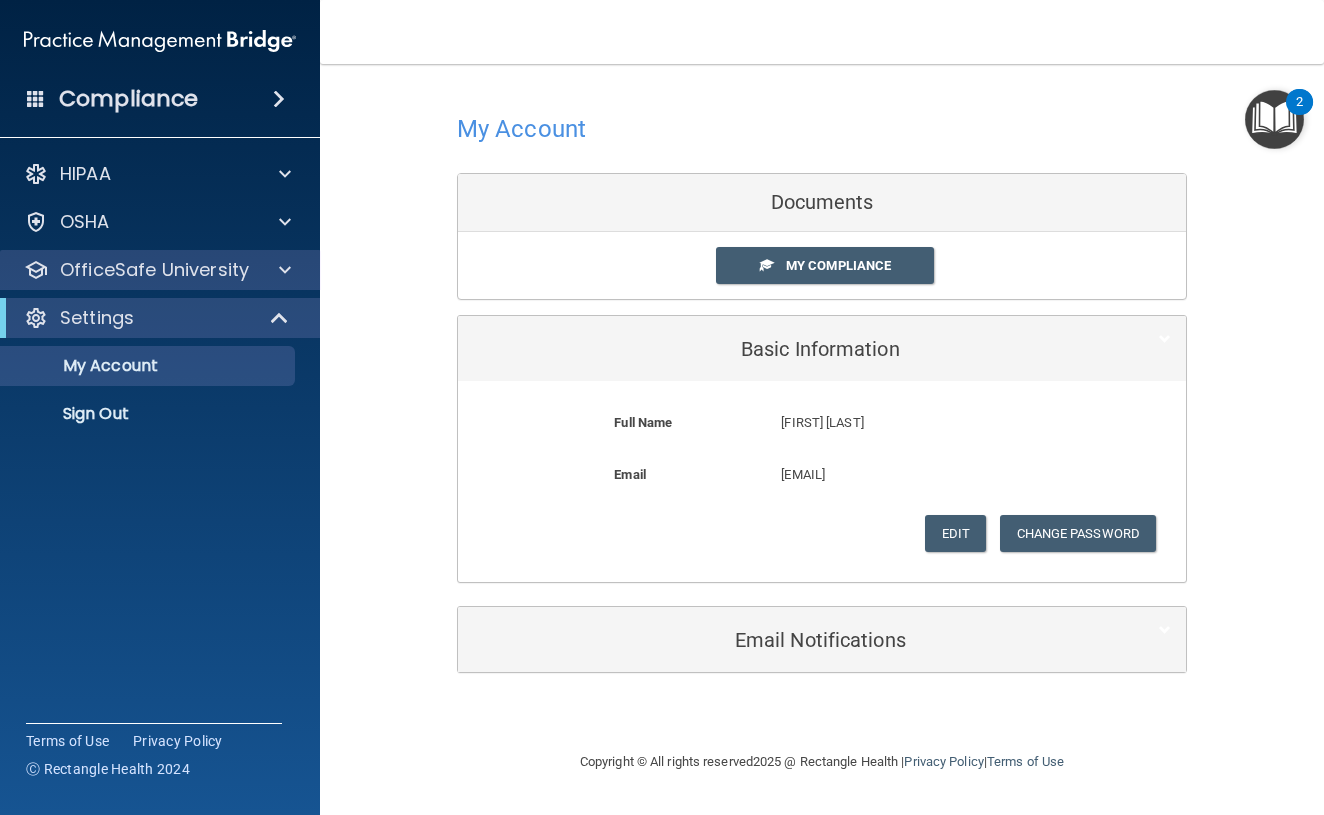 click on "OfficeSafe University" at bounding box center (154, 270) 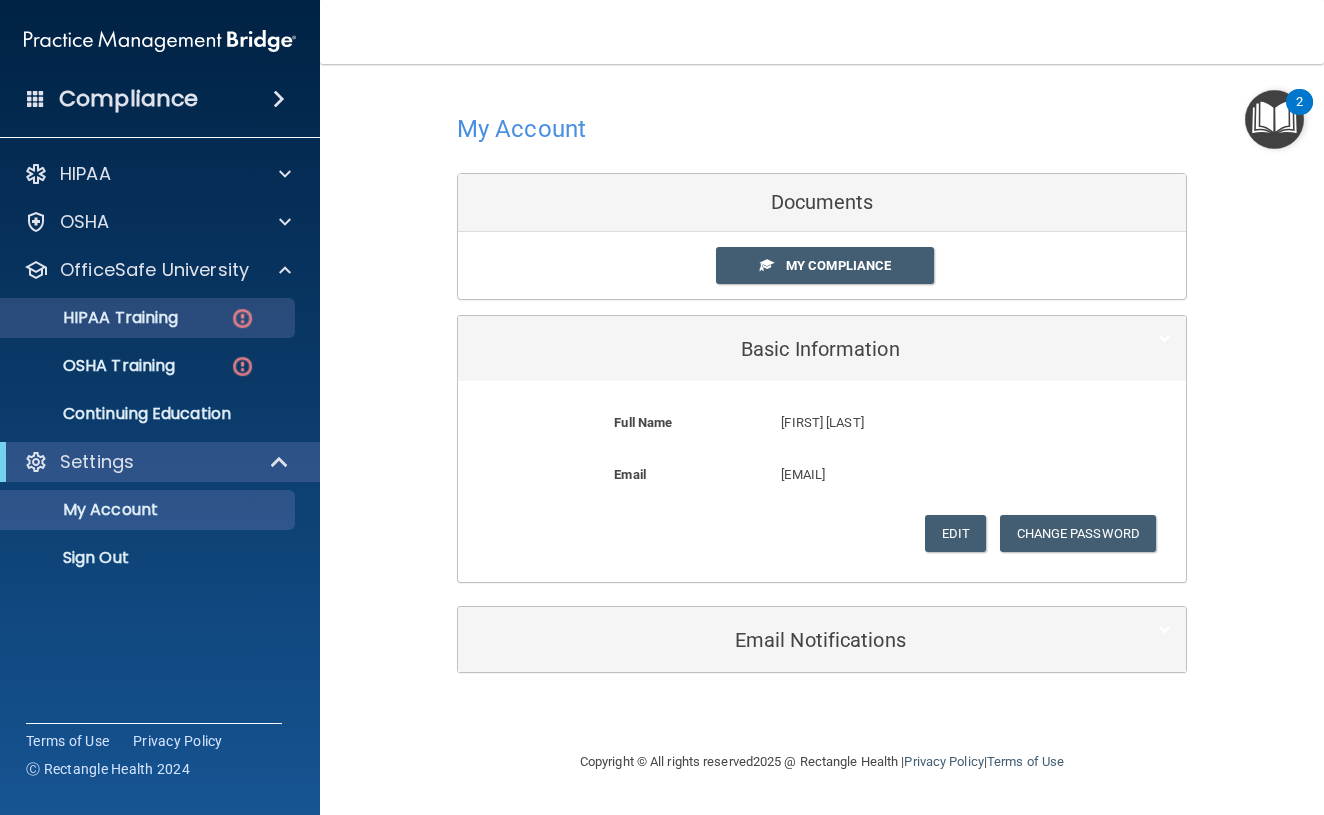 click on "HIPAA Training" at bounding box center (95, 318) 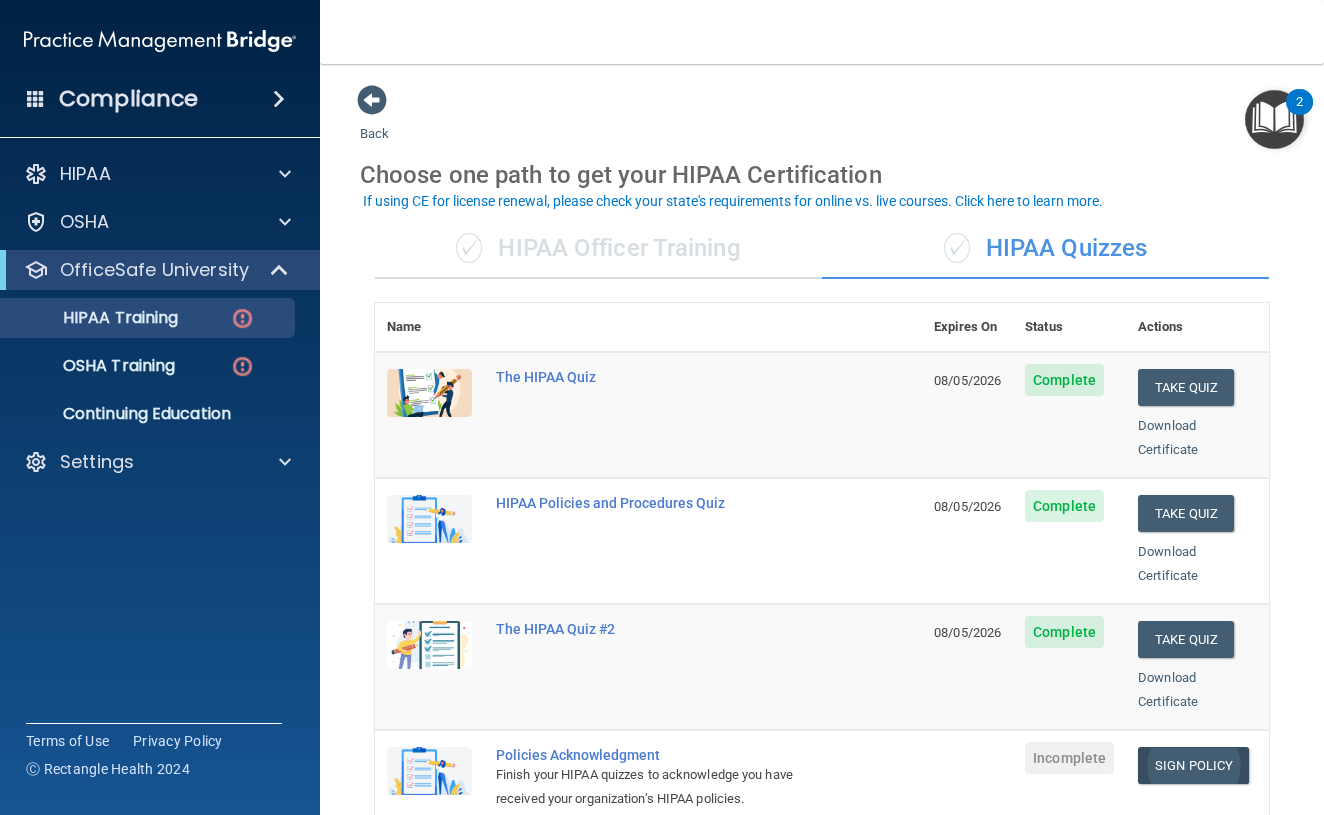 click on "Sign Policy" at bounding box center [1193, 765] 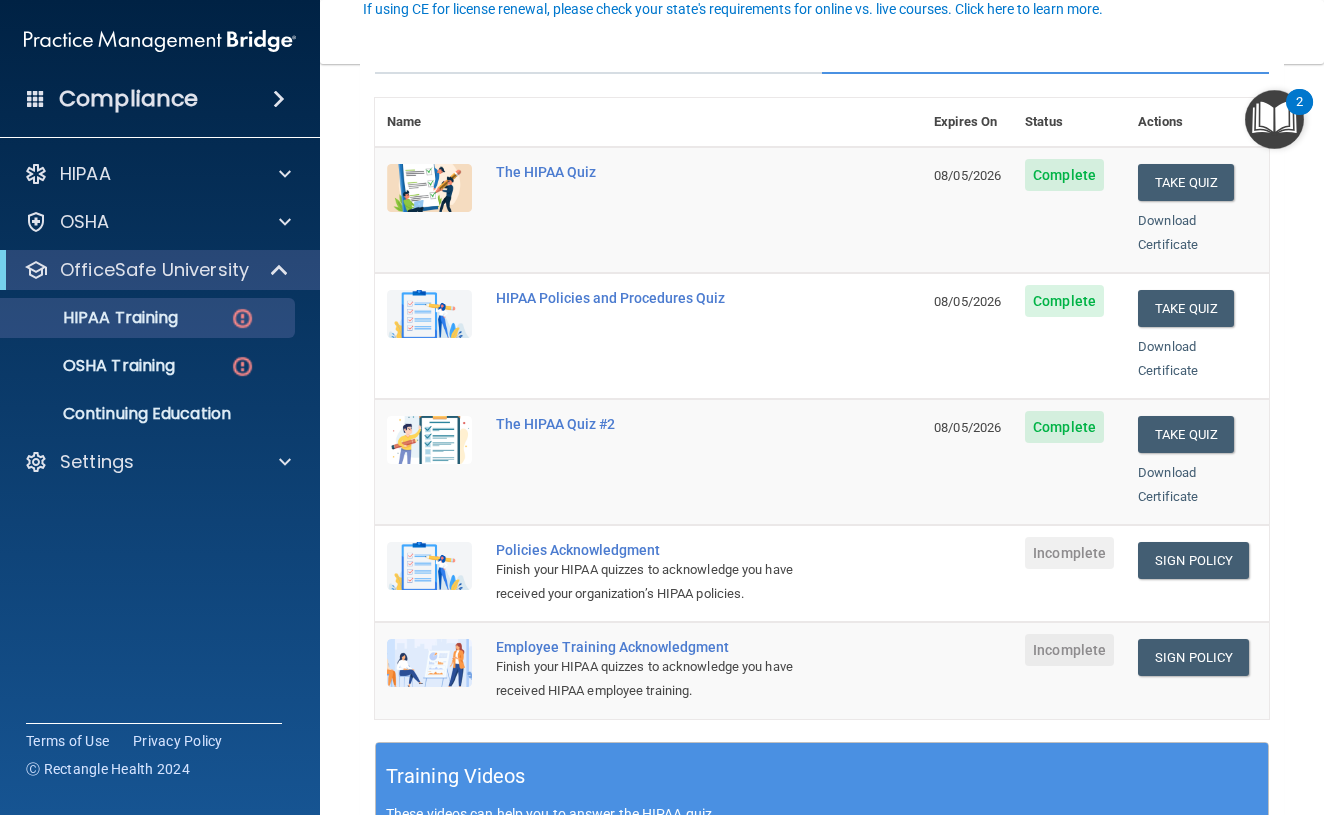 scroll, scrollTop: 220, scrollLeft: 0, axis: vertical 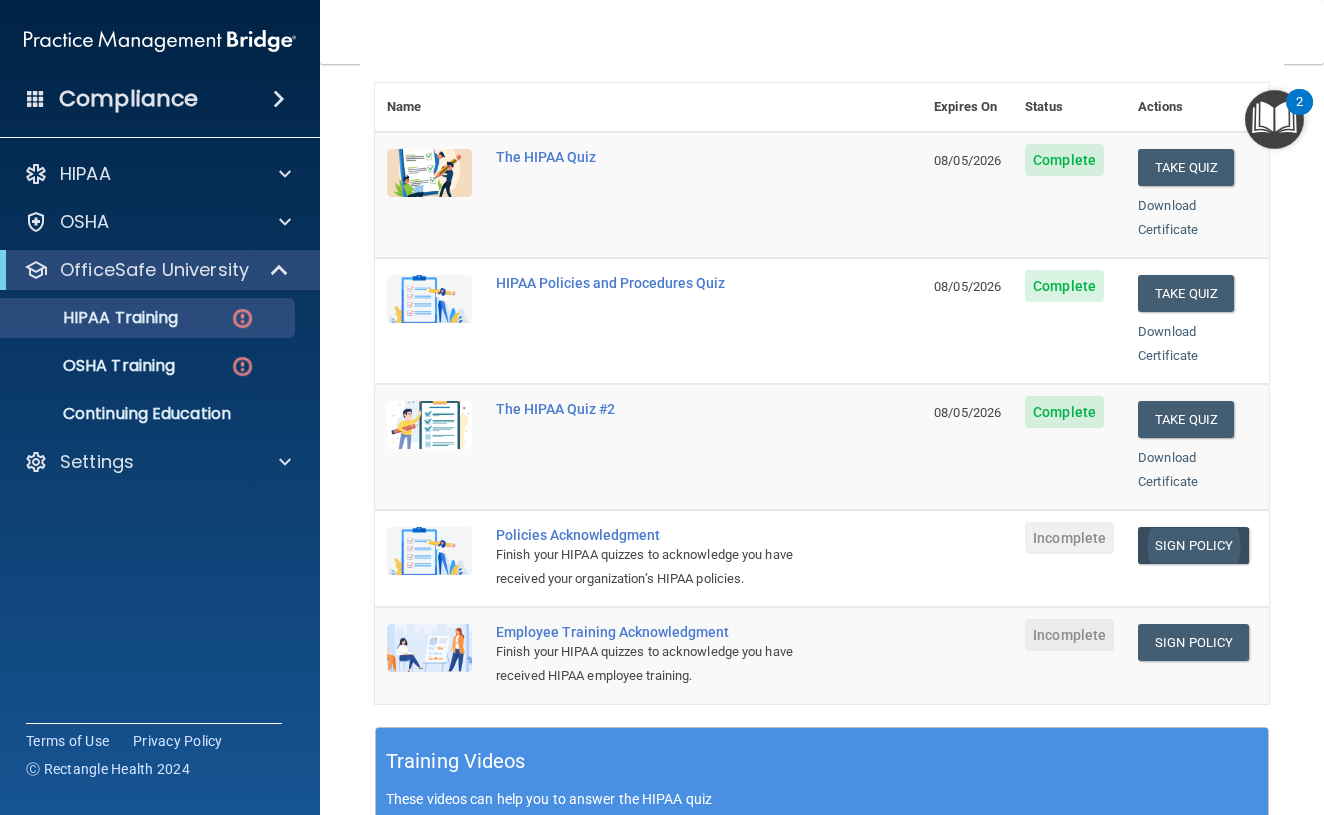 click on "Sign Policy" at bounding box center [1193, 545] 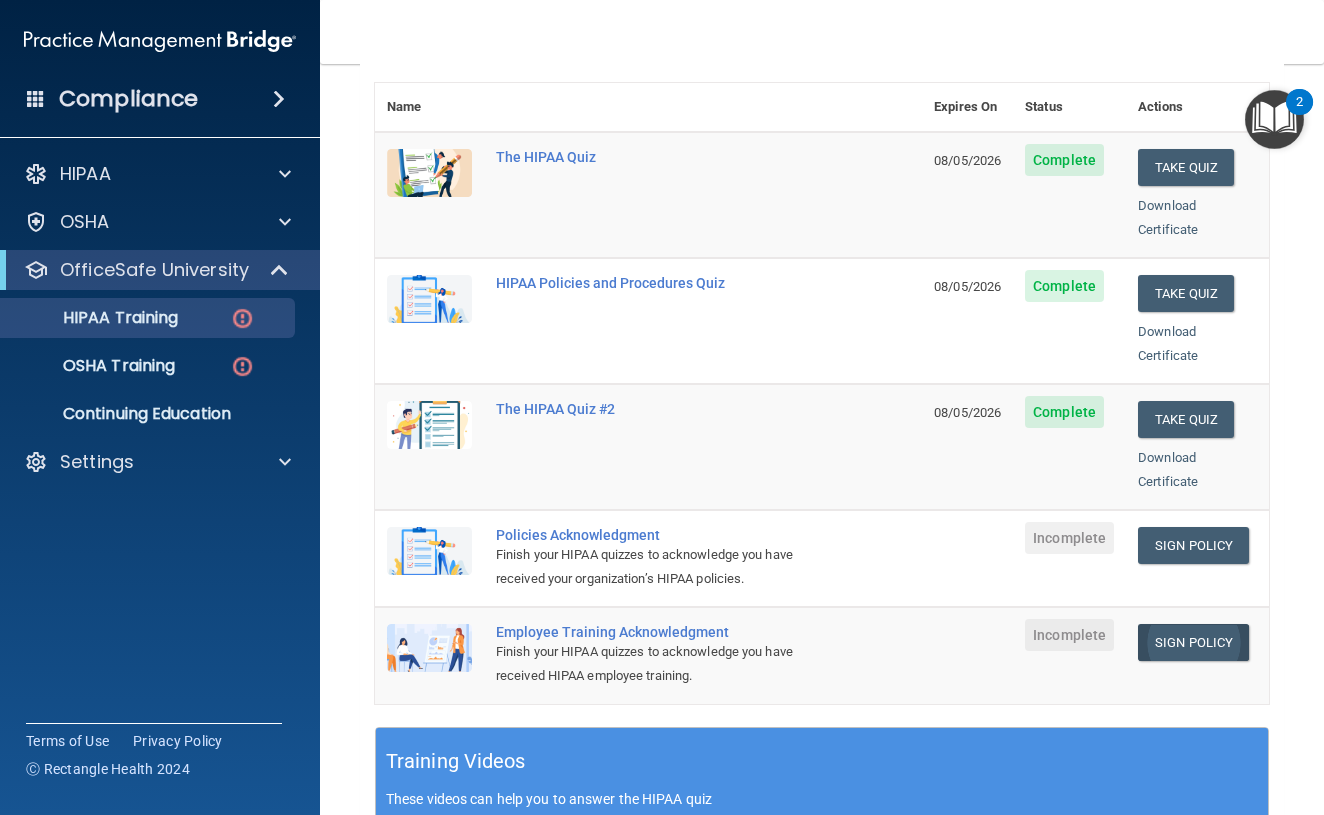 click on "Sign Policy" at bounding box center (1193, 642) 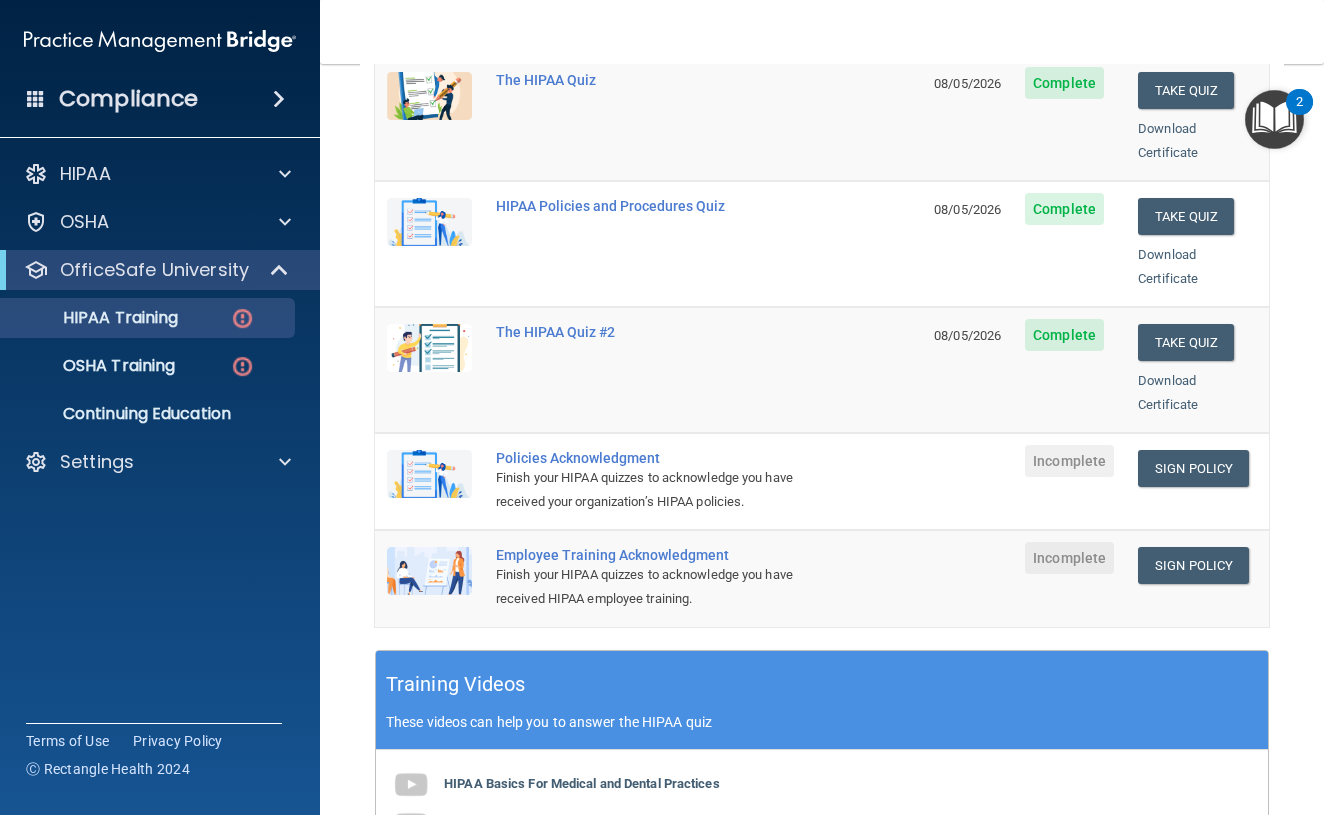 scroll, scrollTop: 295, scrollLeft: 0, axis: vertical 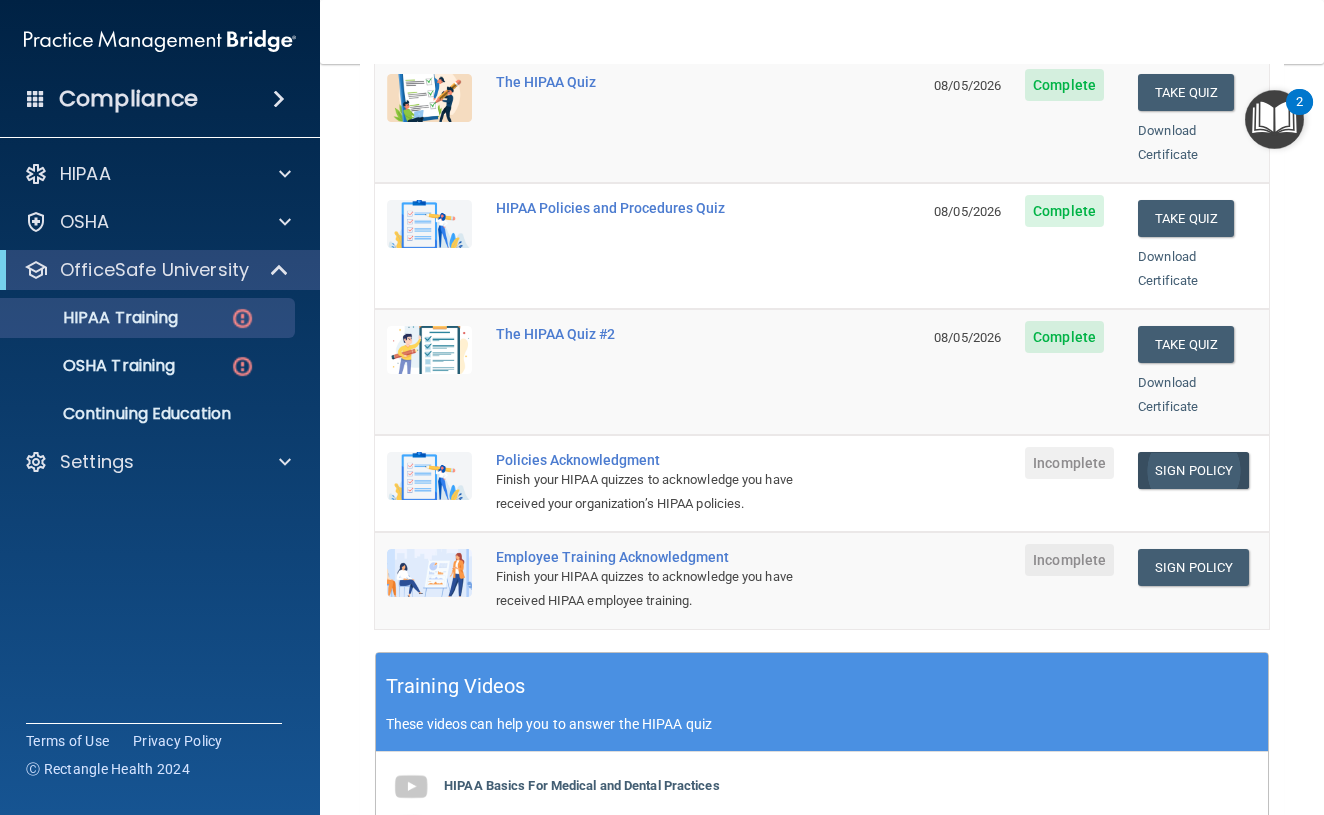 click on "Sign Policy" at bounding box center (1193, 470) 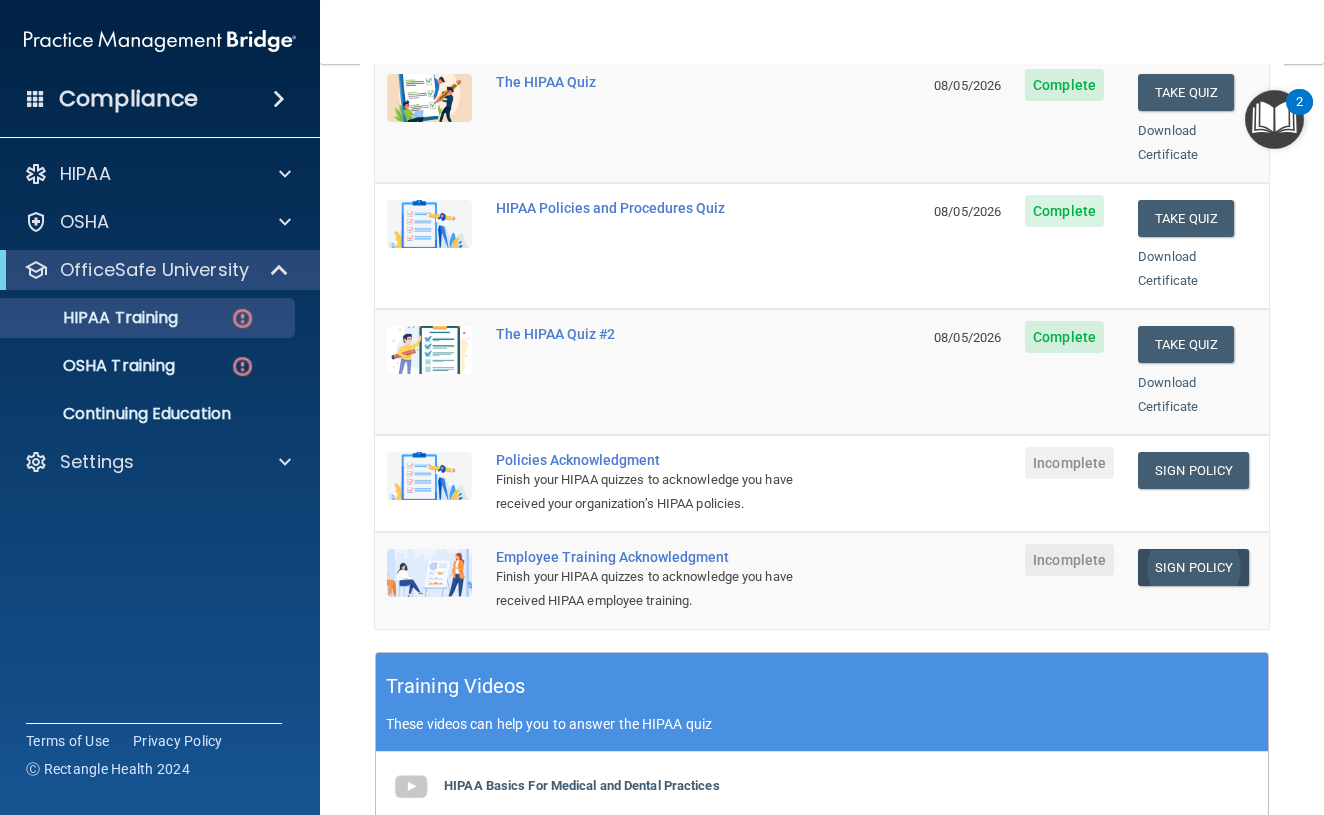 click on "Sign Policy" at bounding box center [1193, 567] 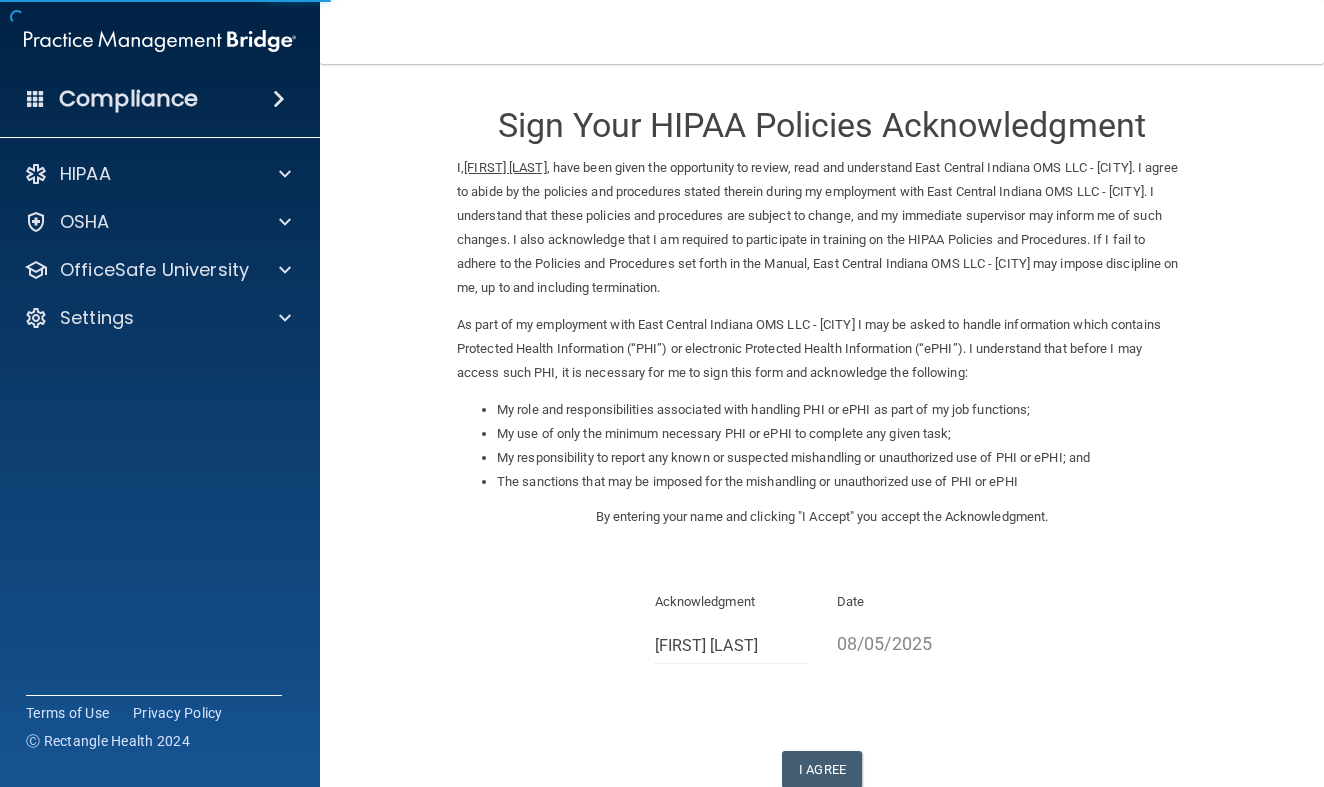 scroll, scrollTop: 0, scrollLeft: 0, axis: both 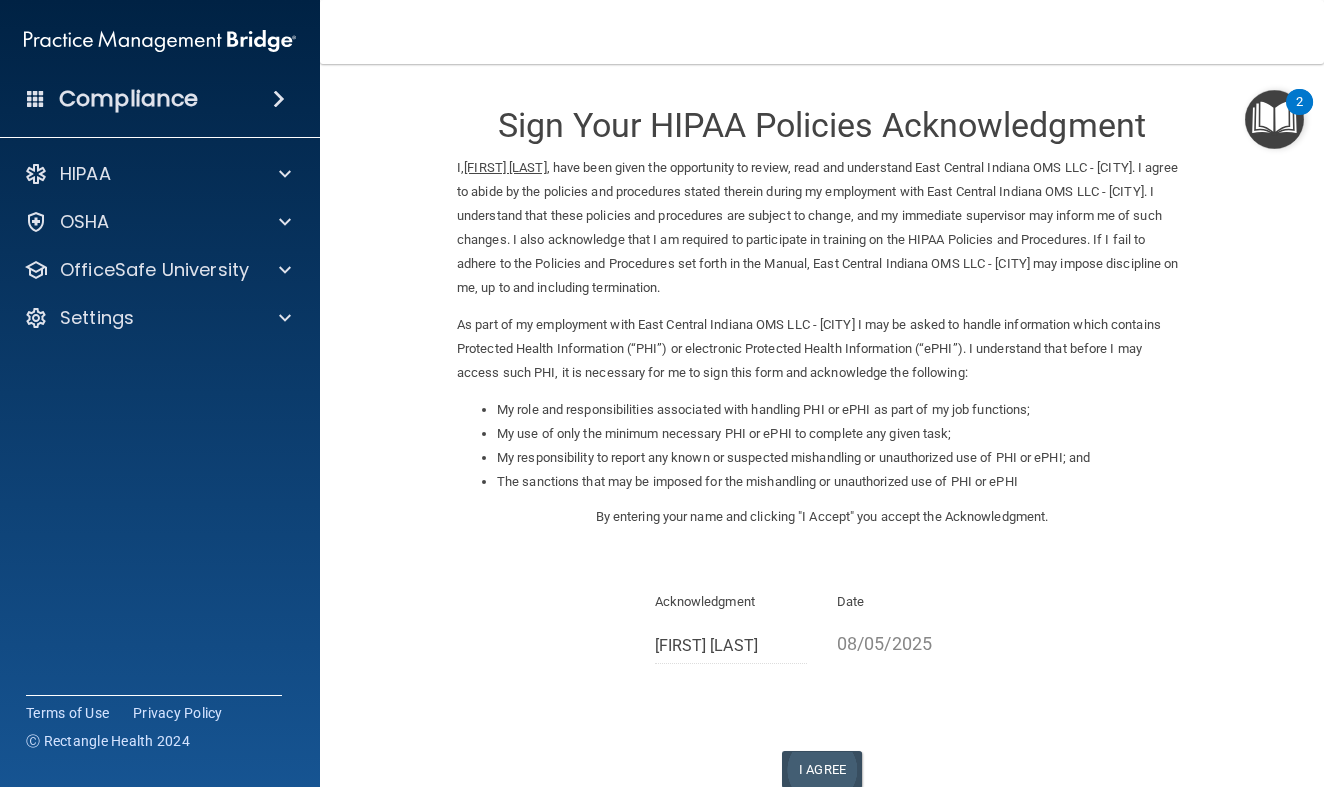 click on "I Agree" at bounding box center [822, 769] 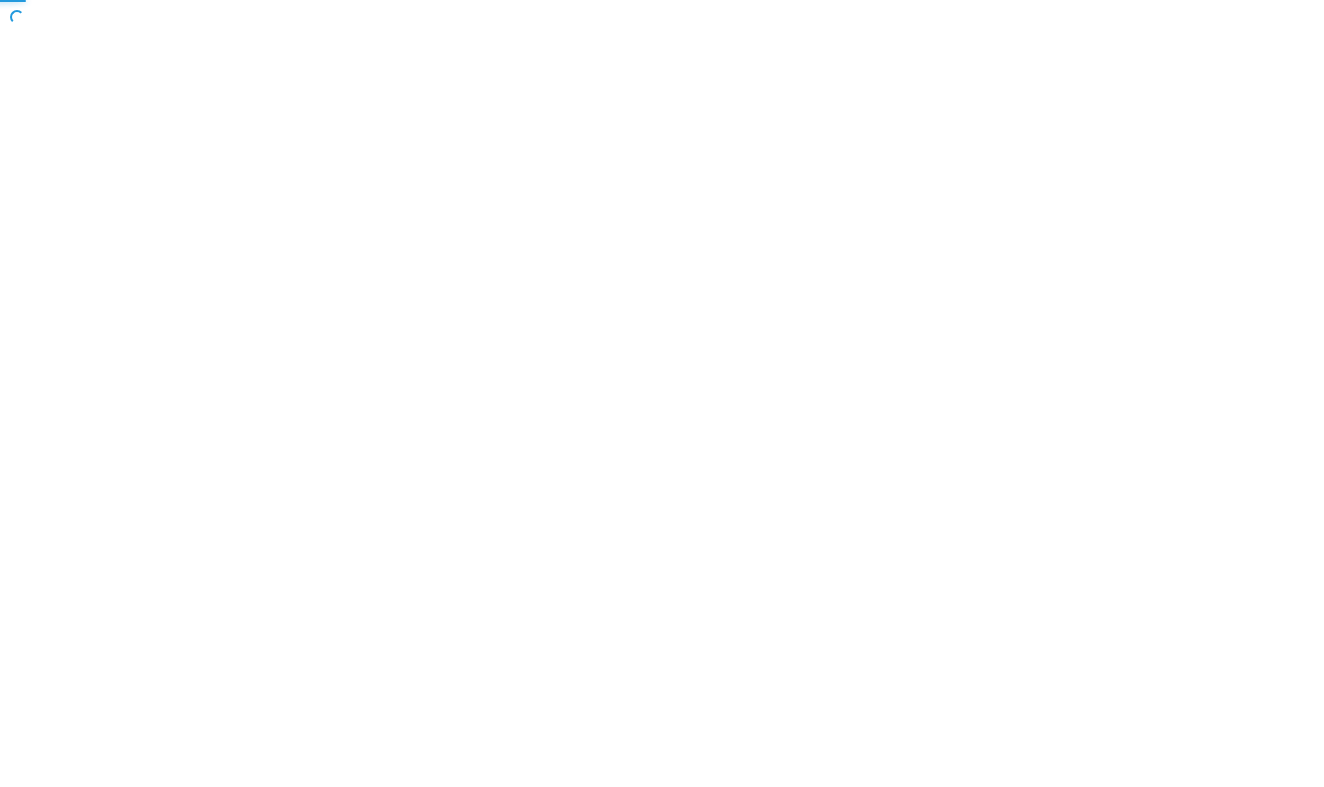 scroll, scrollTop: 0, scrollLeft: 0, axis: both 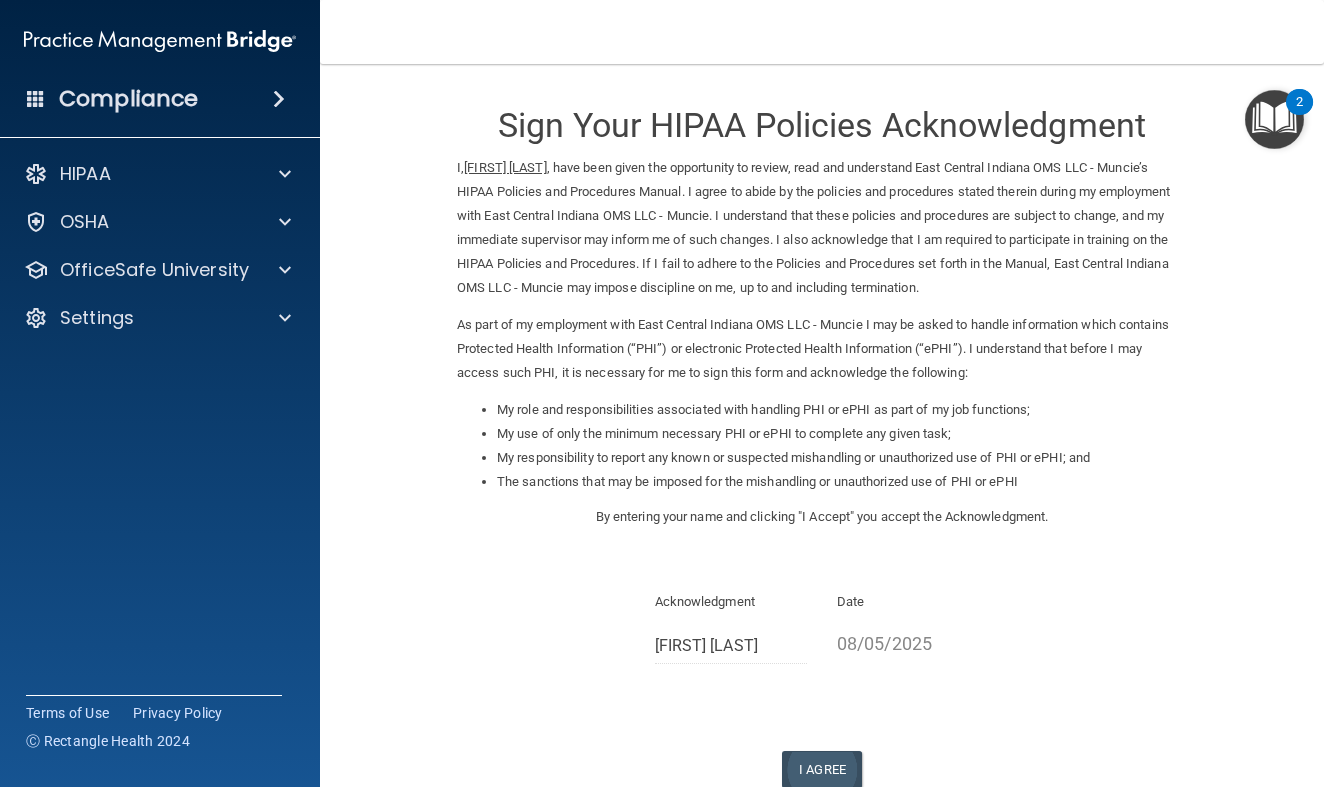 click on "I Agree" at bounding box center (822, 769) 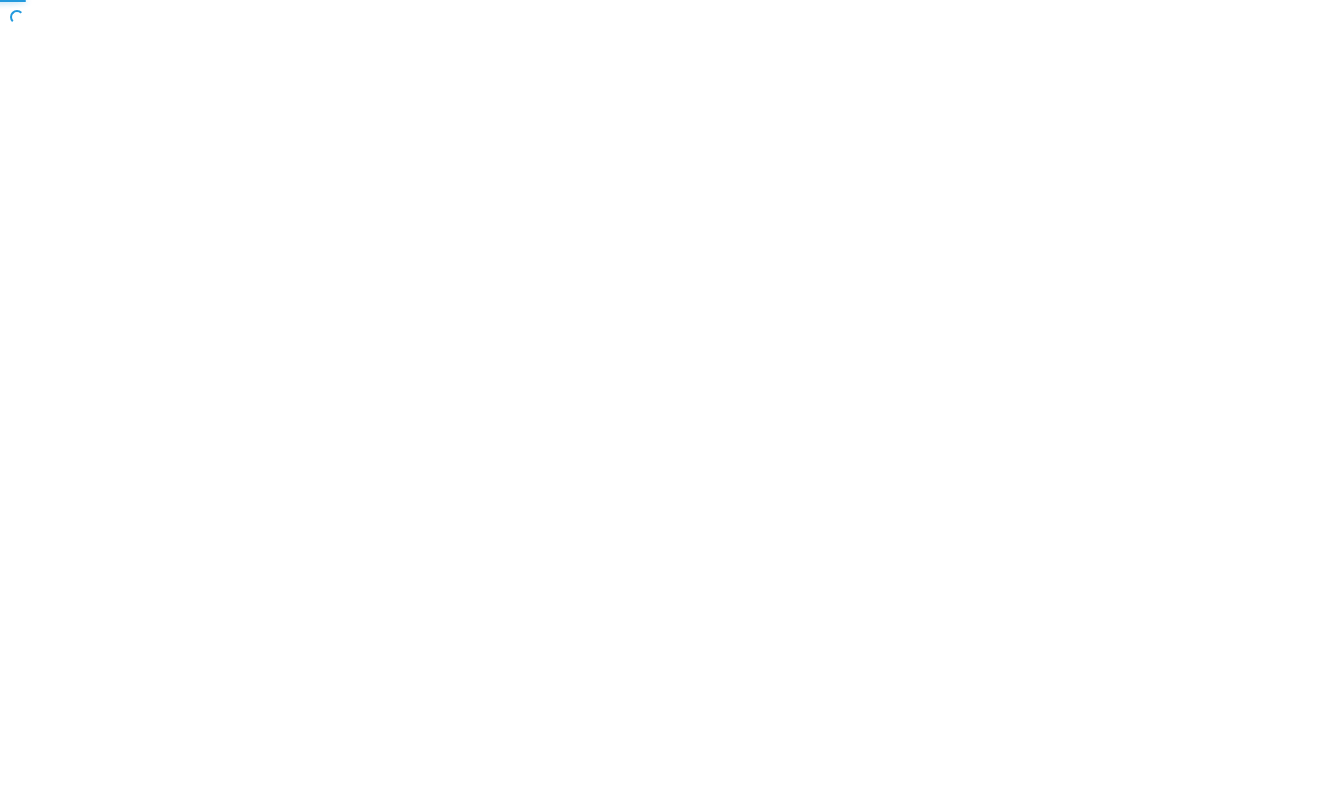 scroll, scrollTop: 0, scrollLeft: 0, axis: both 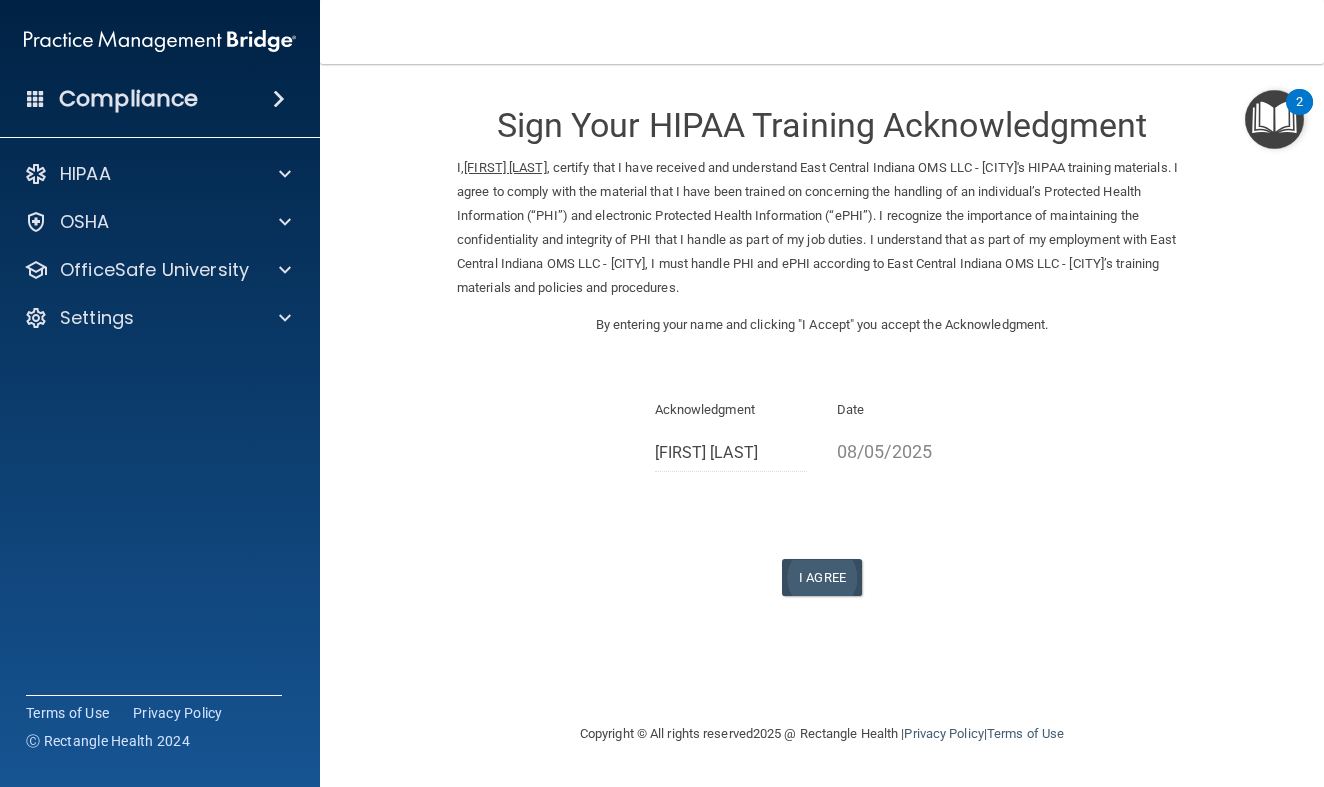 click on "I Agree" at bounding box center (822, 577) 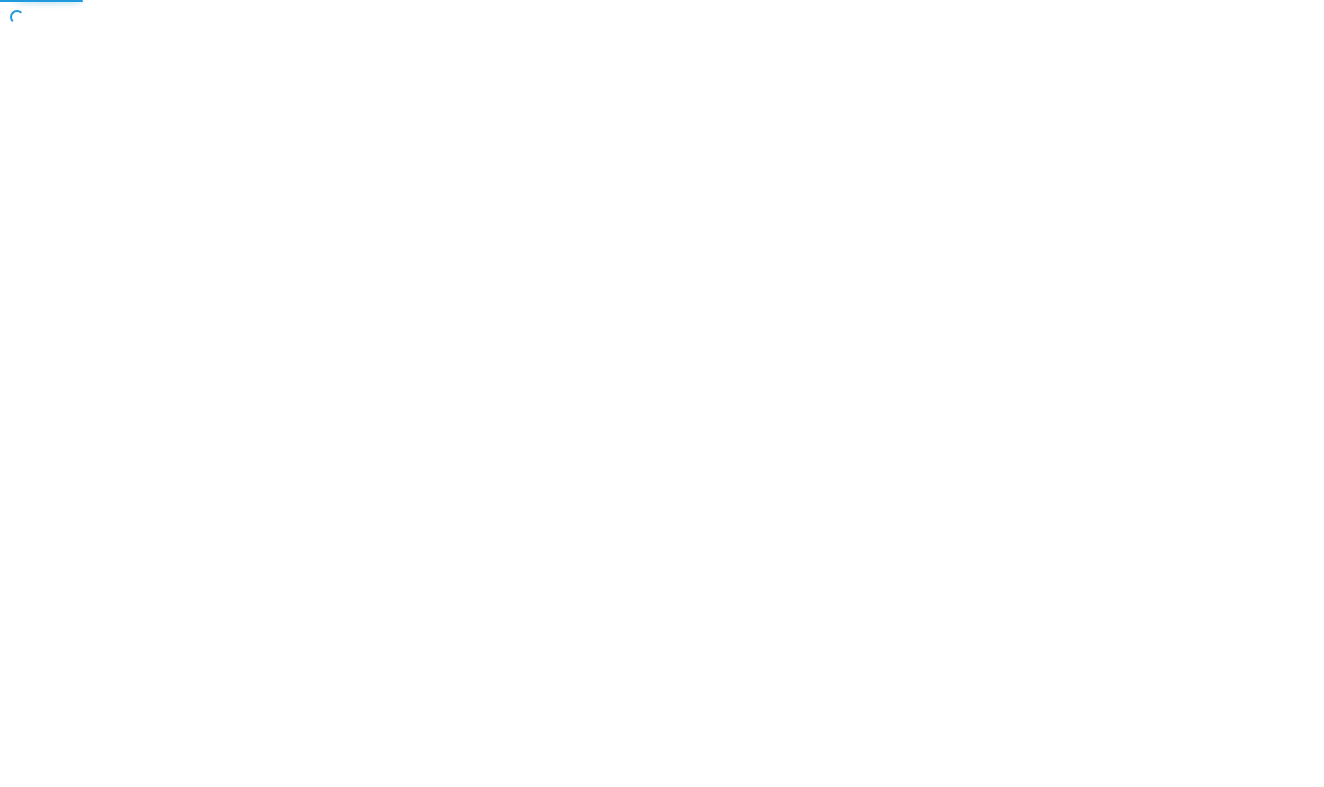 scroll, scrollTop: 0, scrollLeft: 0, axis: both 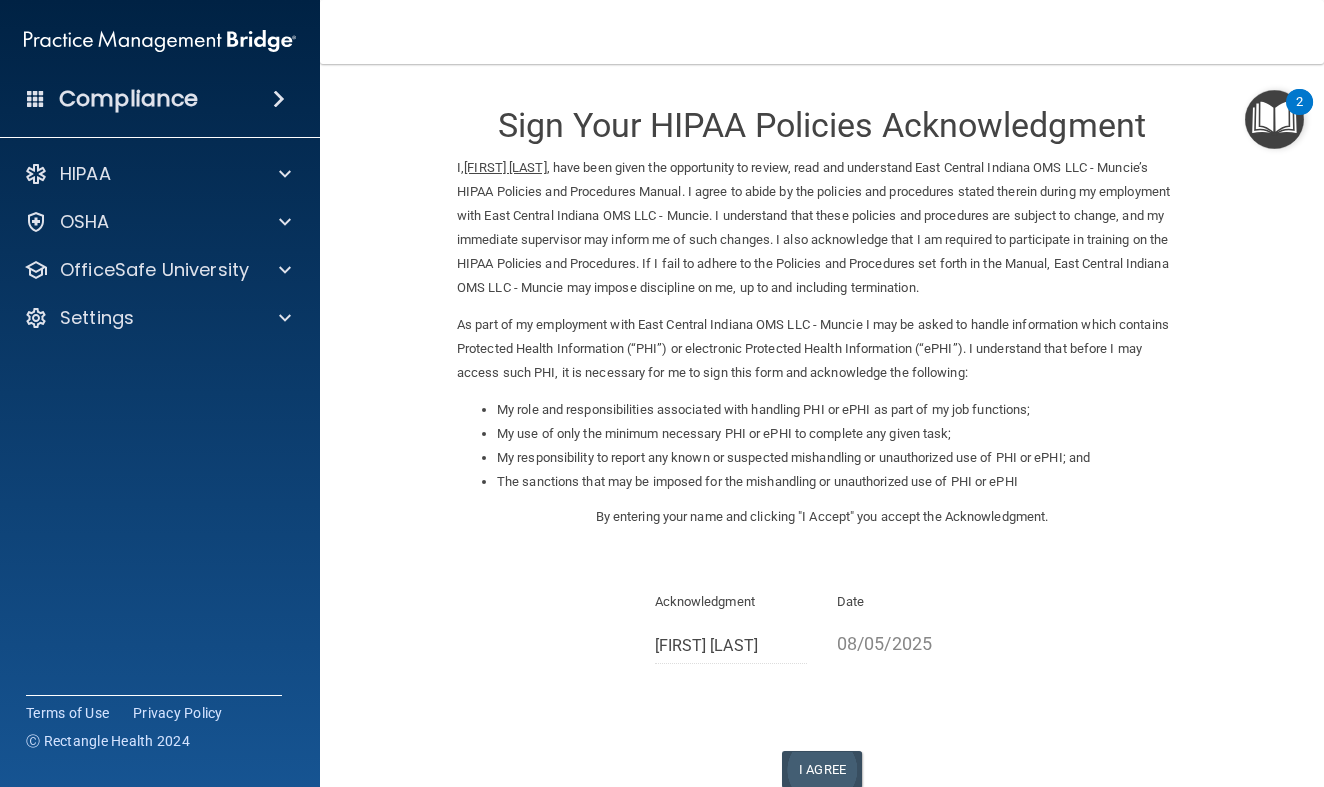click on "I Agree" at bounding box center (822, 769) 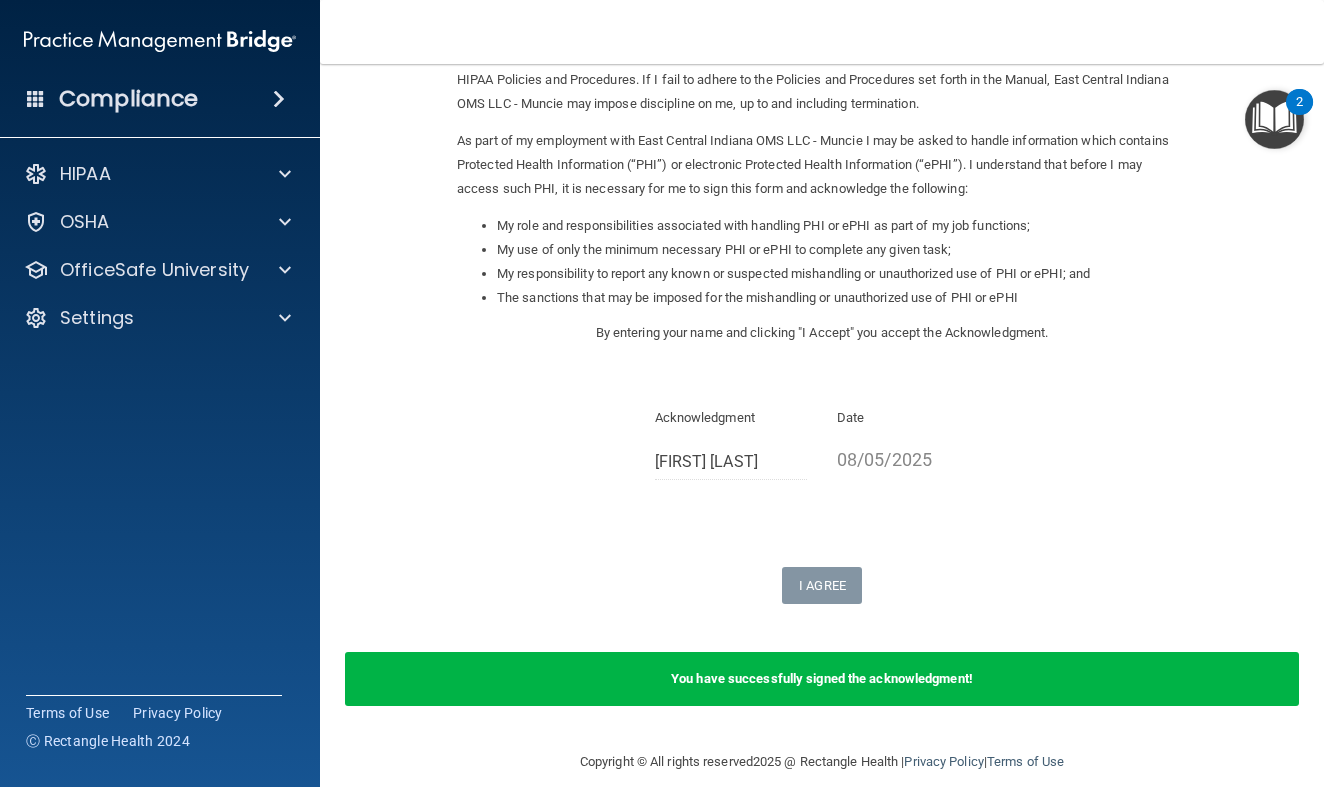 scroll, scrollTop: 183, scrollLeft: 0, axis: vertical 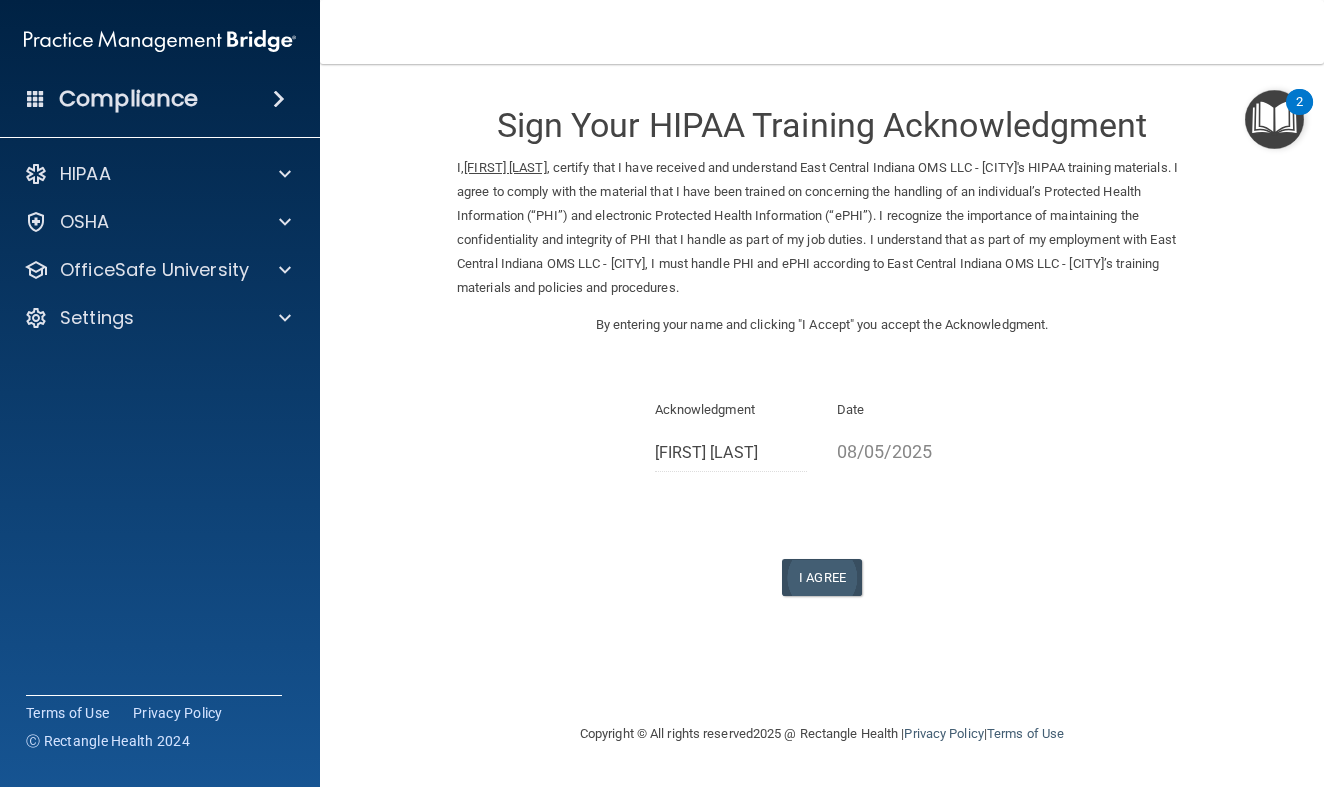 click on "I Agree" at bounding box center (822, 577) 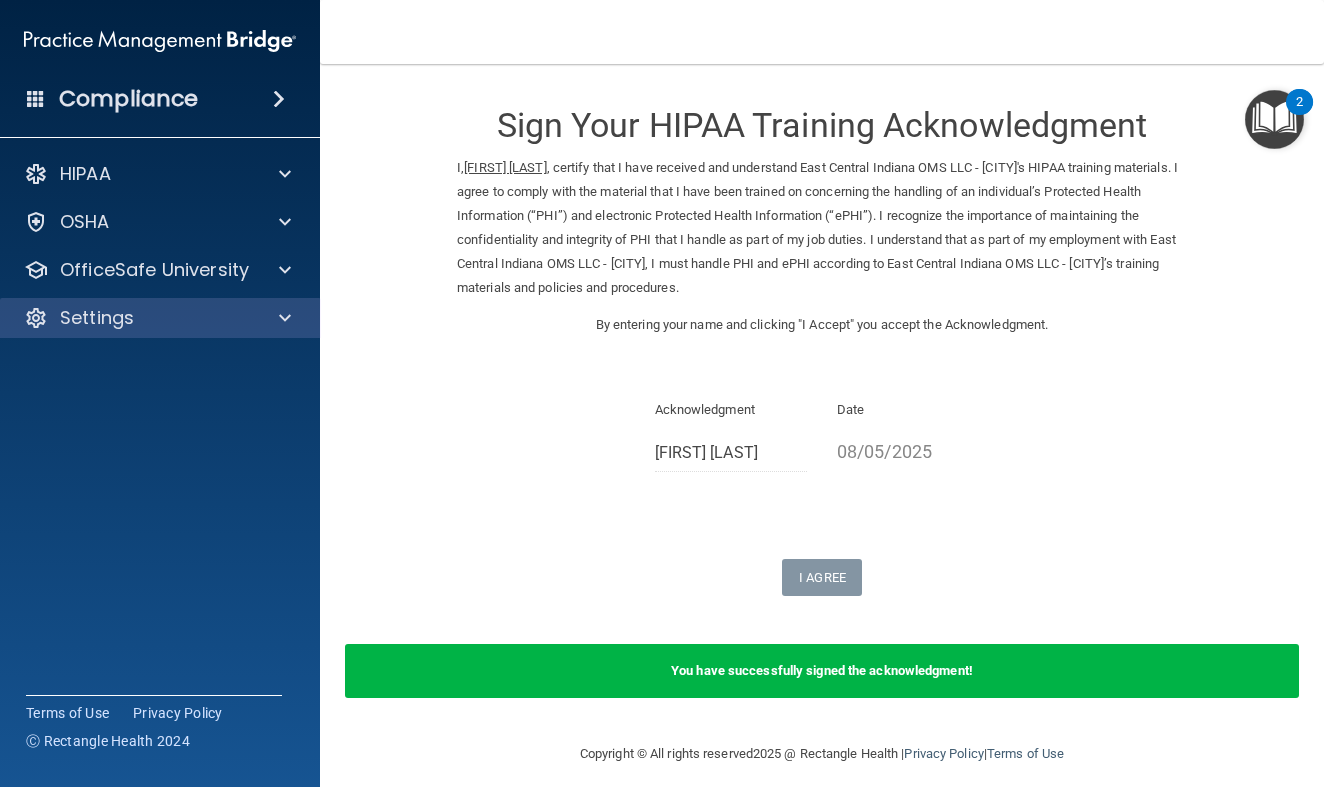 click on "Settings" at bounding box center [97, 318] 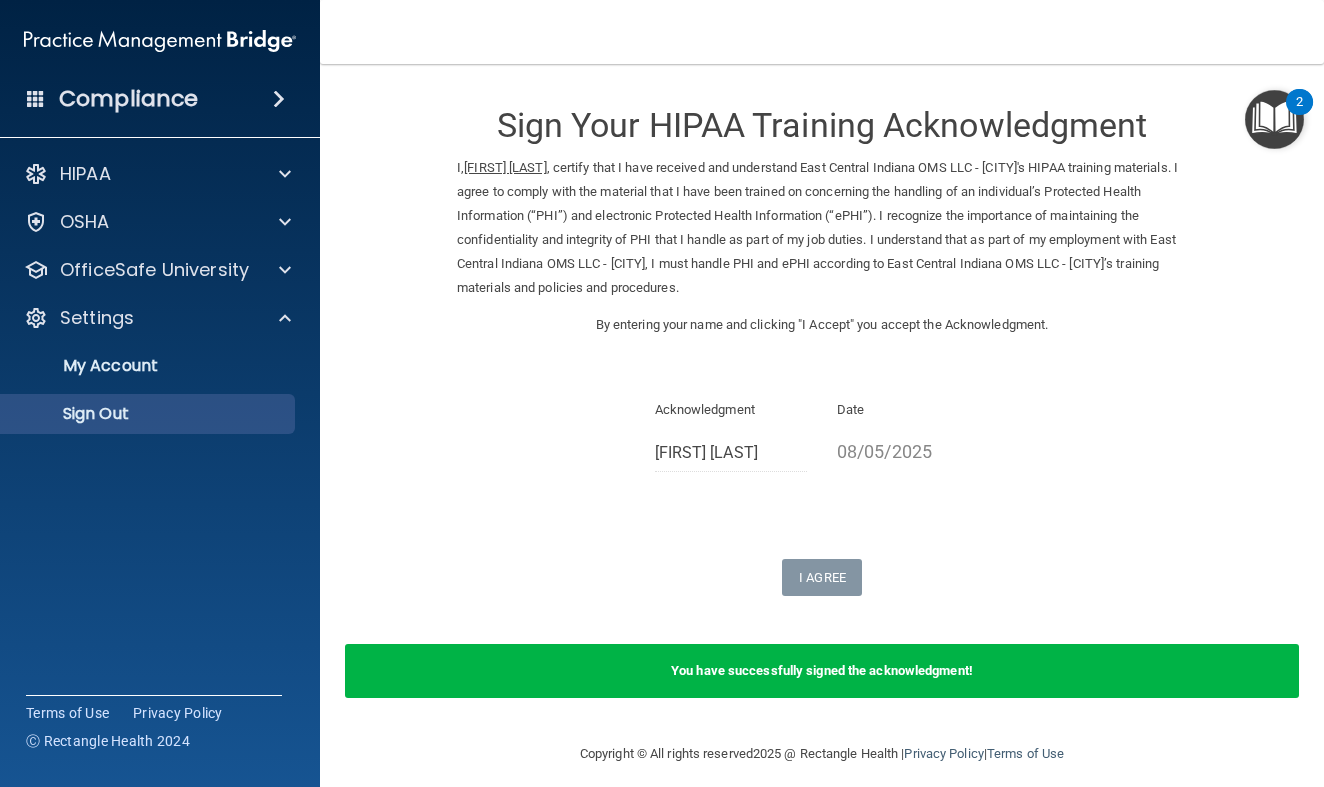 click on "Sign Out" at bounding box center [149, 414] 